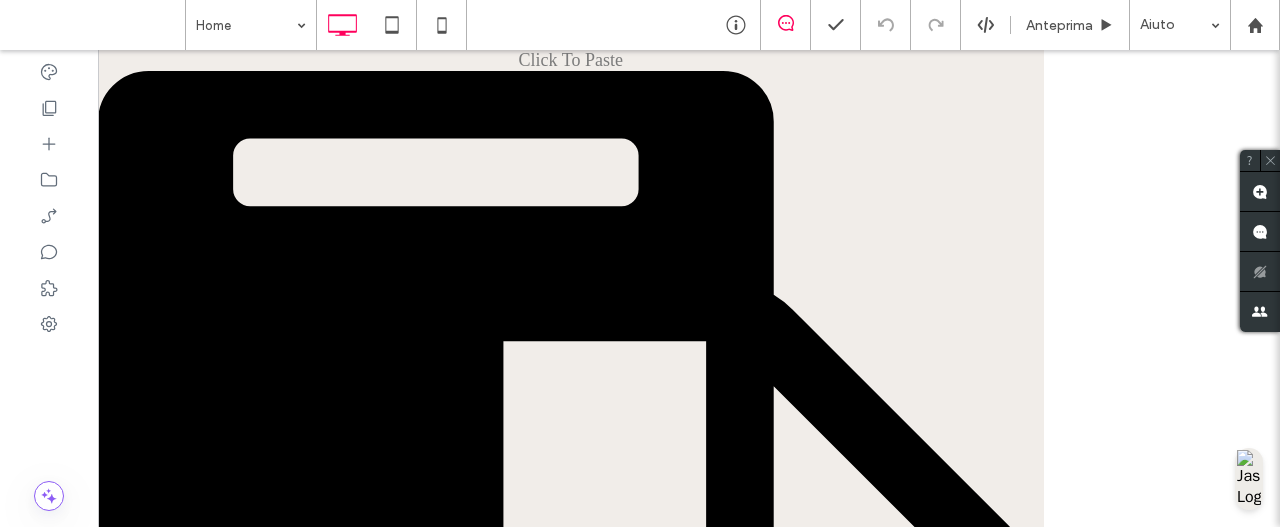 scroll, scrollTop: 1100, scrollLeft: 0, axis: vertical 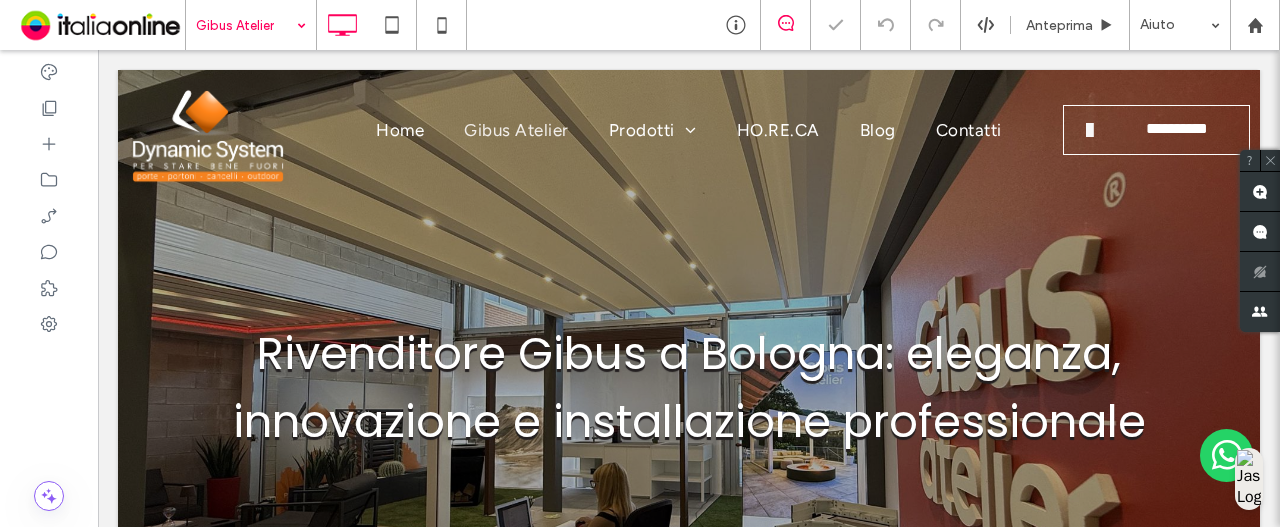 click at bounding box center [689, 388] 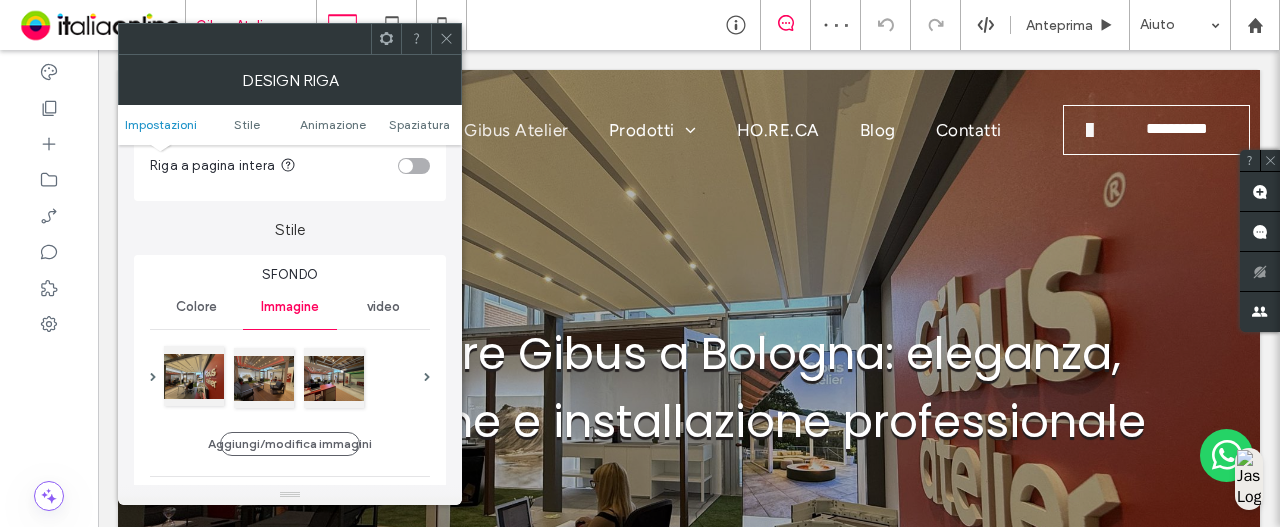 scroll, scrollTop: 200, scrollLeft: 0, axis: vertical 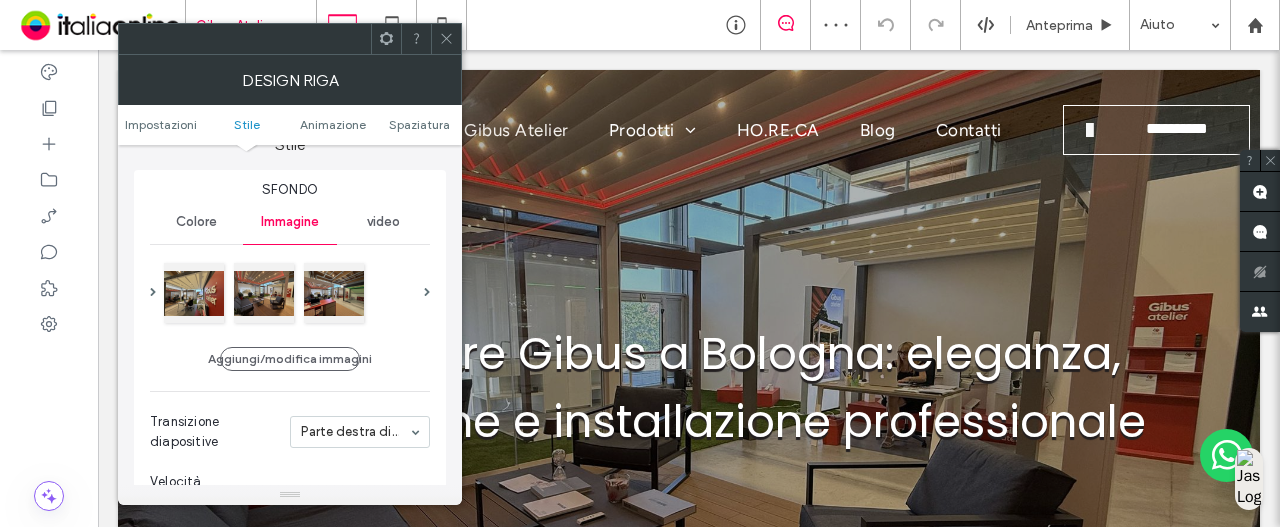 drag, startPoint x: 442, startPoint y: 34, endPoint x: 451, endPoint y: 47, distance: 15.811388 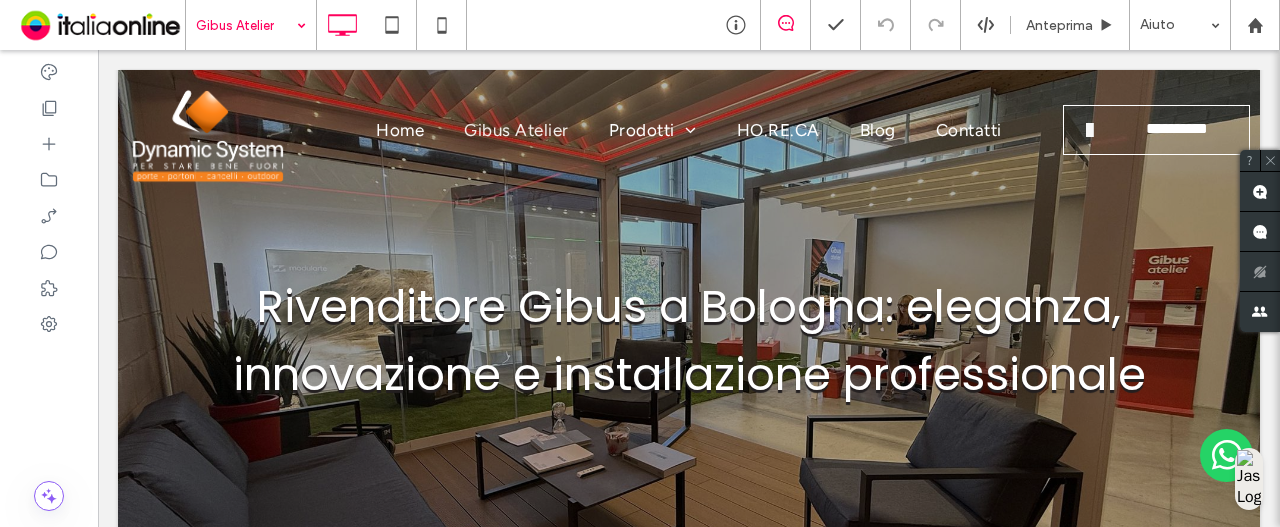 scroll, scrollTop: 0, scrollLeft: 0, axis: both 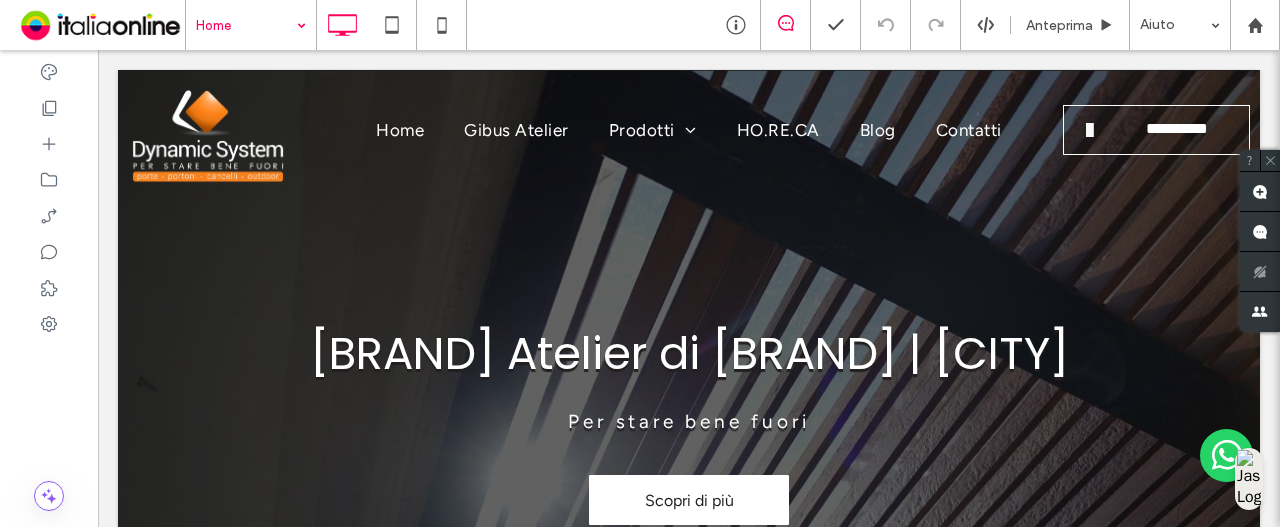 click at bounding box center [246, 25] 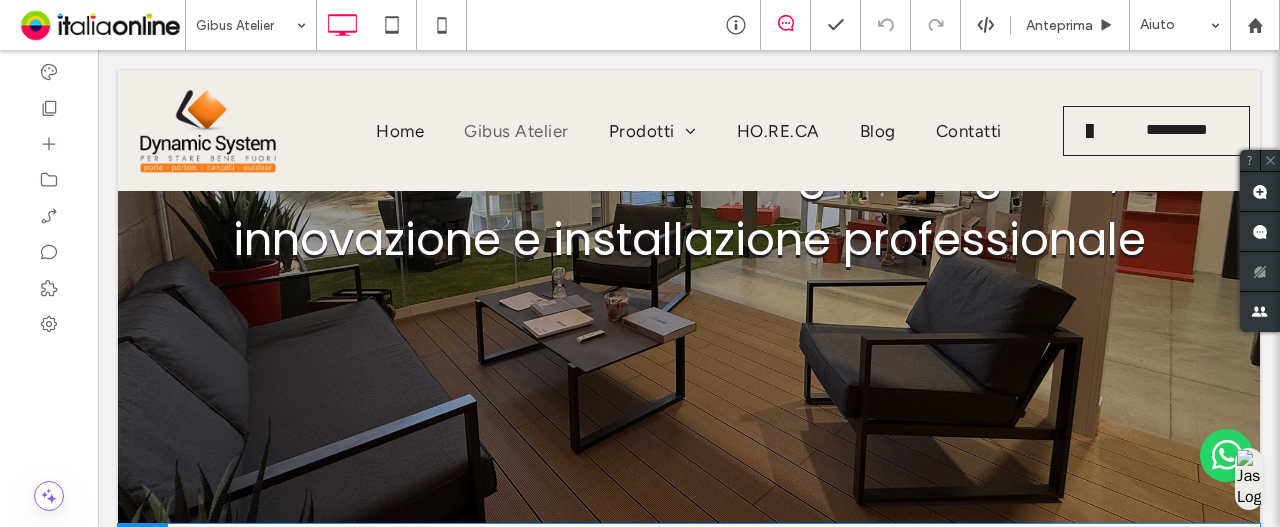 scroll, scrollTop: 0, scrollLeft: 0, axis: both 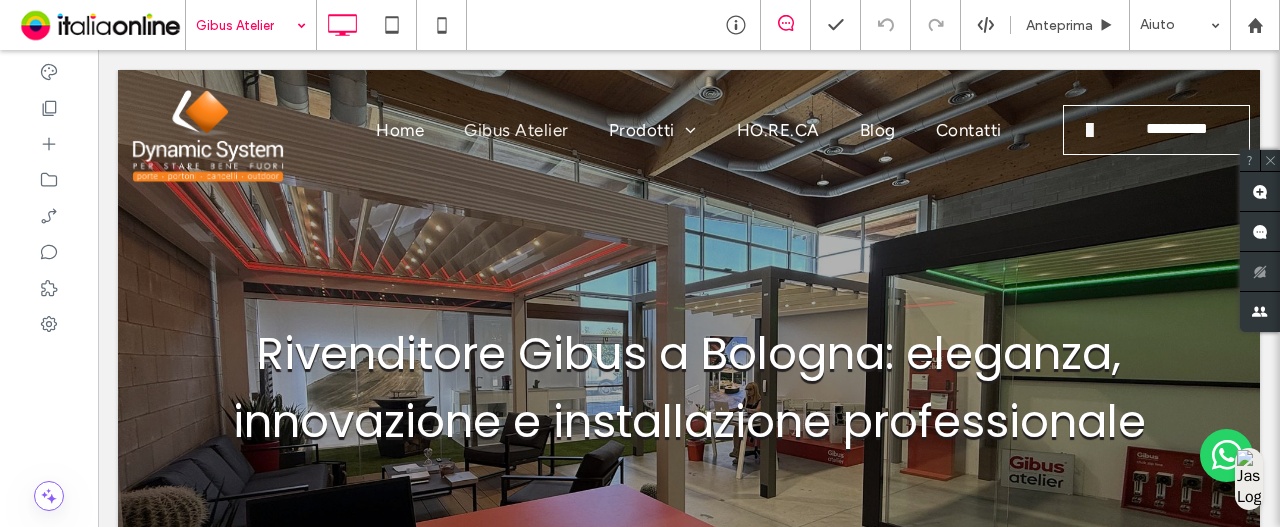 click at bounding box center (246, 25) 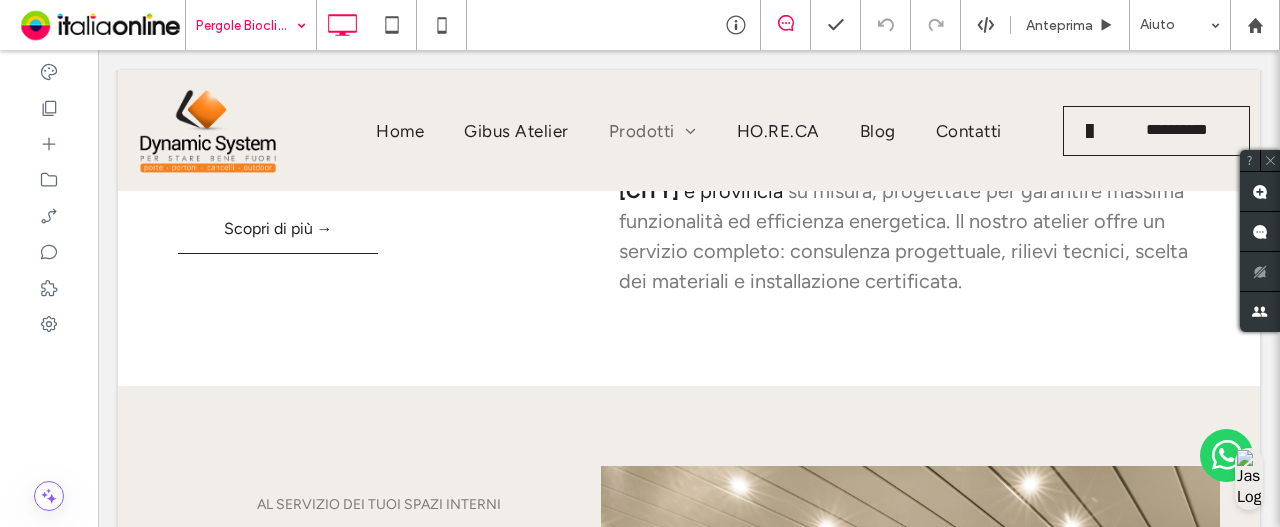 scroll, scrollTop: 500, scrollLeft: 0, axis: vertical 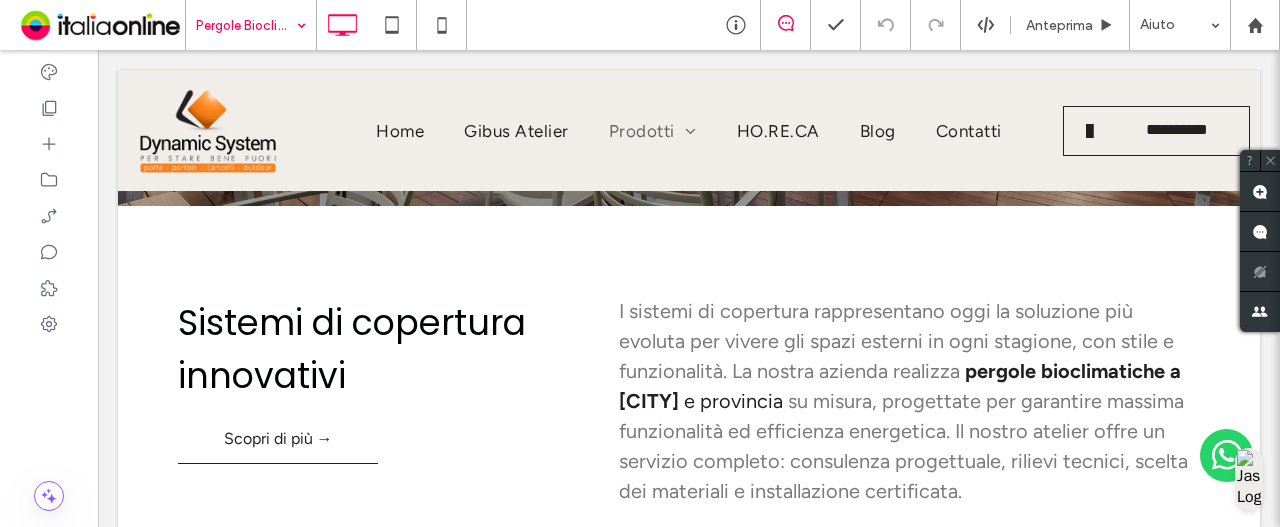 click at bounding box center (246, 25) 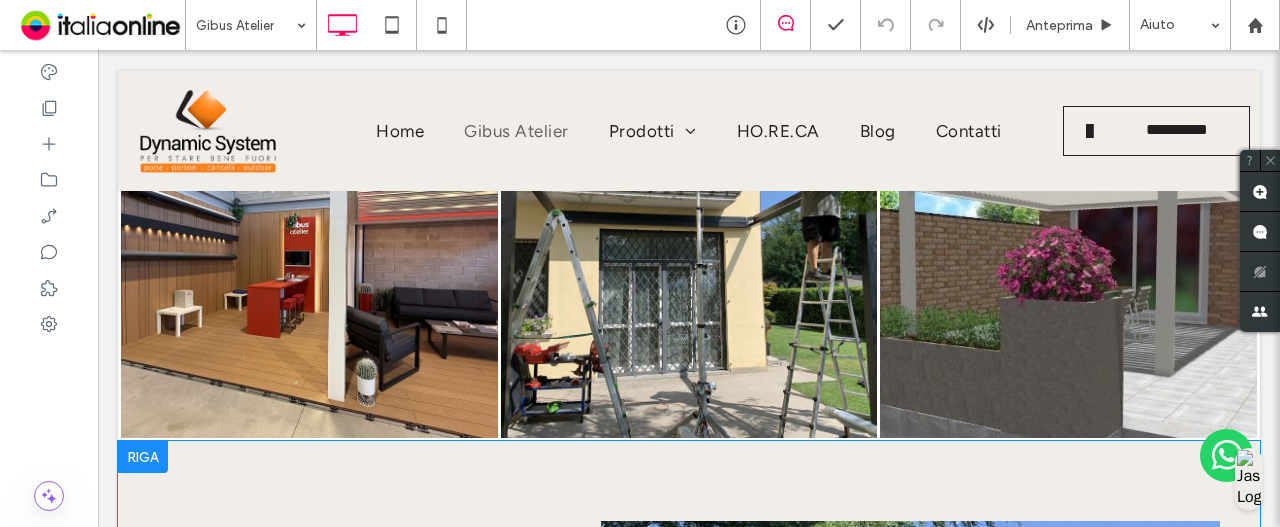 scroll, scrollTop: 2200, scrollLeft: 0, axis: vertical 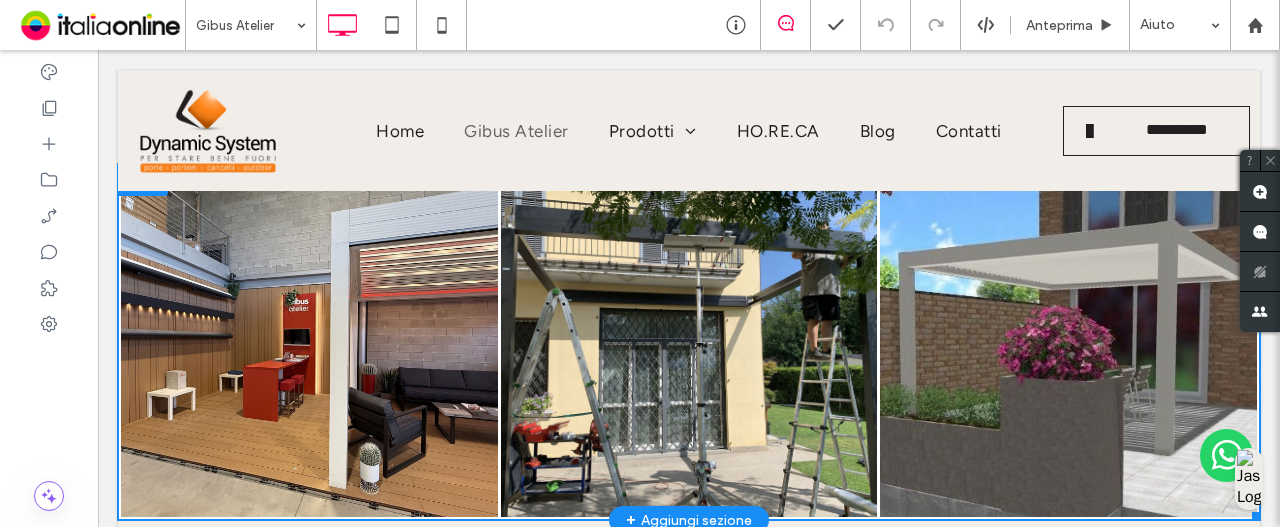 click at bounding box center (309, 342) 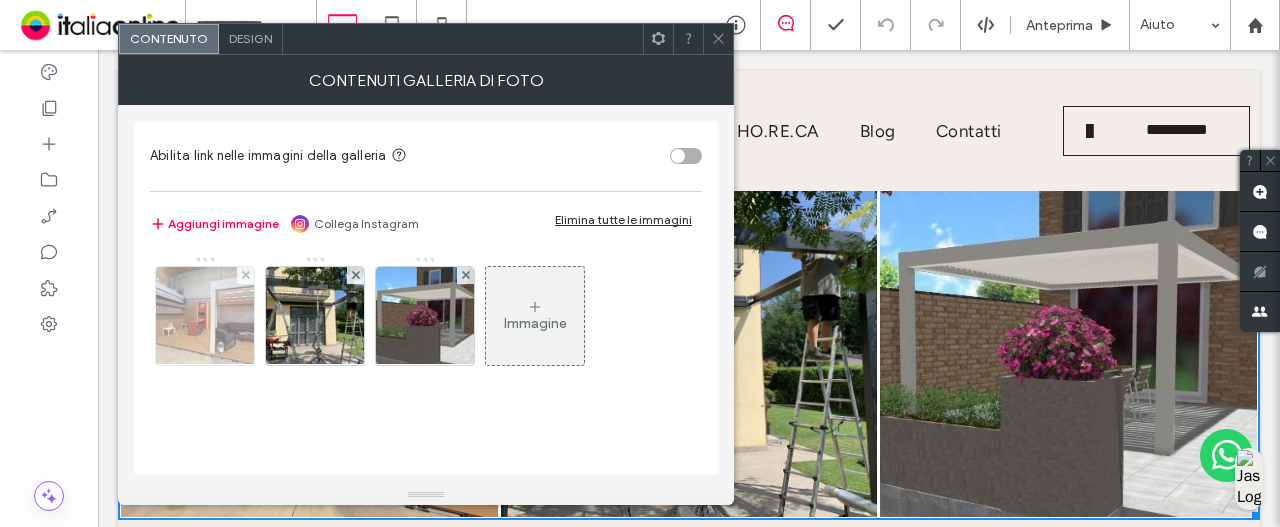 click at bounding box center (205, 316) 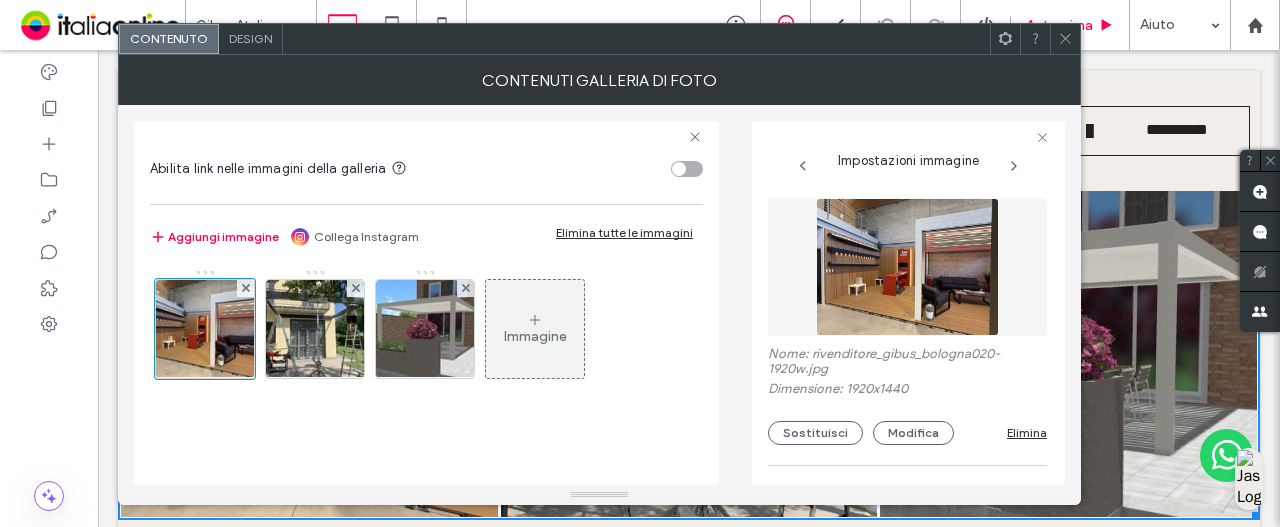 drag, startPoint x: 1076, startPoint y: 33, endPoint x: 1090, endPoint y: 44, distance: 17.804493 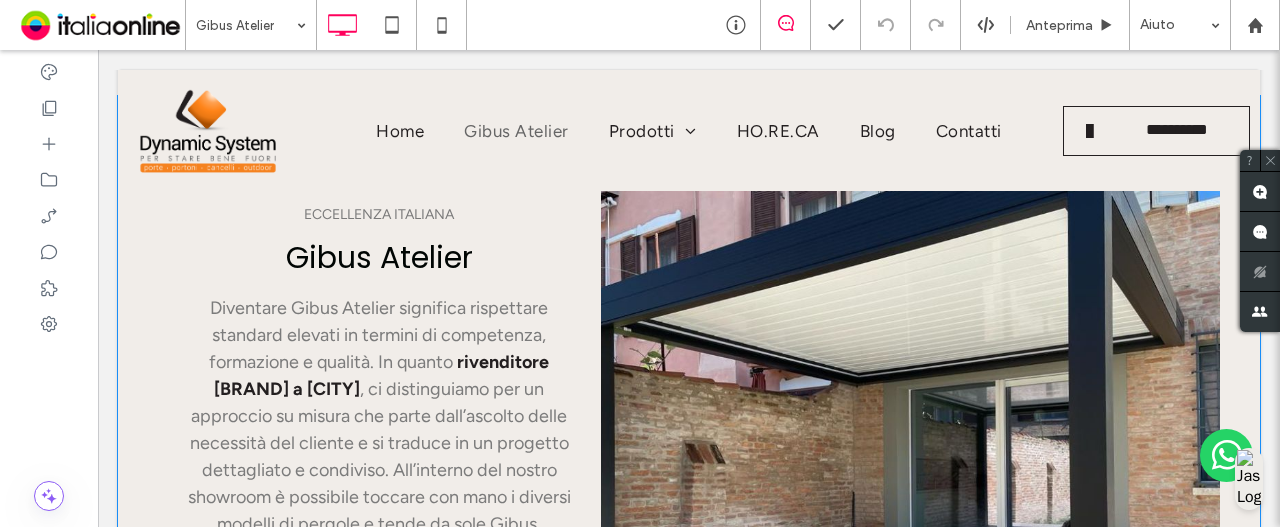 scroll, scrollTop: 900, scrollLeft: 0, axis: vertical 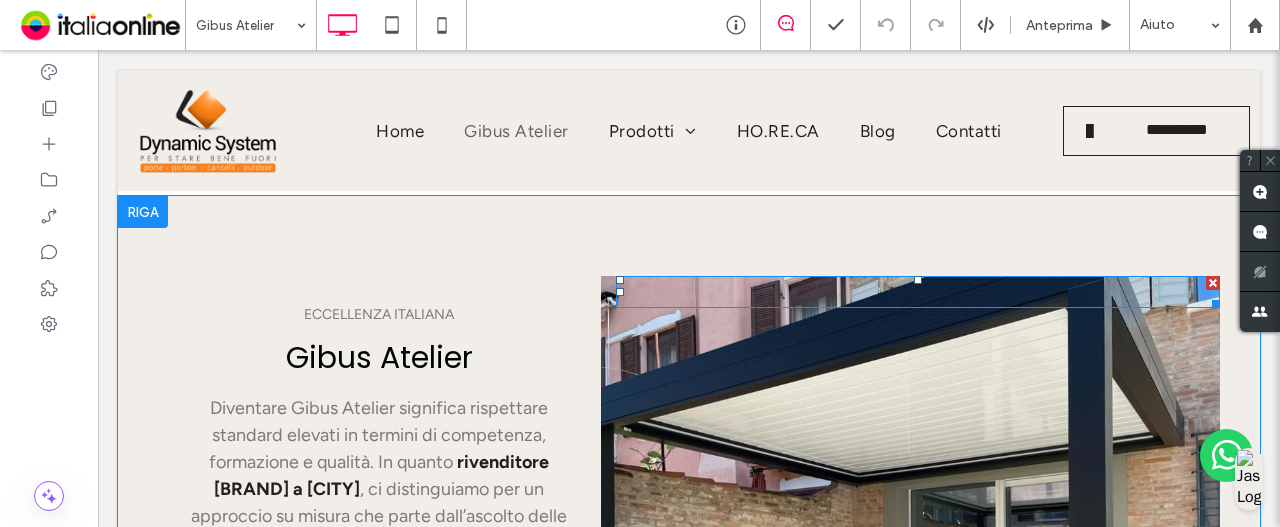 click at bounding box center (918, 292) 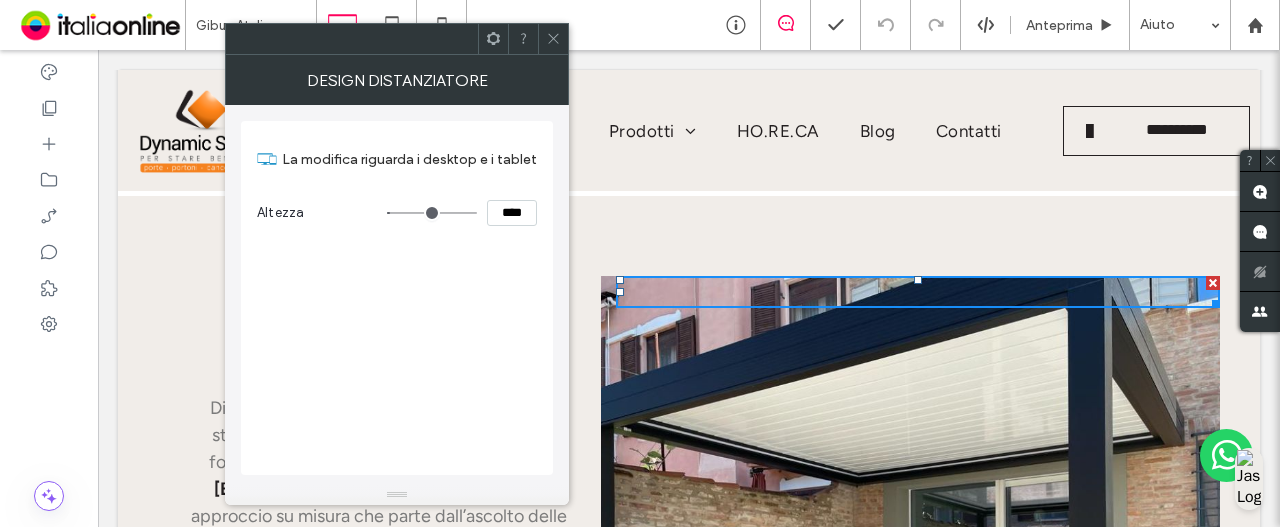 click at bounding box center (553, 39) 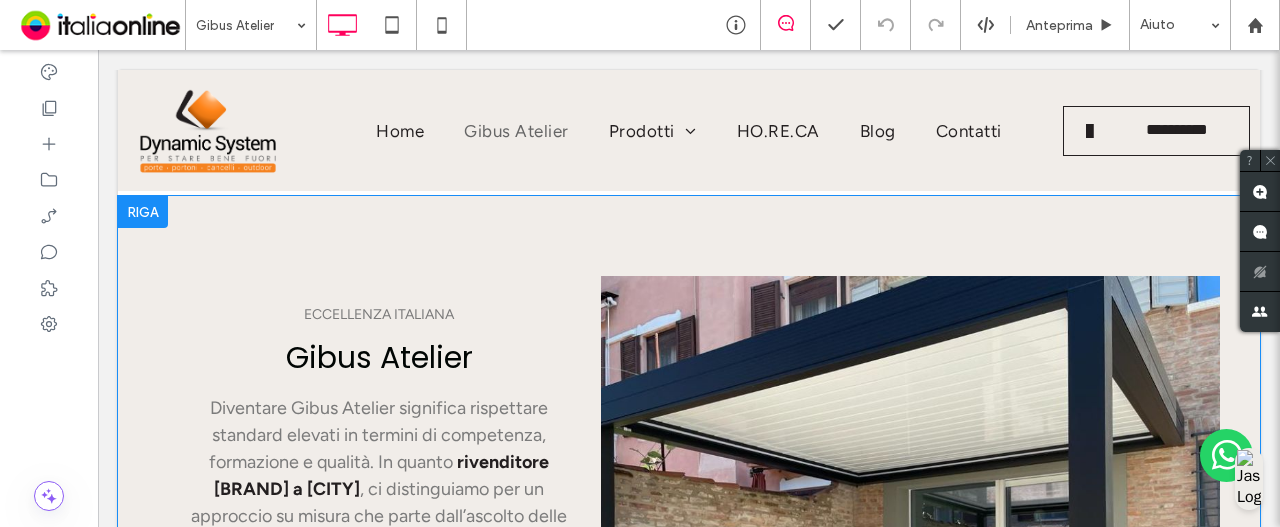 click on "Click To Paste" at bounding box center [910, 539] 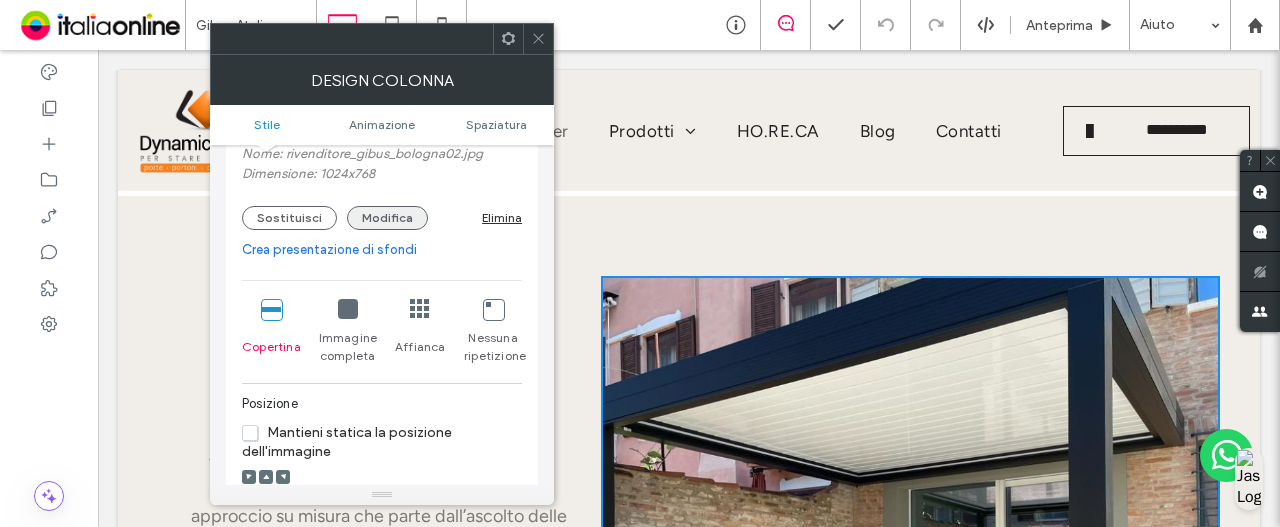 scroll, scrollTop: 200, scrollLeft: 0, axis: vertical 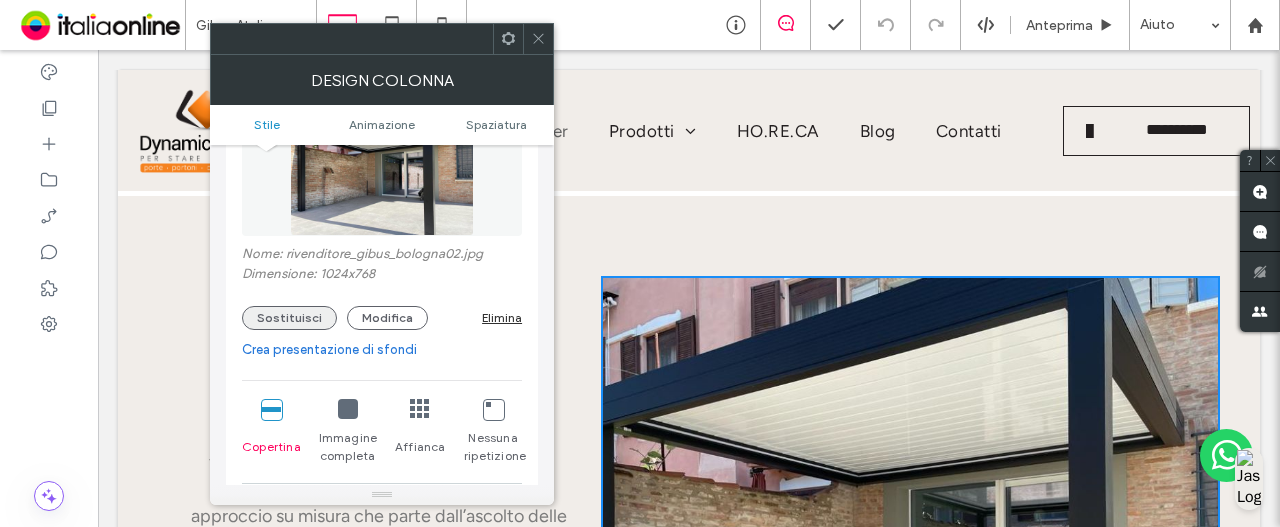 click on "Sostituisci" at bounding box center [289, 318] 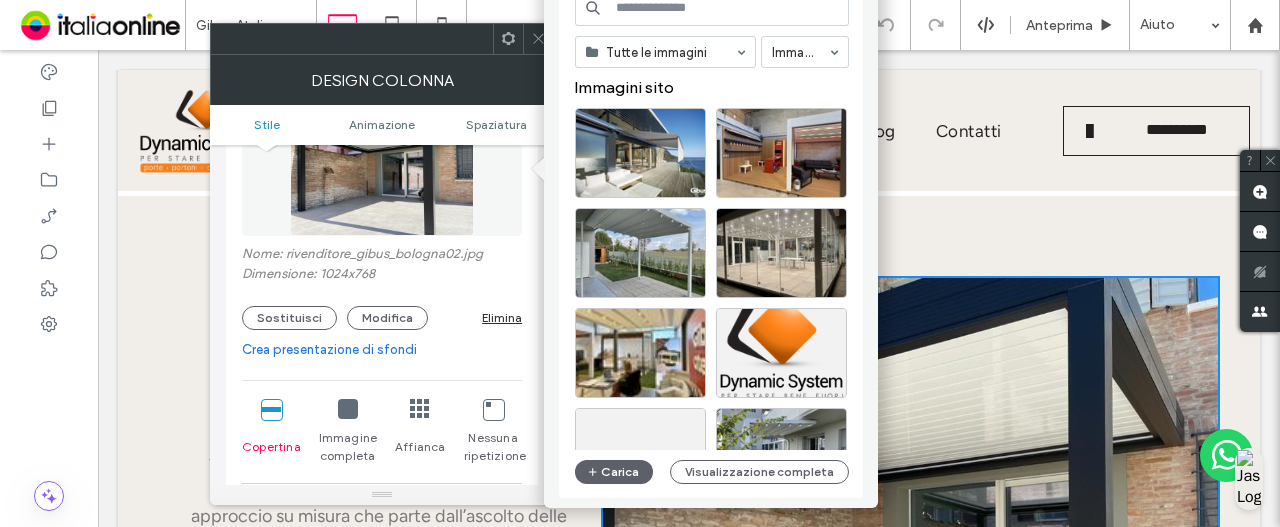 click at bounding box center [712, 8] 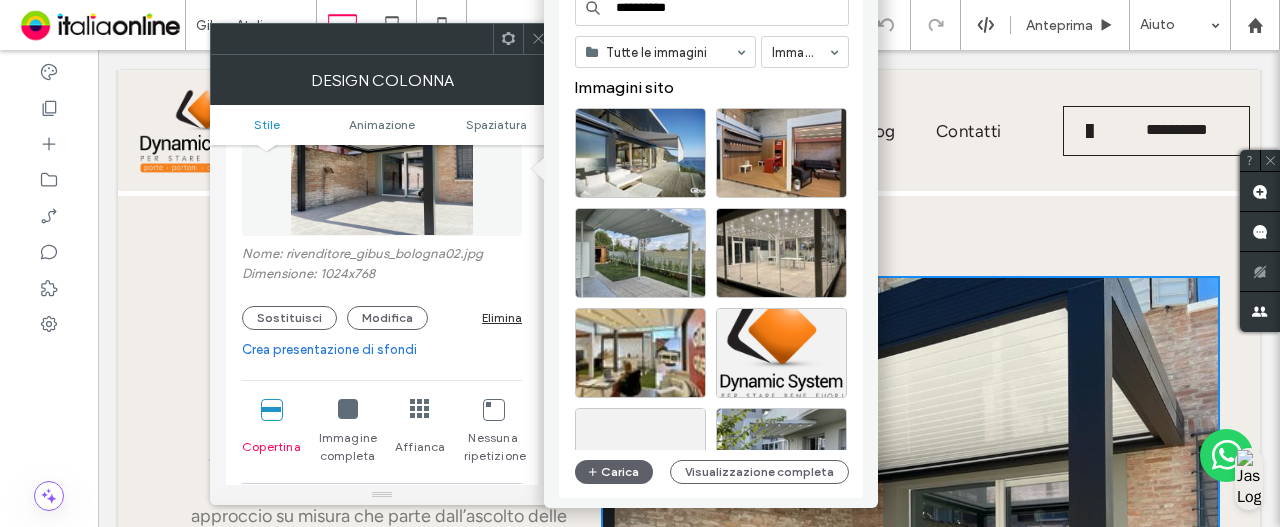 type on "**********" 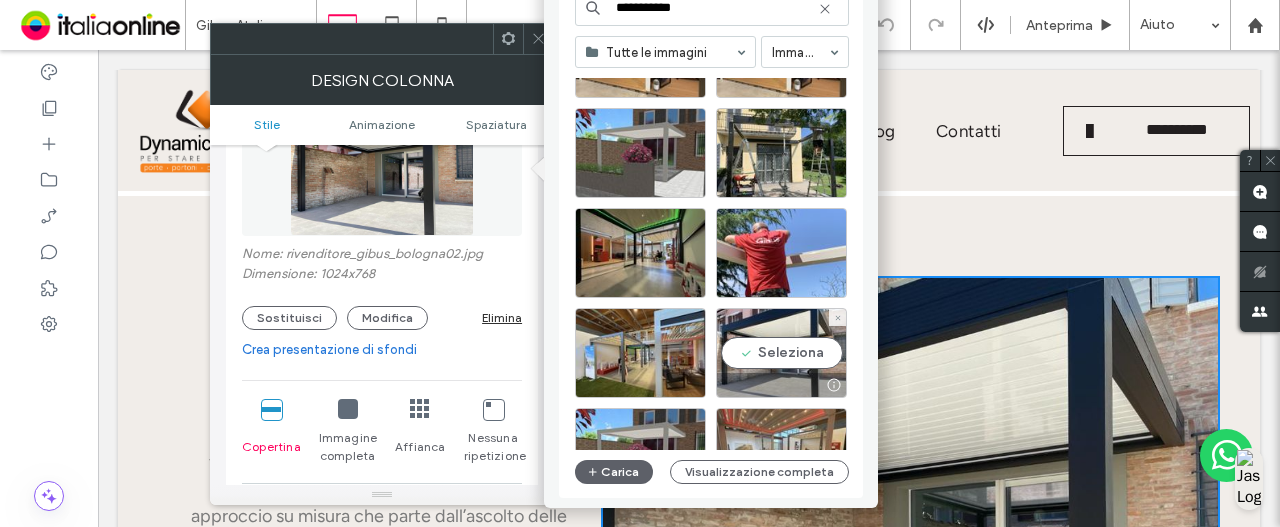 scroll, scrollTop: 0, scrollLeft: 0, axis: both 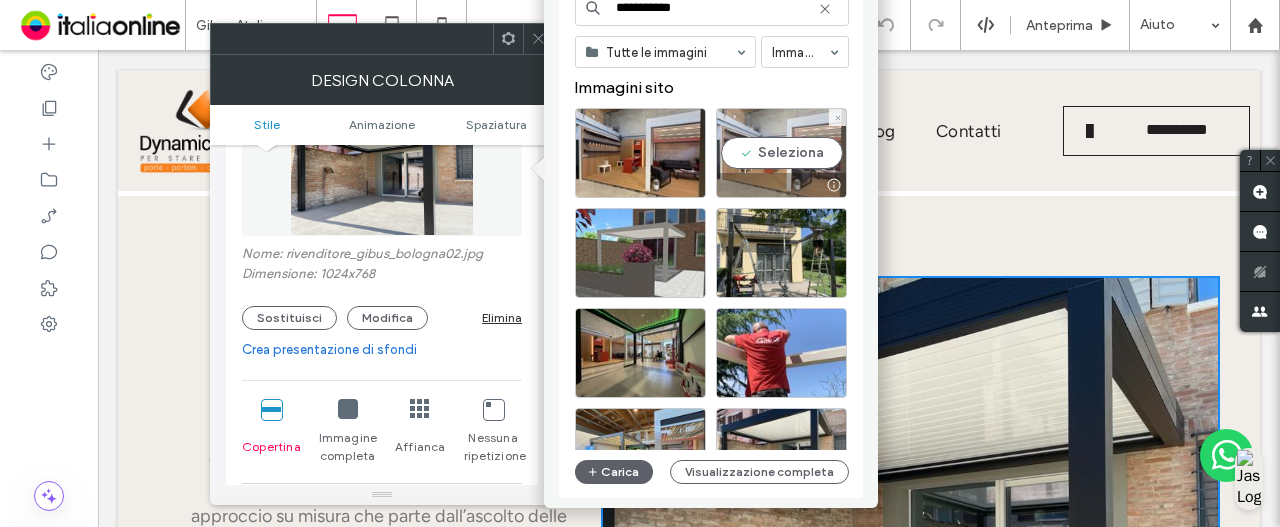 click on "Seleziona" at bounding box center (781, 153) 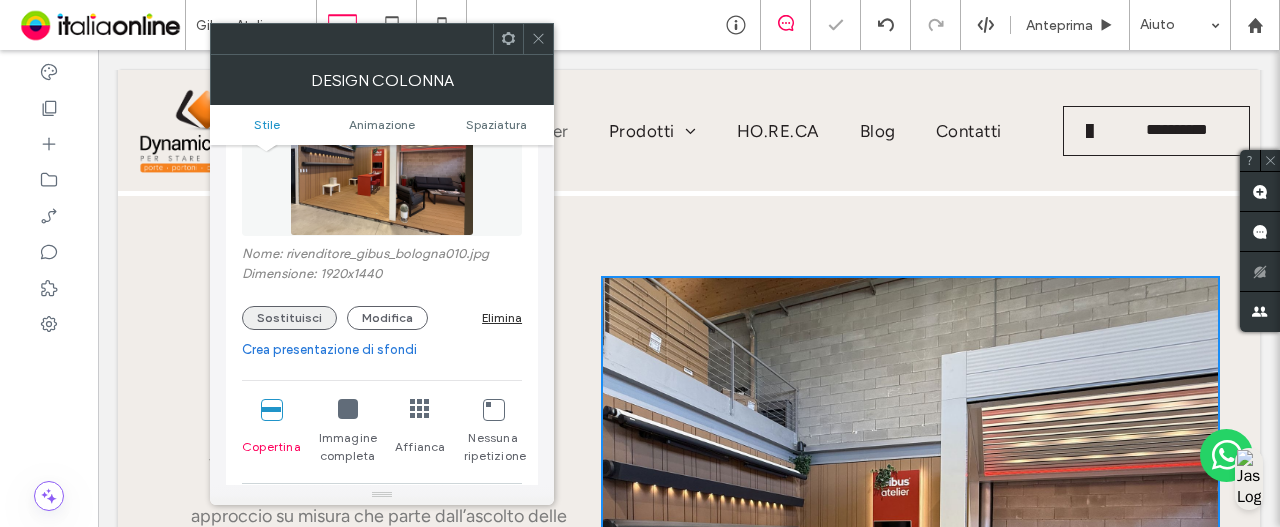 click on "Sostituisci" at bounding box center (289, 318) 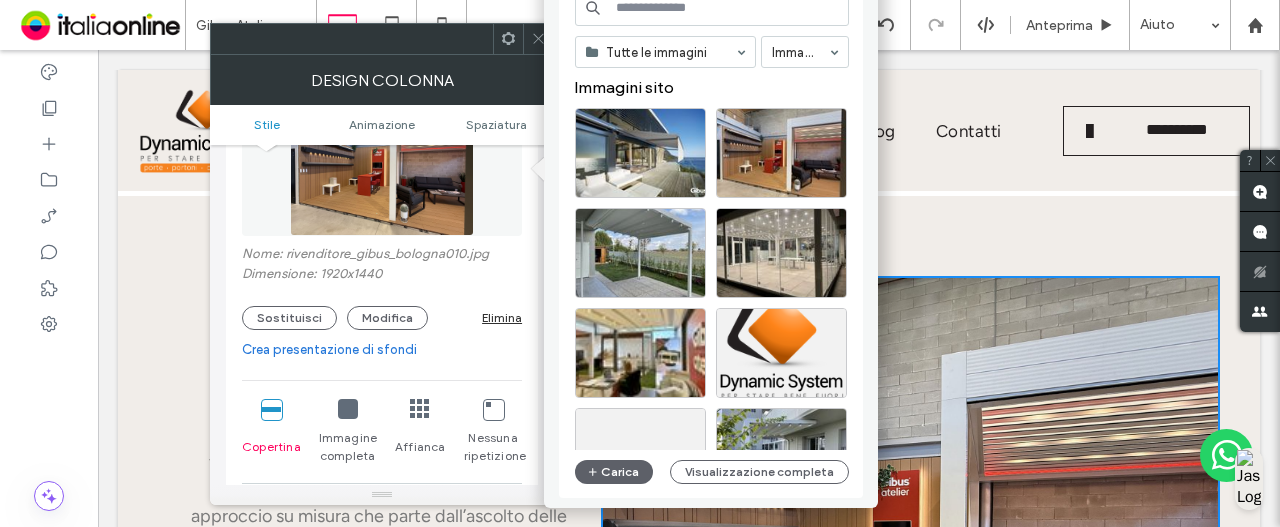 click at bounding box center [712, 8] 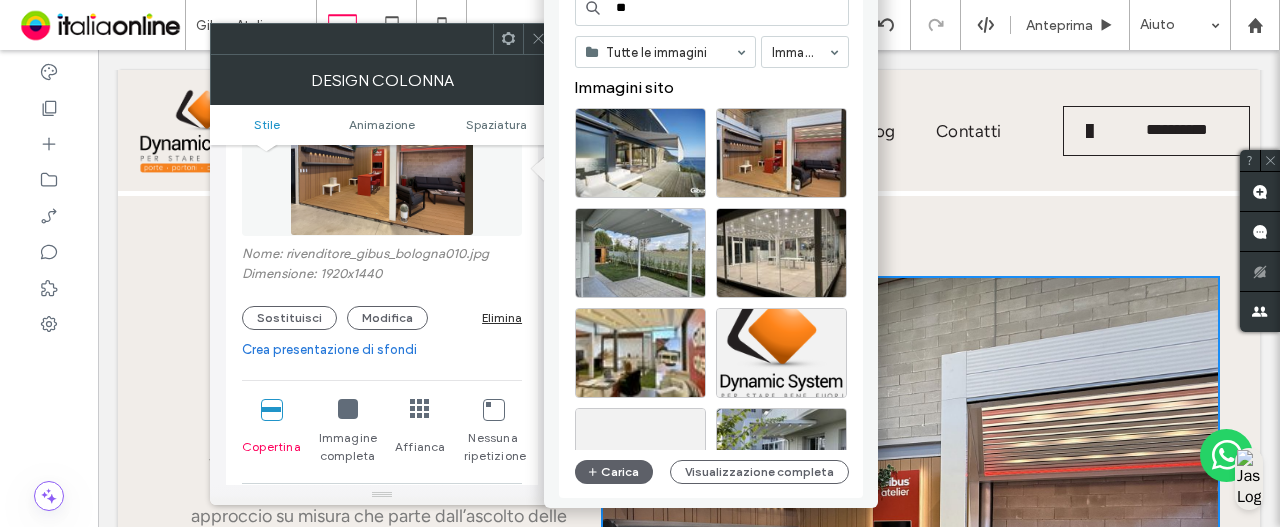 type on "***" 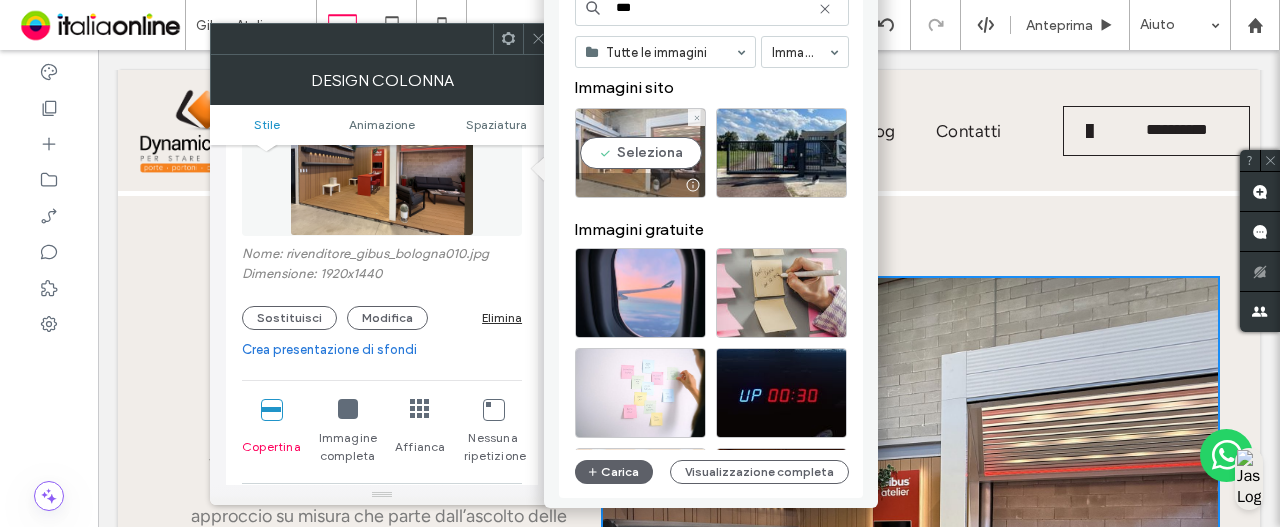 click on "Seleziona" at bounding box center [640, 153] 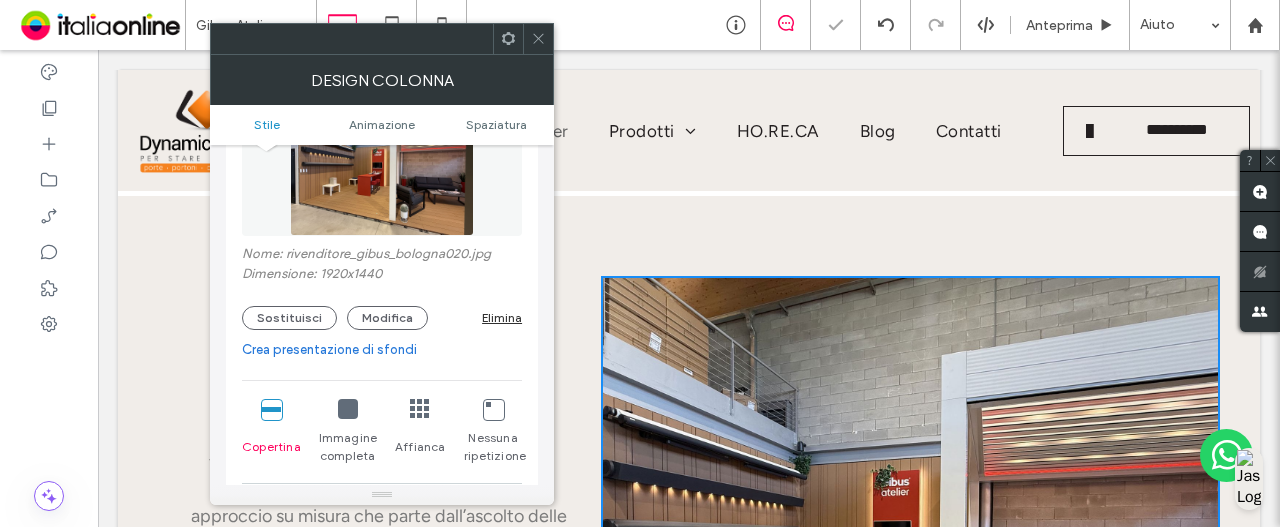 drag, startPoint x: 536, startPoint y: 45, endPoint x: 532, endPoint y: 85, distance: 40.1995 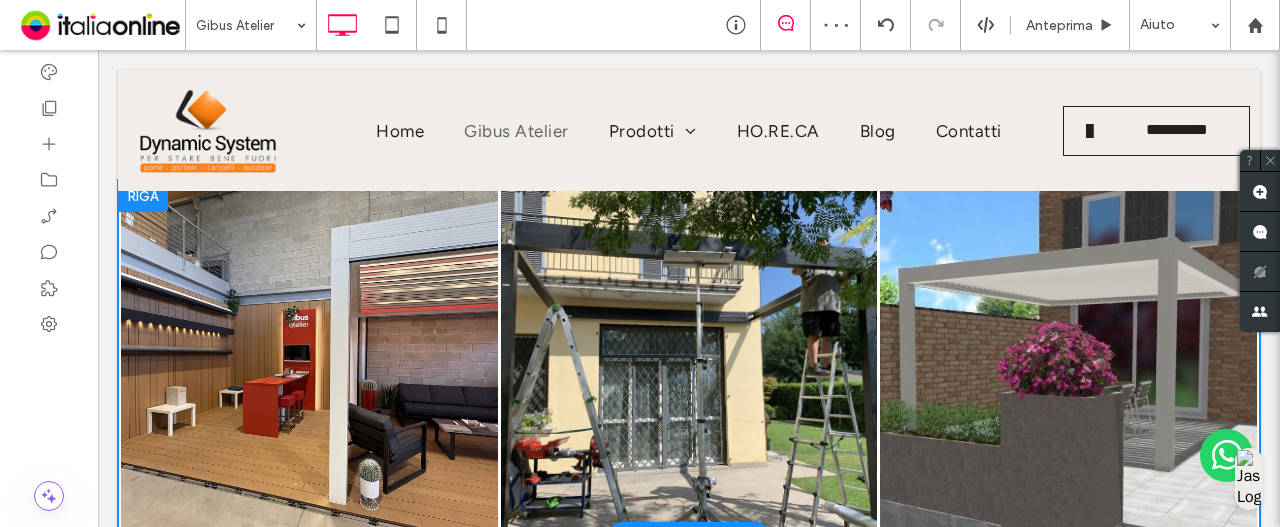 scroll, scrollTop: 2200, scrollLeft: 0, axis: vertical 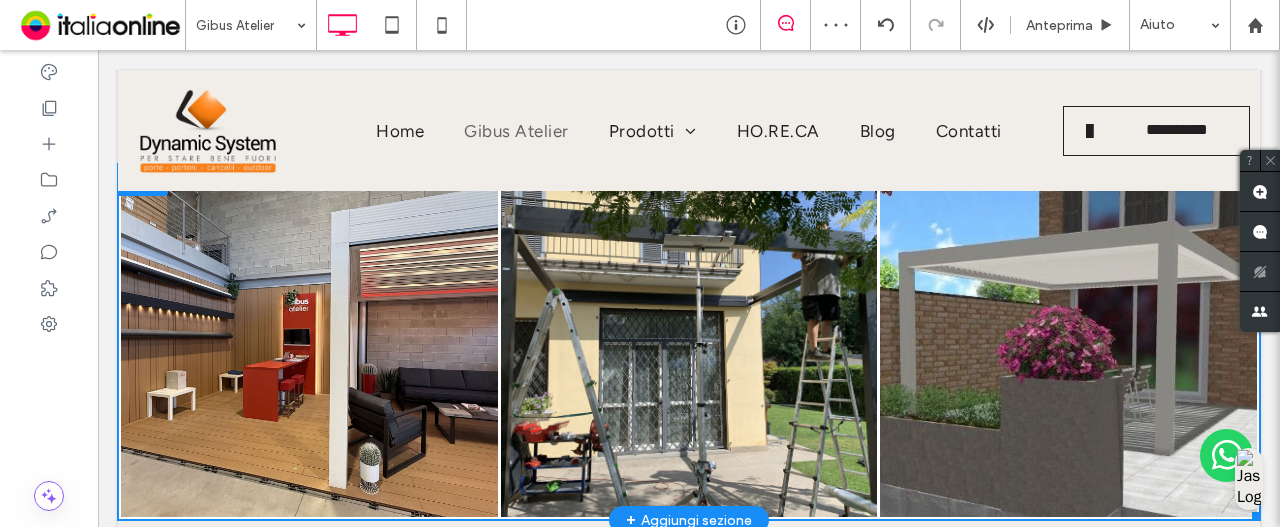 click at bounding box center (309, 342) 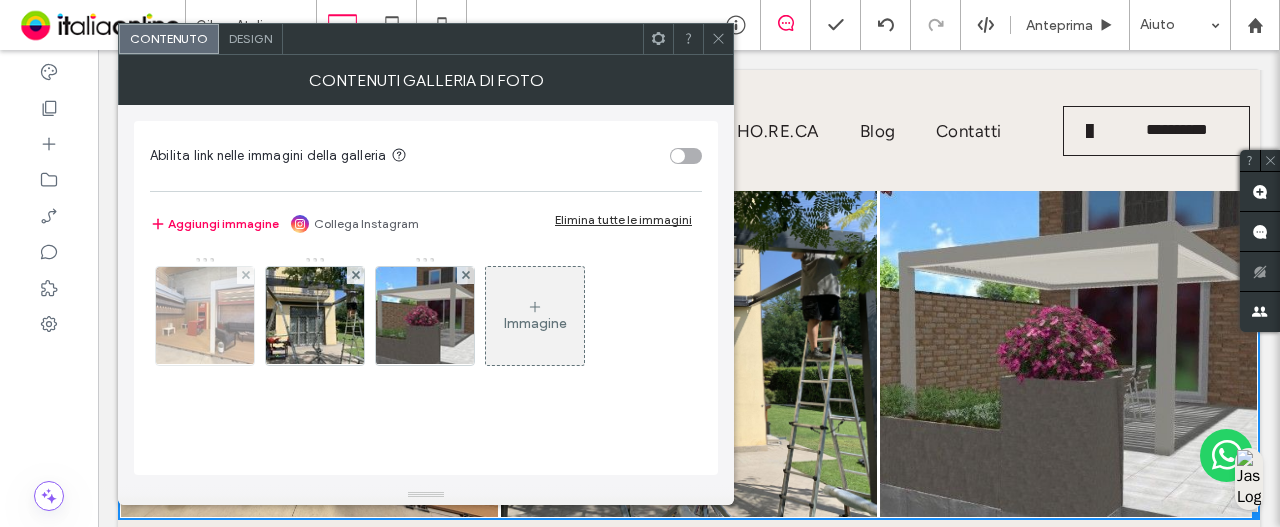 click at bounding box center (205, 316) 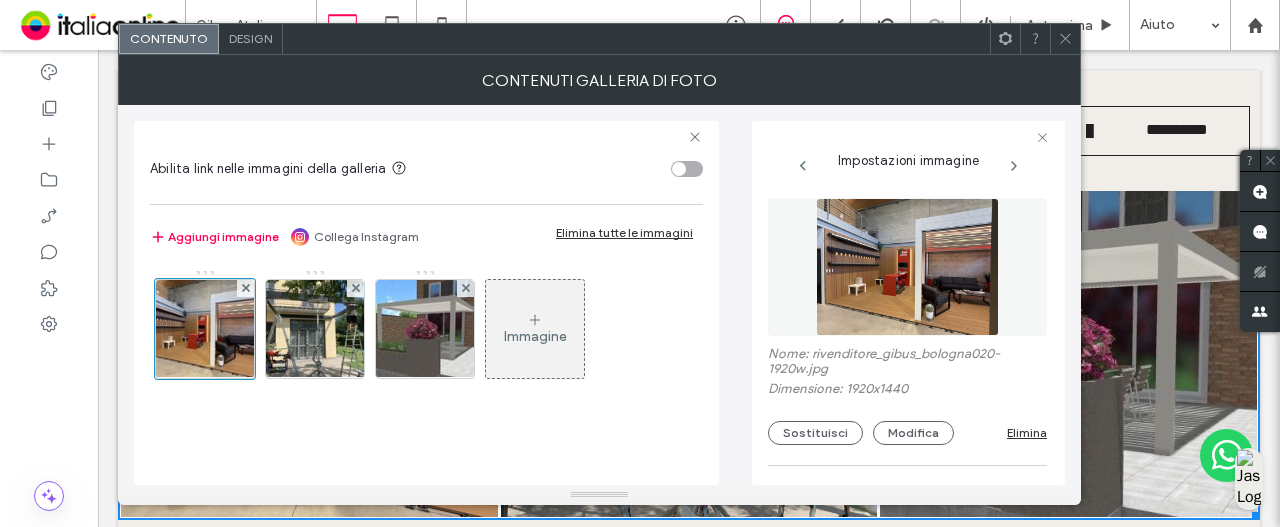 click on "Nome: rivenditore_gibus_bologna020-1920w.jpg Dimensione: 1920x1440 Sostituisci Modifica Elimina" at bounding box center (907, 395) 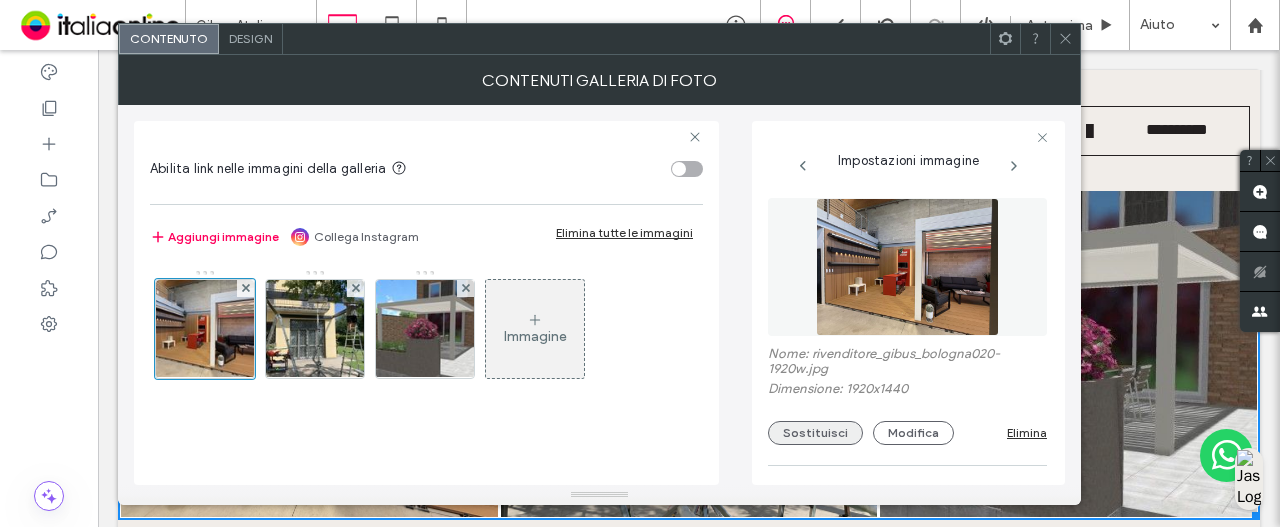 click on "Sostituisci" at bounding box center (815, 433) 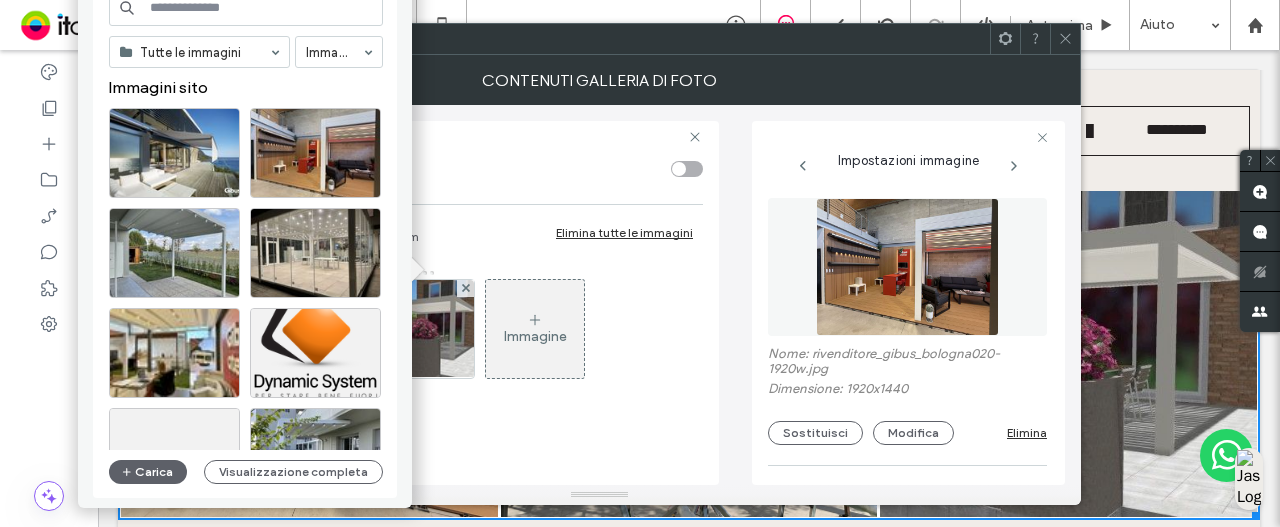 click at bounding box center [246, 8] 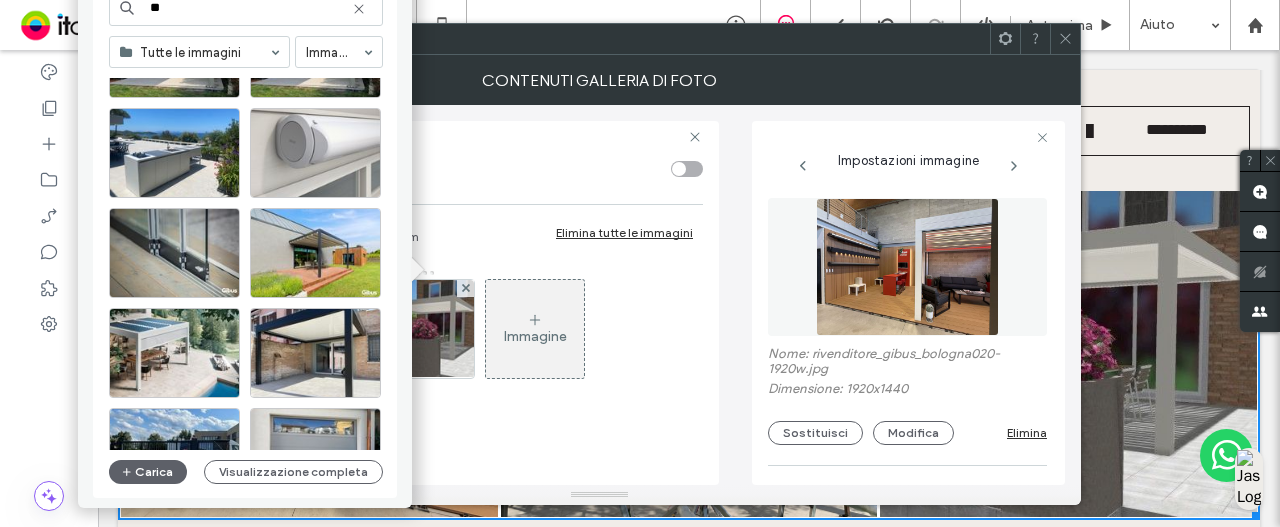 scroll, scrollTop: 500, scrollLeft: 0, axis: vertical 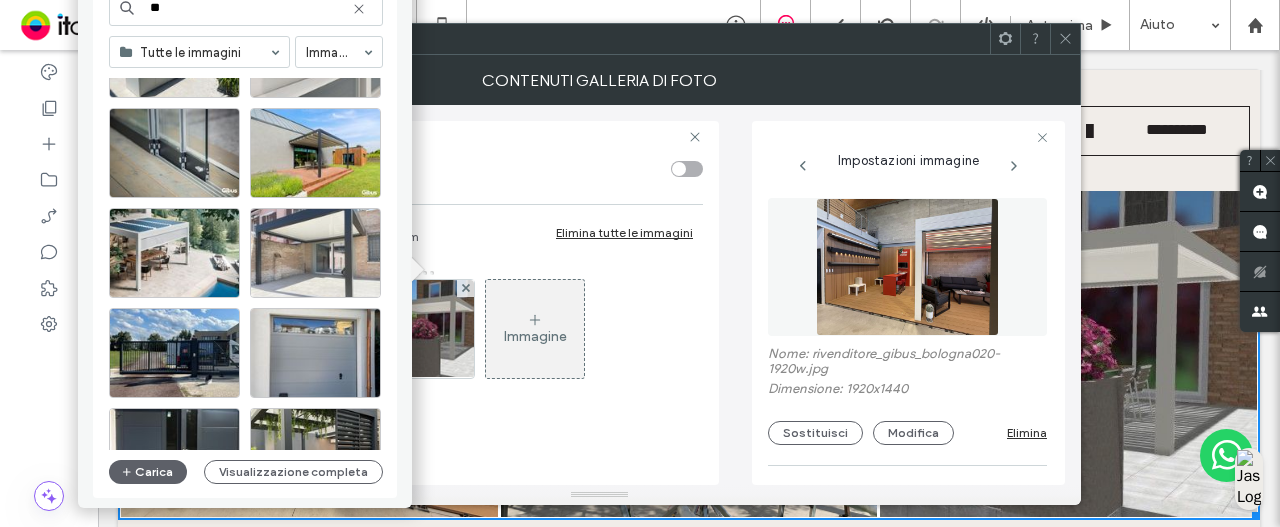 type on "**" 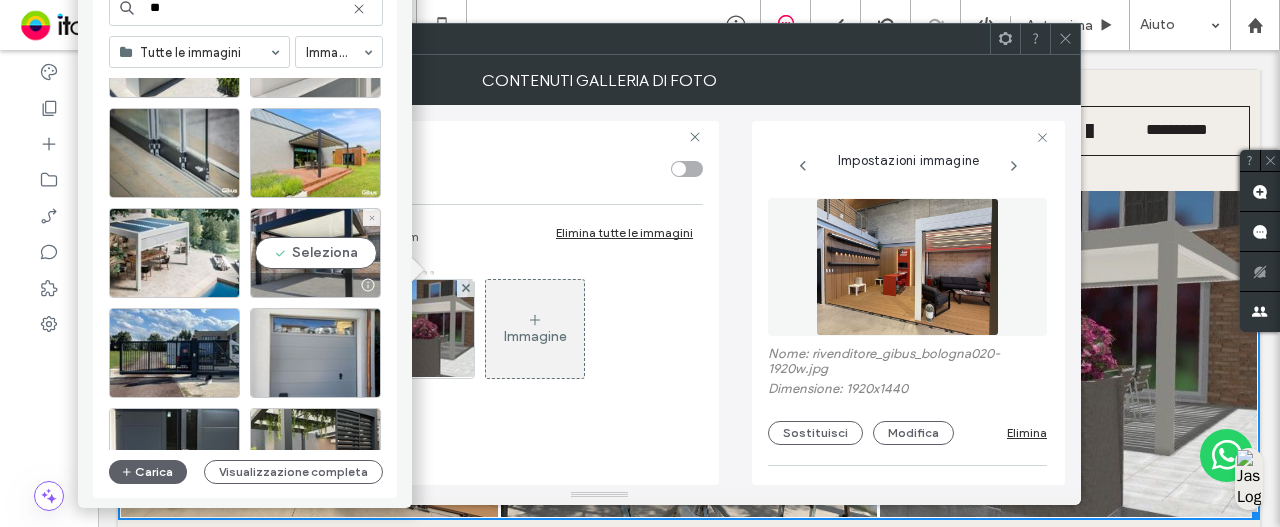 drag, startPoint x: 293, startPoint y: 247, endPoint x: 317, endPoint y: 264, distance: 29.410883 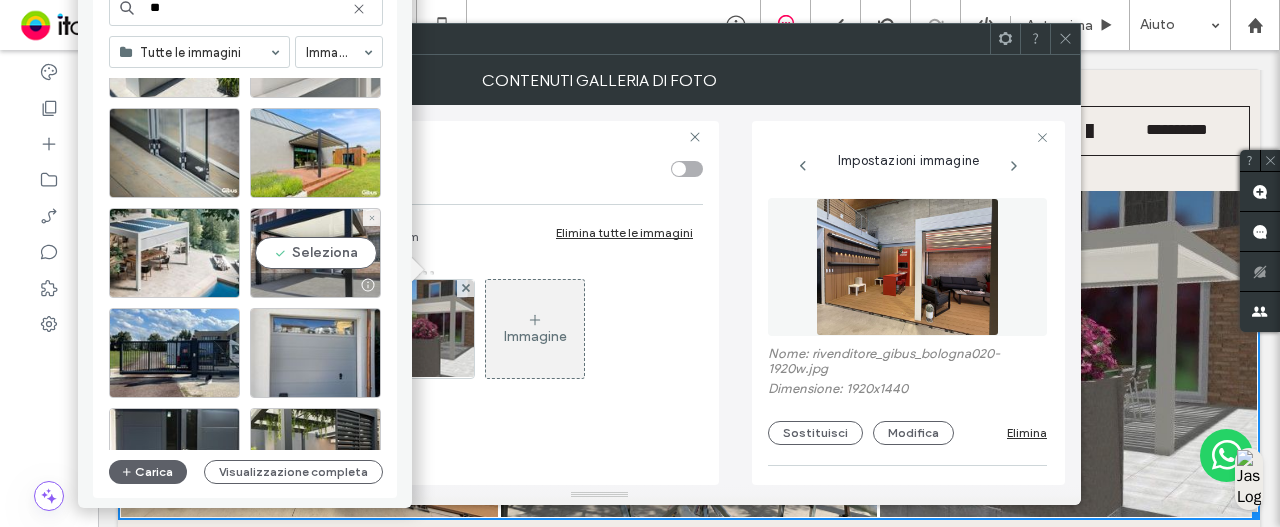 click on "Seleziona" at bounding box center (315, 253) 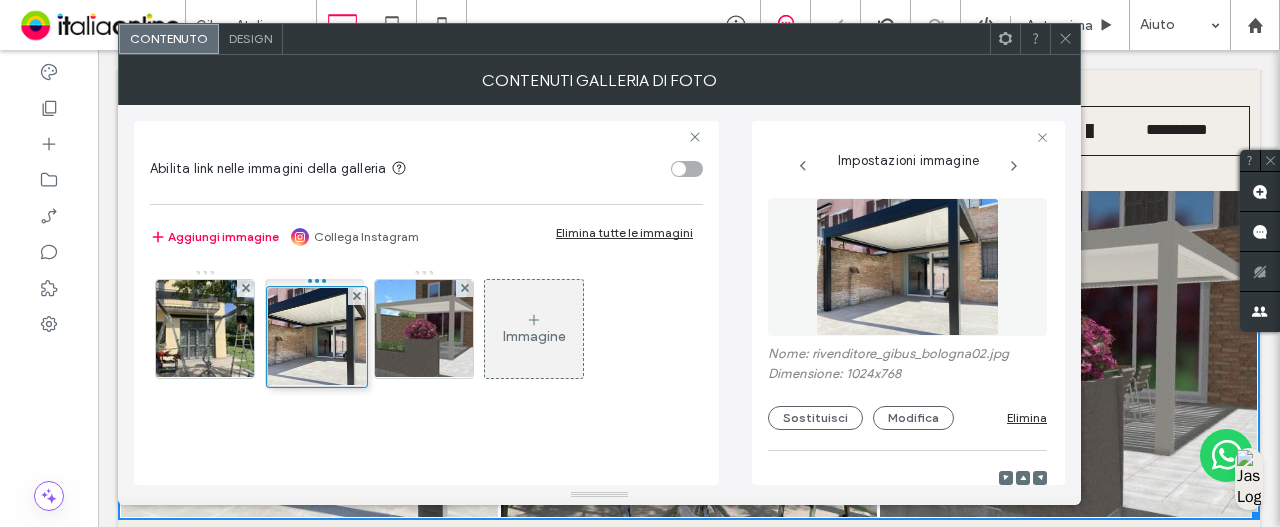 drag, startPoint x: 203, startPoint y: 358, endPoint x: 326, endPoint y: 366, distance: 123.25989 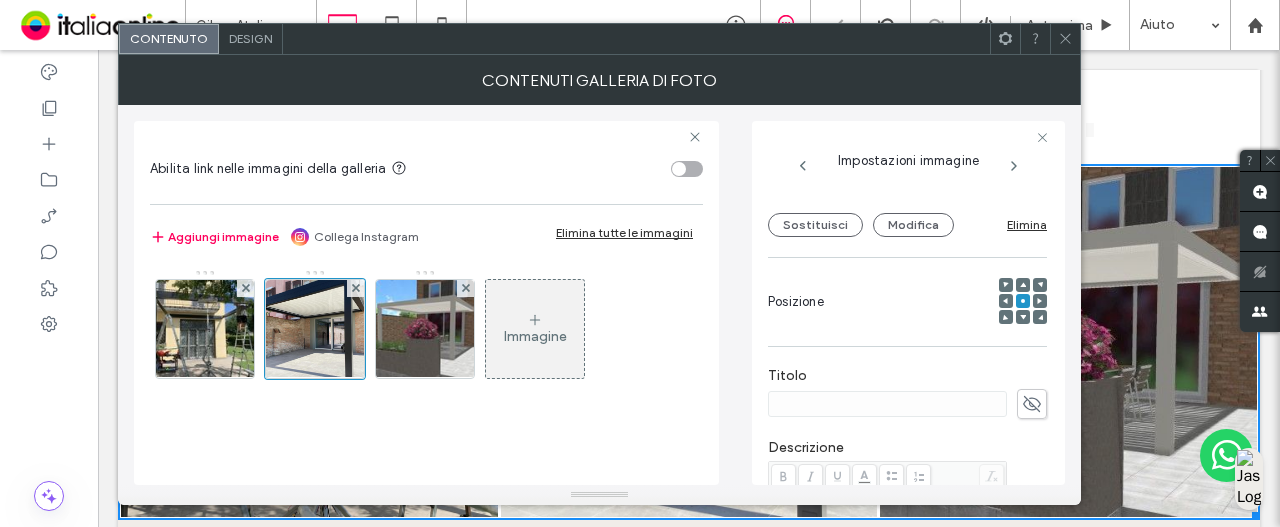 scroll, scrollTop: 573, scrollLeft: 0, axis: vertical 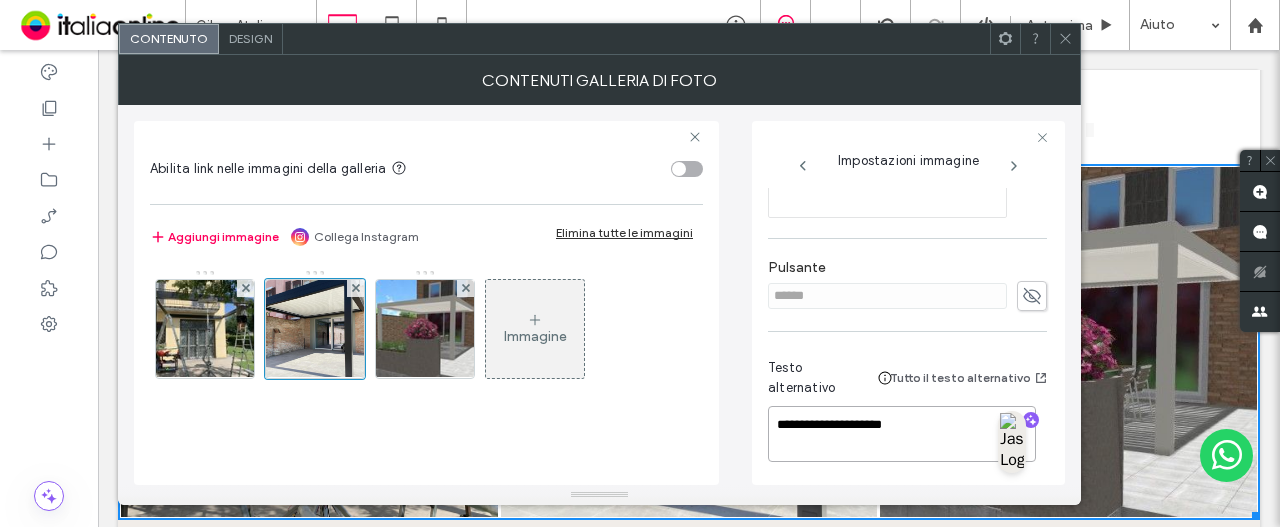 drag, startPoint x: 927, startPoint y: 438, endPoint x: 910, endPoint y: 437, distance: 17.029387 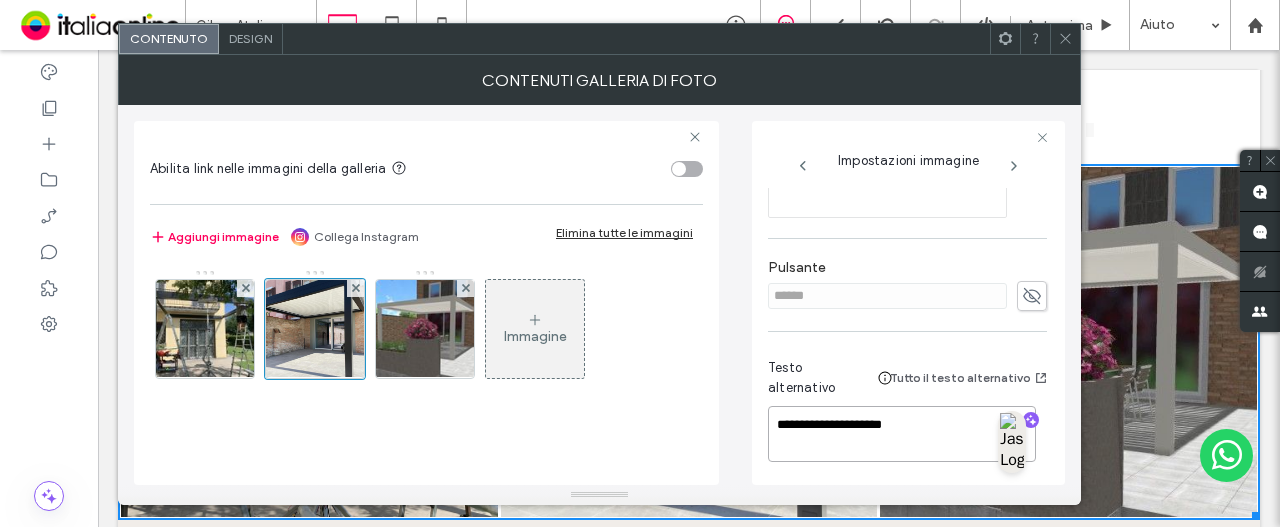 drag, startPoint x: 858, startPoint y: 417, endPoint x: 532, endPoint y: 361, distance: 330.77484 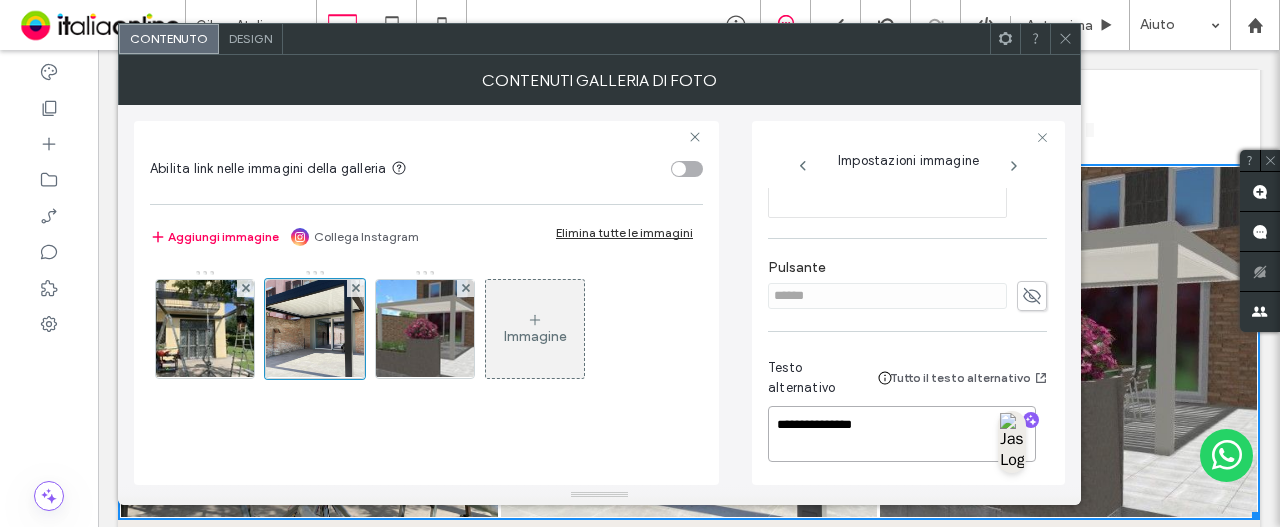 type on "**********" 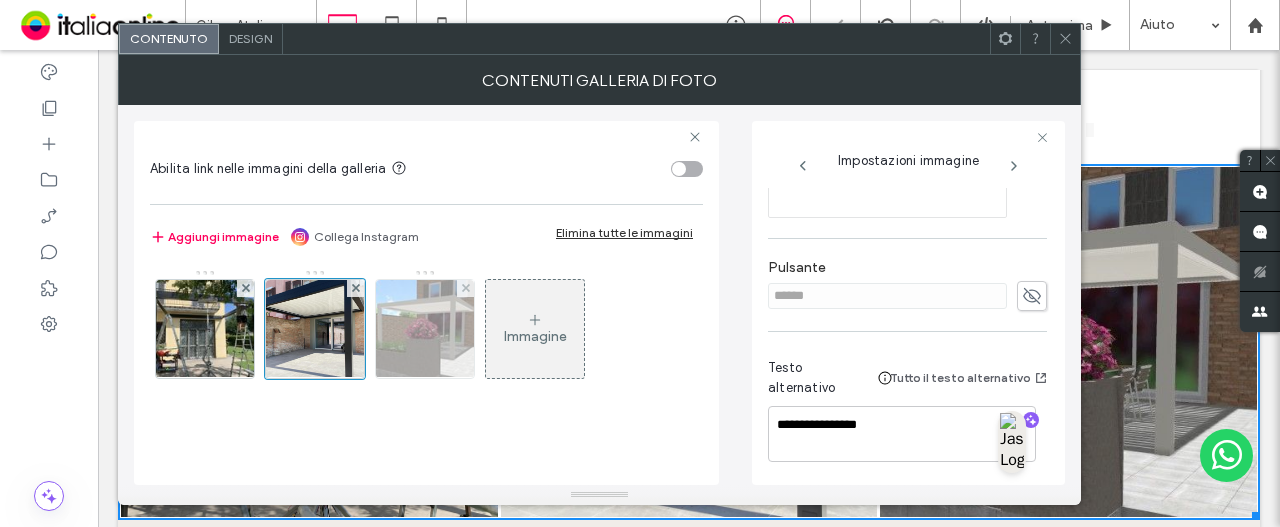 click at bounding box center (424, 329) 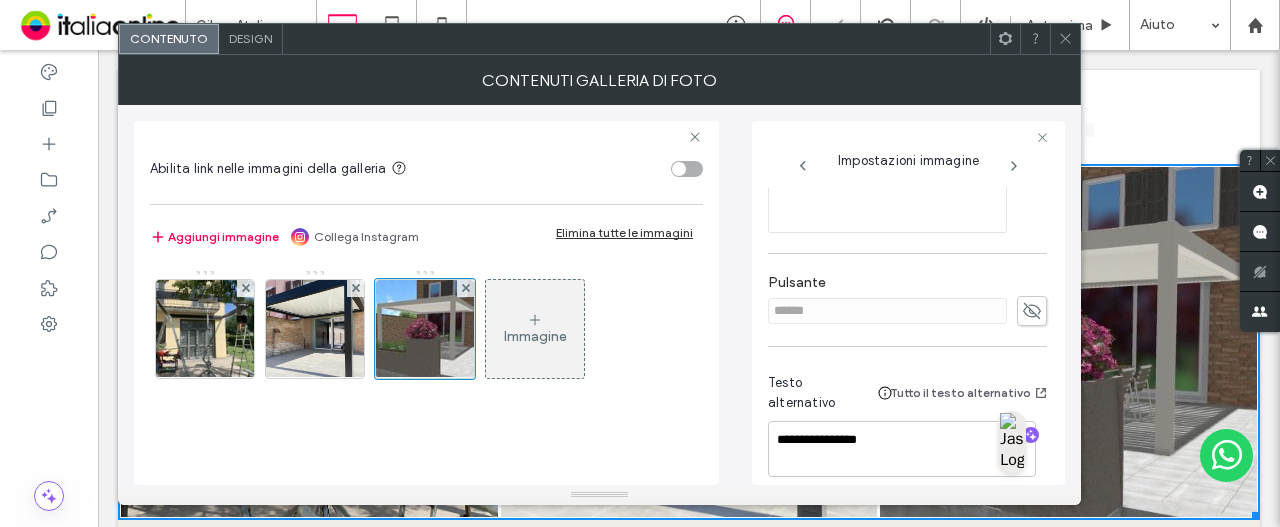 scroll, scrollTop: 589, scrollLeft: 0, axis: vertical 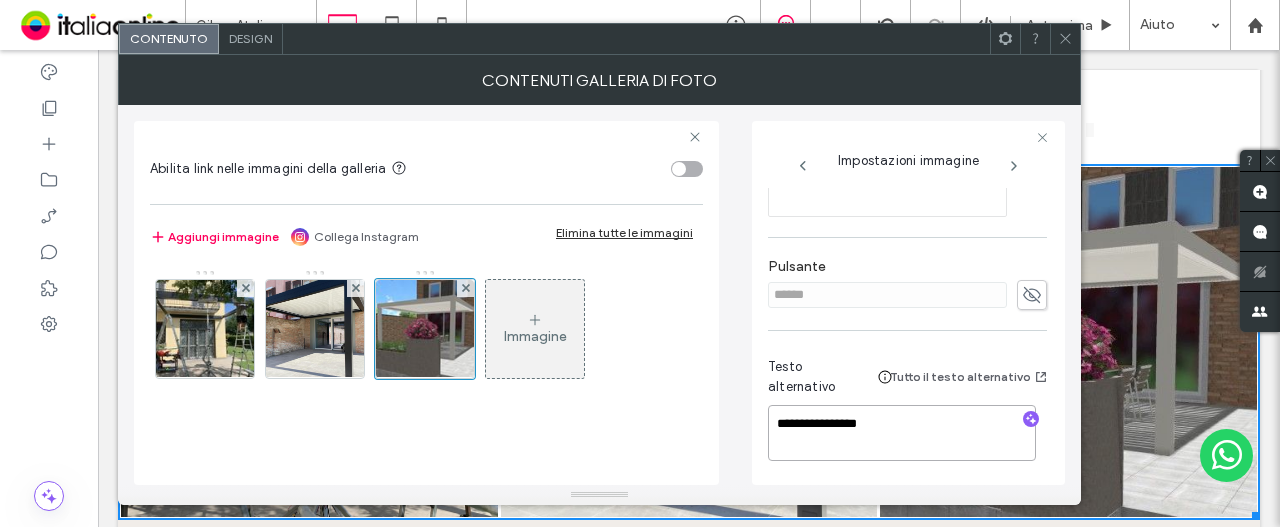 click on "**********" at bounding box center (902, 433) 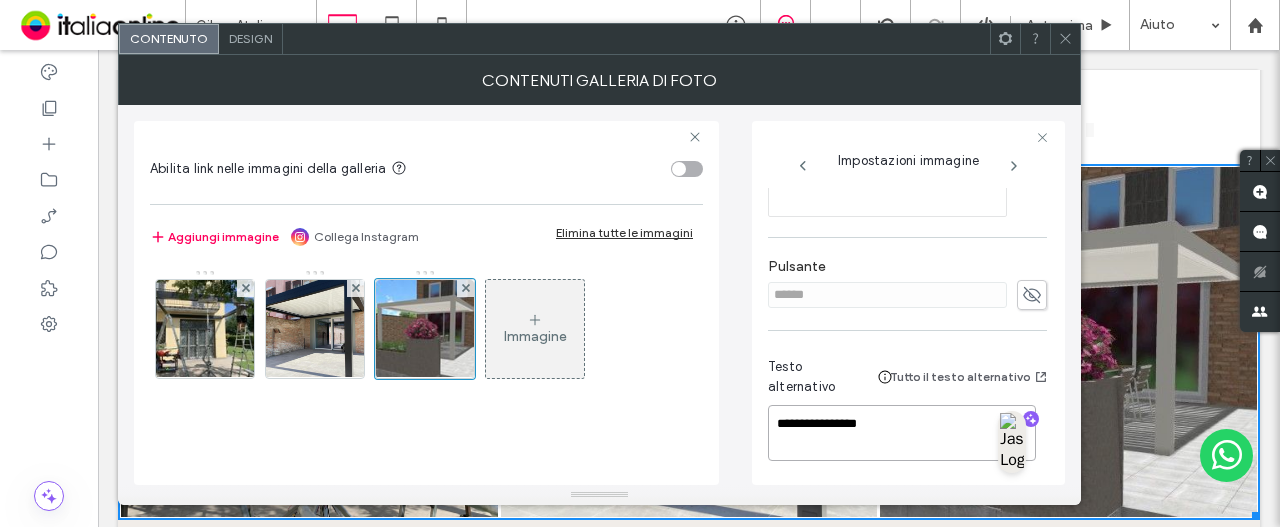 click on "**********" at bounding box center [902, 433] 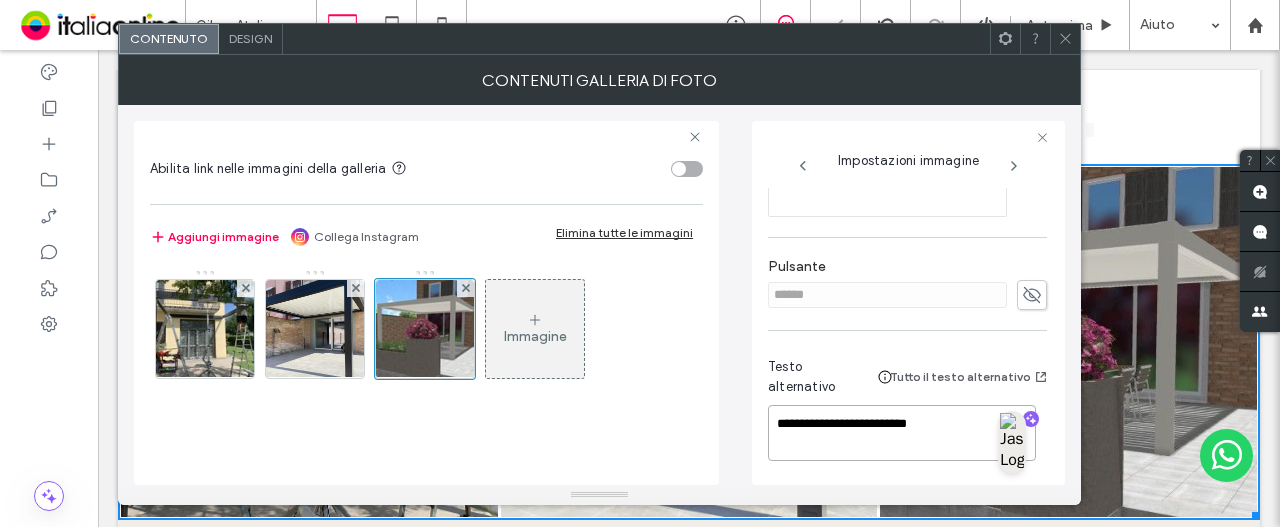 type on "**********" 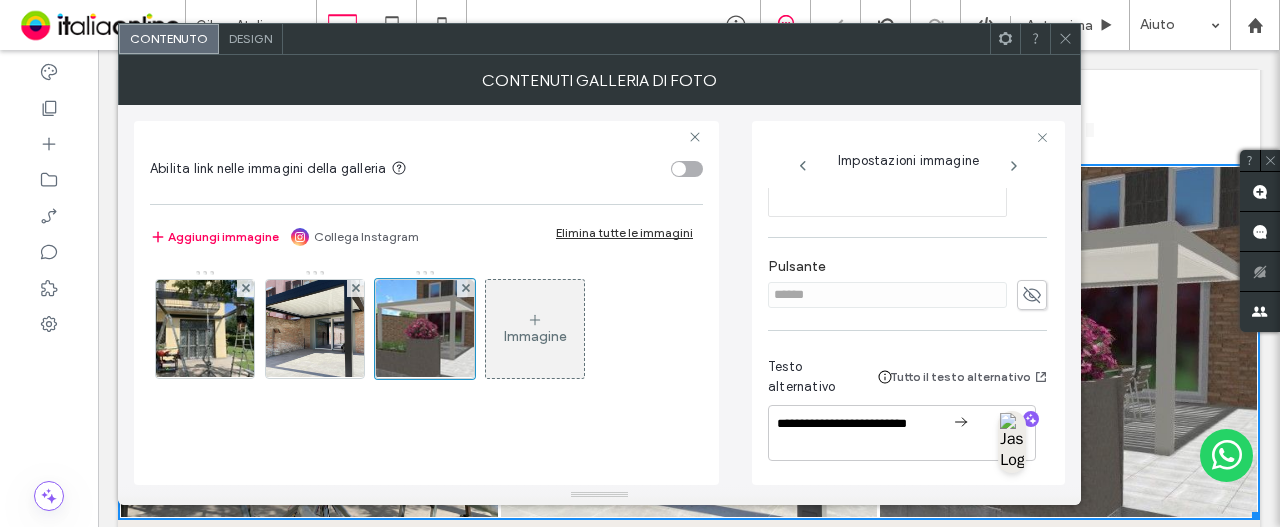 click on "**********" at bounding box center [907, 413] 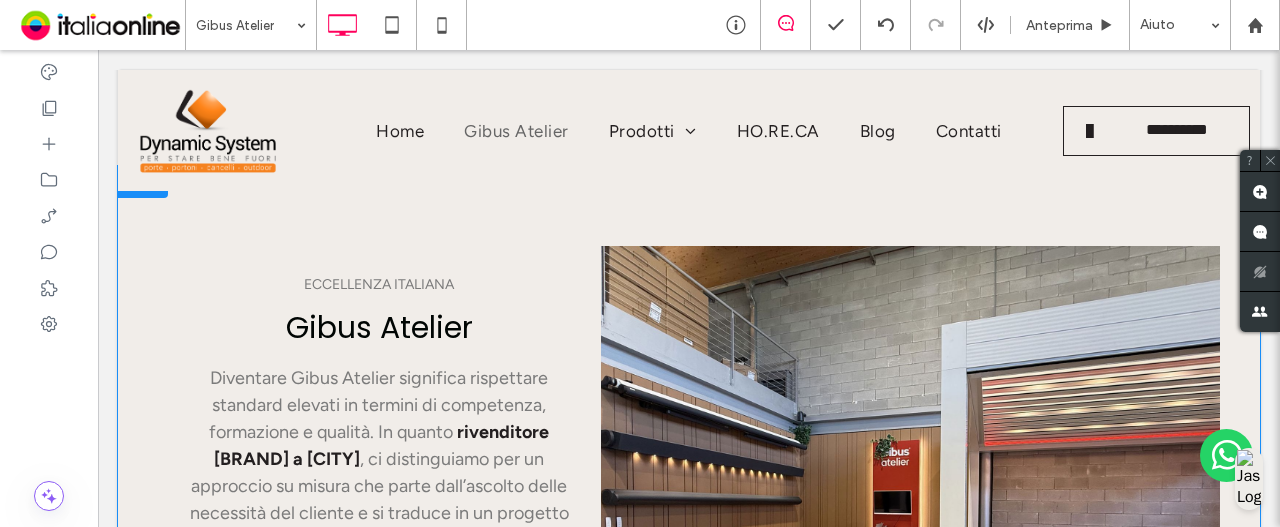 scroll, scrollTop: 900, scrollLeft: 0, axis: vertical 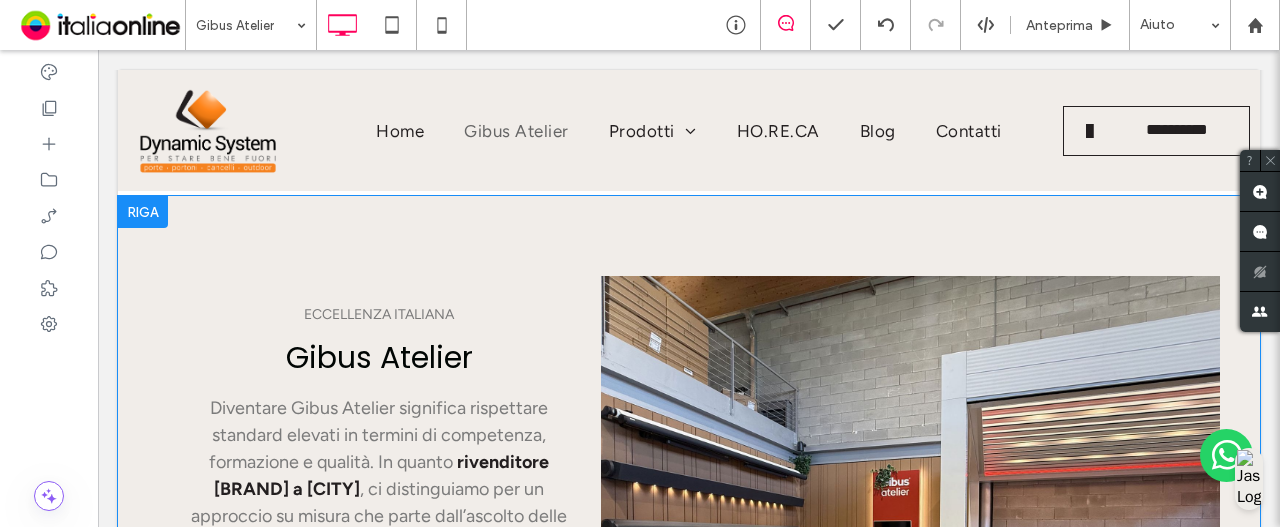 drag, startPoint x: 1077, startPoint y: 374, endPoint x: 1050, endPoint y: 382, distance: 28.160255 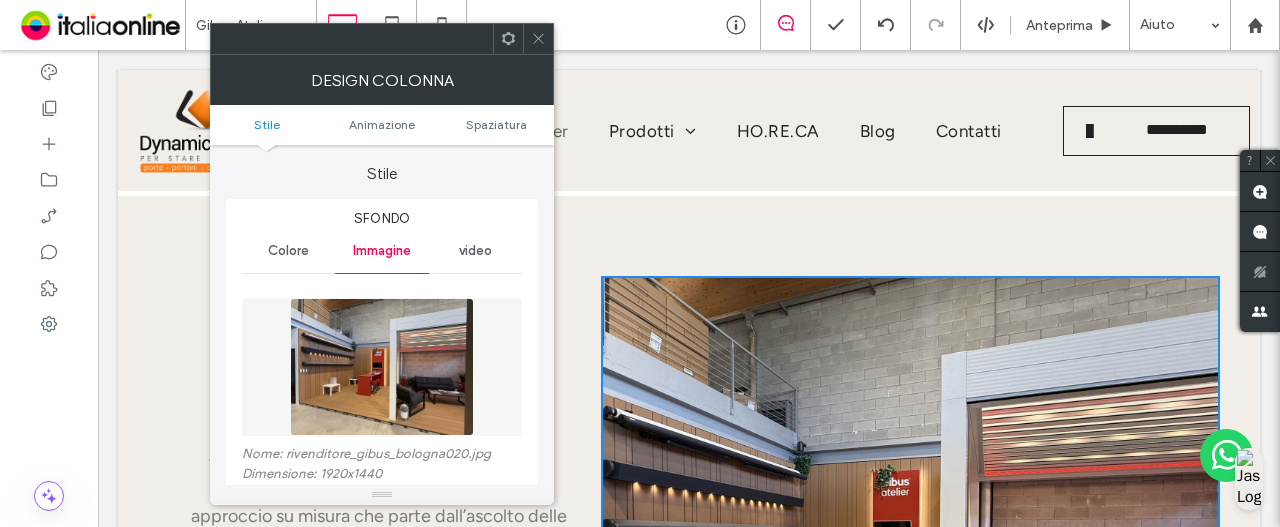 click 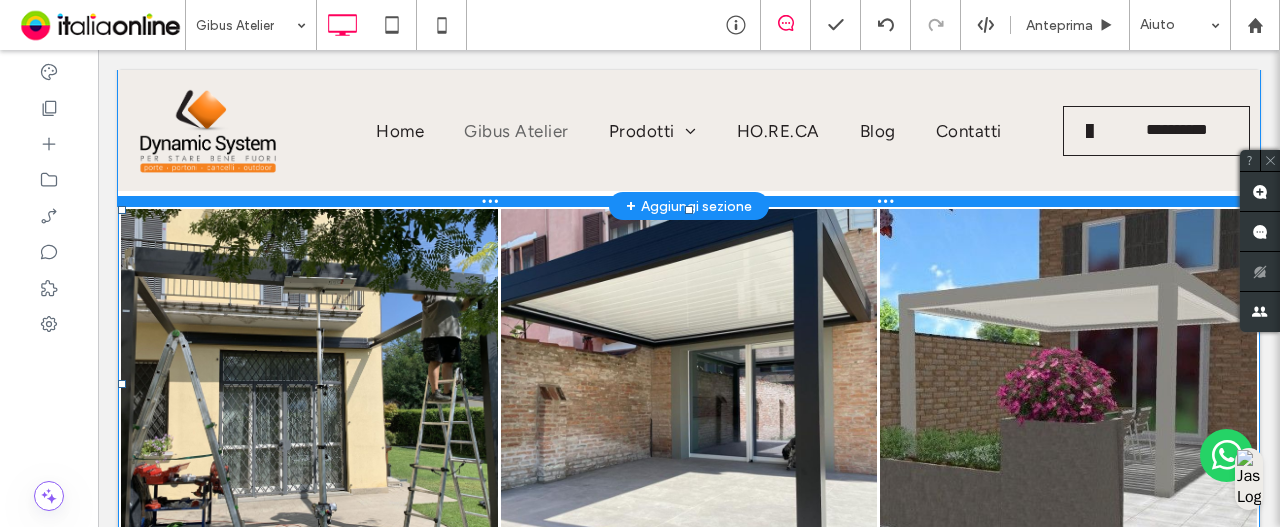 scroll, scrollTop: 2200, scrollLeft: 0, axis: vertical 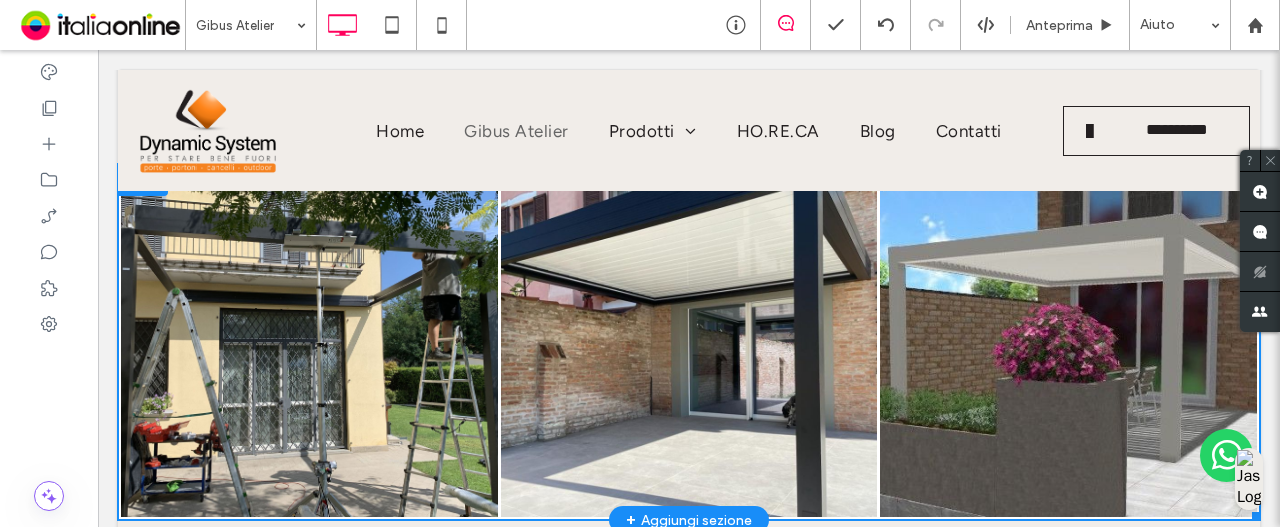 click at bounding box center (1068, 342) 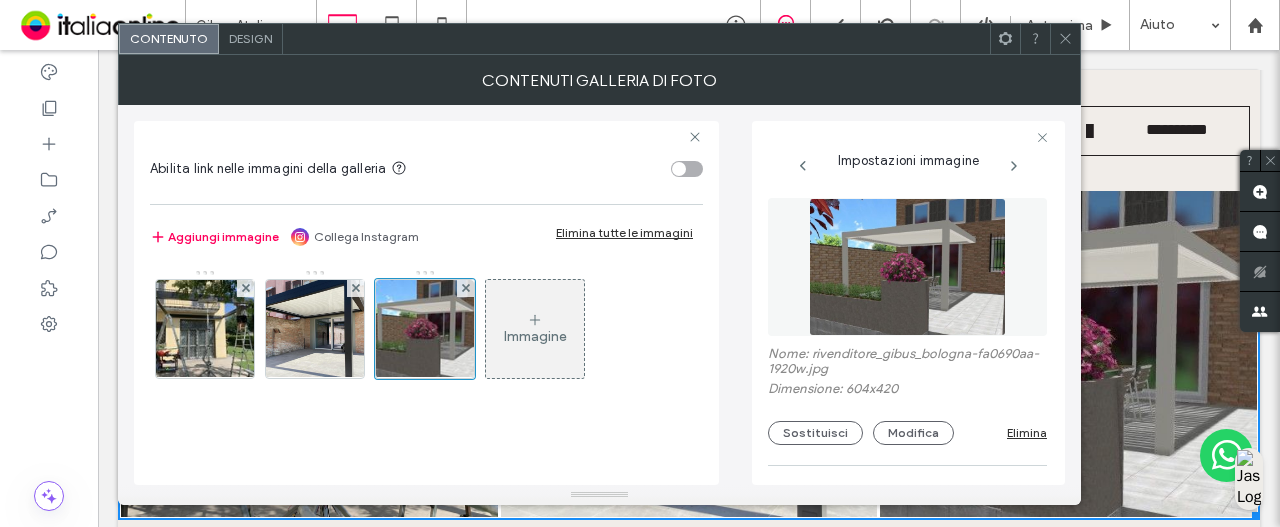 drag, startPoint x: 833, startPoint y: 434, endPoint x: 749, endPoint y: 323, distance: 139.2013 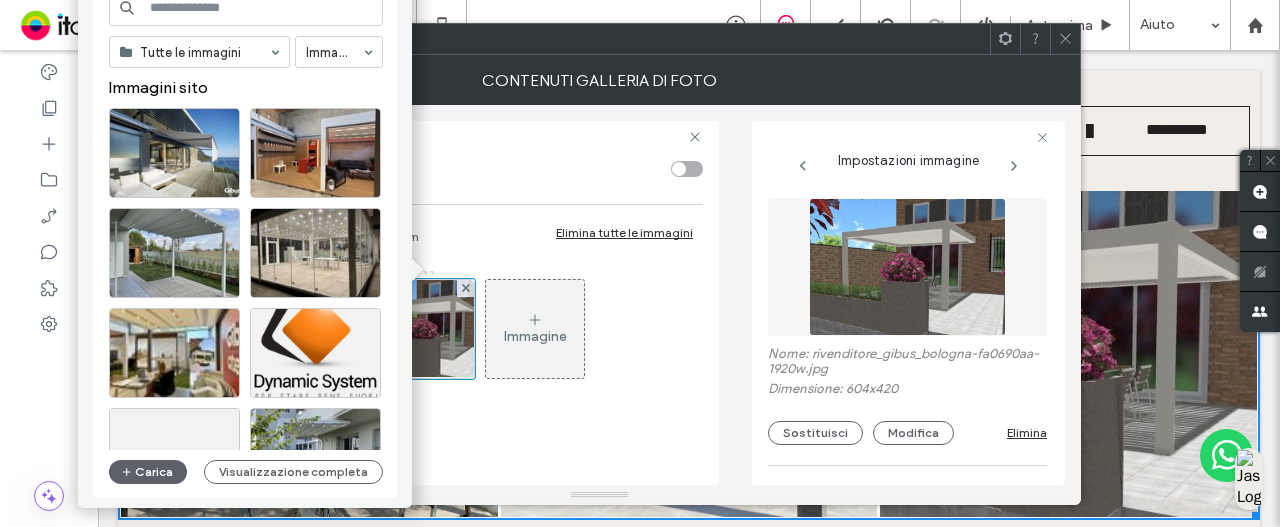 click at bounding box center (246, 8) 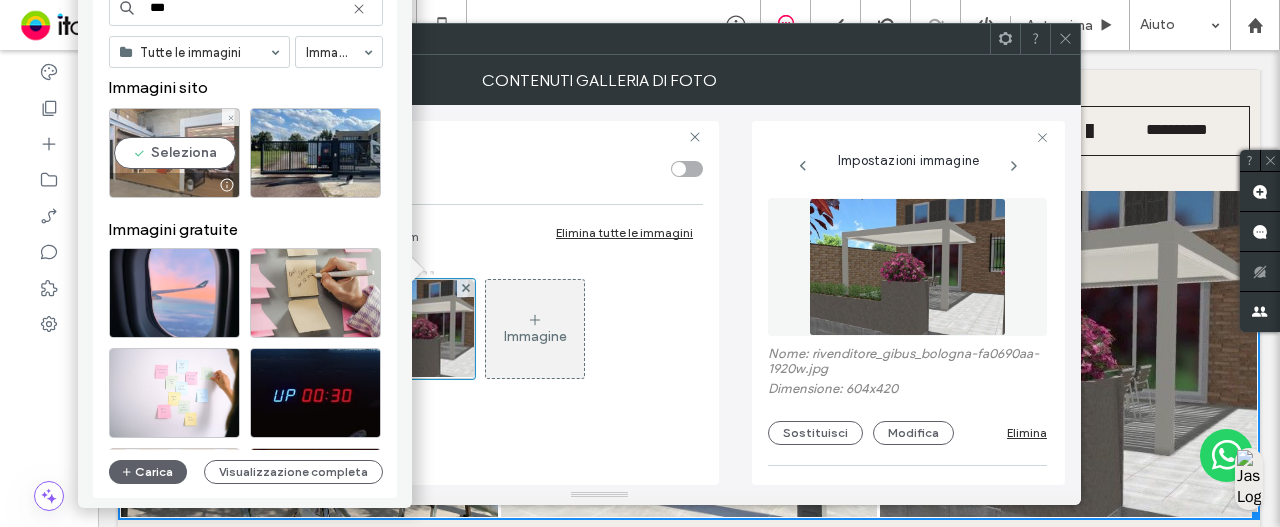 type on "***" 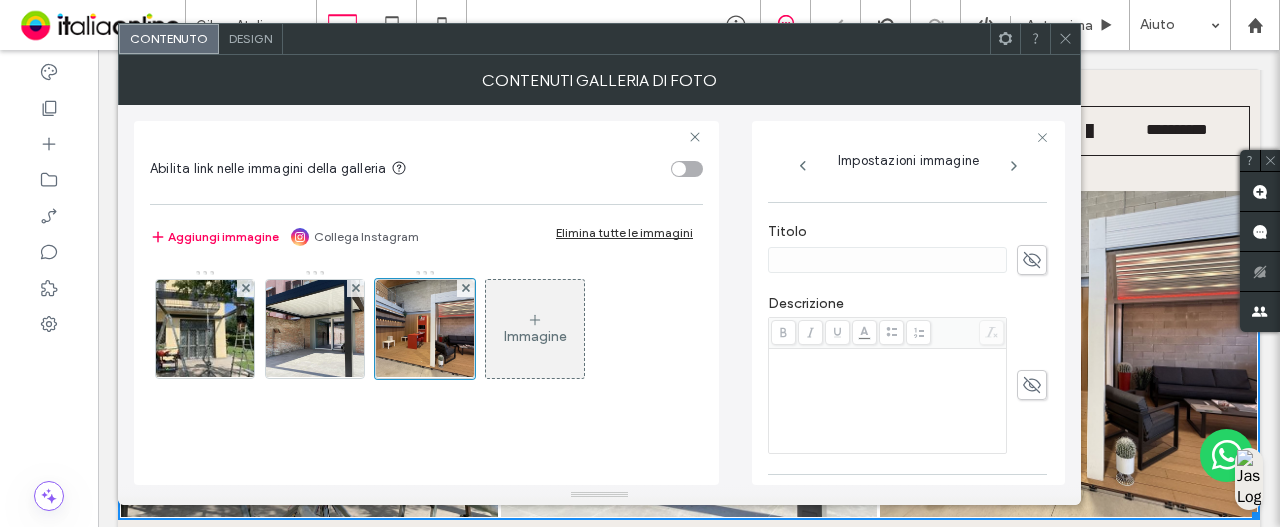 scroll, scrollTop: 573, scrollLeft: 0, axis: vertical 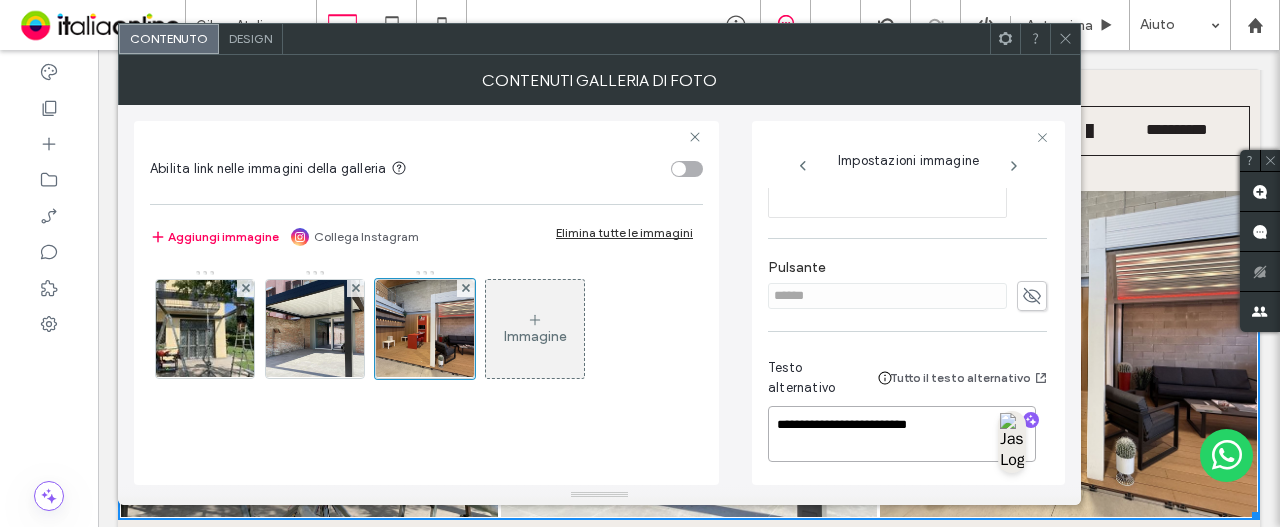 drag, startPoint x: 954, startPoint y: 434, endPoint x: 342, endPoint y: 432, distance: 612.0033 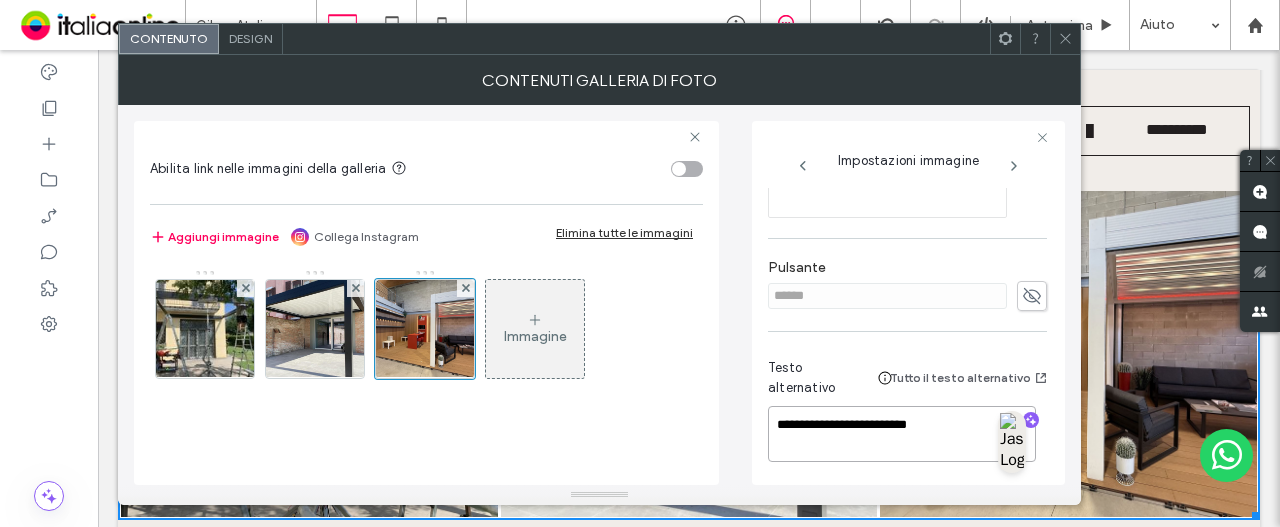 click on "**********" at bounding box center [599, 295] 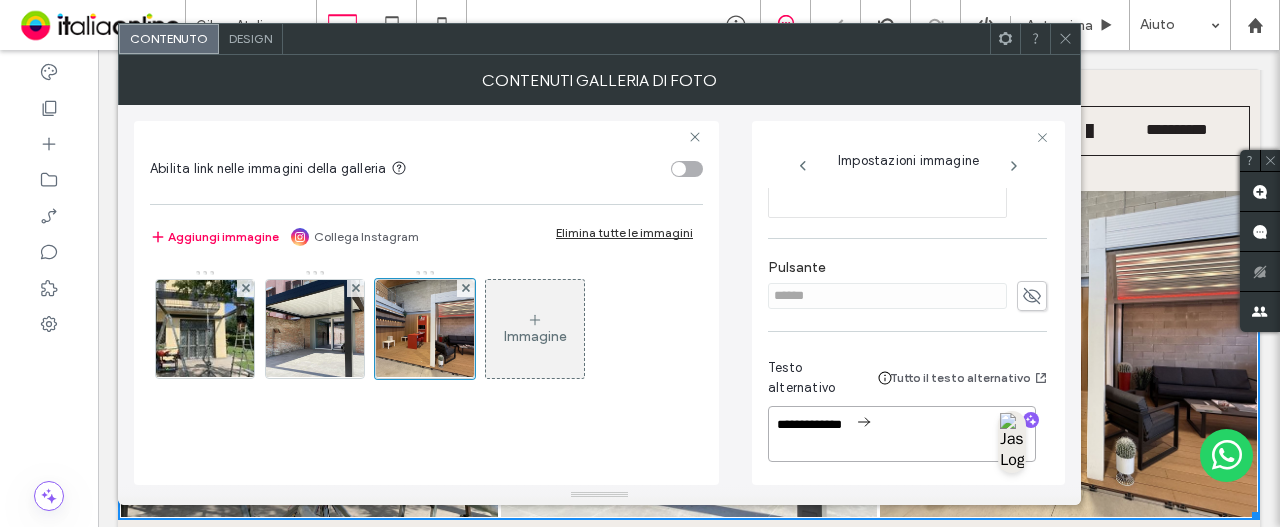 type on "**********" 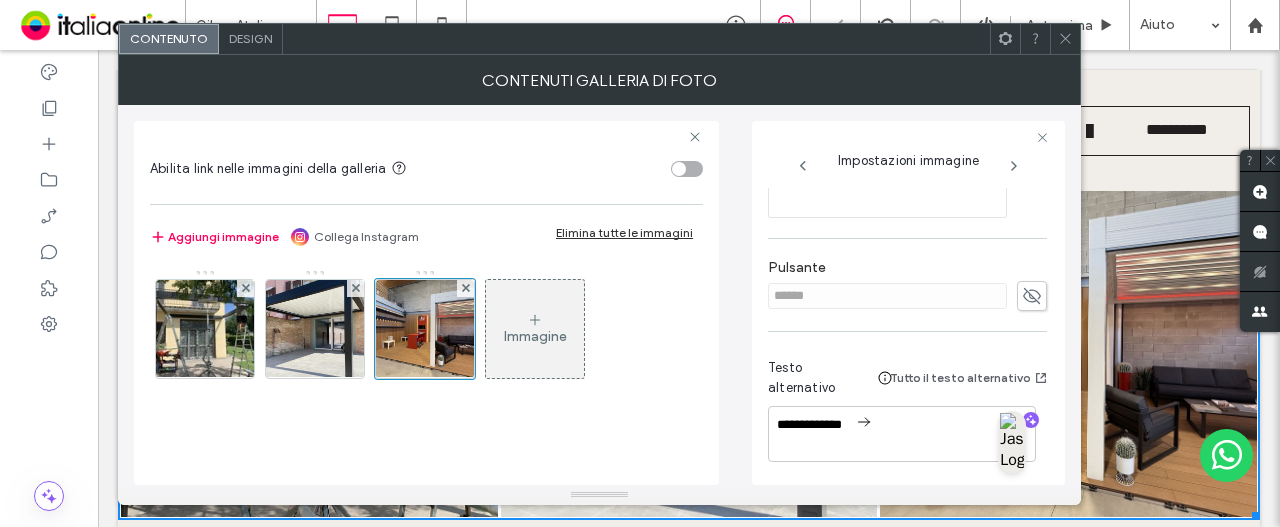 click 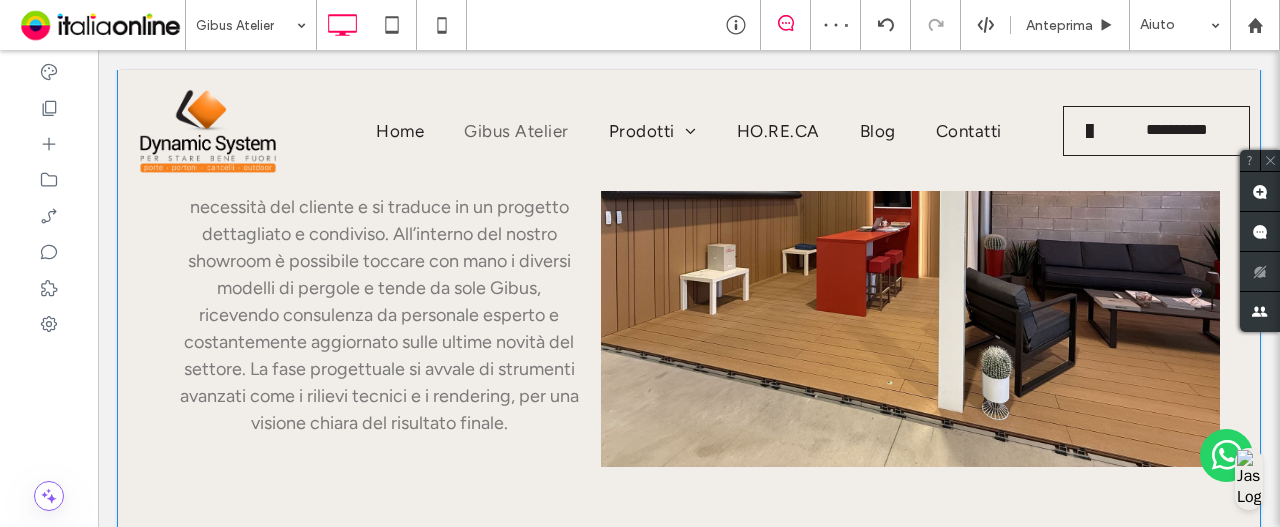scroll, scrollTop: 900, scrollLeft: 0, axis: vertical 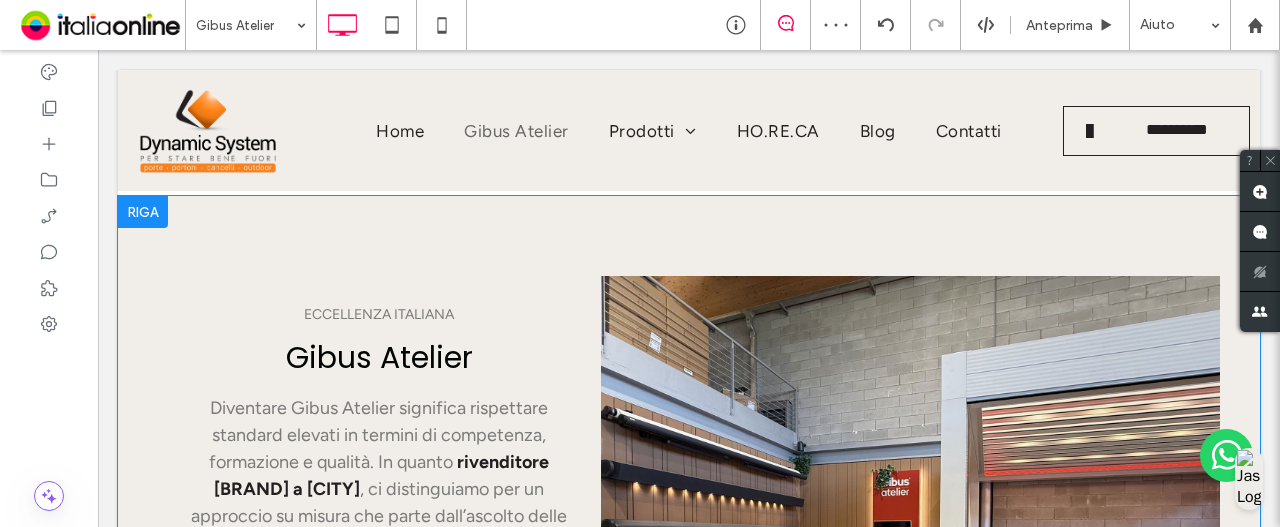 click on "Click To Paste" at bounding box center (910, 539) 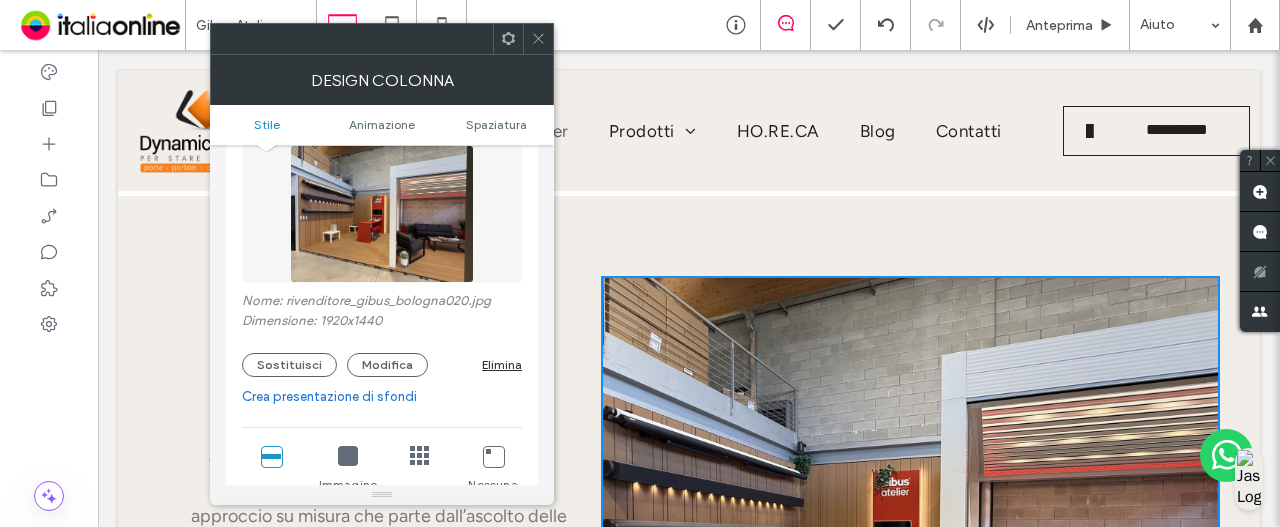 scroll, scrollTop: 200, scrollLeft: 0, axis: vertical 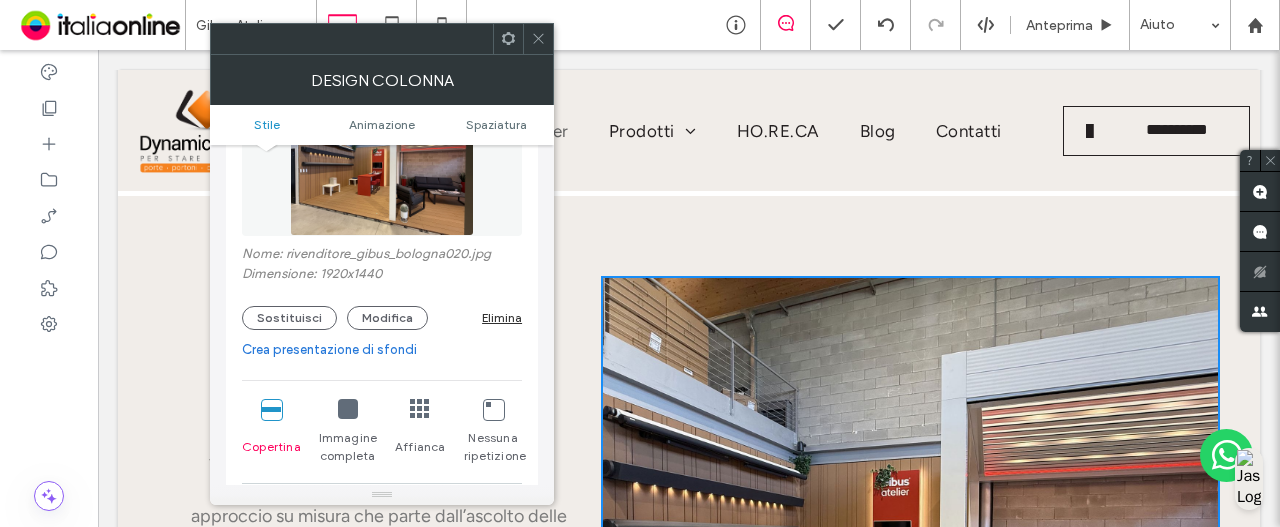 click on "Sfondo Colore Immagine video Nome: rivenditore_gibus_bologna020.jpg Dimensione: 1920x1440 Sostituisci Modifica Elimina Crea presentazione di sfondi Copertina Immagine completa Affianca Nessuna ripetizione Posizione Mantieni statica la posizione dell'immagine Non ottimizzare questa immagine Sovrapposizione sfondo Colore sovrapposizione Opacità sovrapposizione *** Bordo *** Raggio angolo * px Ombreggiatura" at bounding box center (382, 551) 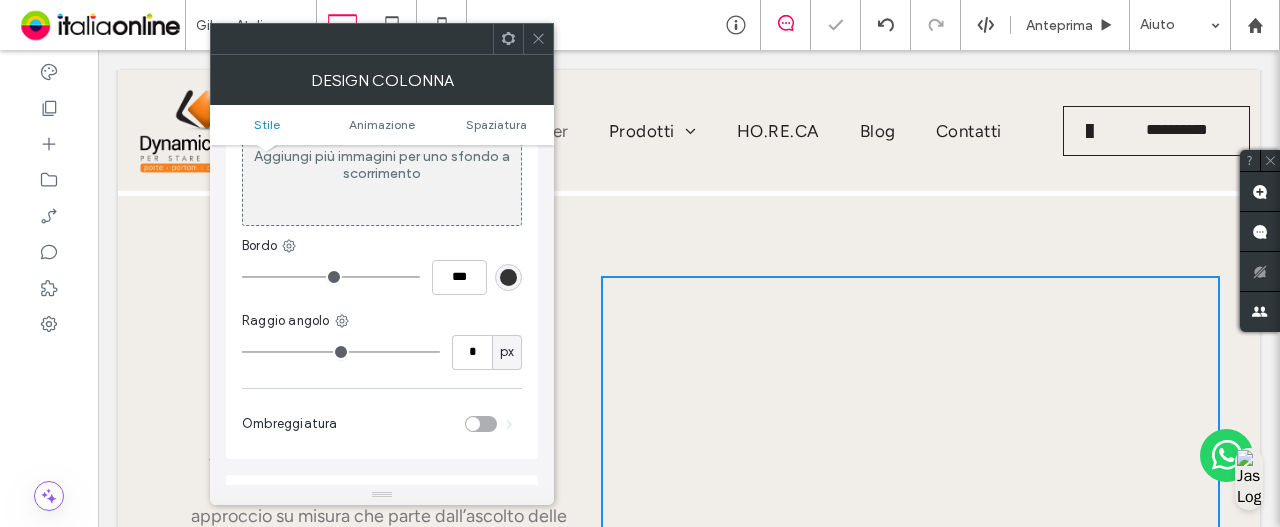 drag, startPoint x: 529, startPoint y: 45, endPoint x: 584, endPoint y: 45, distance: 55 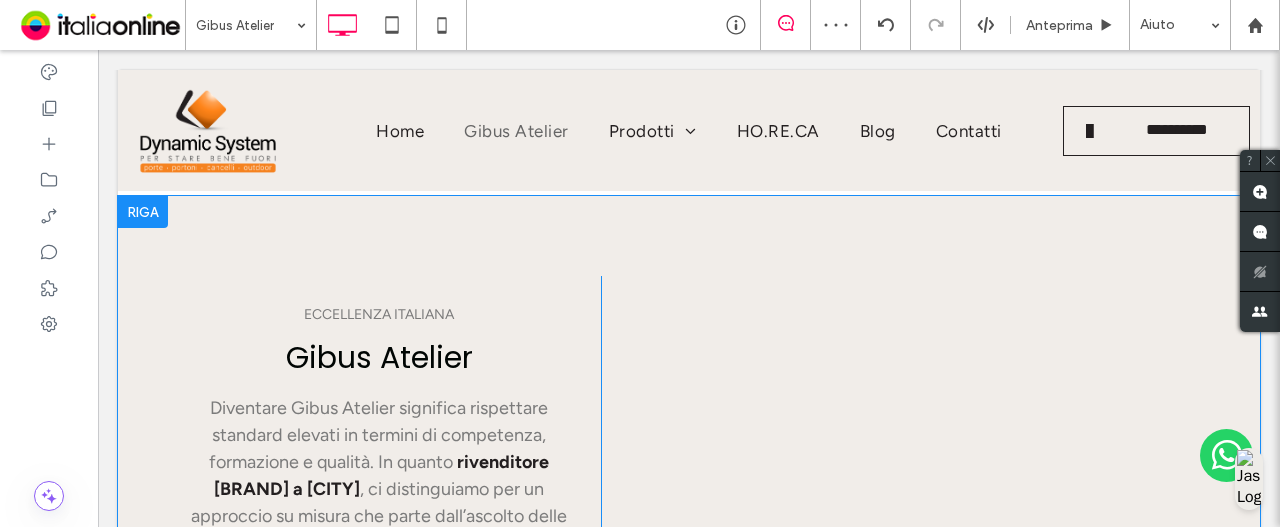 click on "Click To Paste" at bounding box center (910, 539) 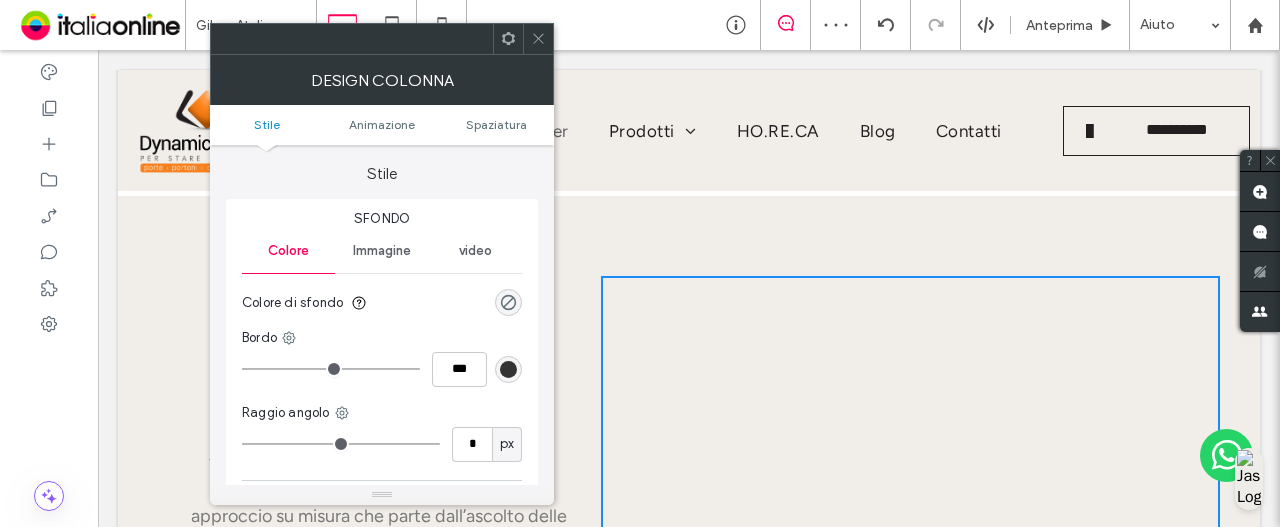 click at bounding box center [538, 39] 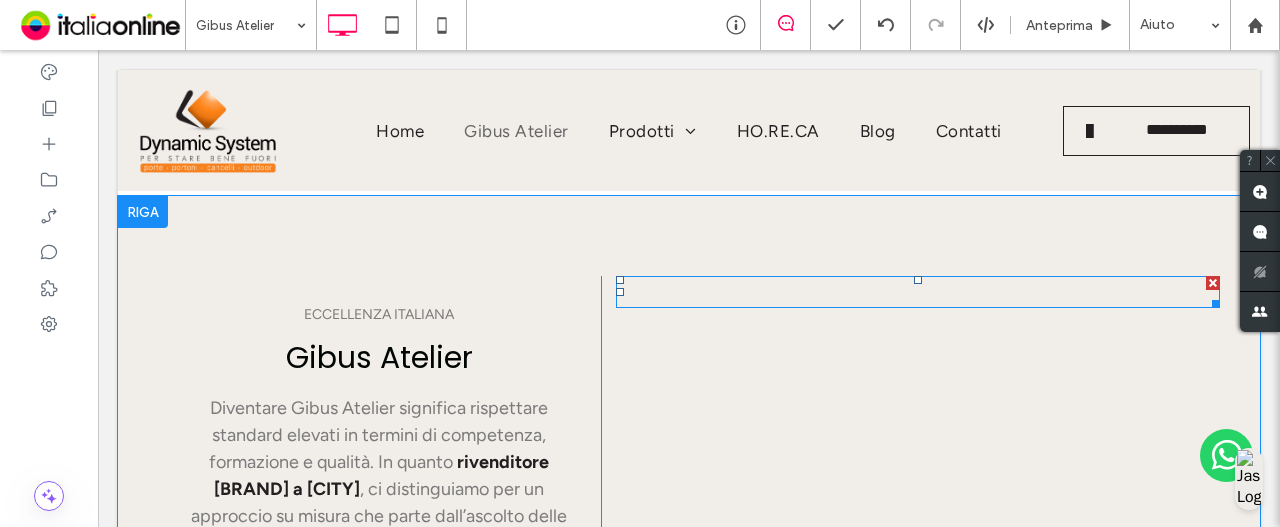 click at bounding box center (918, 292) 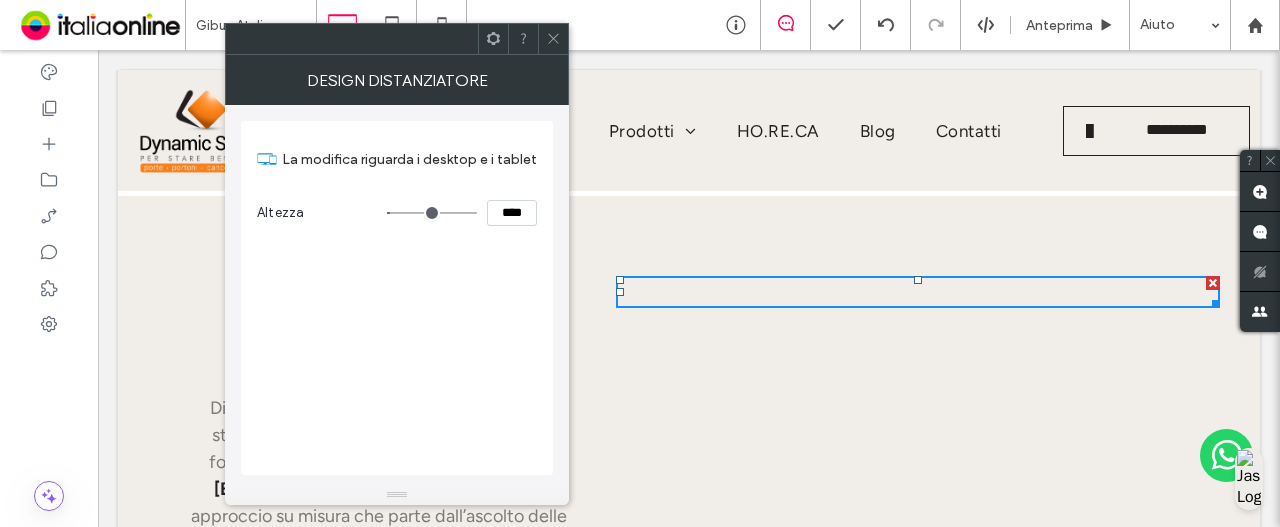 click at bounding box center (1213, 283) 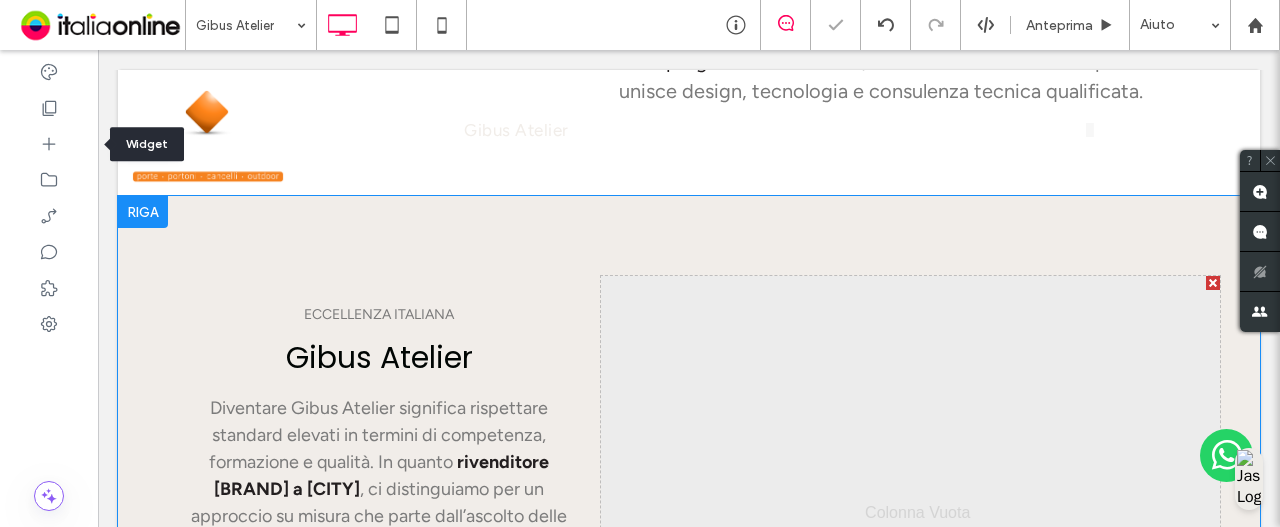 drag, startPoint x: 52, startPoint y: 147, endPoint x: 178, endPoint y: 143, distance: 126.06348 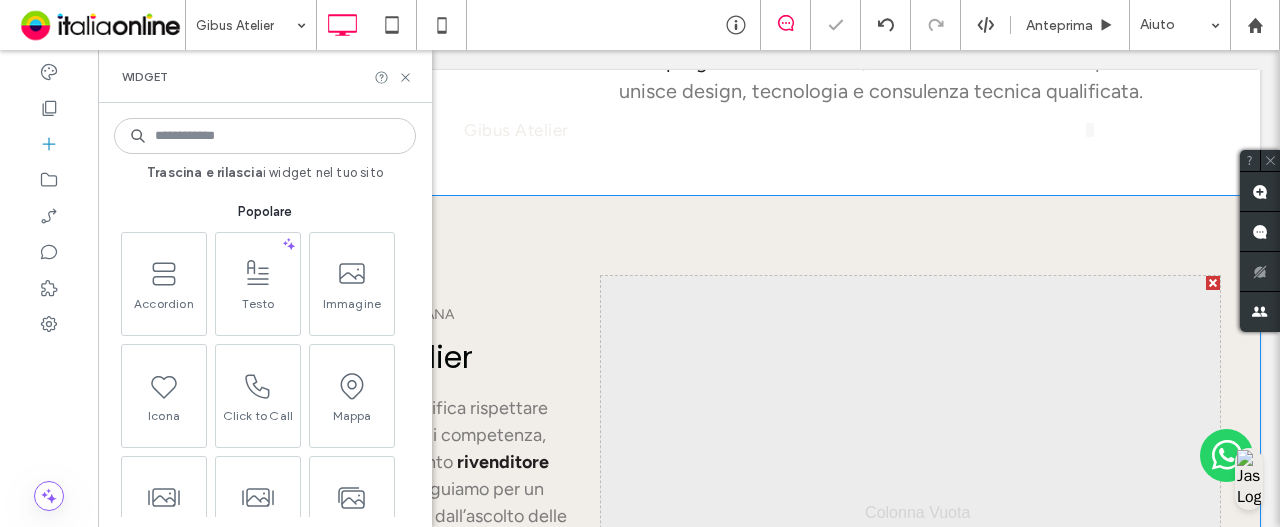 click at bounding box center [265, 136] 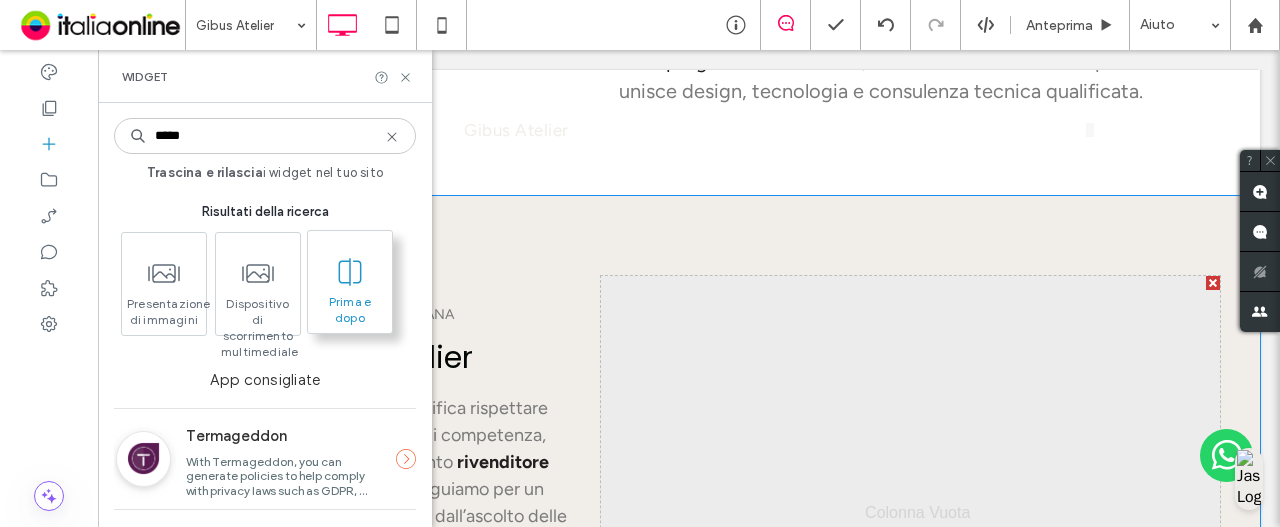 type on "*****" 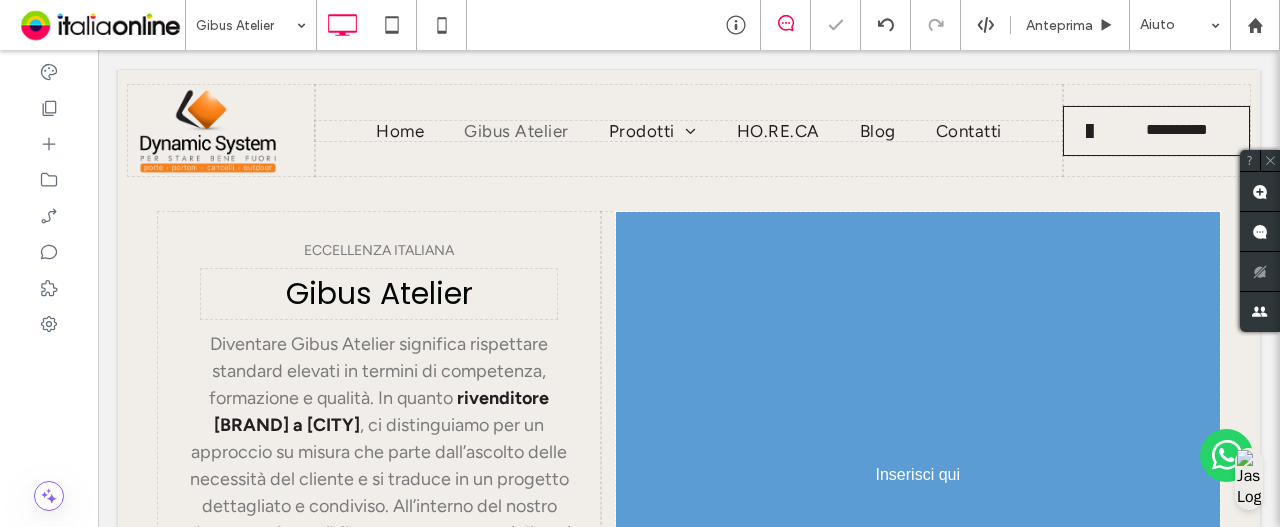 scroll, scrollTop: 980, scrollLeft: 0, axis: vertical 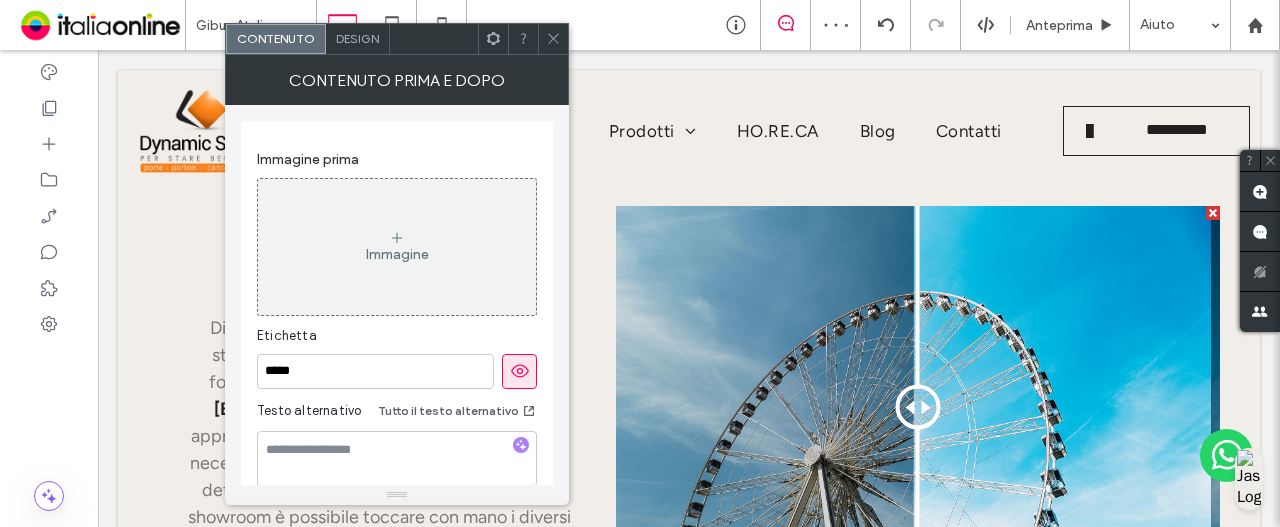 click at bounding box center (553, 39) 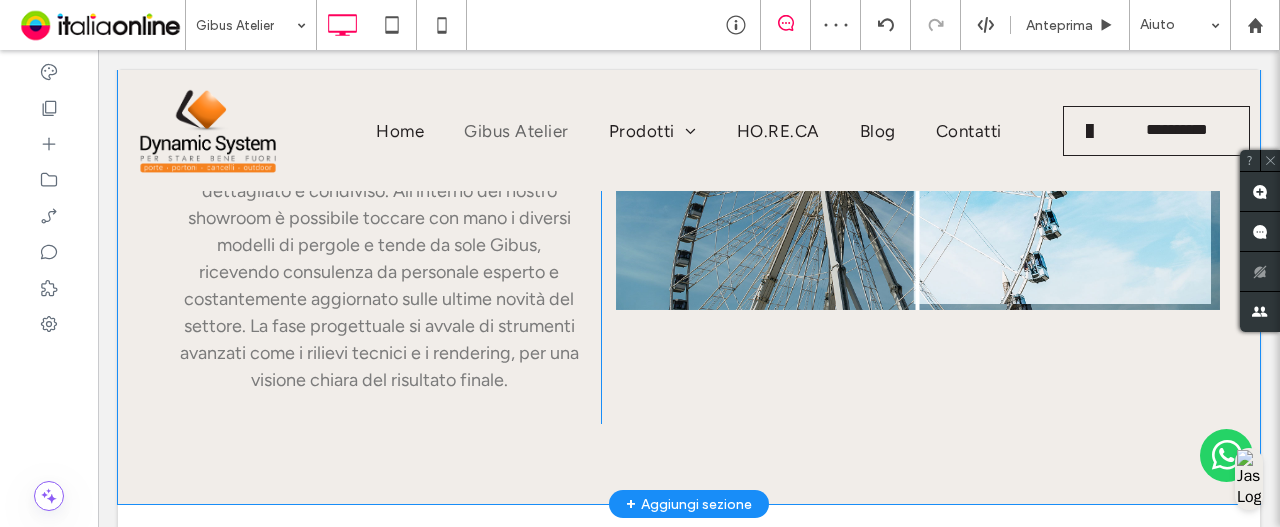 scroll, scrollTop: 1280, scrollLeft: 0, axis: vertical 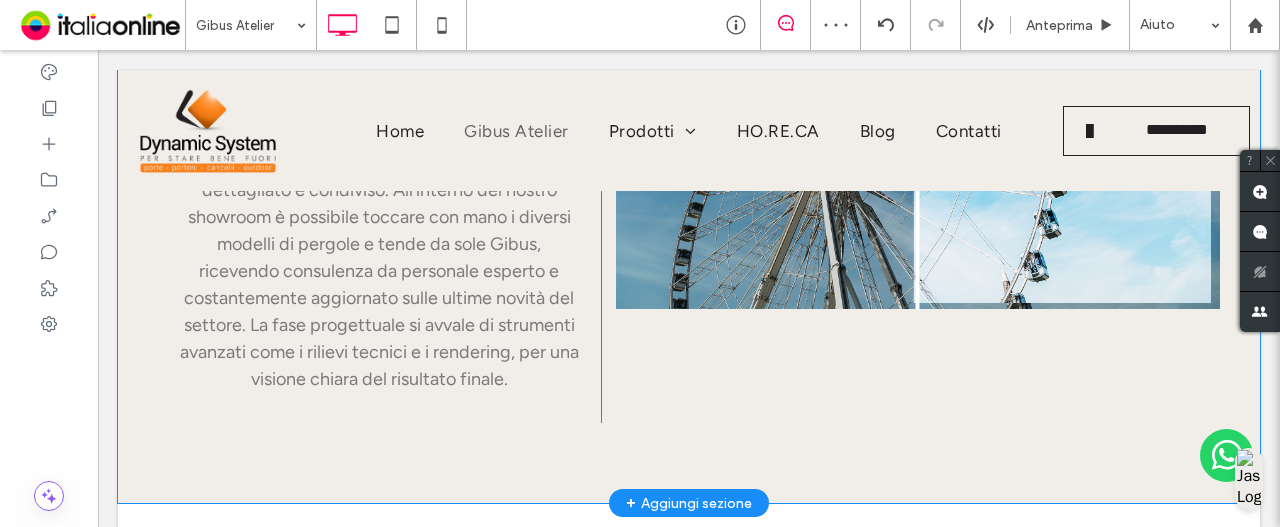 click on "Click To Paste
Prima
Dopo" at bounding box center [910, 159] 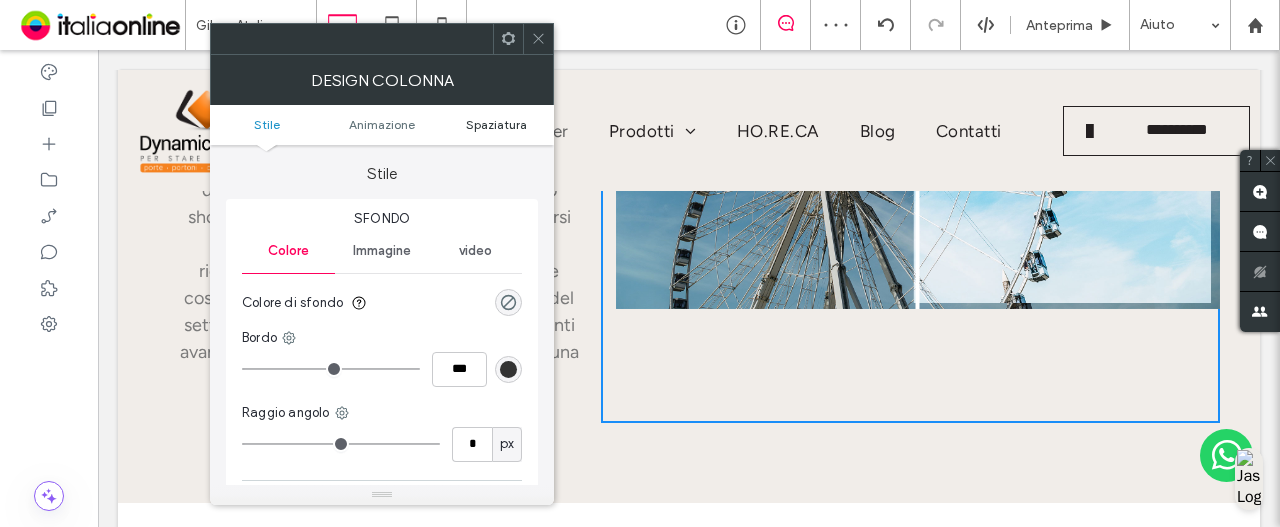 click on "Spaziatura" at bounding box center (496, 124) 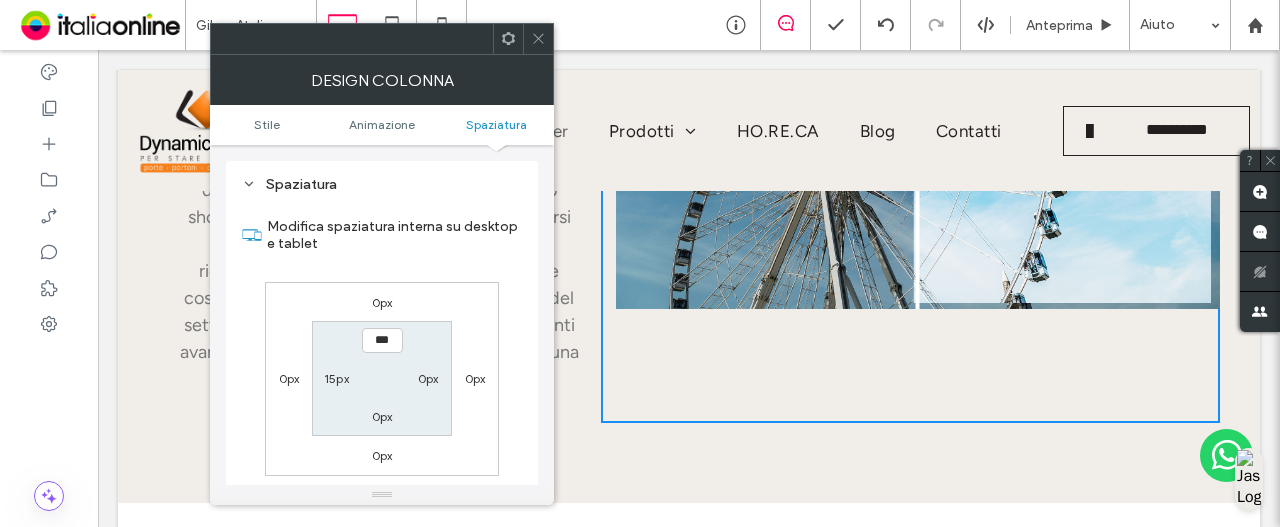 scroll, scrollTop: 669, scrollLeft: 0, axis: vertical 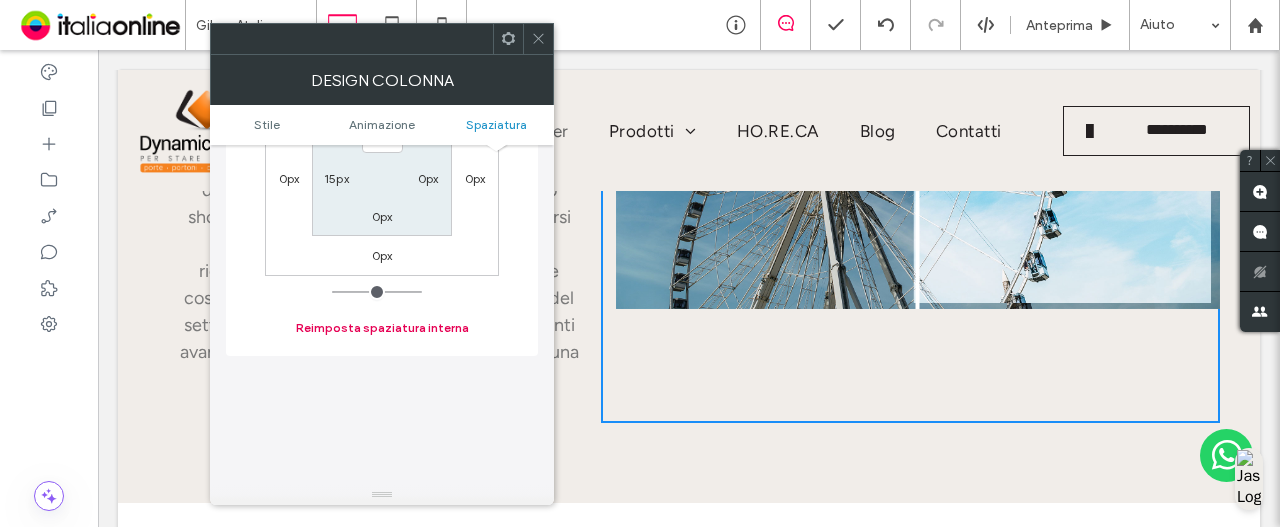 click on "Reimposta spaziatura interna" at bounding box center [382, 328] 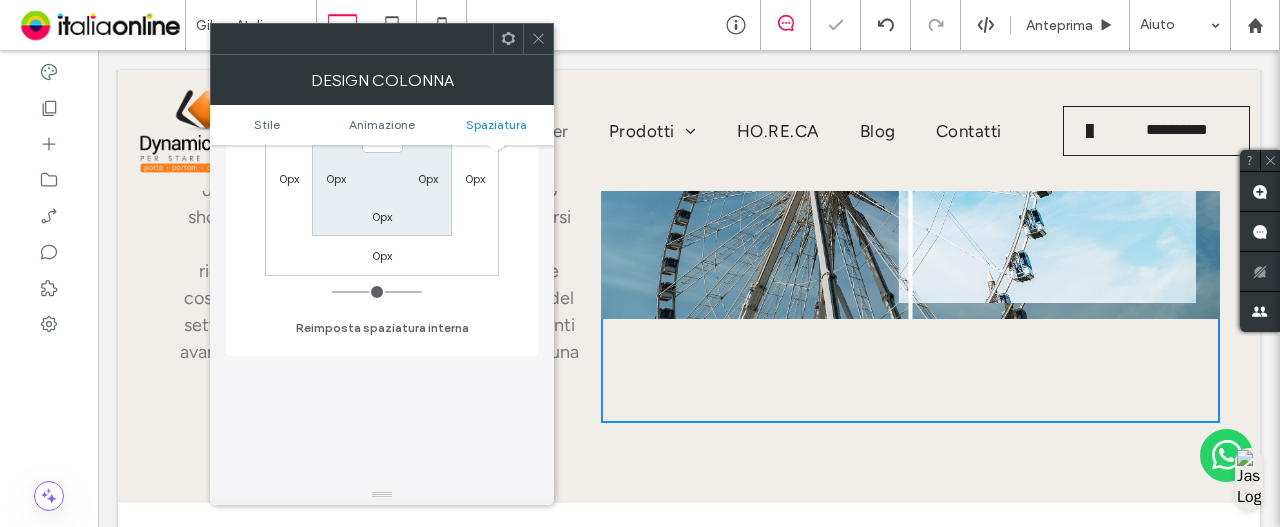 click at bounding box center [538, 39] 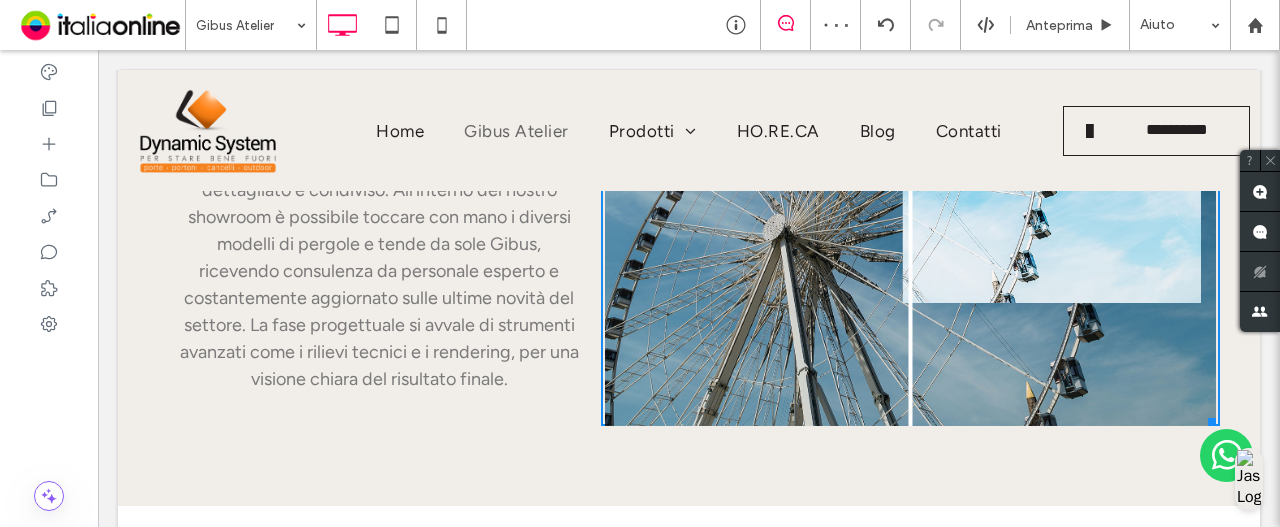 drag, startPoint x: 1194, startPoint y: 310, endPoint x: 1242, endPoint y: 423, distance: 122.77215 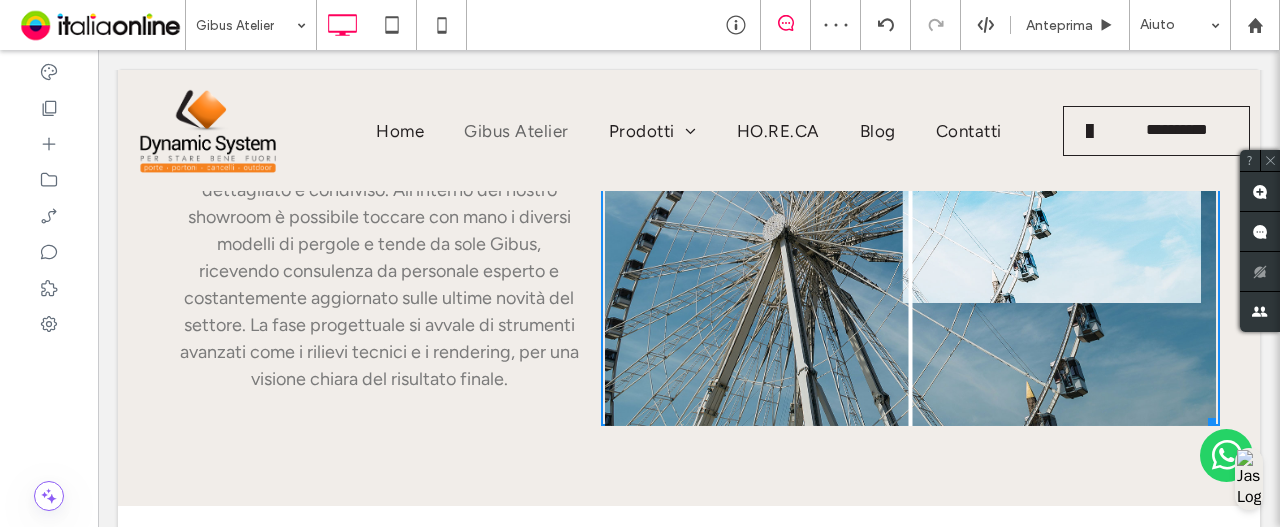 click on "Eccellenza italiana
Gibus Atelier
Diventare Gibus Atelier significa rispettare standard elevati in termini di competenza, formazione e qualità. In quanto
rivenditore Gibus a Bologna , ci distinguiamo per un approccio su misura che parte dall’ascolto delle necessità del cliente e si traduce in un progetto dettagliato e condiviso. All’interno del nostro showroom è possibile toccare con mano i diversi modelli di pergole e tende da sole Gibus, ricevendo consulenza da personale esperto e costantemente aggiornato sulle ultime novità del settore. La fase progettuale si avvale di strumenti avanzati come i rilievi tecnici e i rendering, per una visione chiara del risultato finale.  Click To Paste
Click To Paste
Prima
Dopo
W:610.542 H:520.021
Riga + Aggiungi sezione" at bounding box center [689, 161] 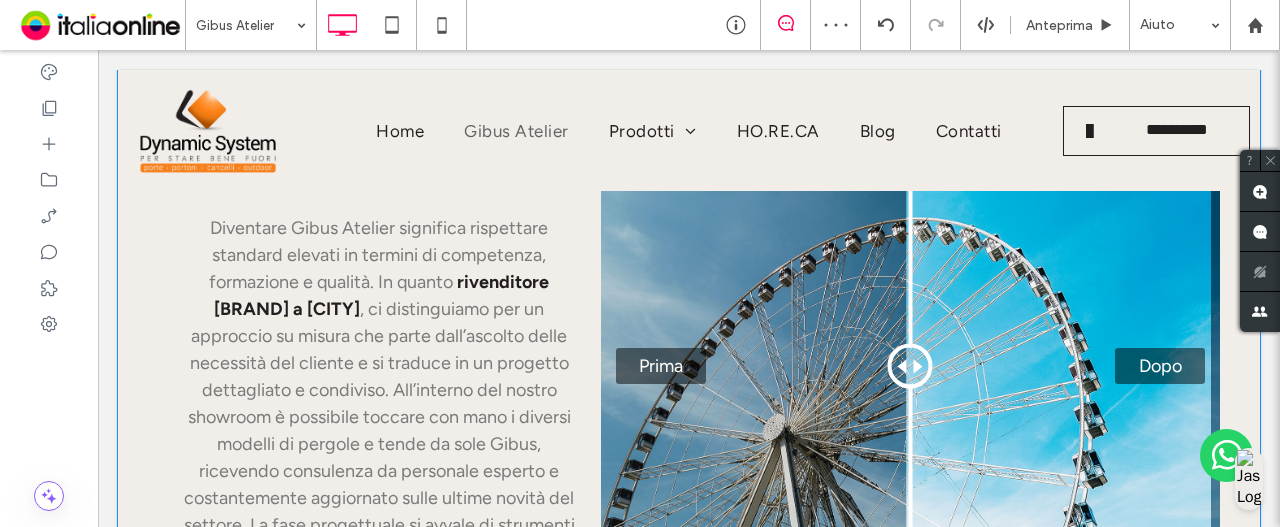 scroll, scrollTop: 980, scrollLeft: 0, axis: vertical 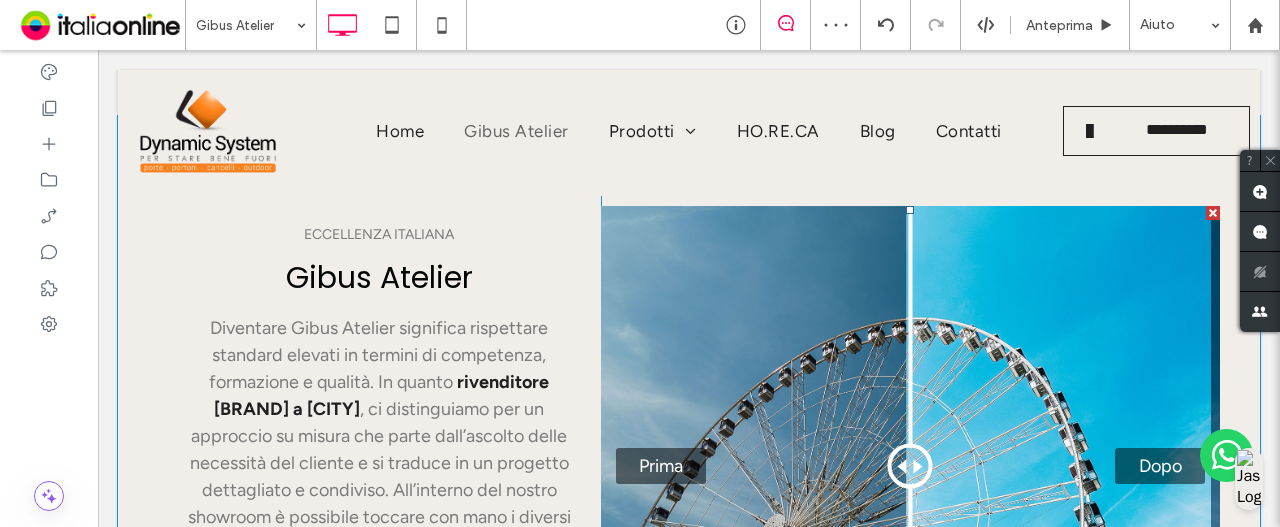 click on "Prima
Dopo" at bounding box center [910, 466] 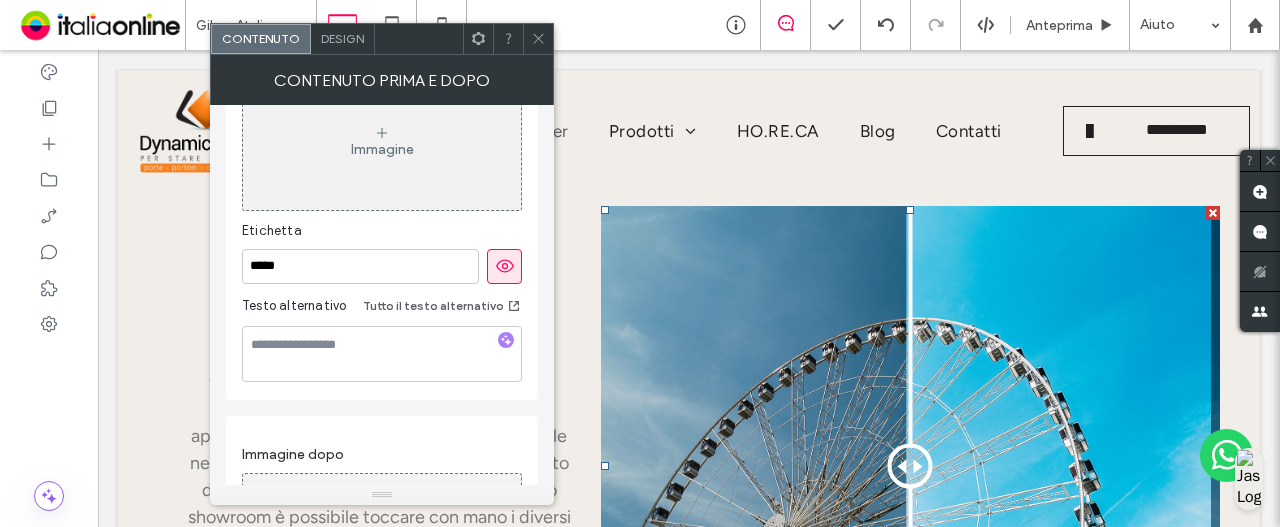 scroll, scrollTop: 200, scrollLeft: 0, axis: vertical 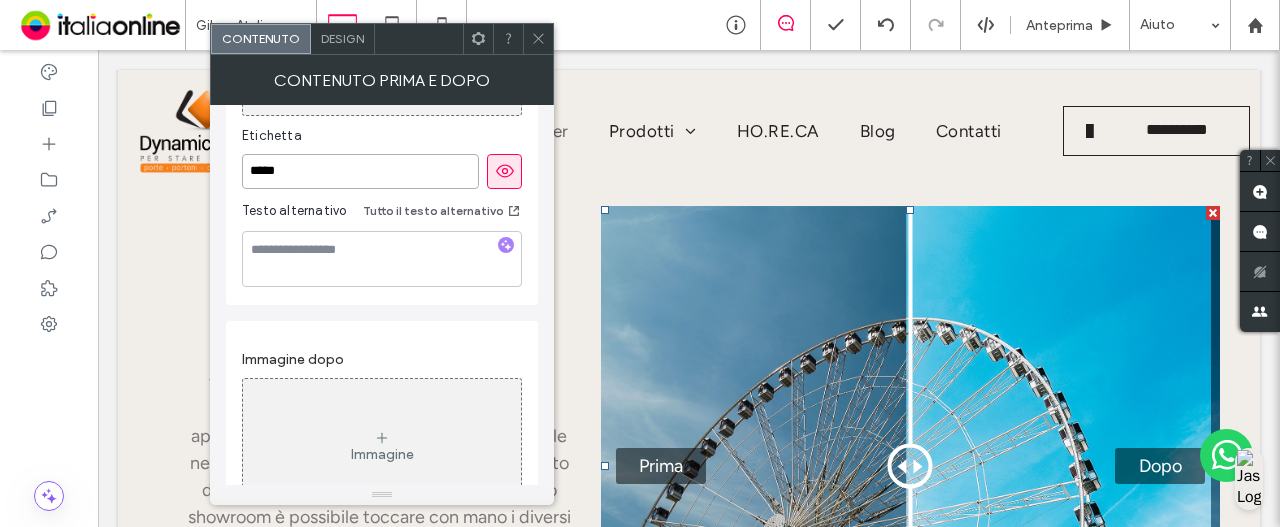 drag, startPoint x: 359, startPoint y: 171, endPoint x: -48, endPoint y: 167, distance: 407.01965 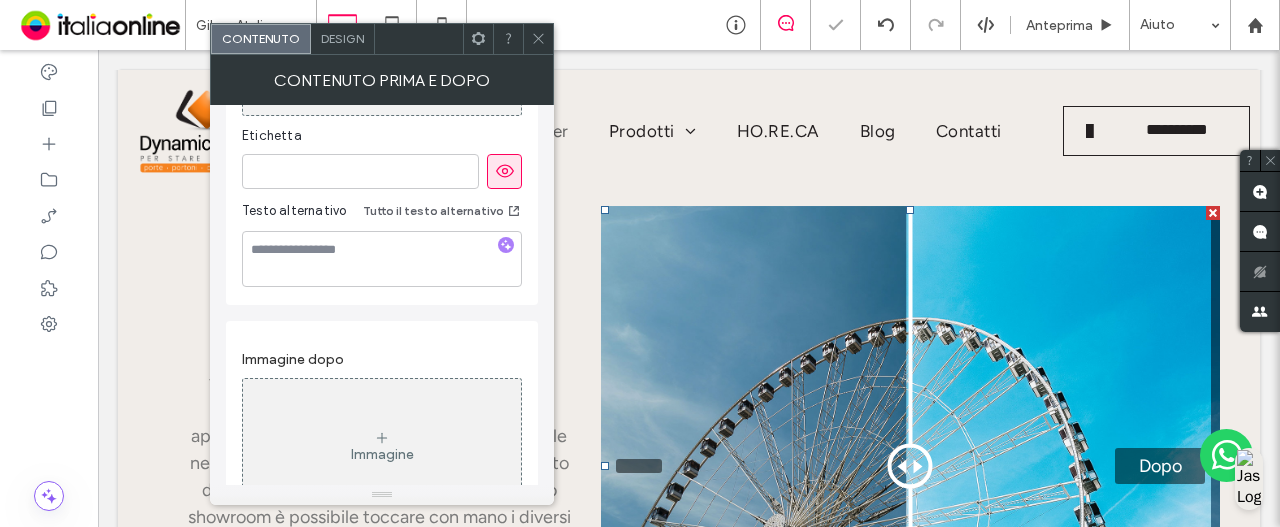 click 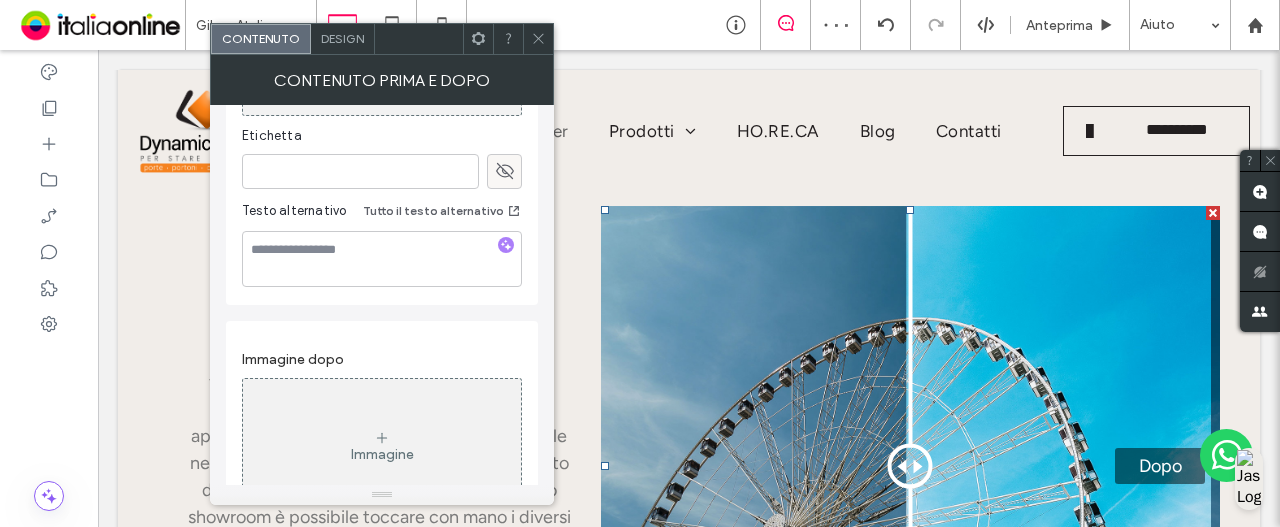 click at bounding box center (504, 171) 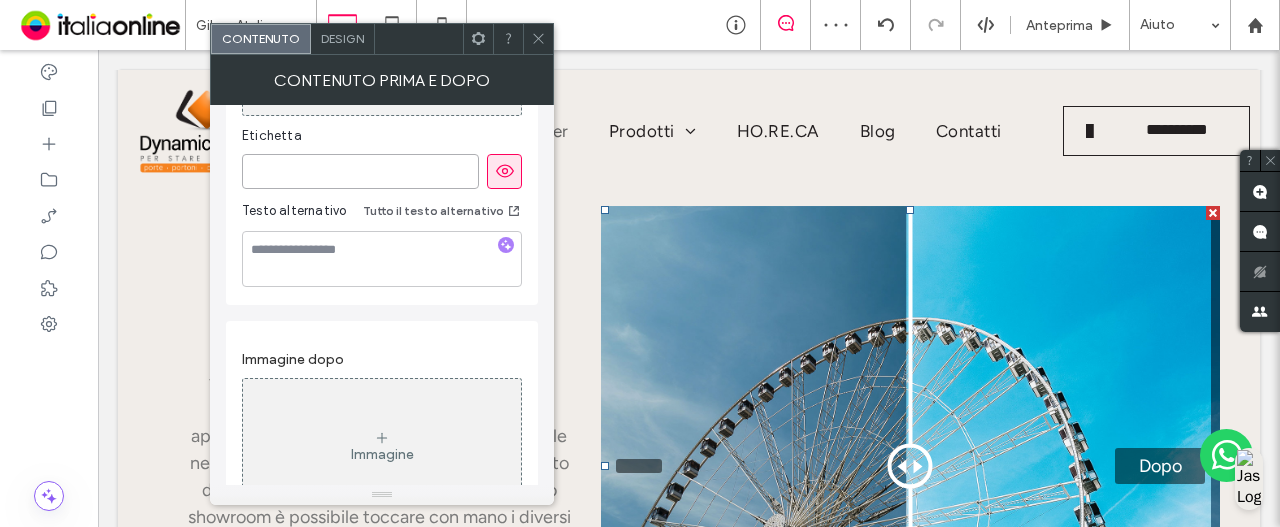 click at bounding box center [360, 171] 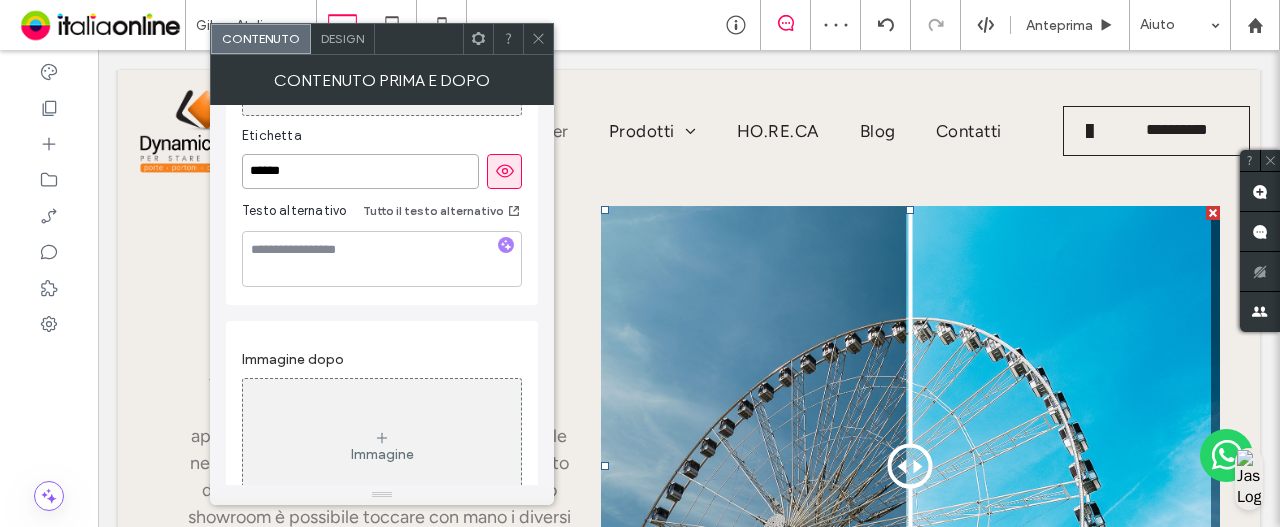 type on "******" 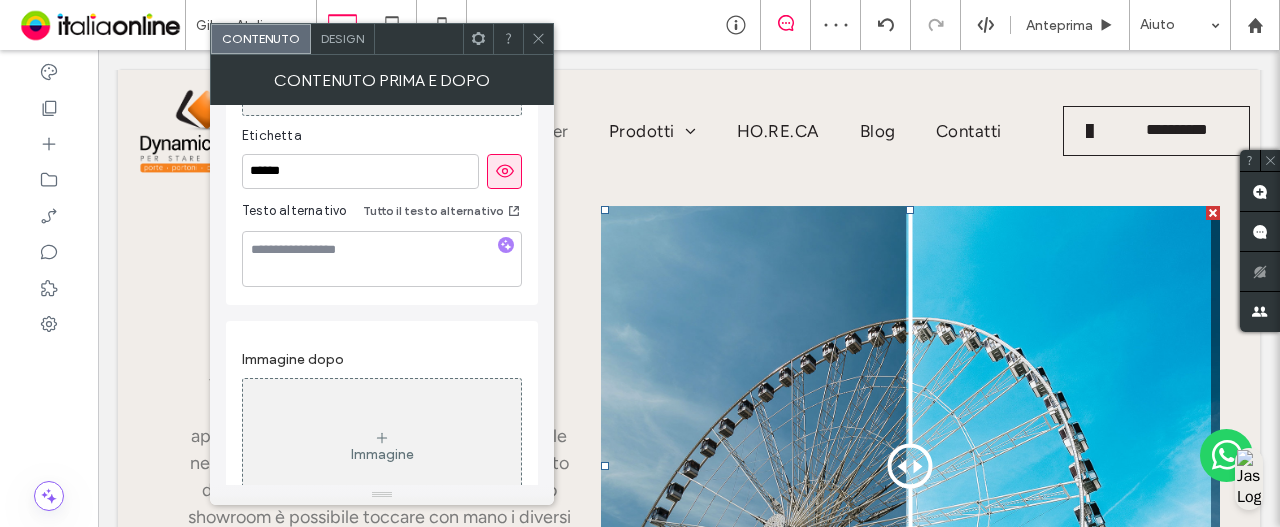 click on "Immagine prima Immagine Etichetta ****** Testo alternativo Tutto il testo alternativo" at bounding box center [382, 113] 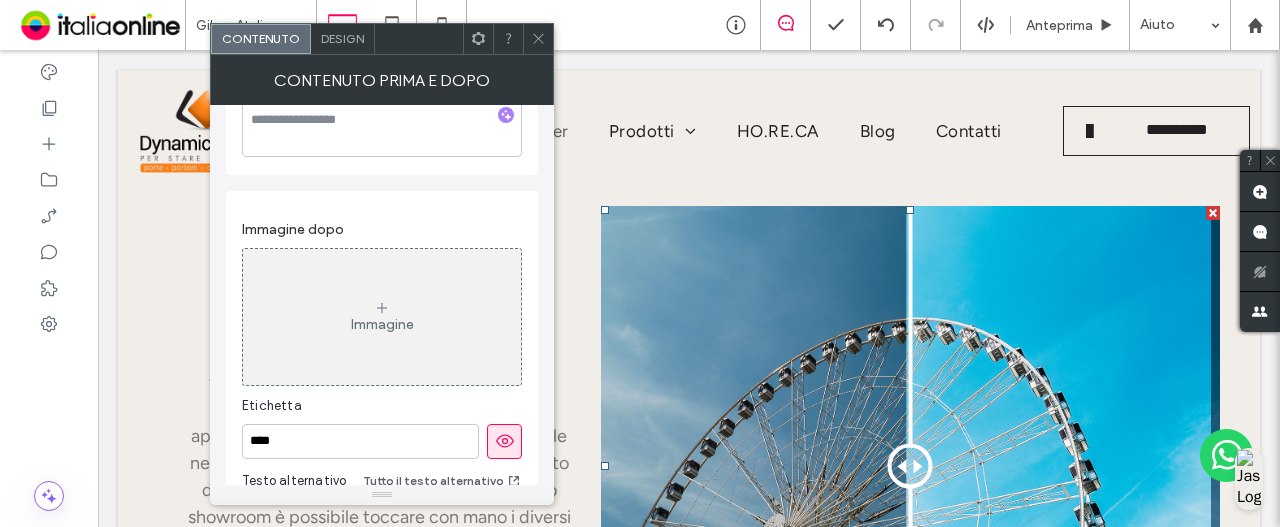 scroll, scrollTop: 400, scrollLeft: 0, axis: vertical 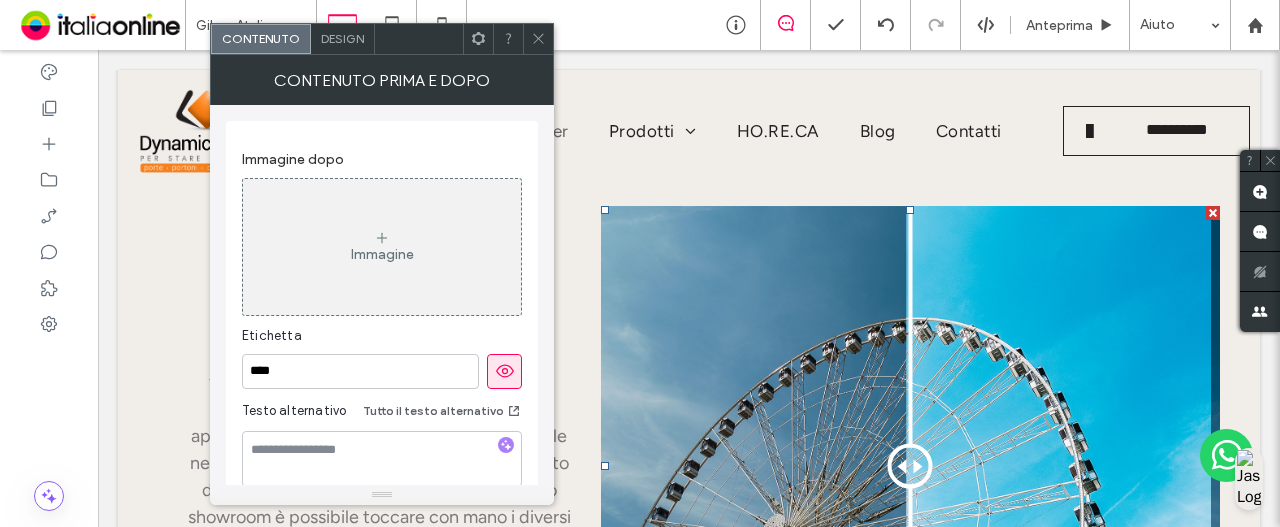 click on "Immagine" at bounding box center [382, 254] 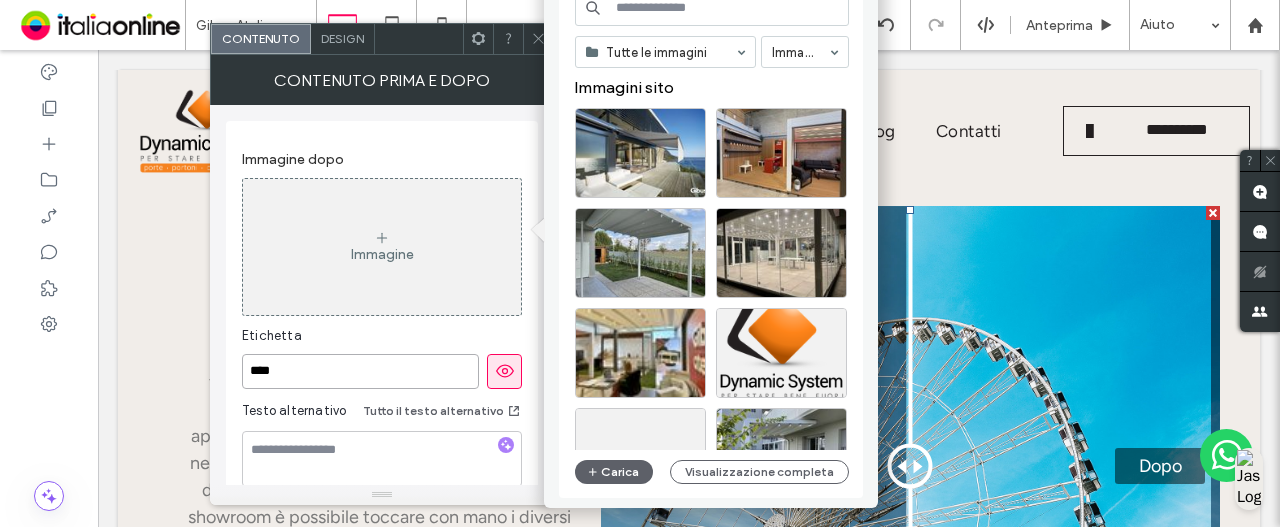 drag, startPoint x: 340, startPoint y: 373, endPoint x: 286, endPoint y: 373, distance: 54 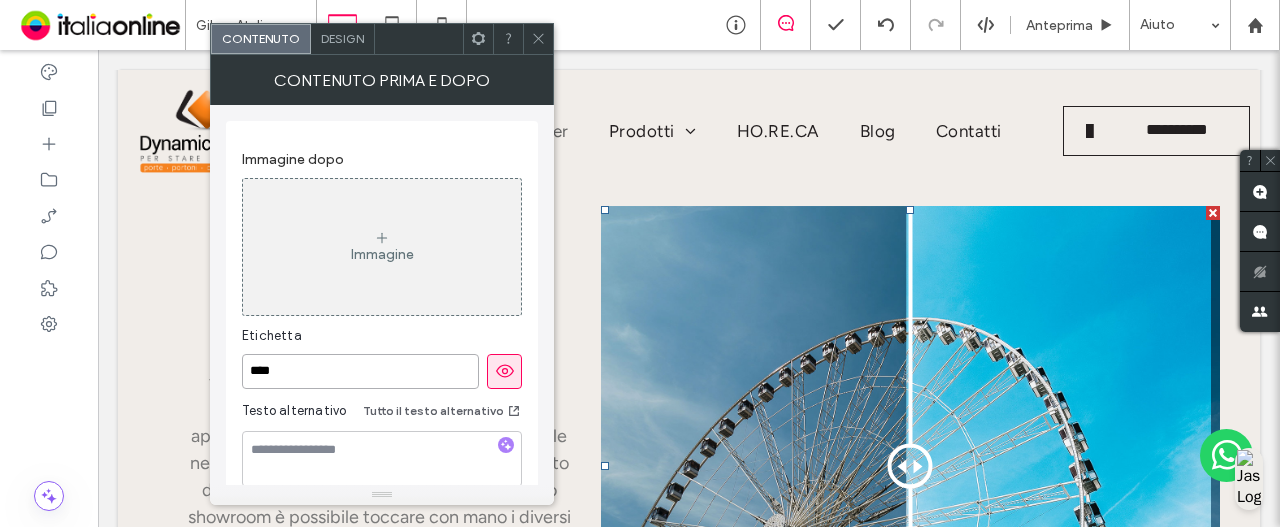 drag, startPoint x: 286, startPoint y: 373, endPoint x: 39, endPoint y: 371, distance: 247.0081 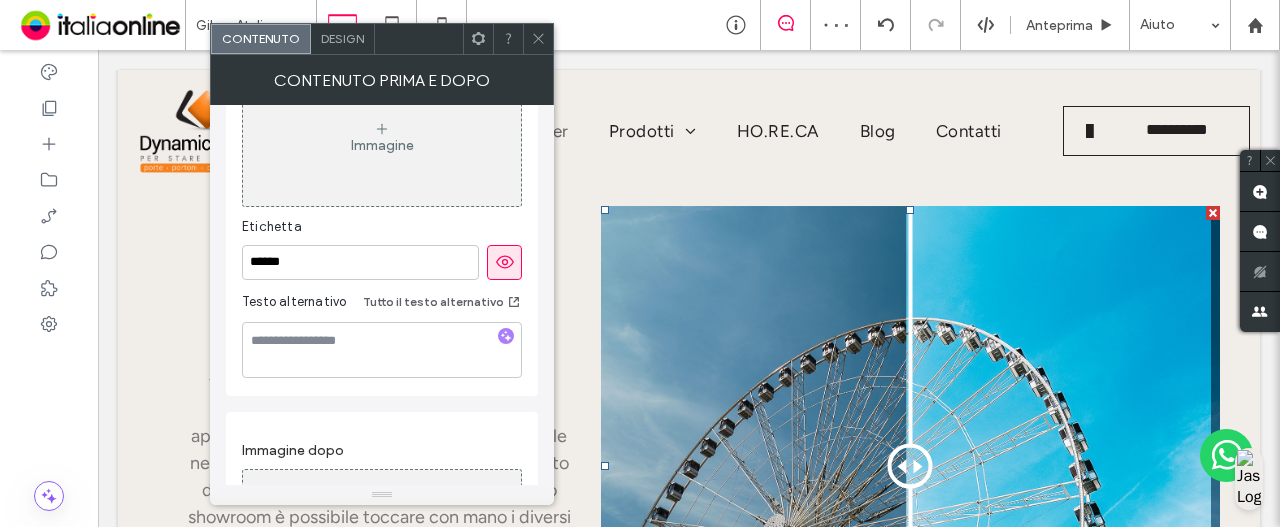 scroll, scrollTop: 0, scrollLeft: 0, axis: both 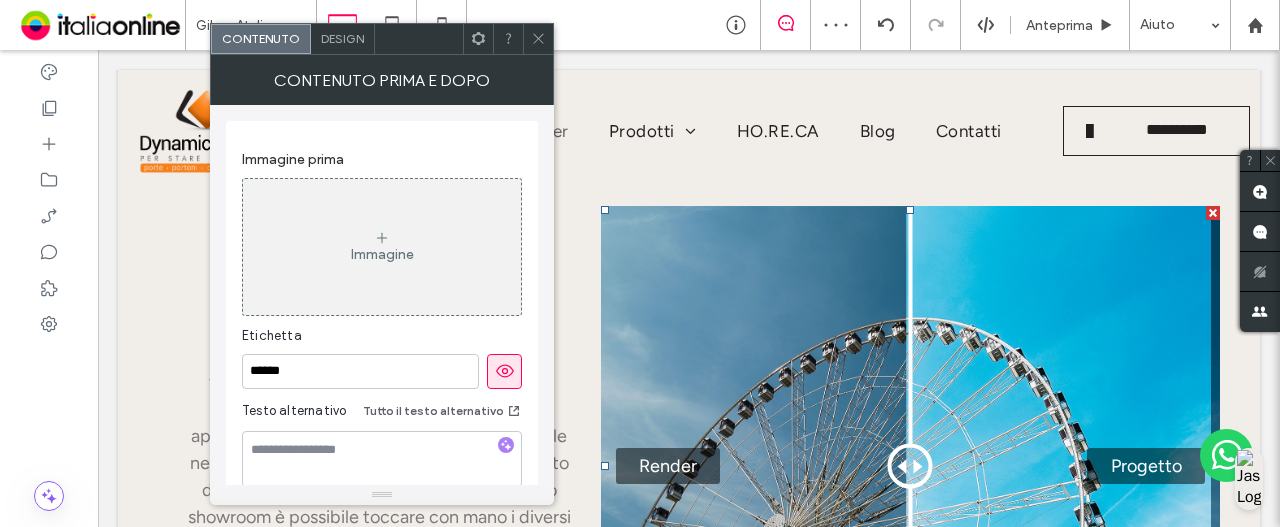 type on "********" 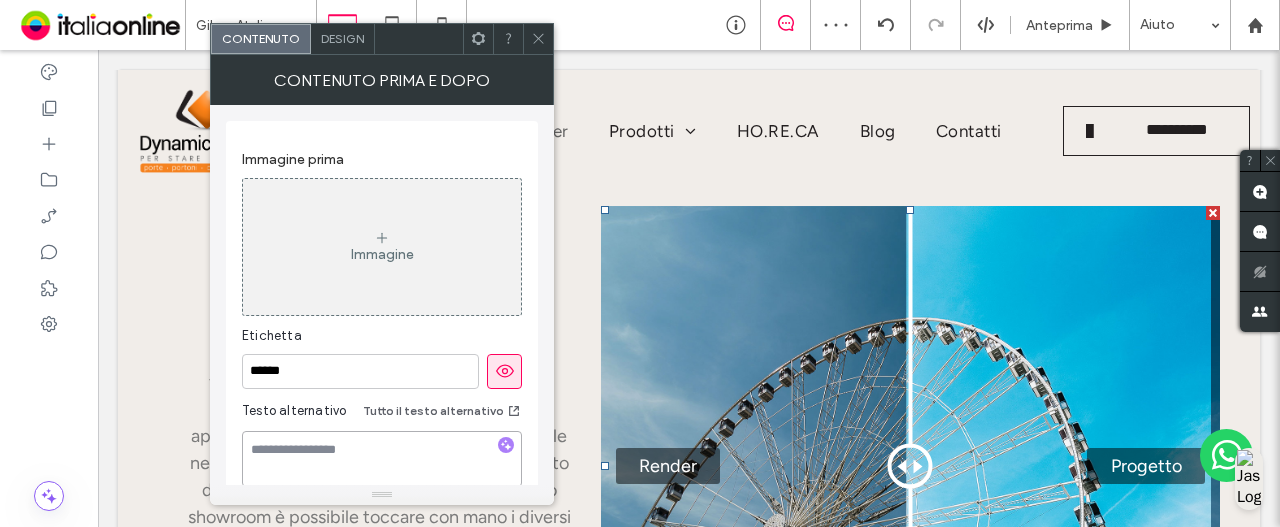 click at bounding box center (382, 459) 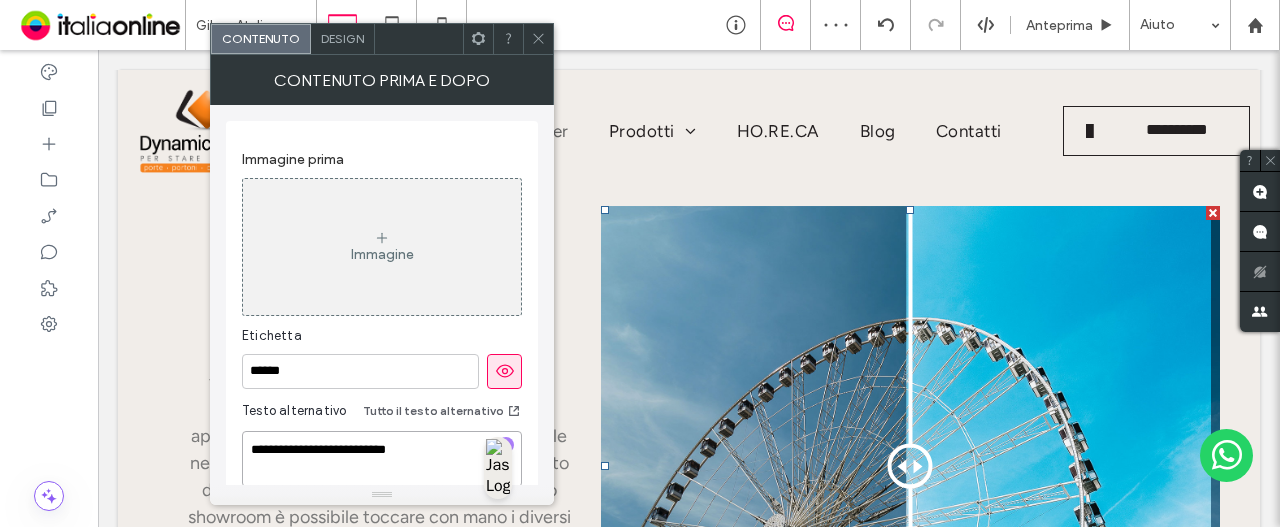 type on "**********" 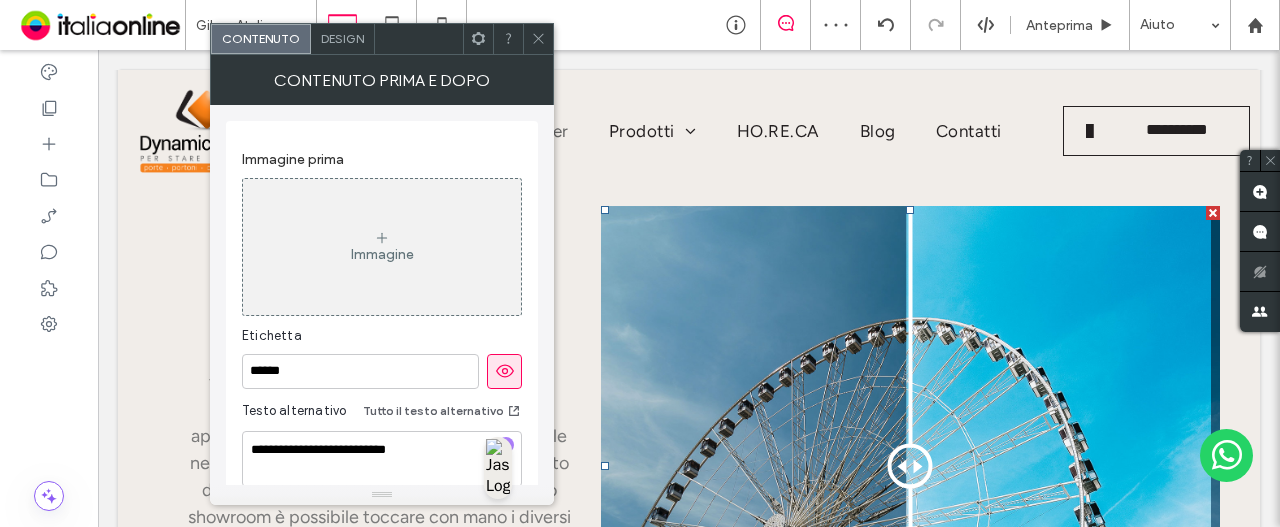 click 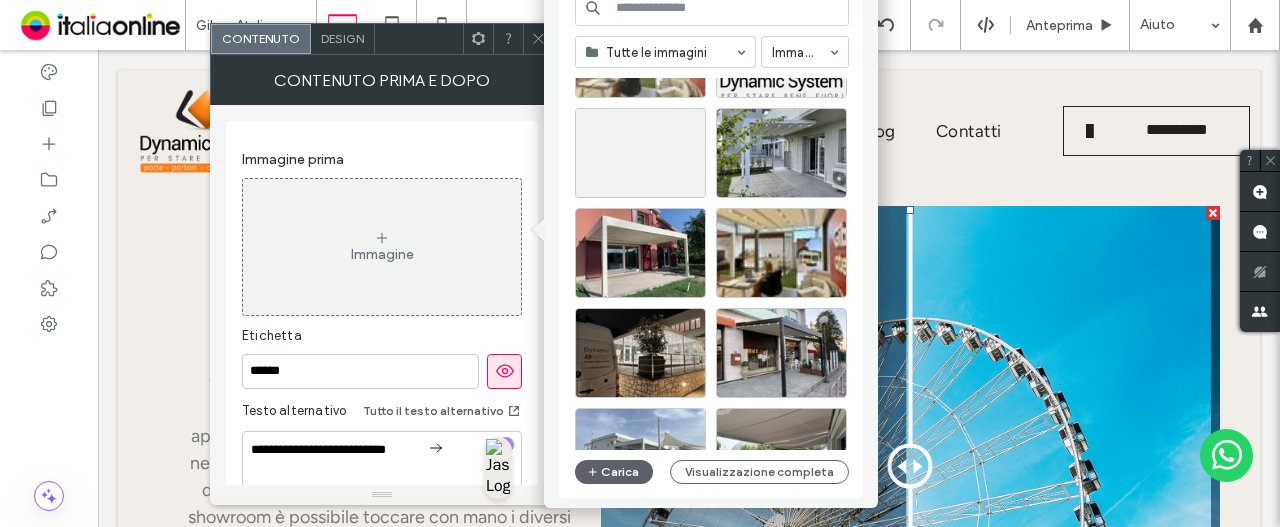 scroll, scrollTop: 100, scrollLeft: 0, axis: vertical 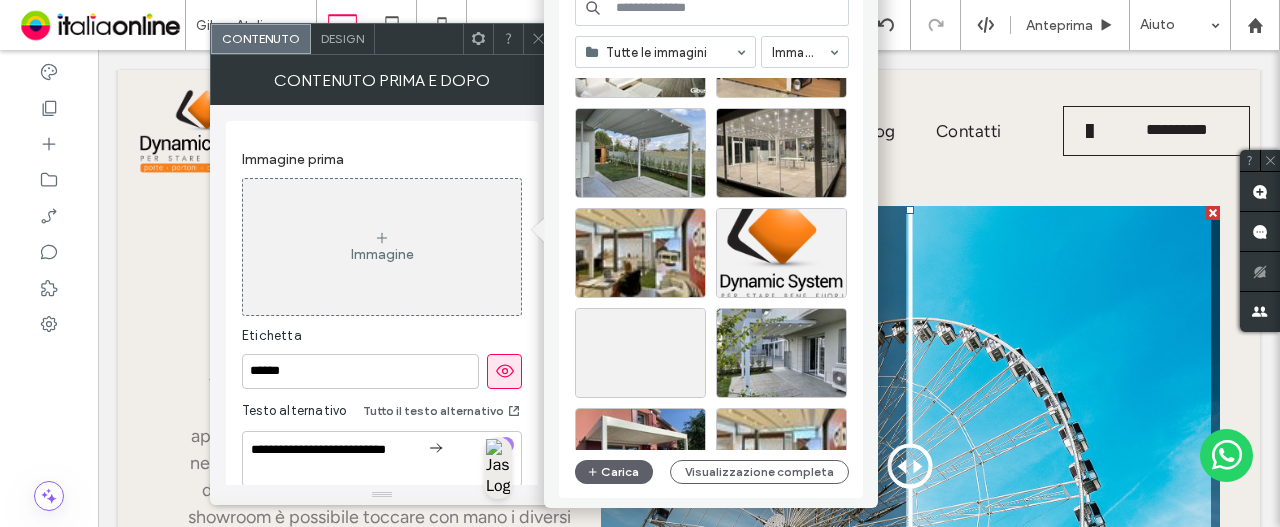 click at bounding box center [712, 8] 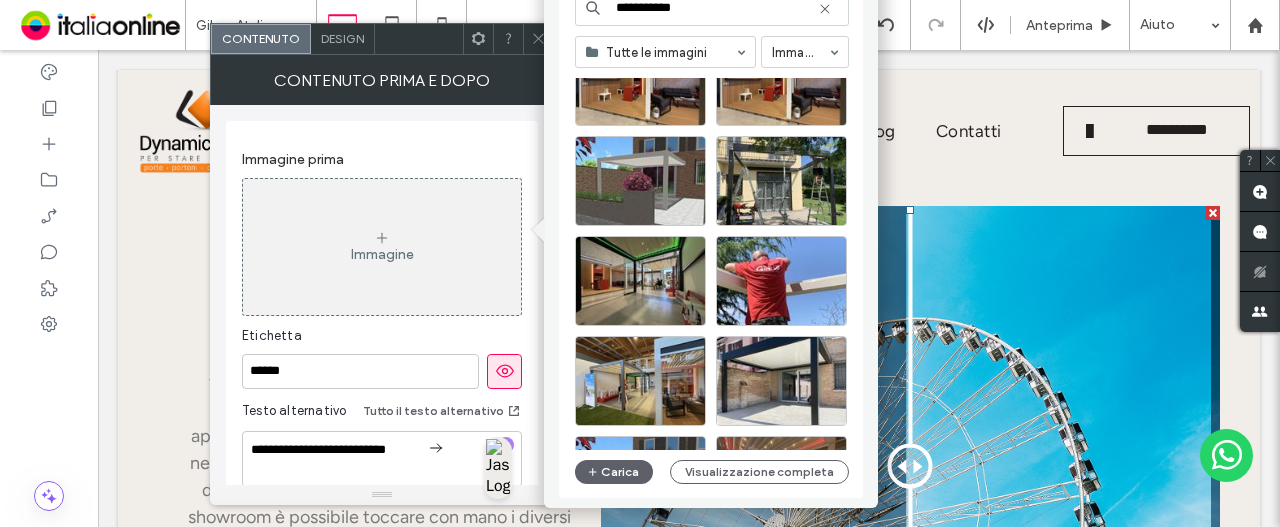 scroll, scrollTop: 100, scrollLeft: 0, axis: vertical 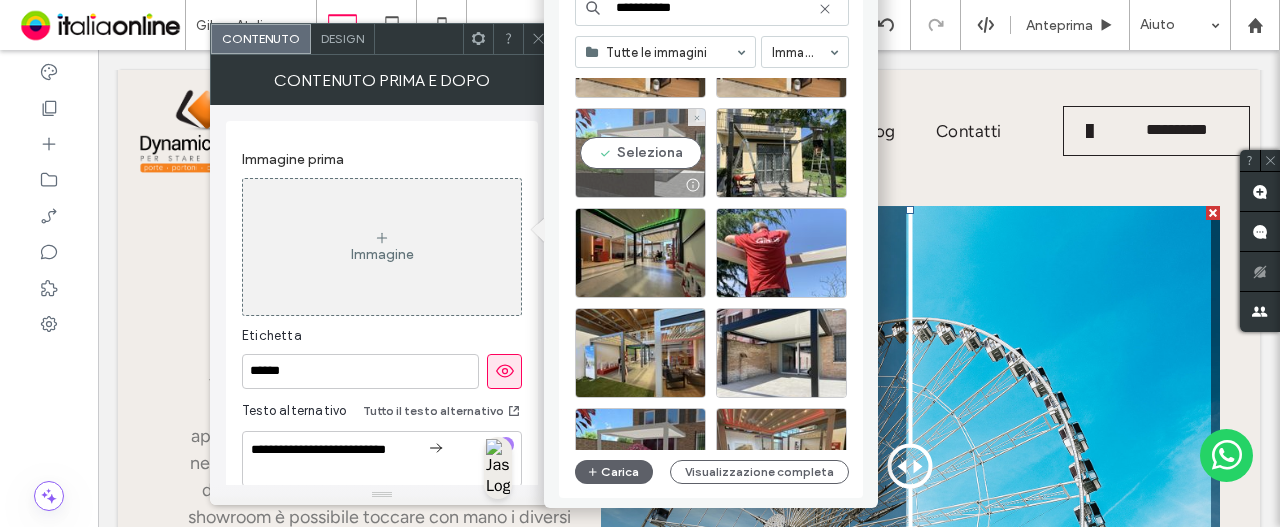 type on "**********" 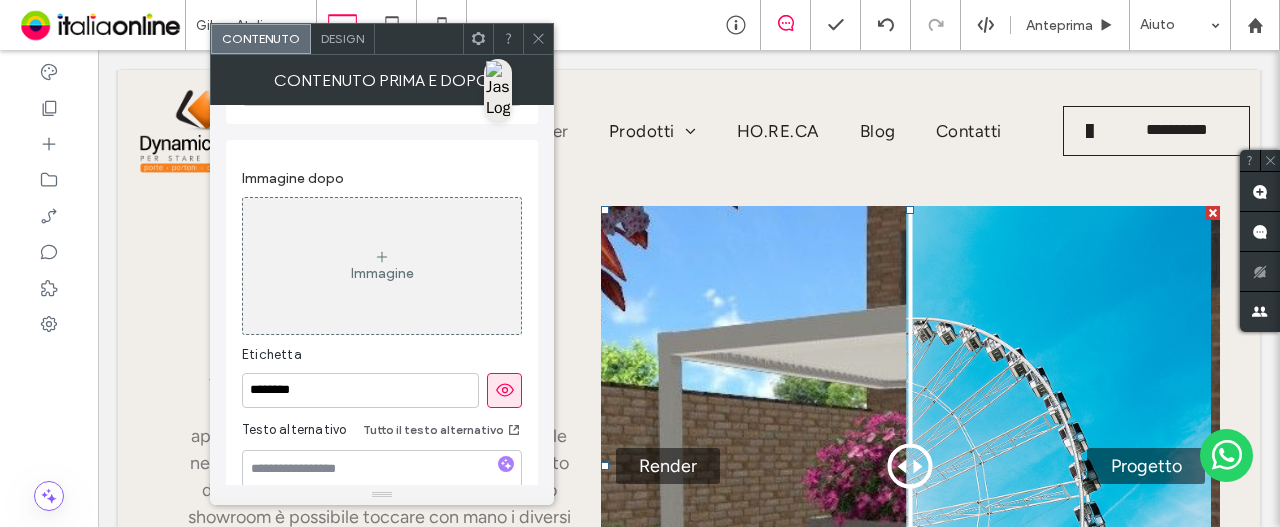 scroll, scrollTop: 540, scrollLeft: 0, axis: vertical 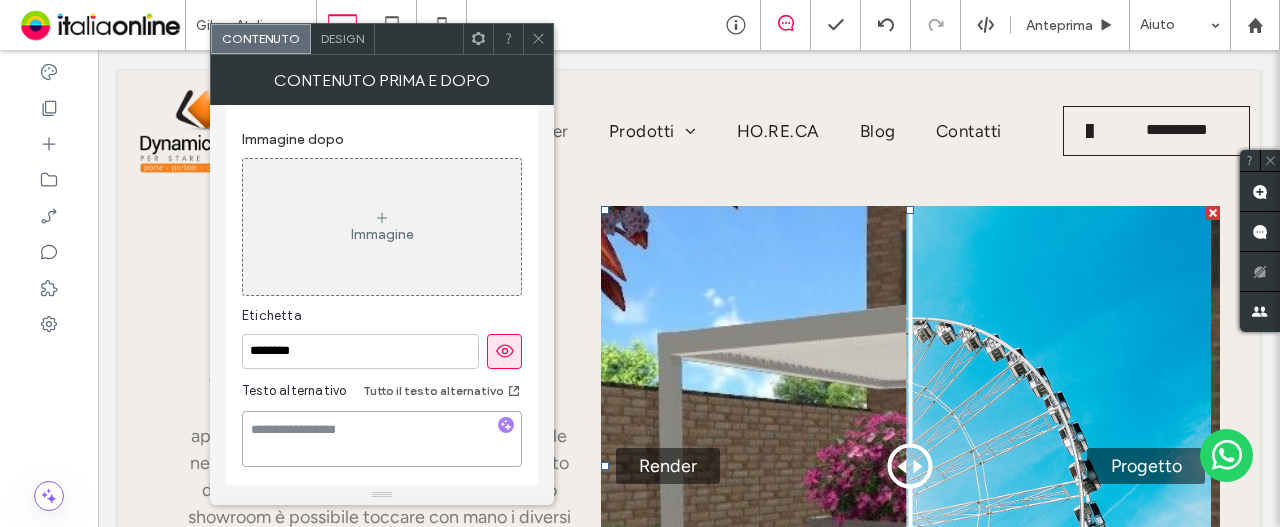 click at bounding box center (382, 439) 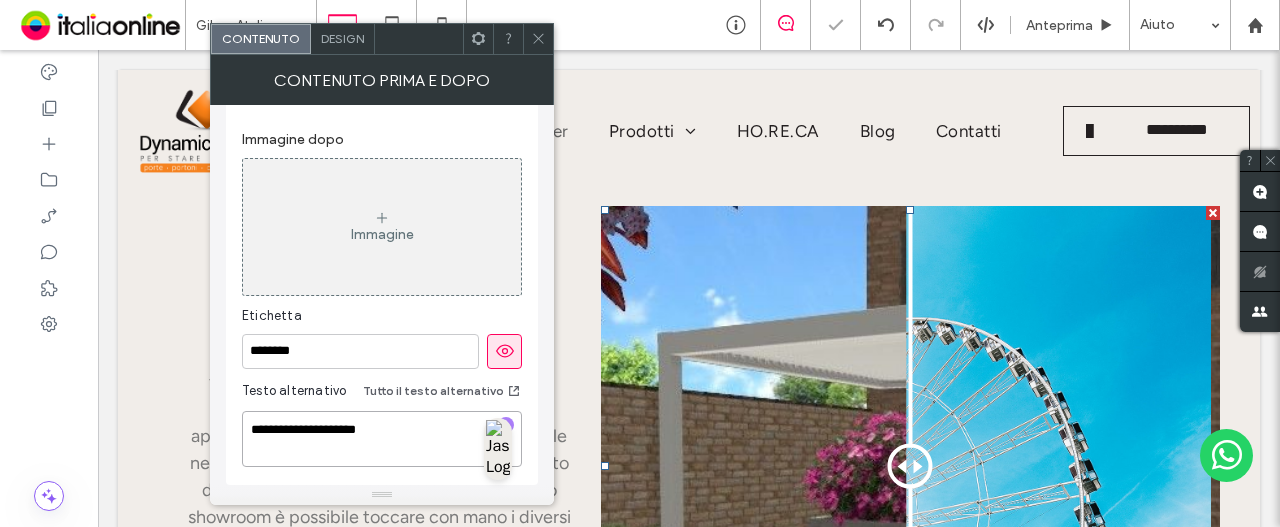 type on "**********" 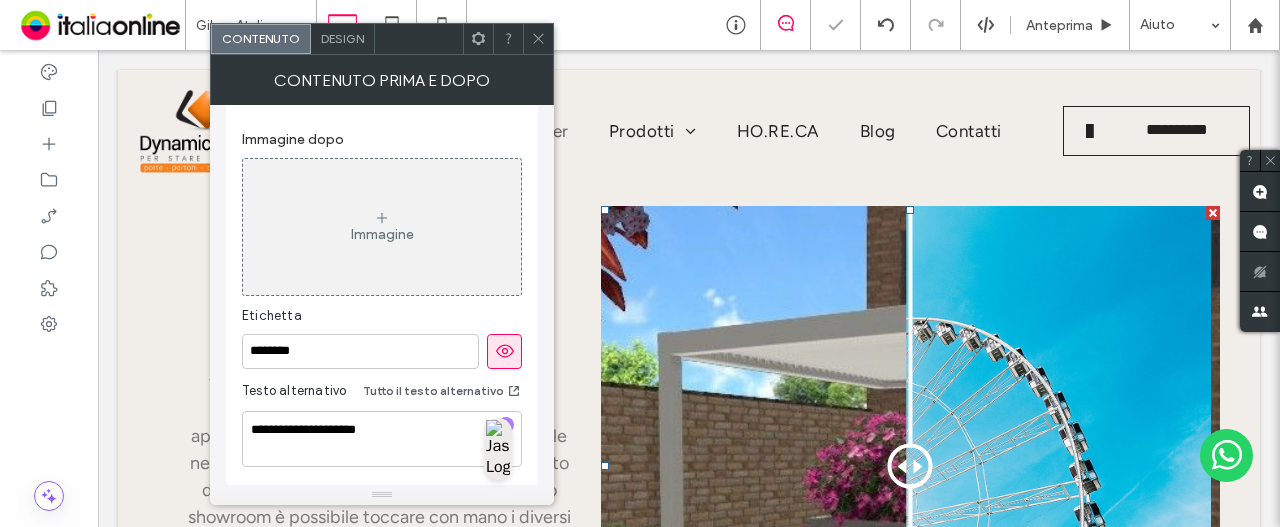 click on "Immagine" at bounding box center [382, 234] 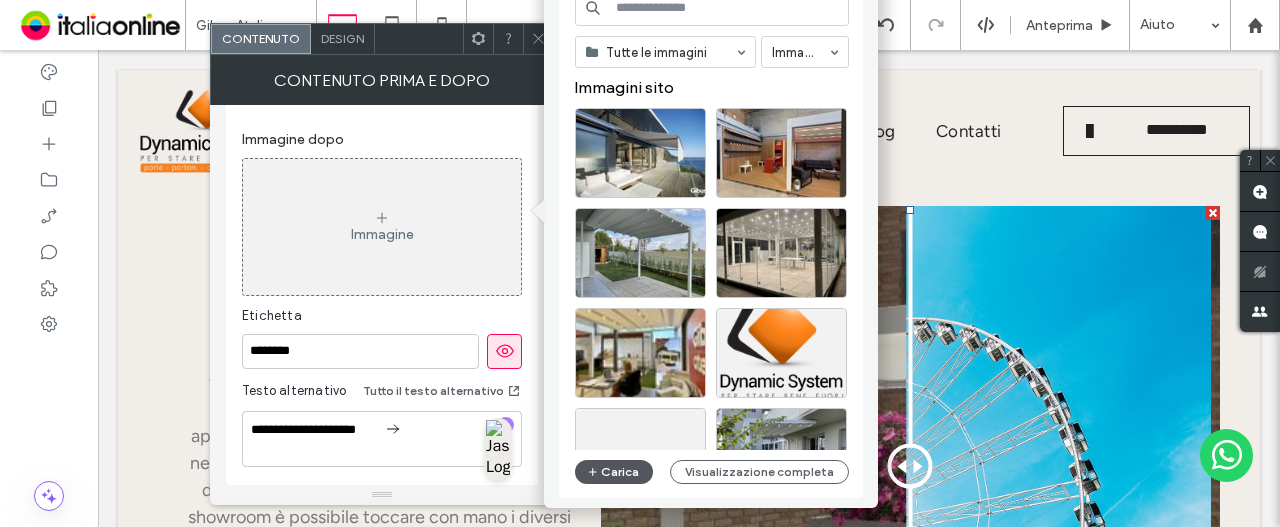click on "Carica" at bounding box center (614, 472) 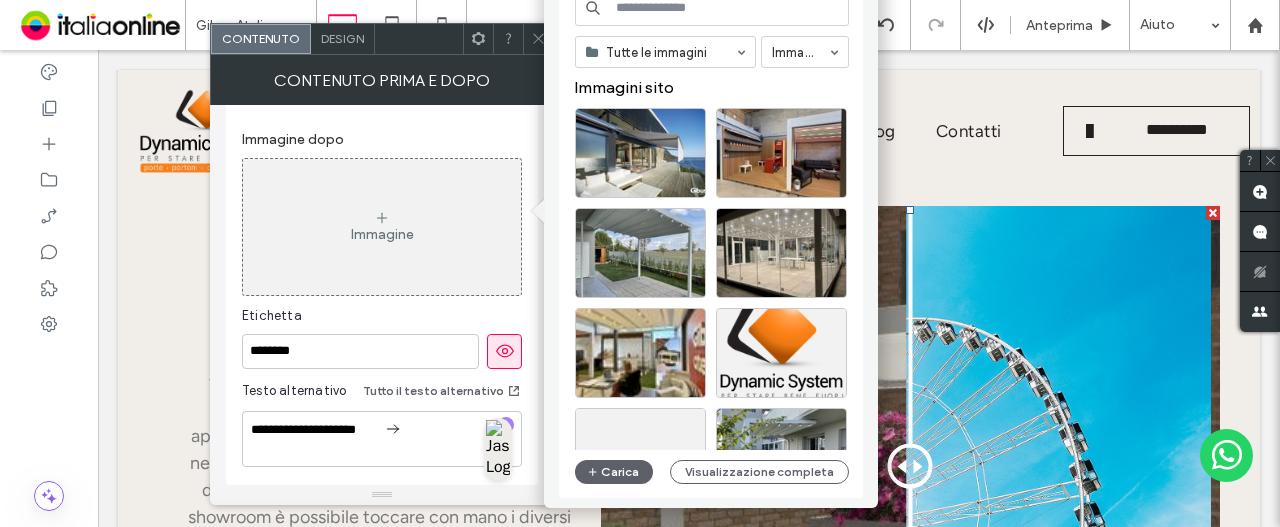click at bounding box center (712, 8) 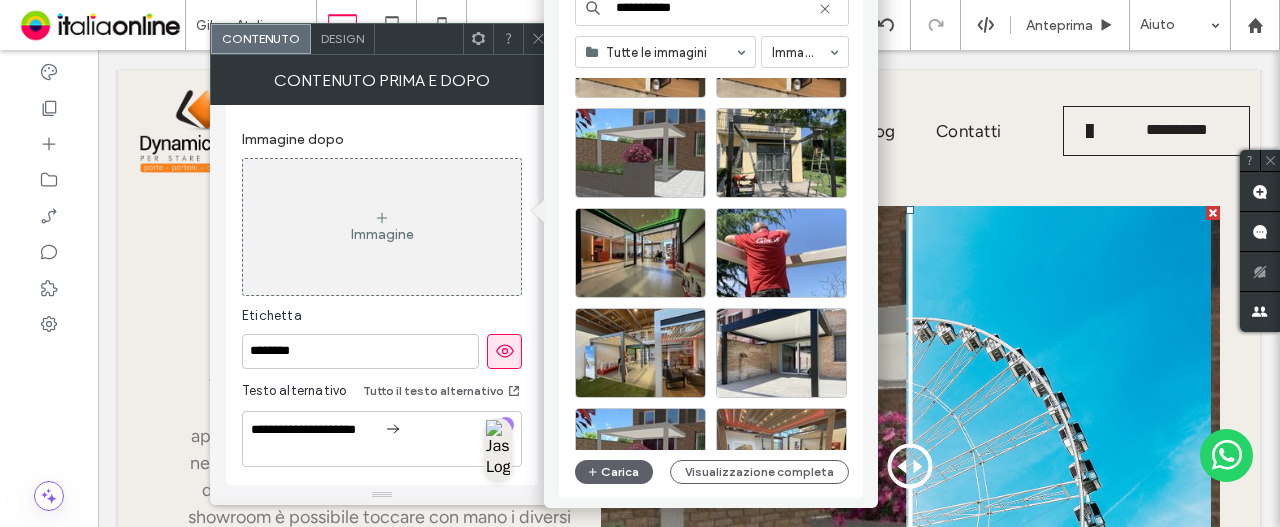 scroll, scrollTop: 200, scrollLeft: 0, axis: vertical 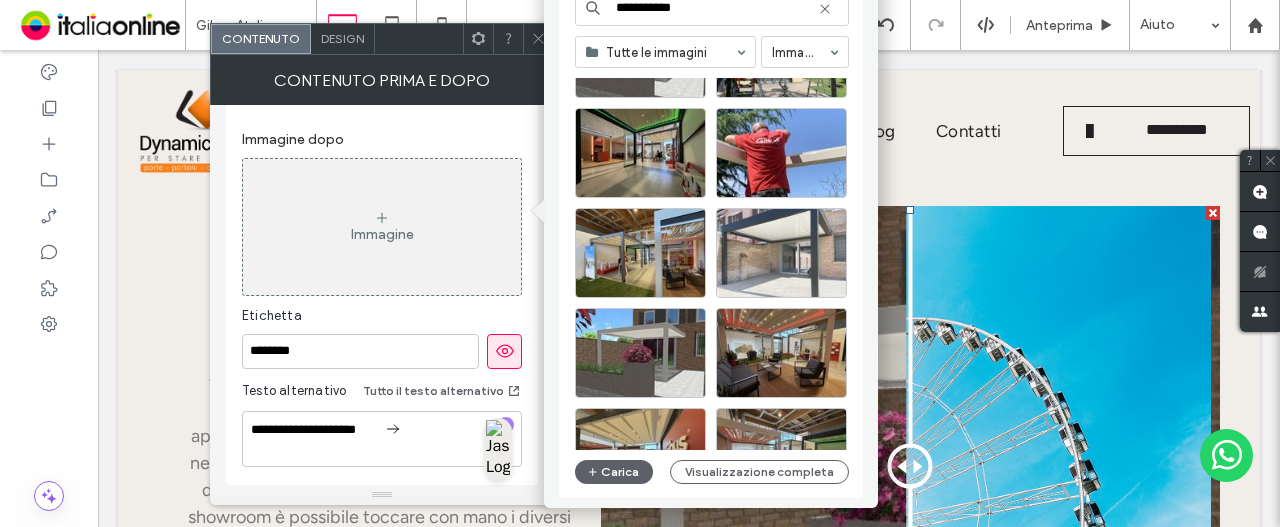 type on "**********" 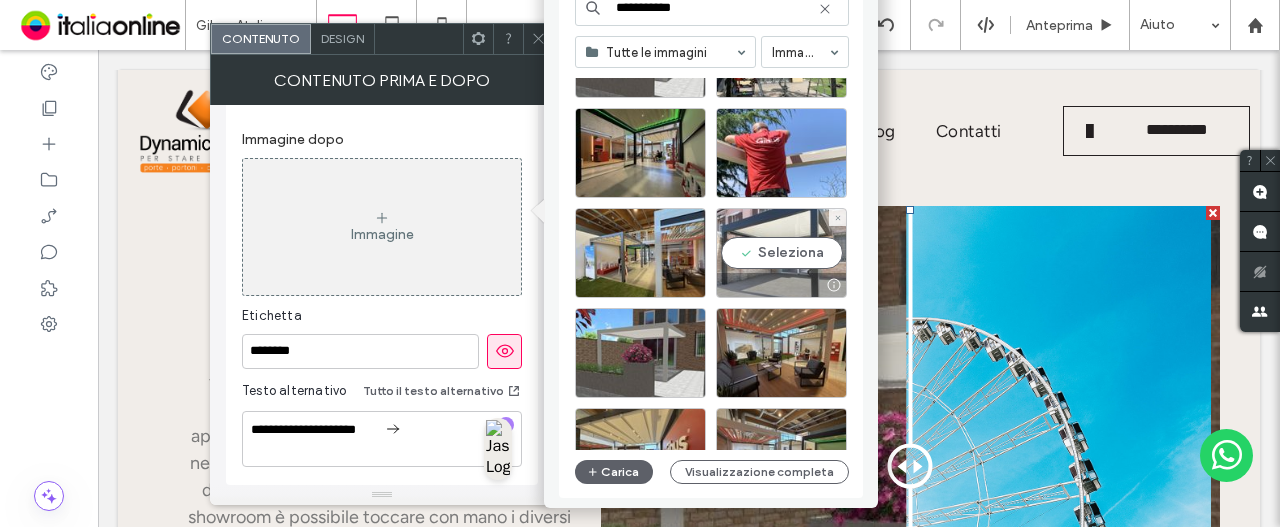 click on "Seleziona" at bounding box center (781, 253) 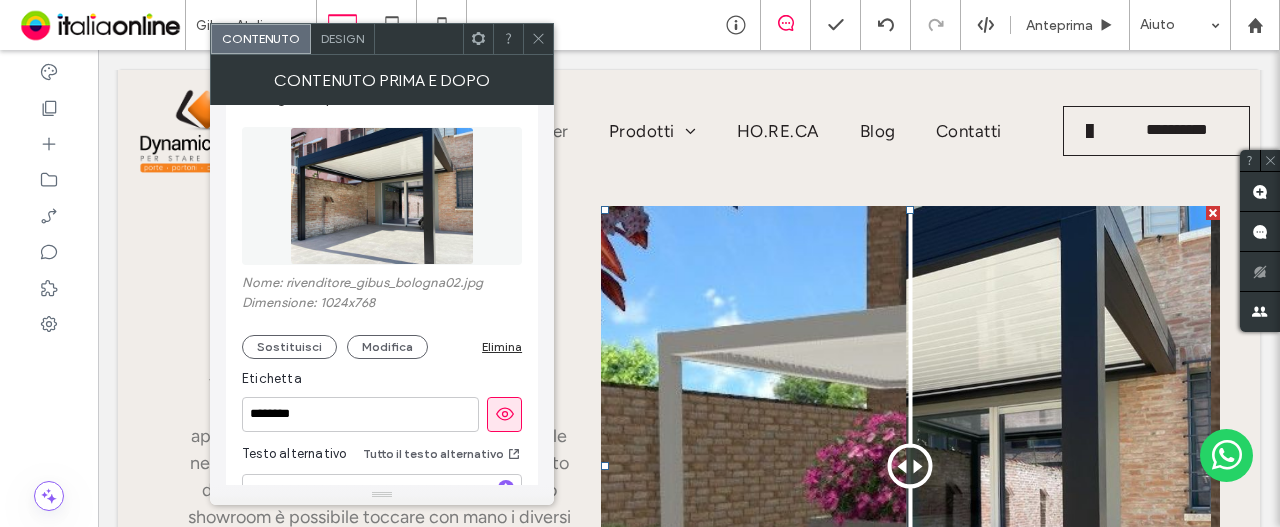 scroll, scrollTop: 645, scrollLeft: 0, axis: vertical 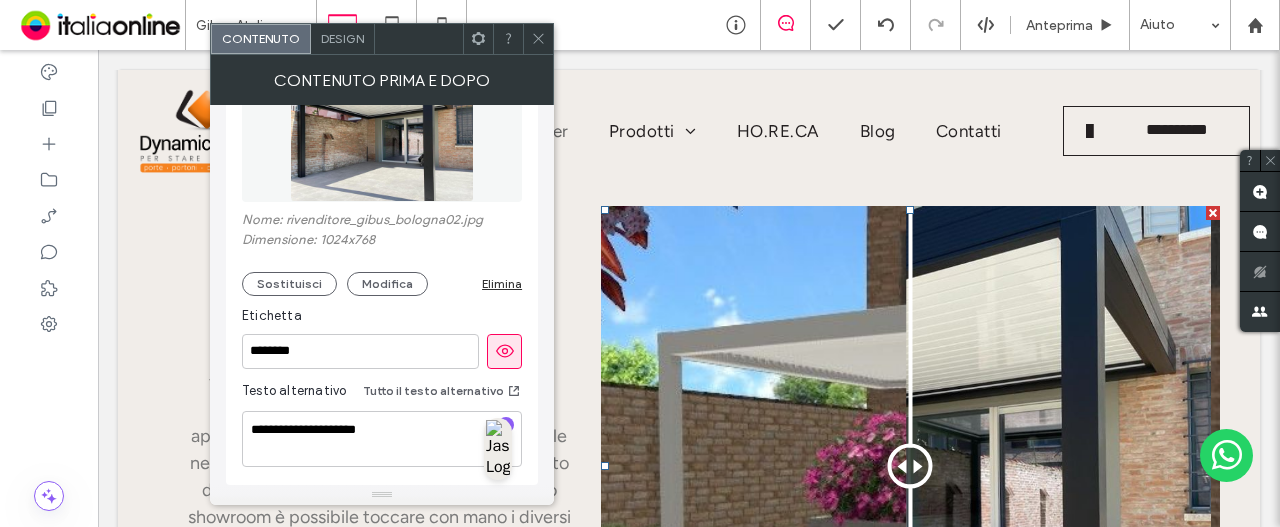 drag, startPoint x: 538, startPoint y: 53, endPoint x: 551, endPoint y: 63, distance: 16.40122 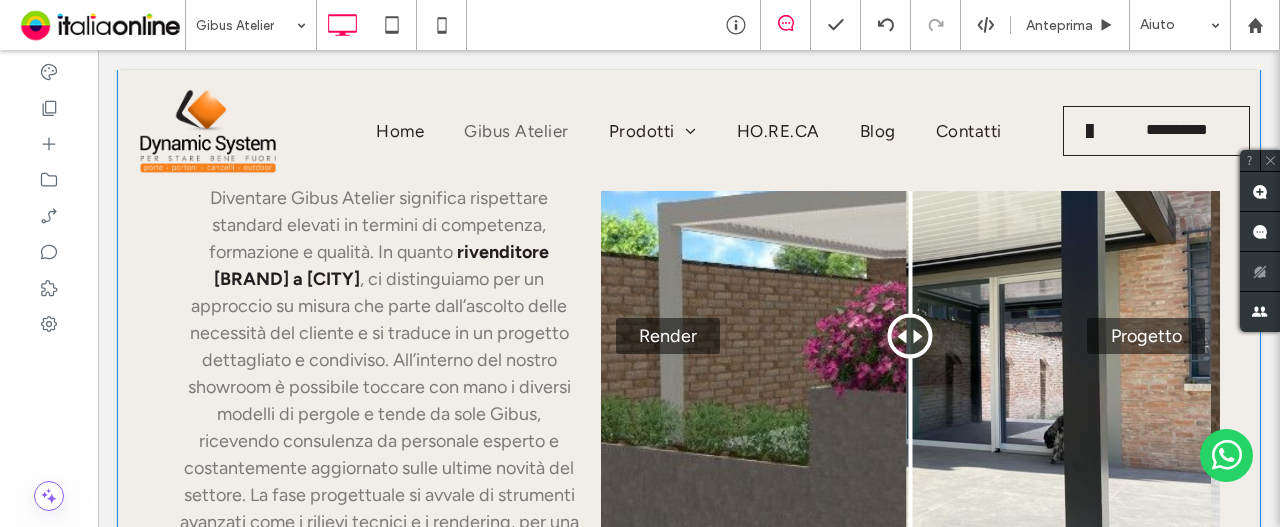 scroll, scrollTop: 1080, scrollLeft: 0, axis: vertical 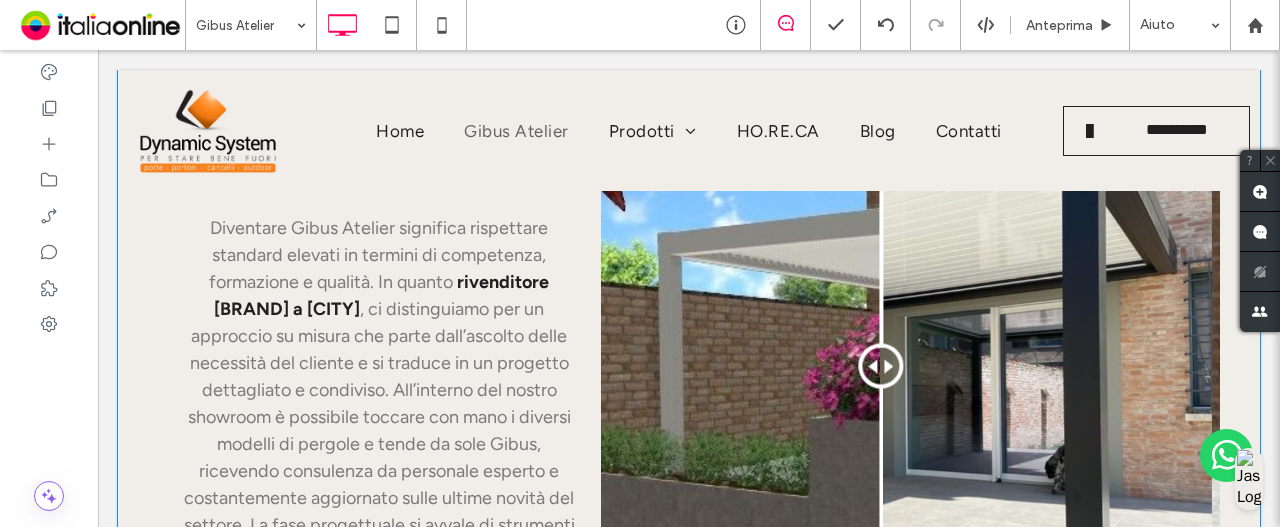 drag, startPoint x: 895, startPoint y: 363, endPoint x: 881, endPoint y: 353, distance: 17.20465 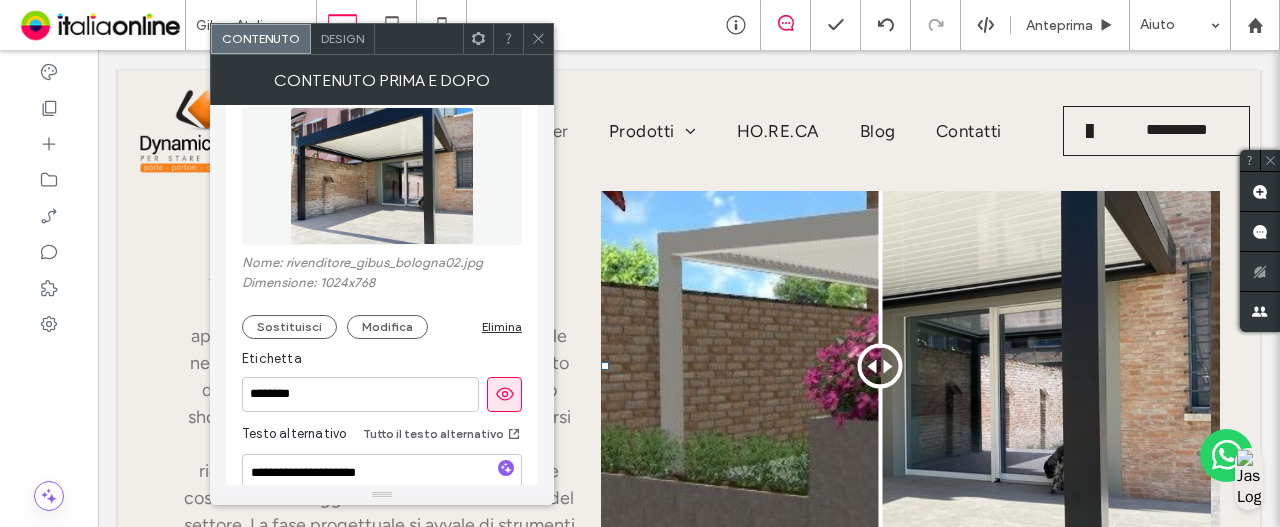 scroll, scrollTop: 645, scrollLeft: 0, axis: vertical 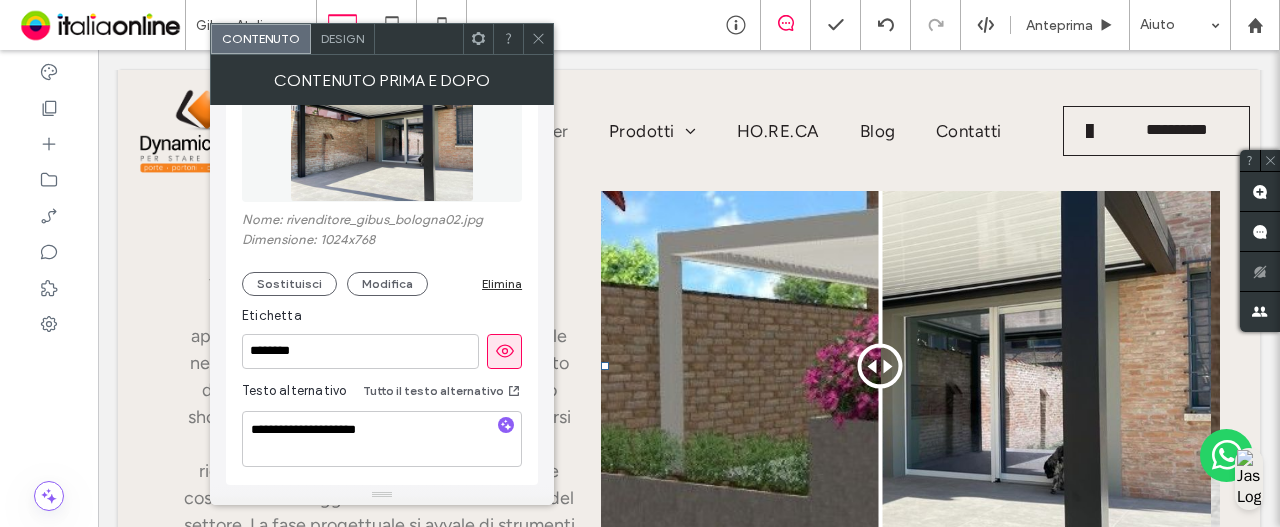 click at bounding box center [419, 39] 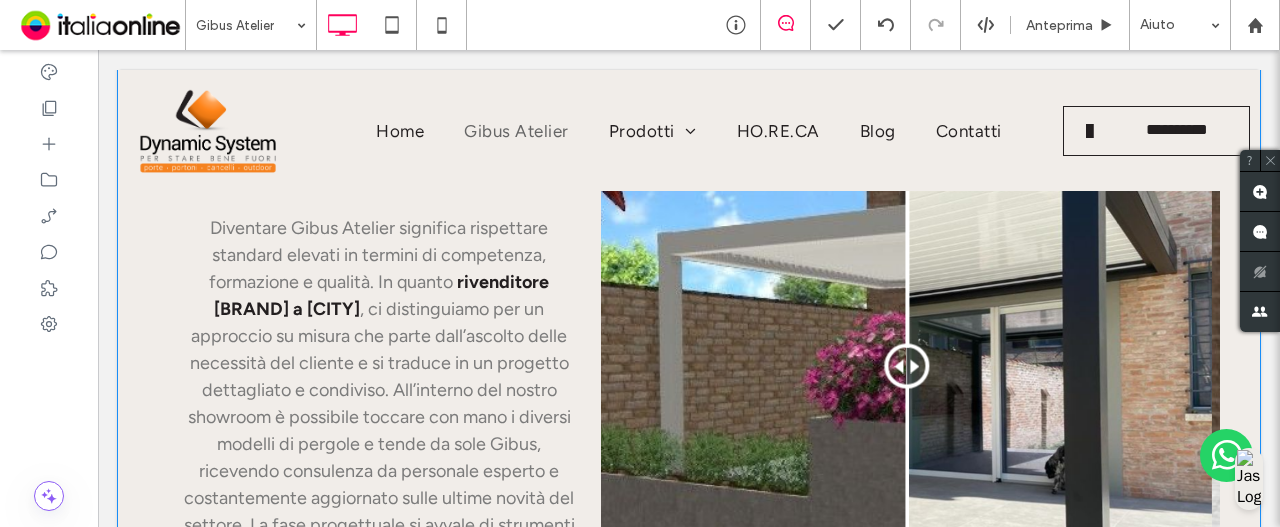 click at bounding box center [906, 366] 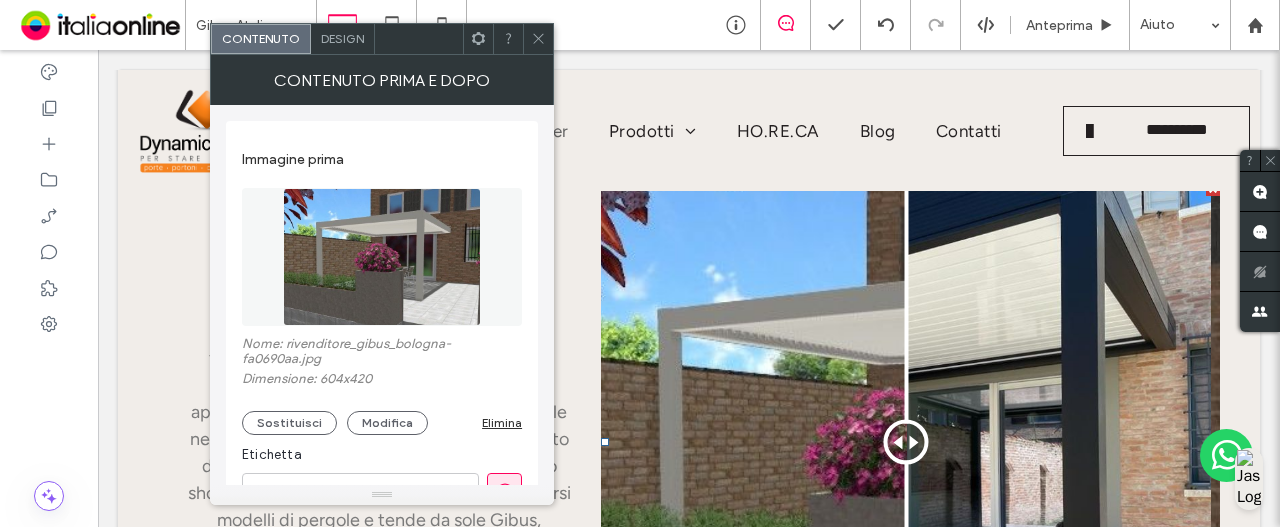 scroll, scrollTop: 880, scrollLeft: 0, axis: vertical 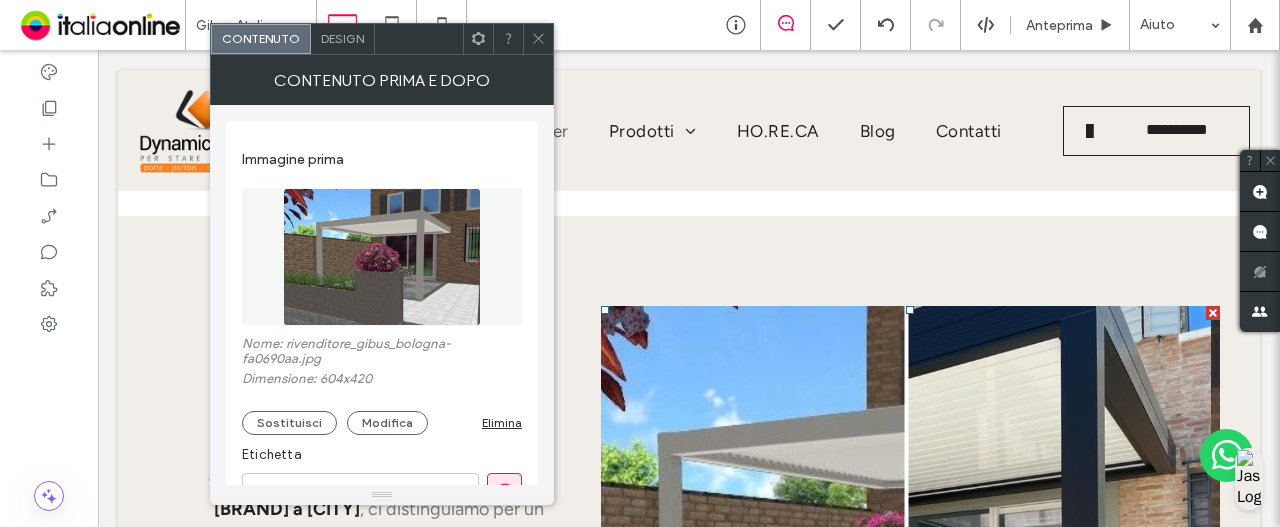 click 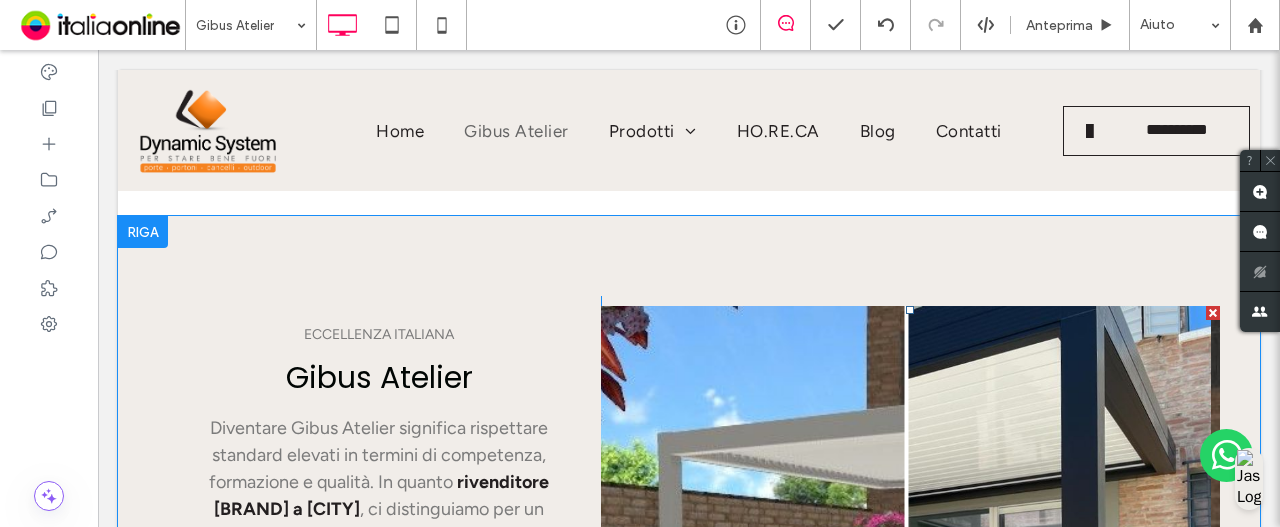 click at bounding box center [1213, 313] 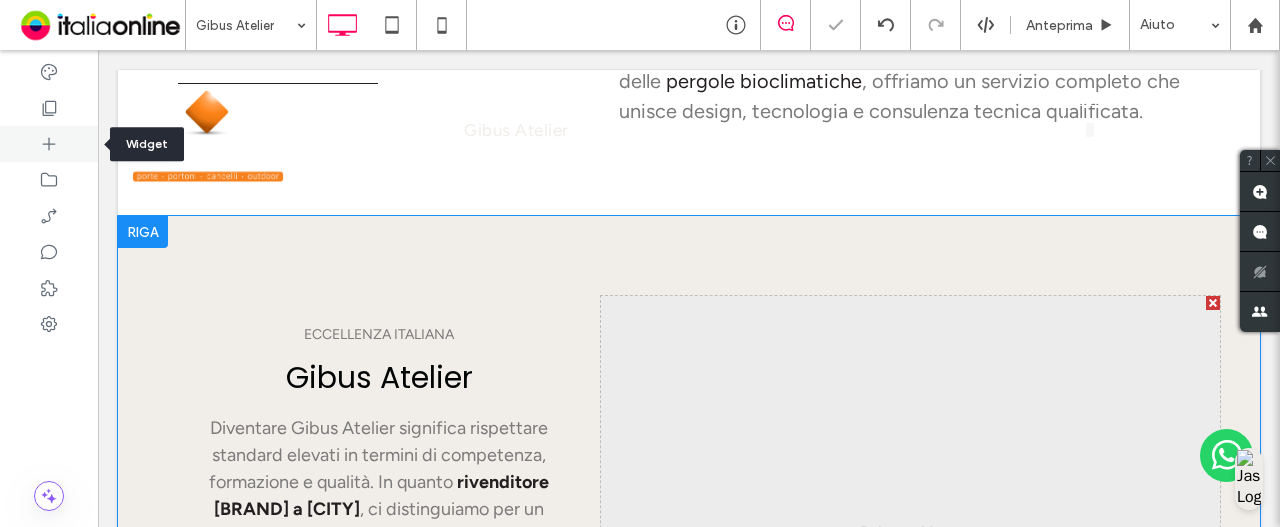 click at bounding box center (49, 144) 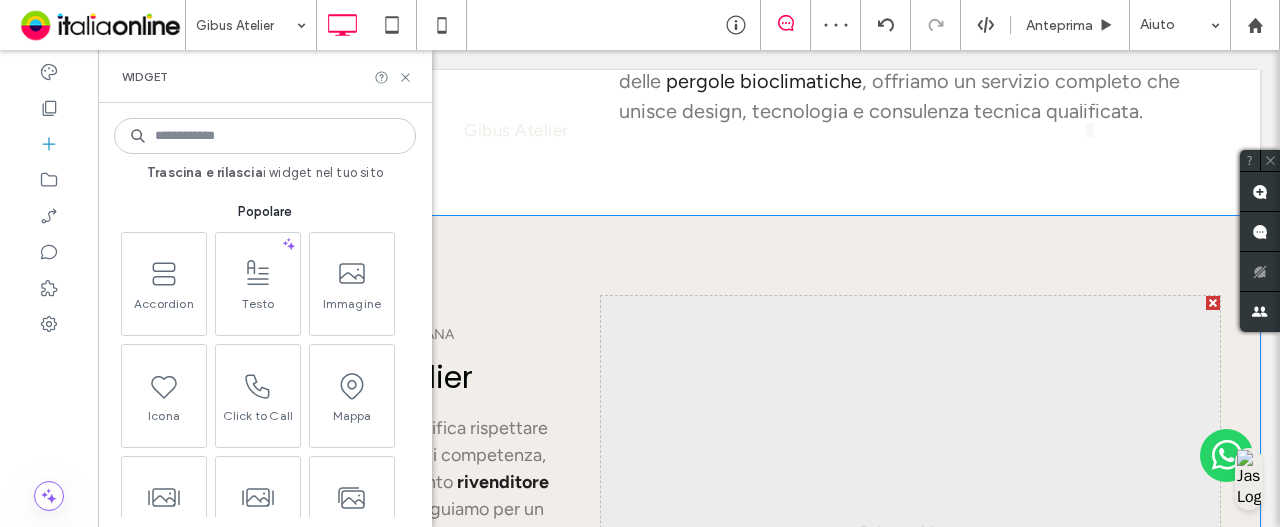 click at bounding box center (265, 136) 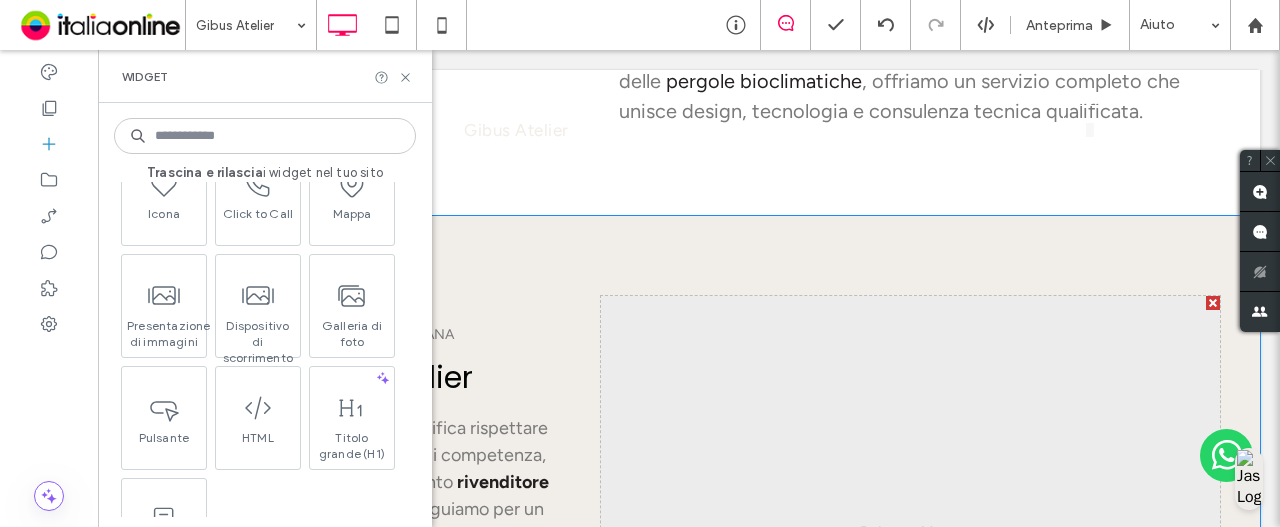 scroll, scrollTop: 300, scrollLeft: 0, axis: vertical 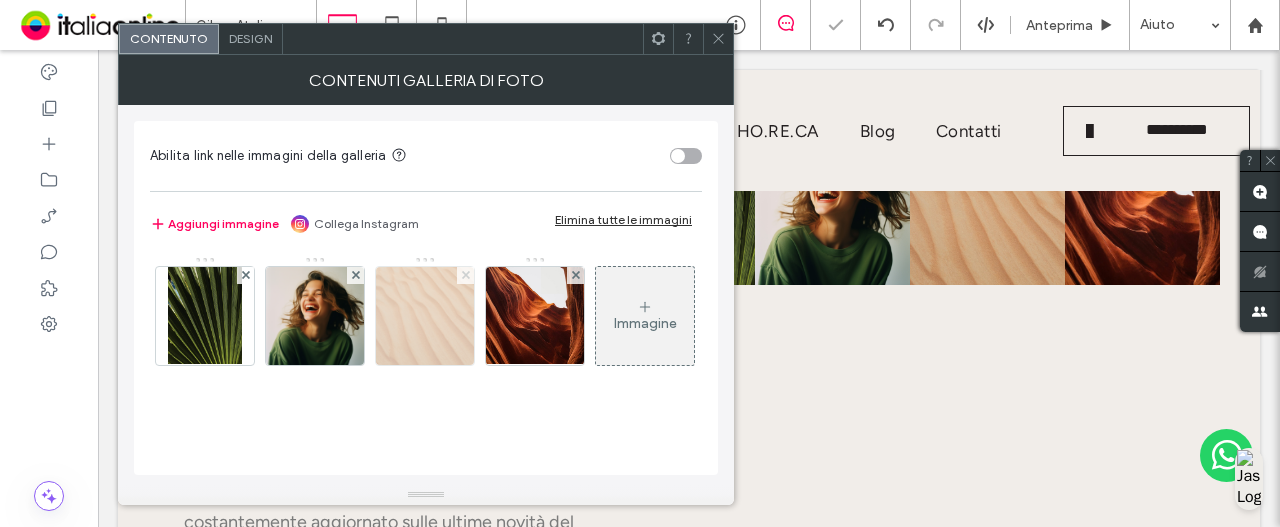 click at bounding box center [466, 275] 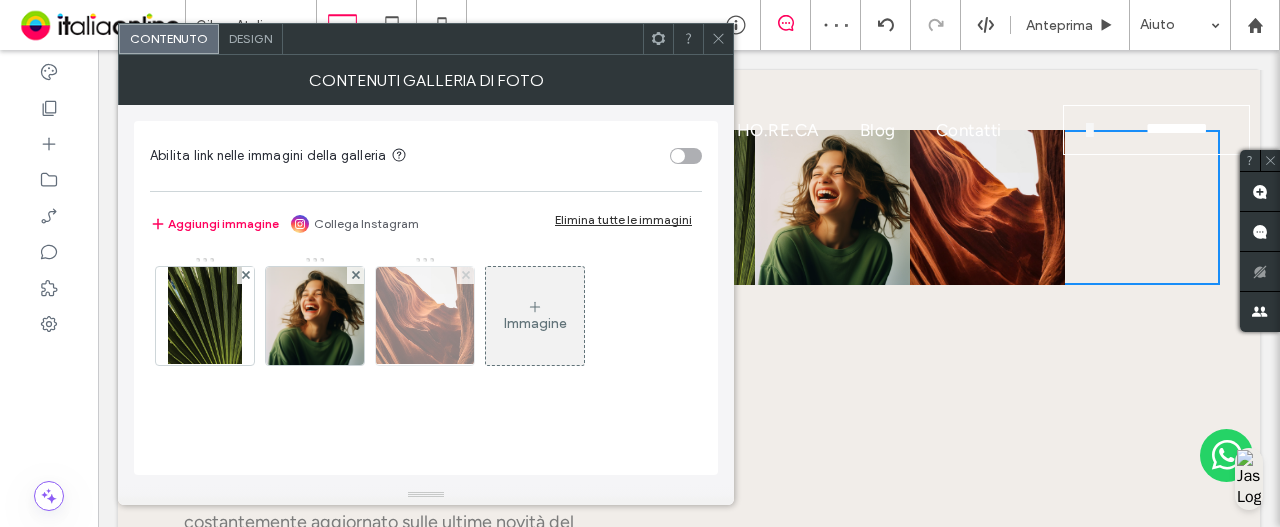 click 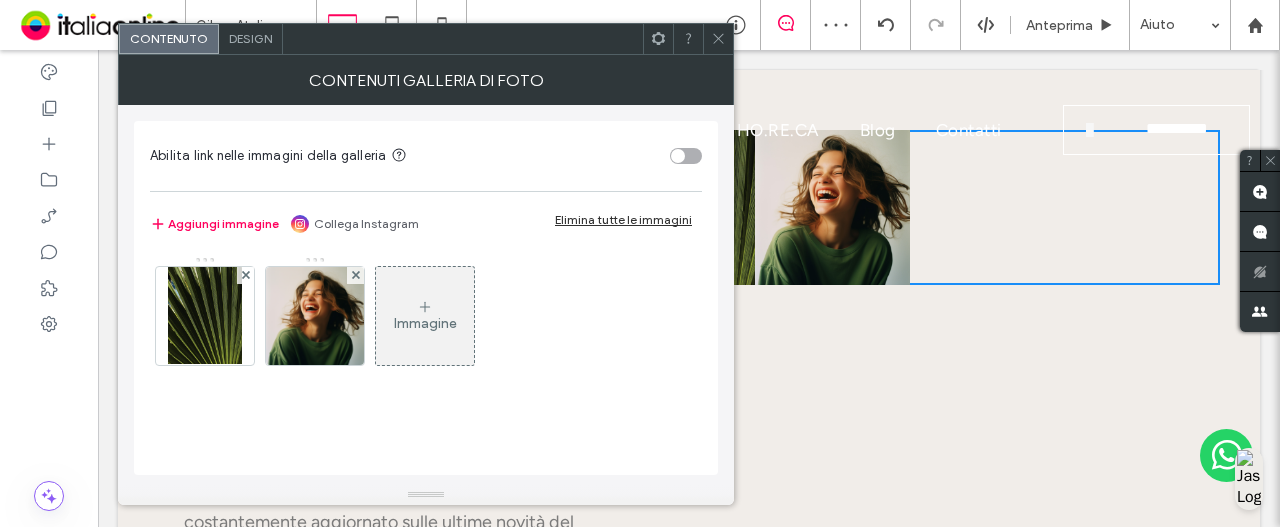 click on "Design" at bounding box center [251, 39] 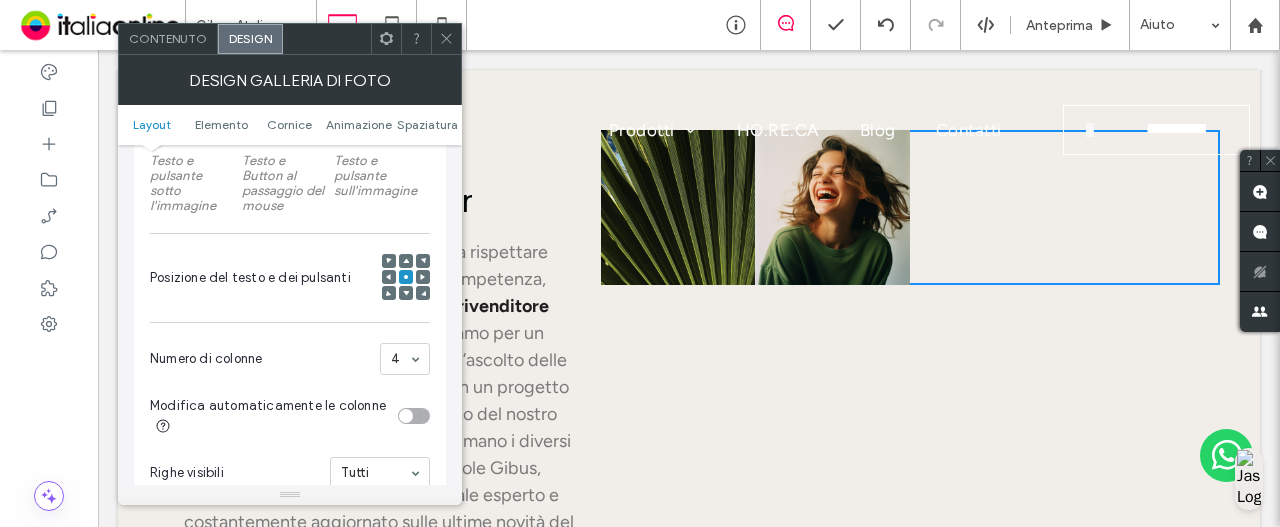 scroll, scrollTop: 400, scrollLeft: 0, axis: vertical 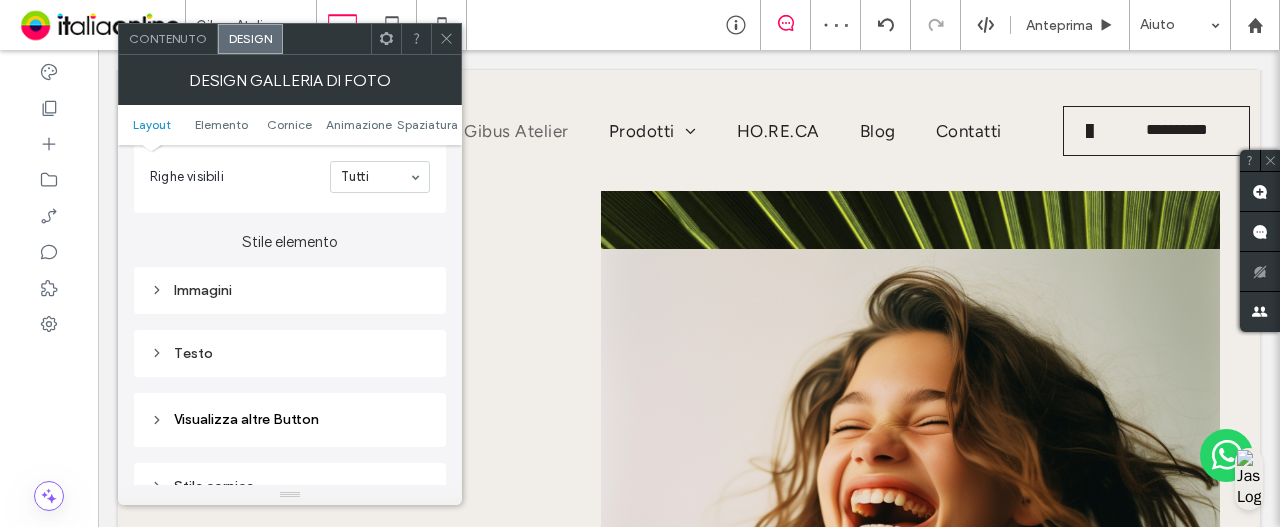 click on "Immagini" at bounding box center (290, 290) 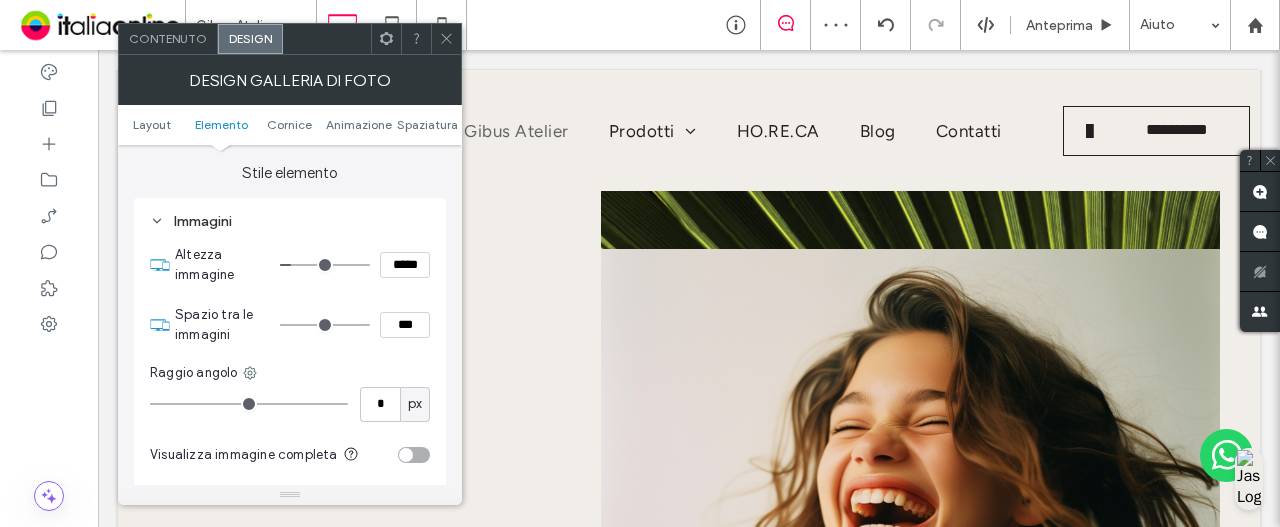 scroll, scrollTop: 800, scrollLeft: 0, axis: vertical 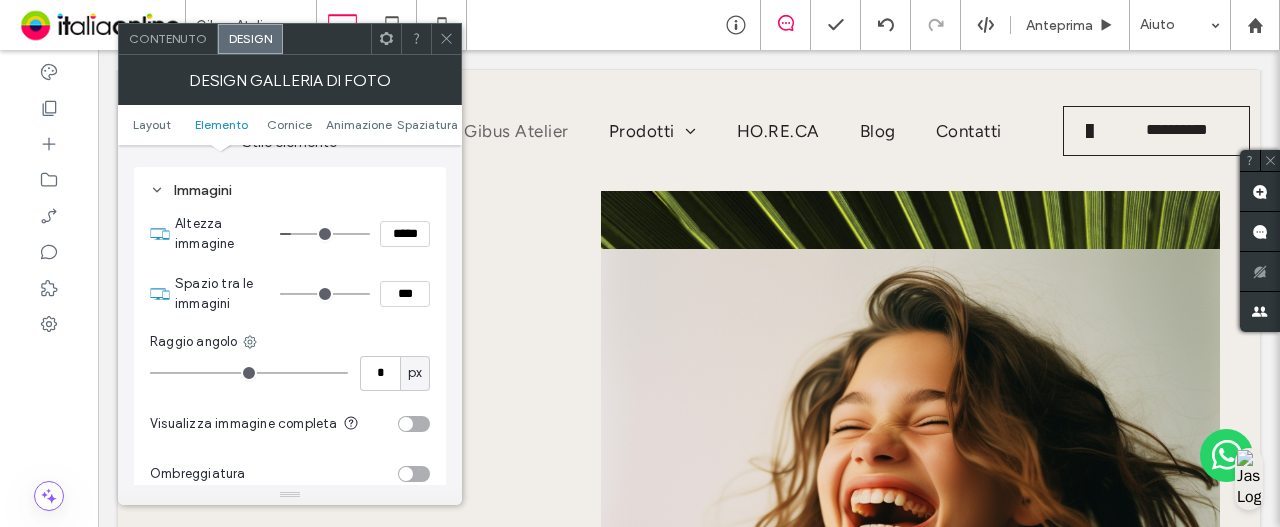 drag, startPoint x: 379, startPoint y: 229, endPoint x: 452, endPoint y: 235, distance: 73.24616 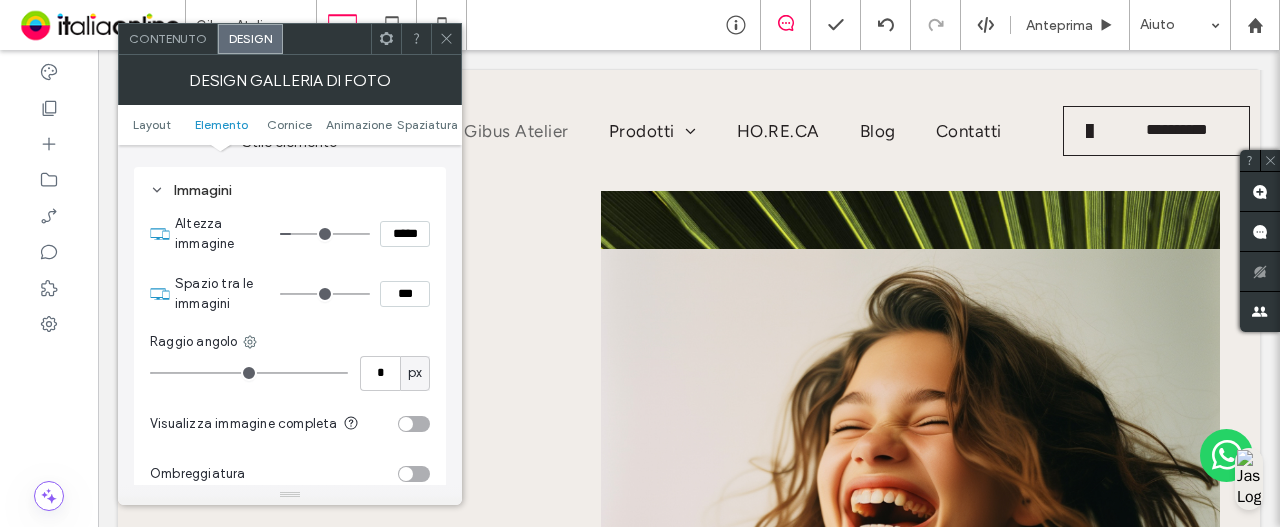 click on "Layout I contenuti vengono visualizzati soltanto sui desktop Testo e pulsante sotto l'immagine Testo e Button al passaggio del mouse Testo e pulsante sull'immagine Posizione del testo e dei pulsanti Numero di colonne 1 Modifica automaticamente le colonne Righe visibili Tutti Stile elemento Immagini   Altezza immagine *****   Spazio tra le immagini *** Raggio angolo * px Visualizza immagine completa Ombreggiatura Non ottimizzare questa immagine Colore al passaggio del mouse Effetto al passaggio del mouse sull'immagine None Animazione immagine Nessuna Testo Visualizza altre Button Carattere Figtree Grammatura carattere Normal   Dimensioni del carattere 18 Colore carattere Formato carattere Allineamento Direzione testo Stile cornice Animazione Spaziatura" at bounding box center [290, 315] 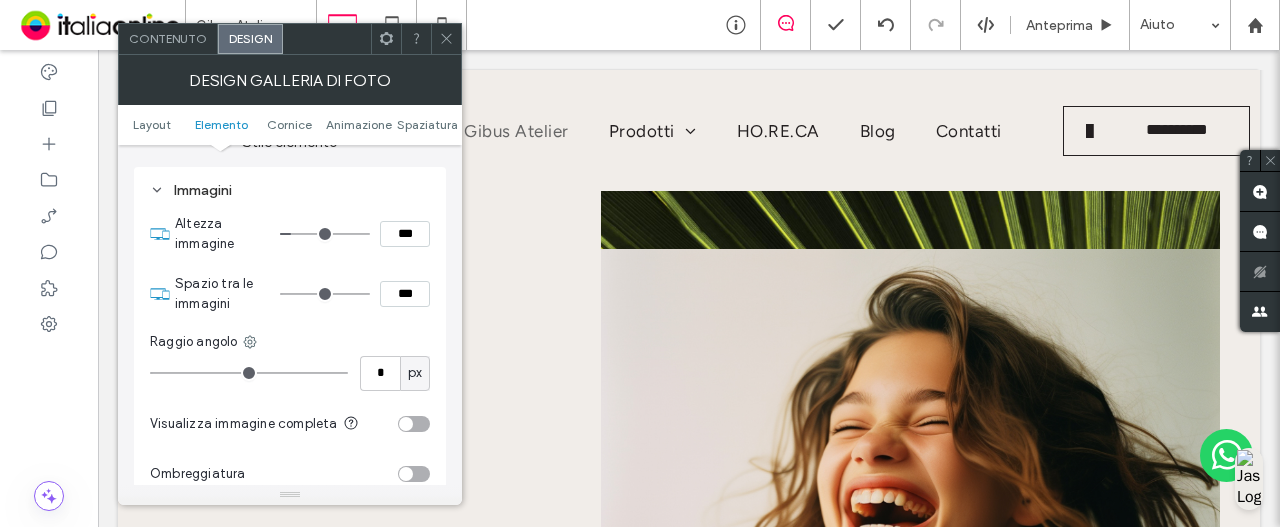 type on "*****" 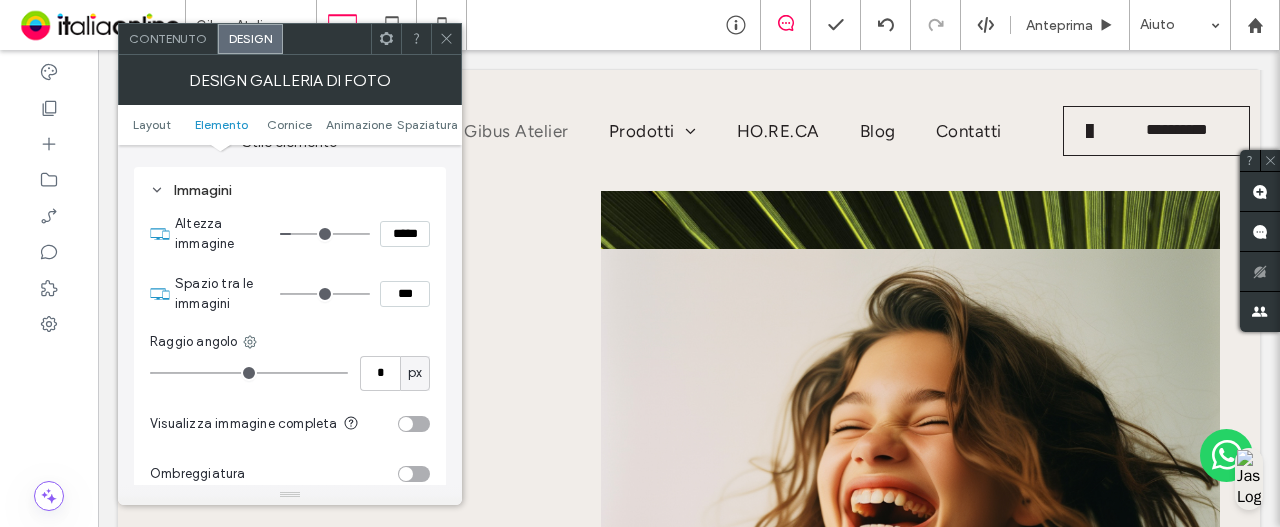 type on "***" 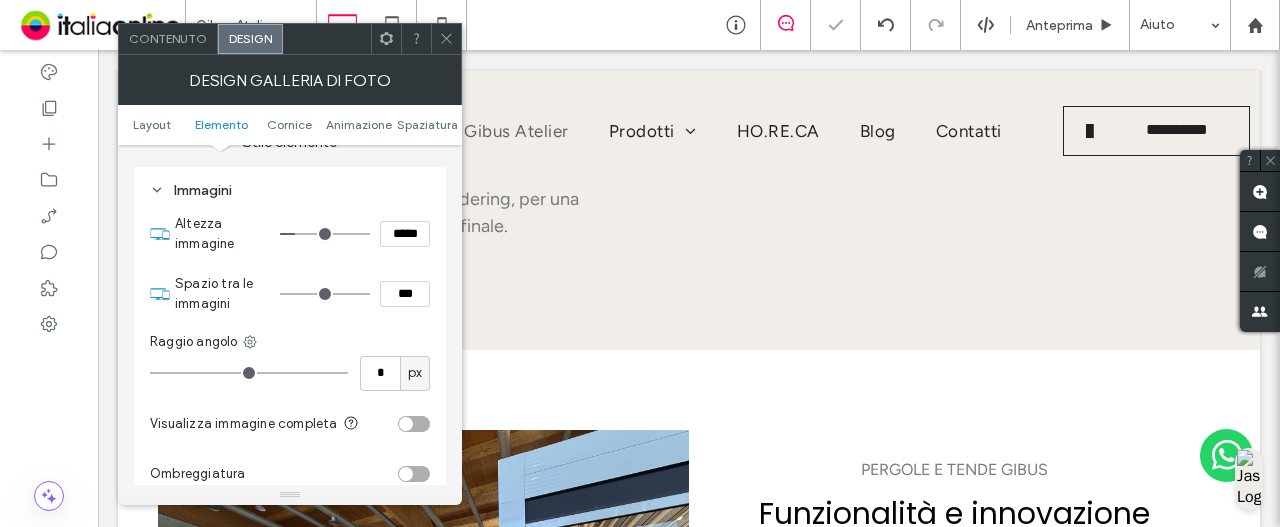scroll, scrollTop: 1356, scrollLeft: 0, axis: vertical 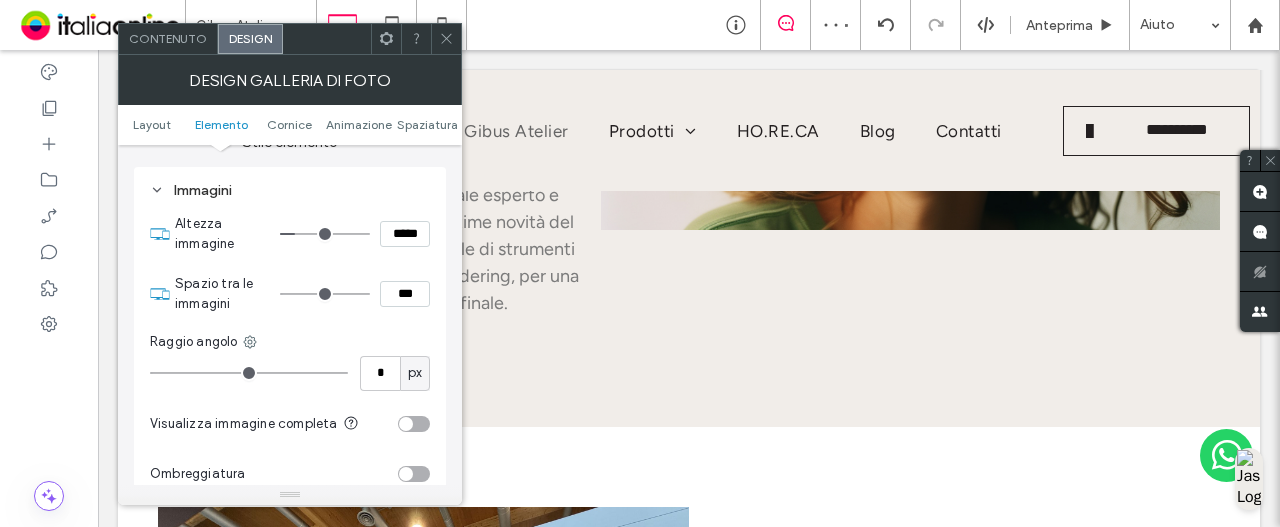 click on "*****" at bounding box center (405, 234) 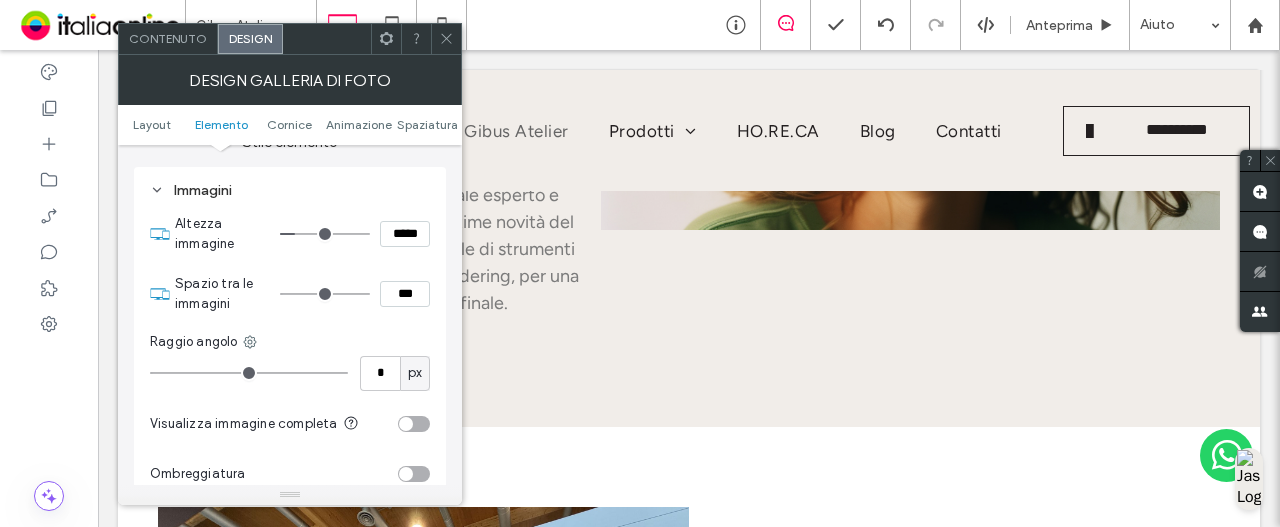 type on "*****" 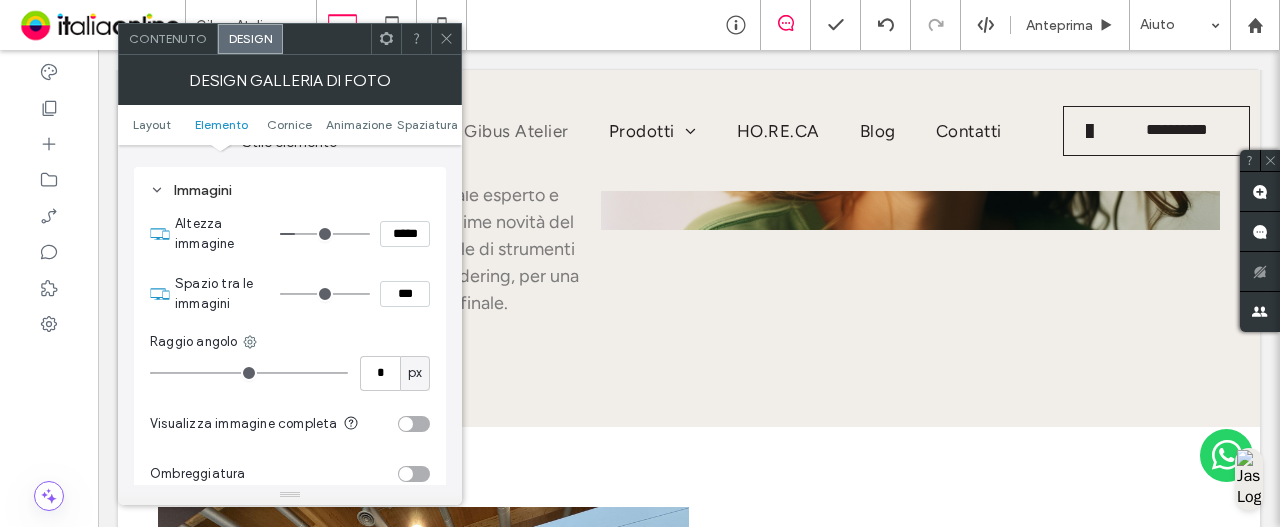 type on "***" 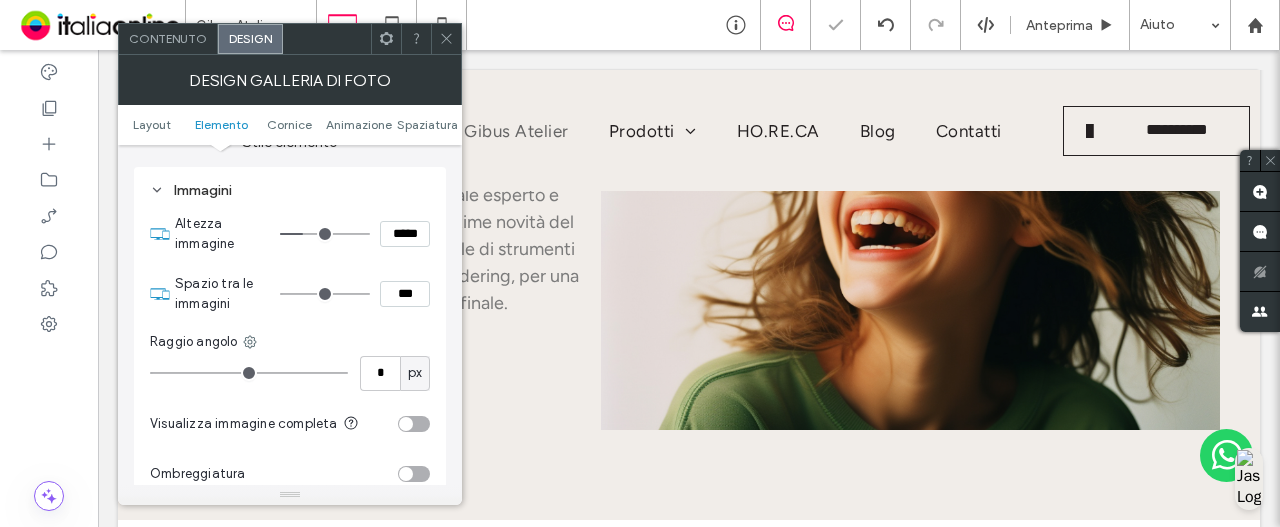 drag, startPoint x: 487, startPoint y: 281, endPoint x: 476, endPoint y: 214, distance: 67.89698 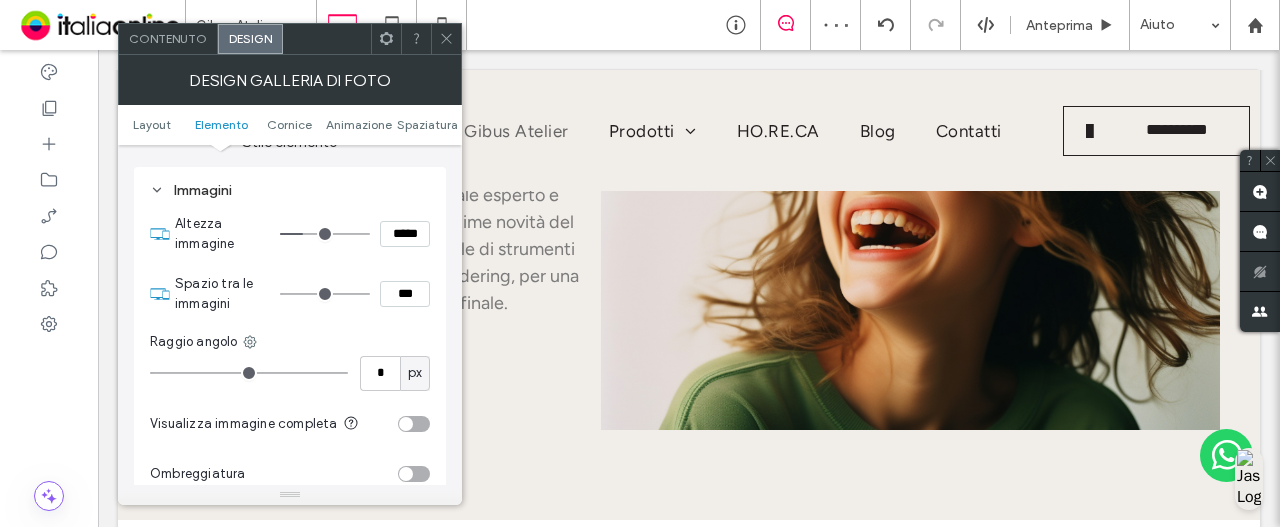 type on "*" 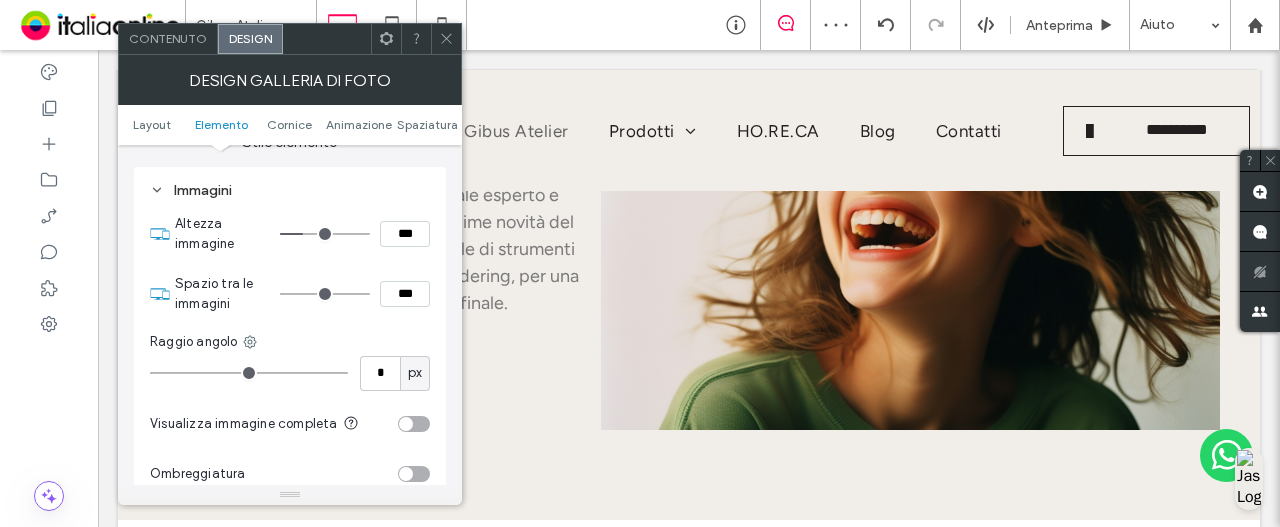 type on "*****" 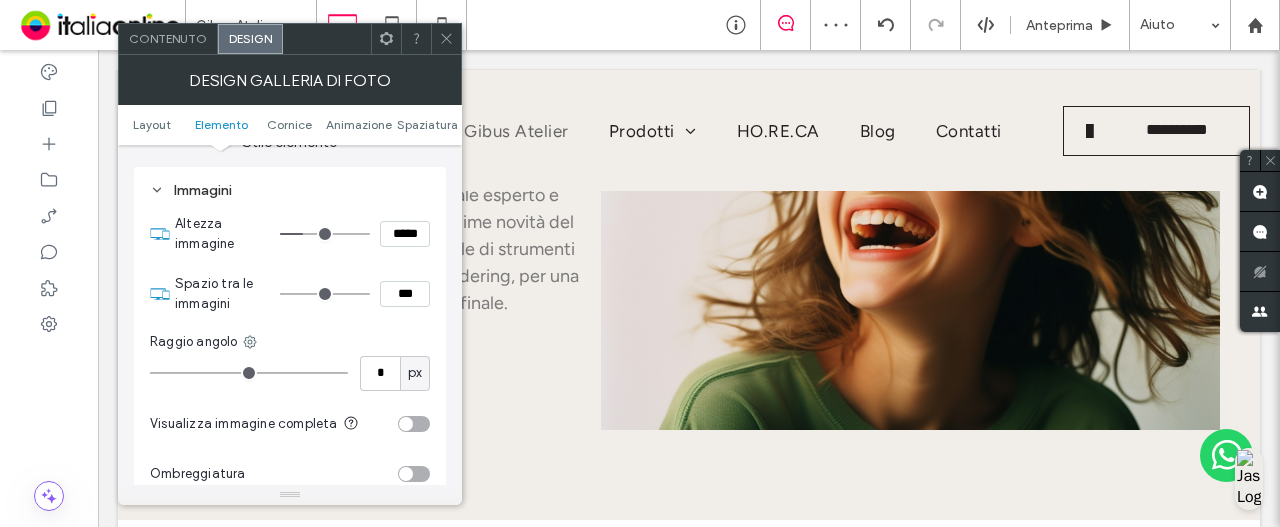 type on "***" 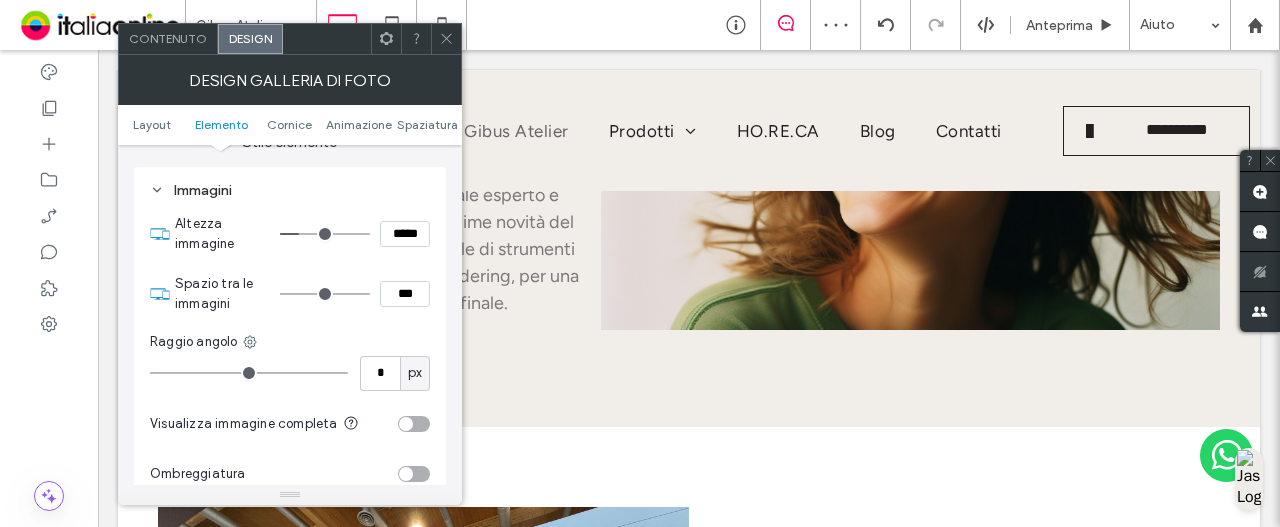 click 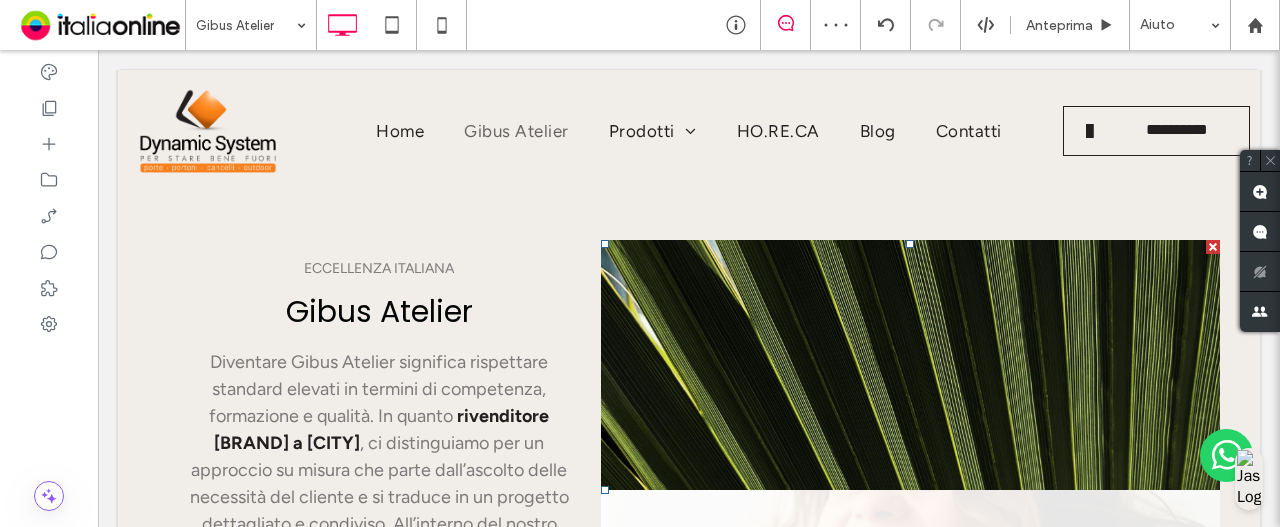 scroll, scrollTop: 1056, scrollLeft: 0, axis: vertical 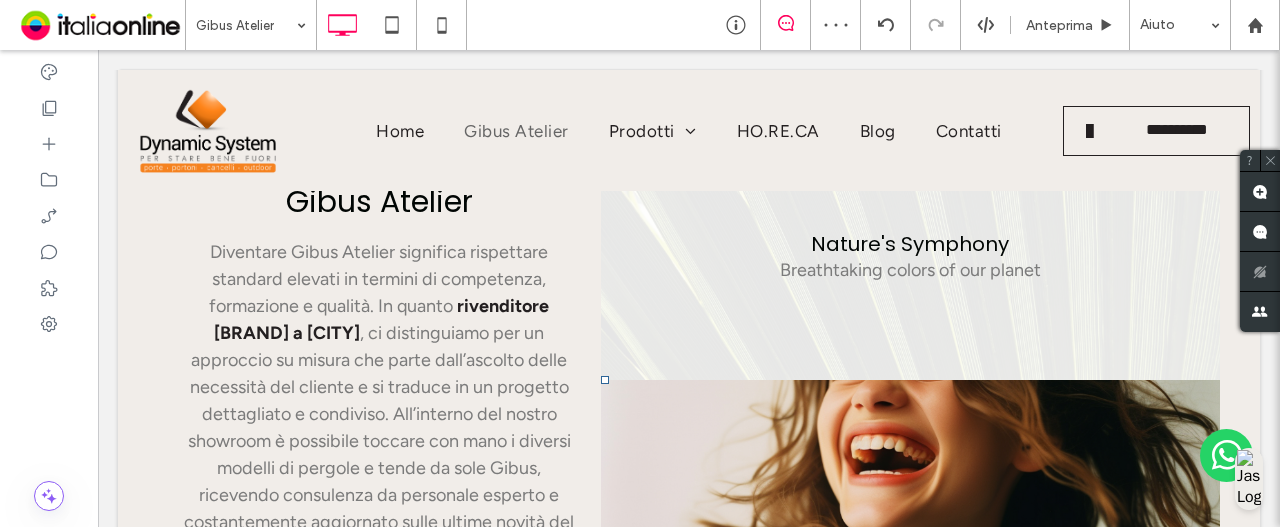 click at bounding box center (910, 255) 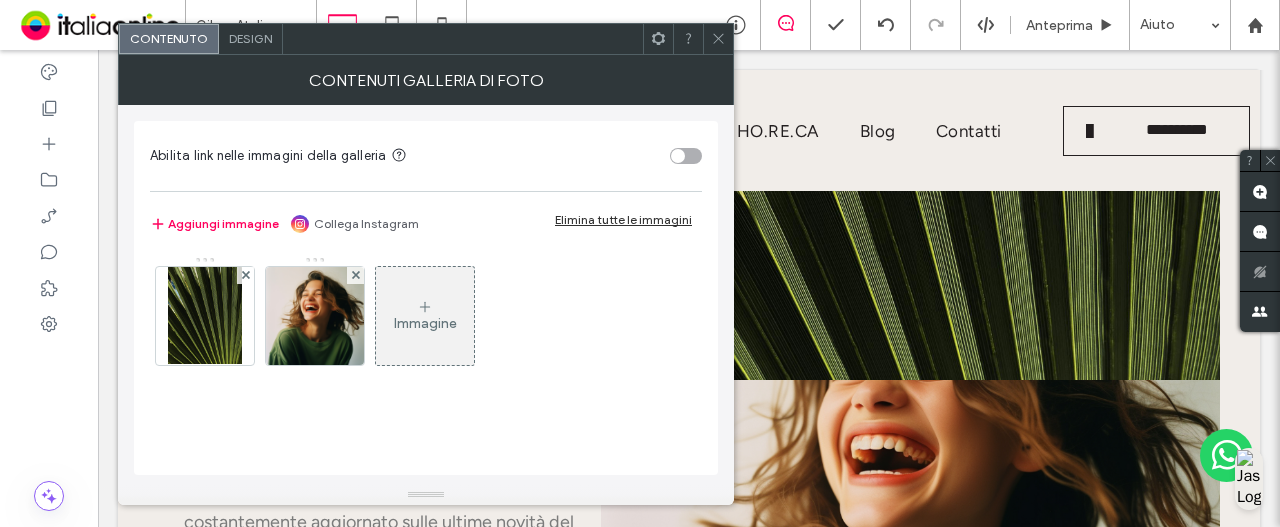click on "Design" at bounding box center (250, 38) 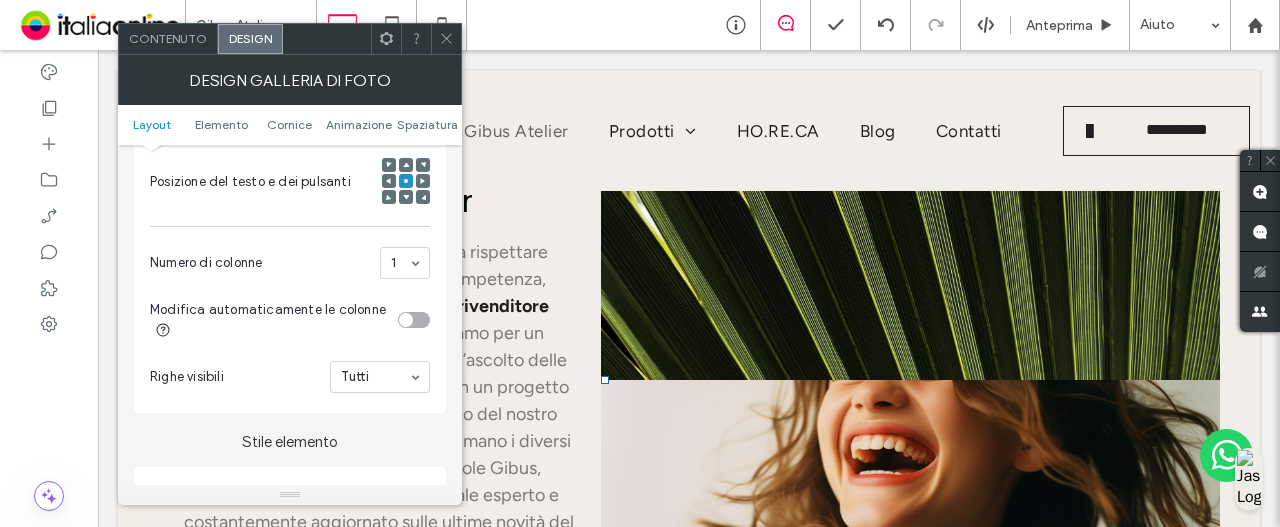 scroll, scrollTop: 600, scrollLeft: 0, axis: vertical 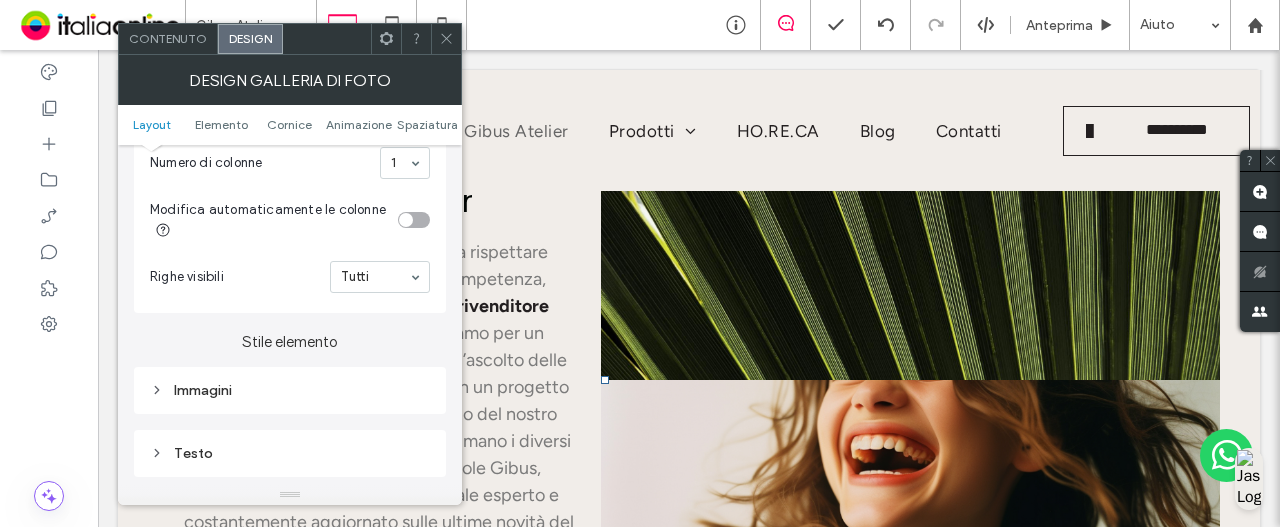 click on "Immagini" at bounding box center (290, 390) 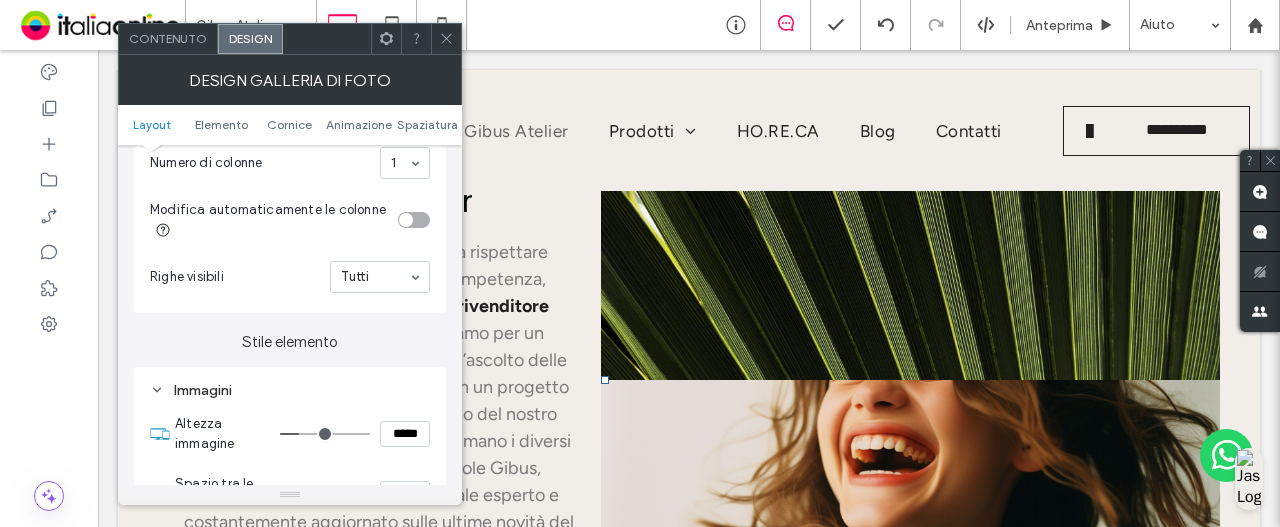 scroll, scrollTop: 700, scrollLeft: 0, axis: vertical 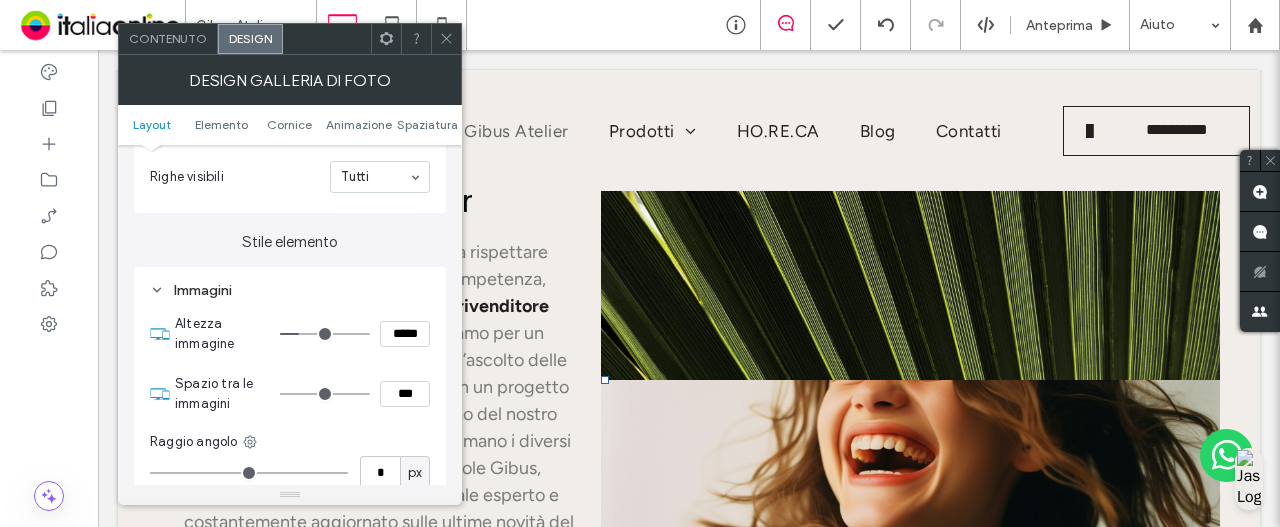 drag, startPoint x: 386, startPoint y: 398, endPoint x: 436, endPoint y: 413, distance: 52.201534 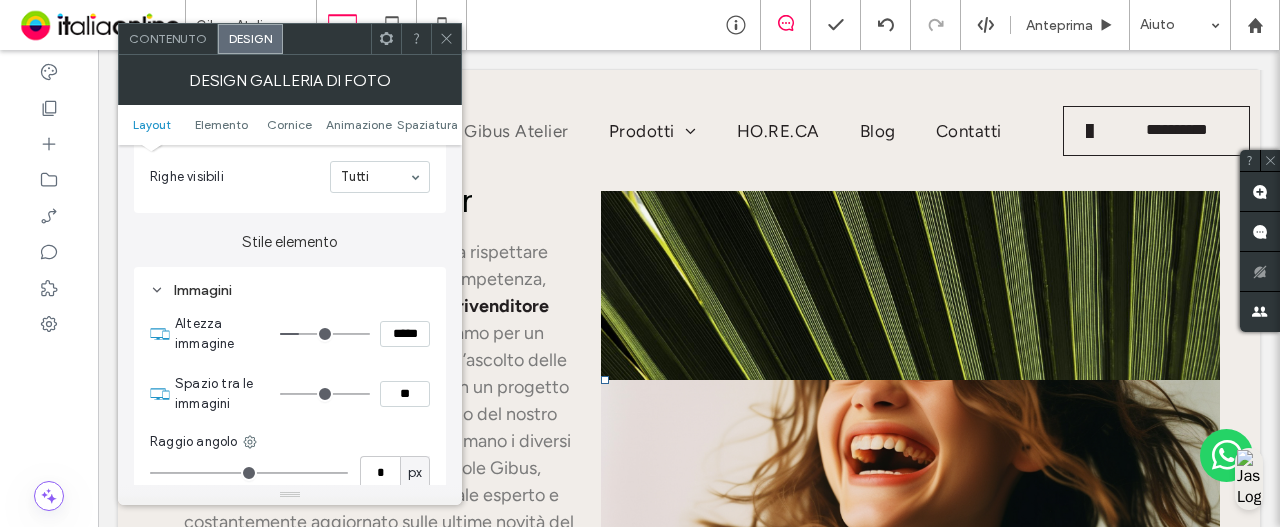 type on "****" 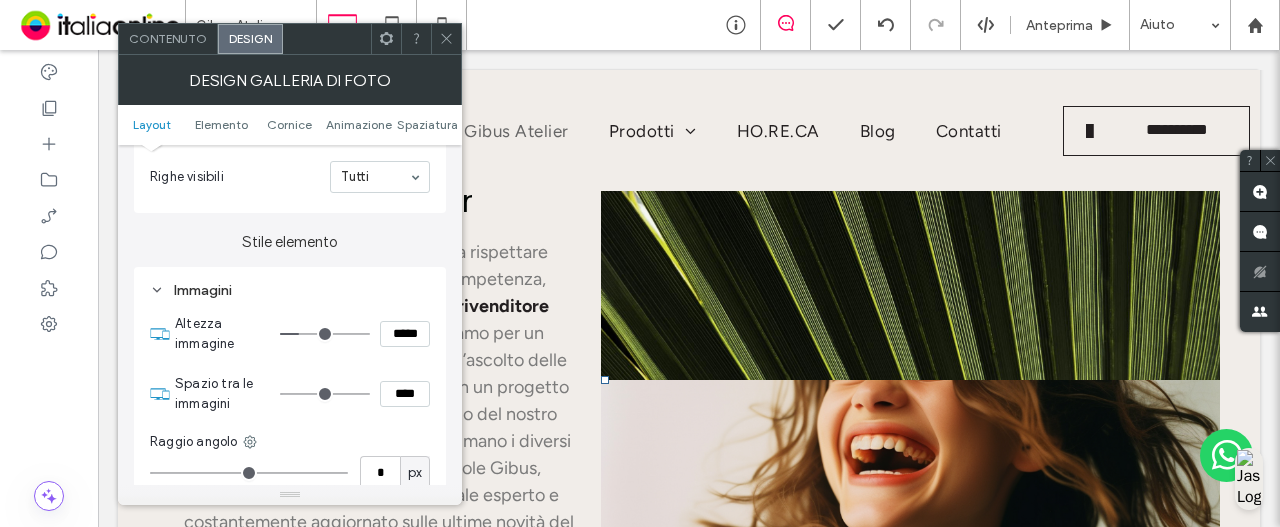 type on "**" 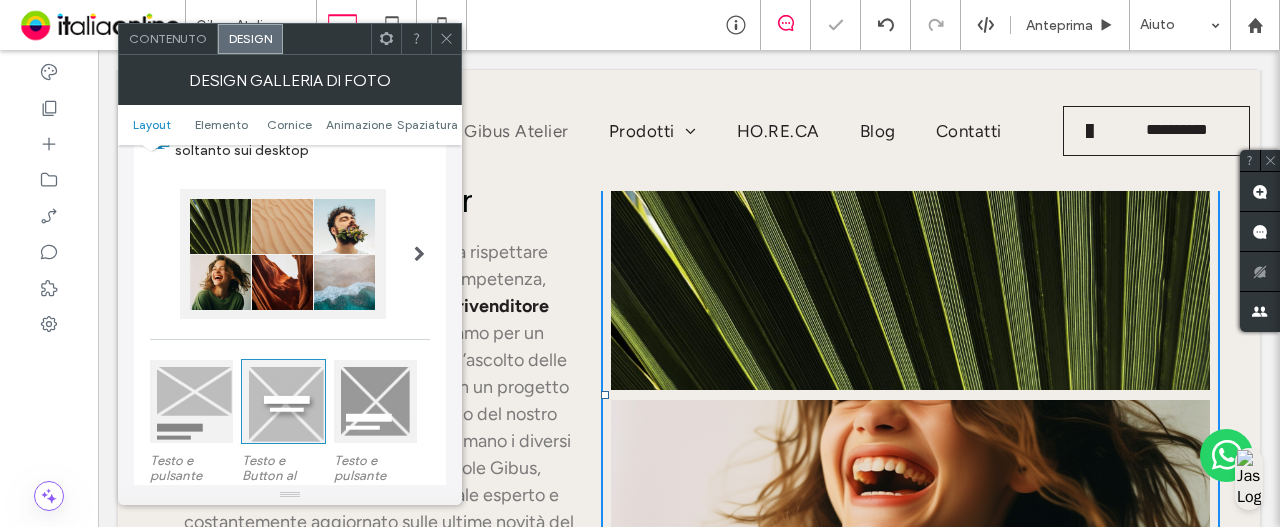 scroll, scrollTop: 0, scrollLeft: 0, axis: both 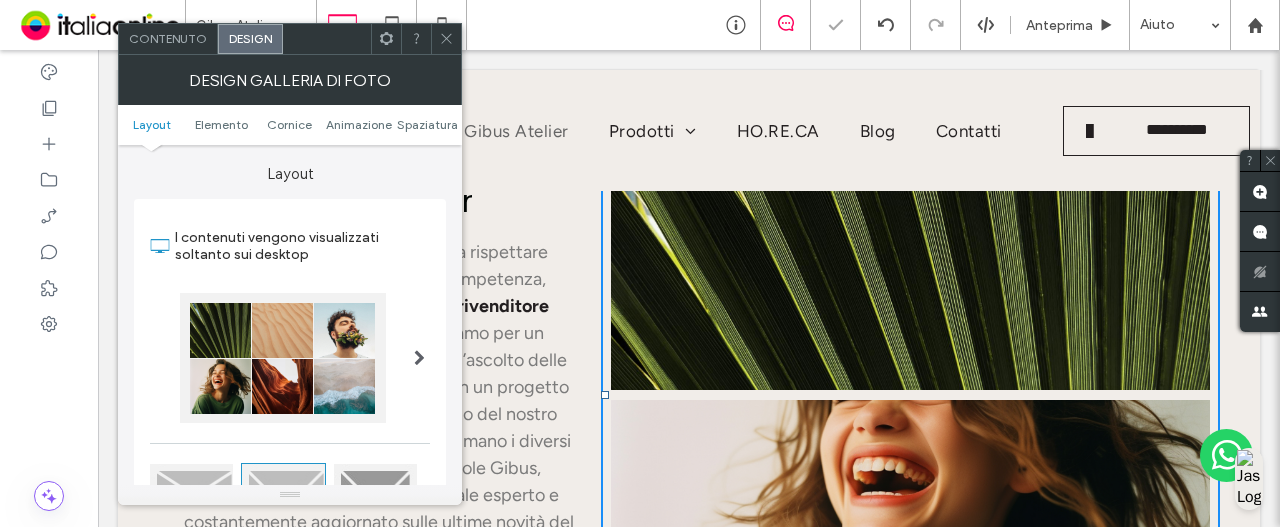 click on "Contenuto" at bounding box center [168, 38] 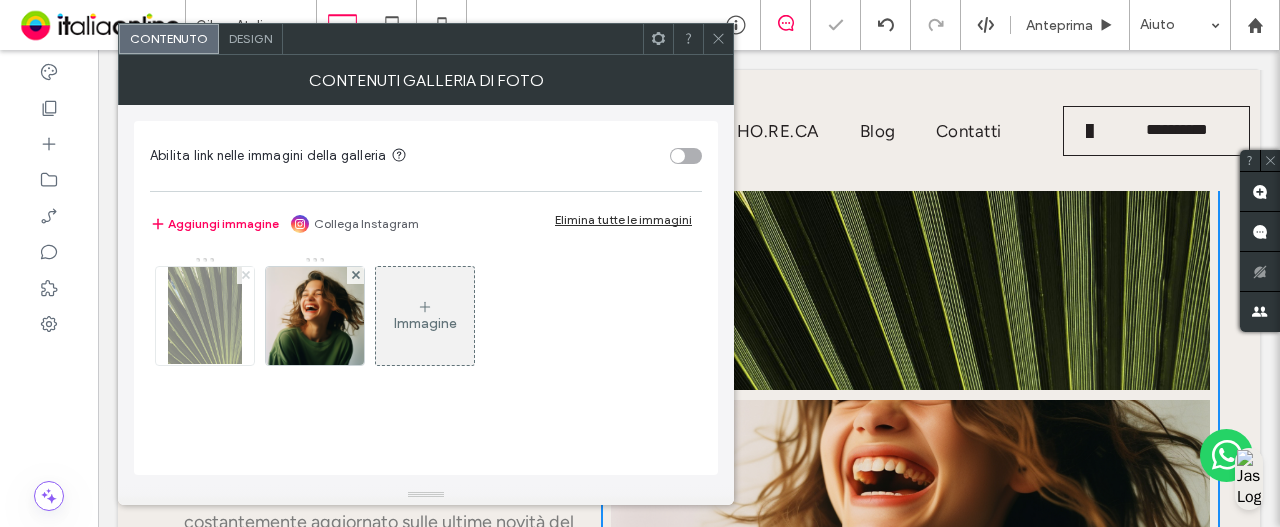 click at bounding box center (246, 275) 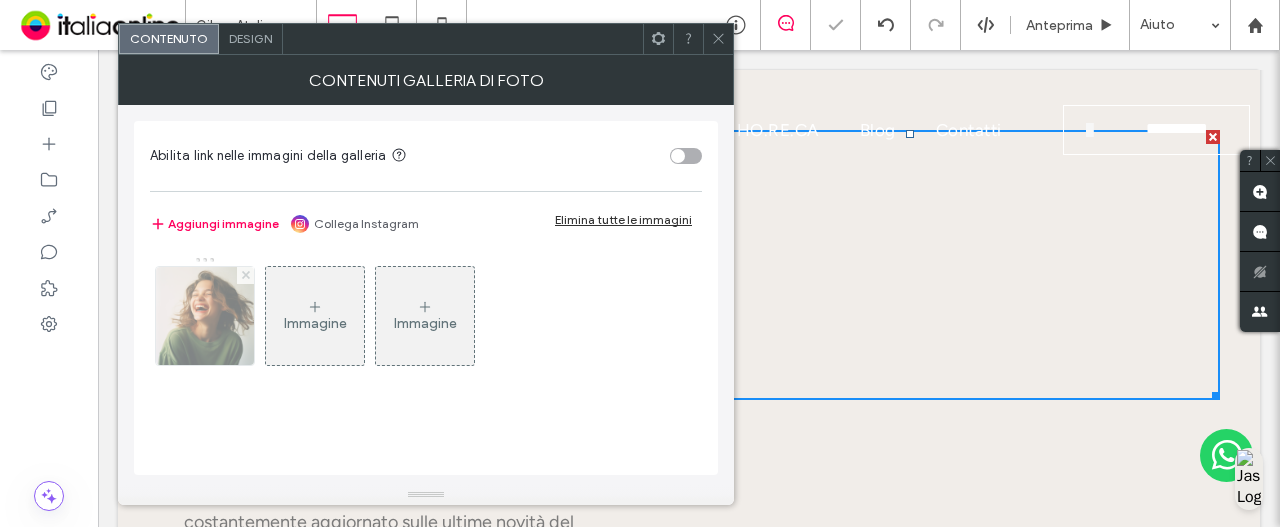 click 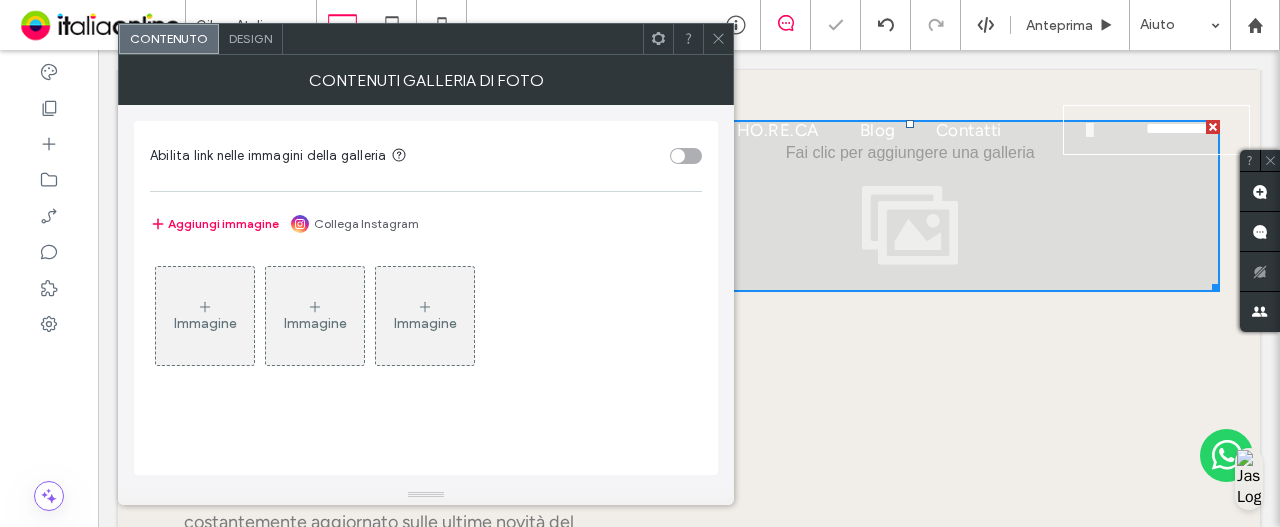 click on "Immagine" at bounding box center (205, 316) 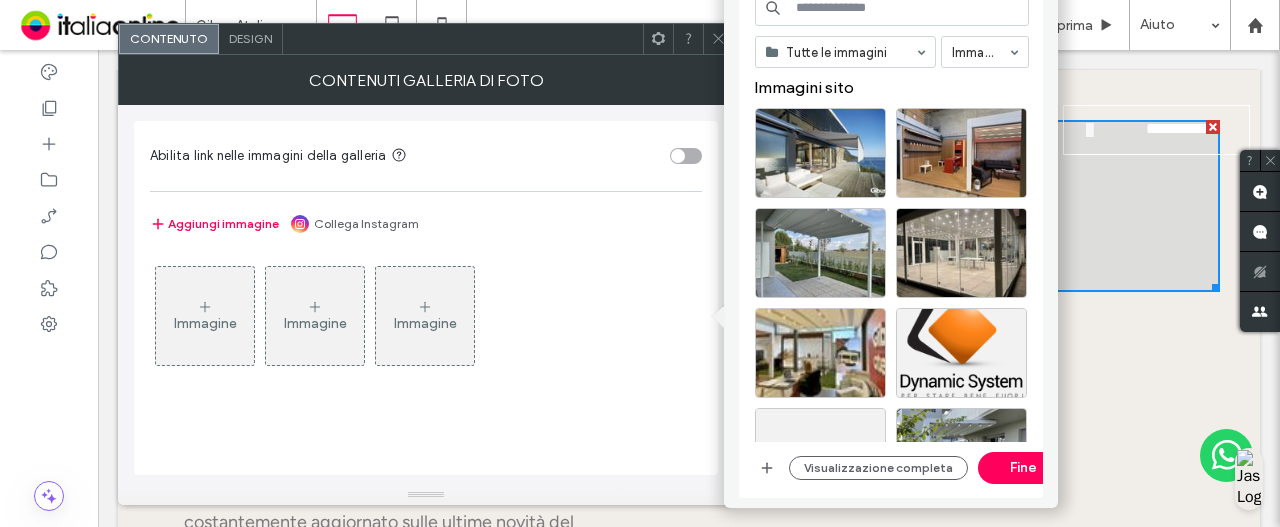click at bounding box center [892, 8] 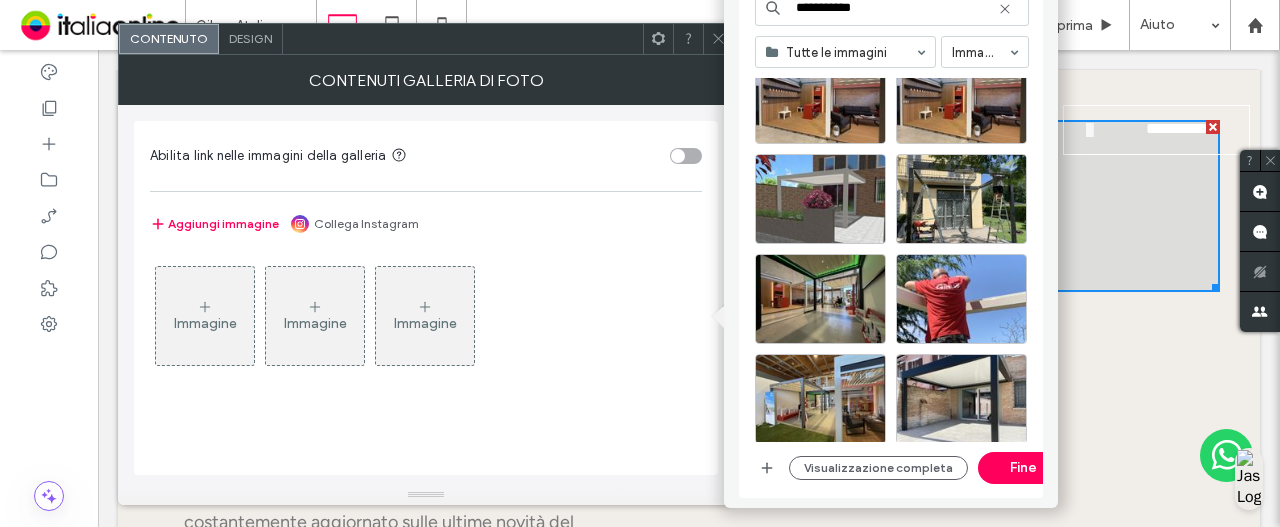 scroll, scrollTop: 100, scrollLeft: 0, axis: vertical 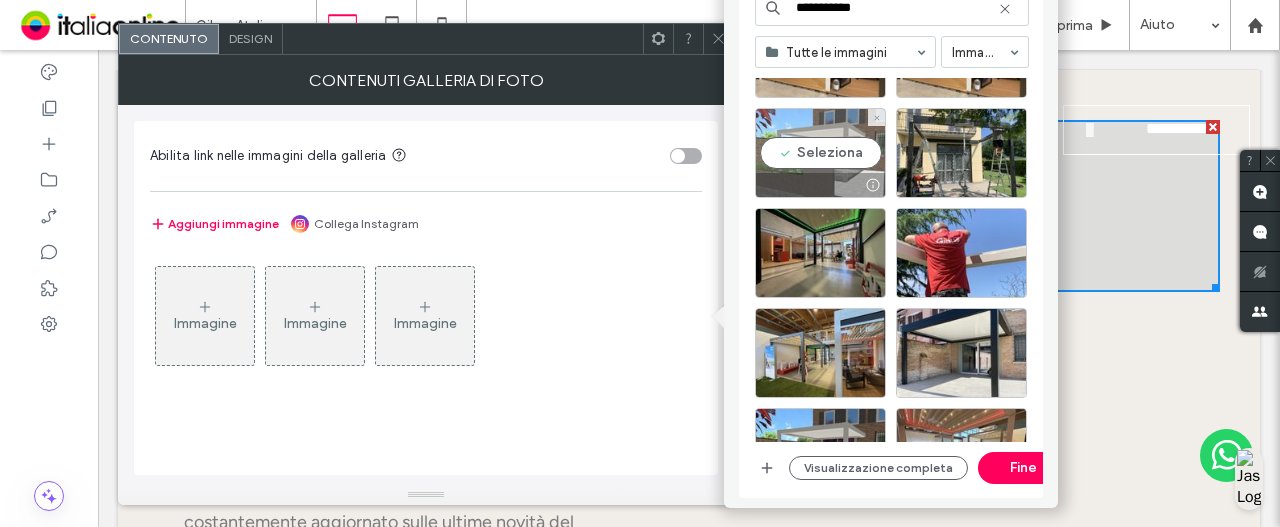 type on "**********" 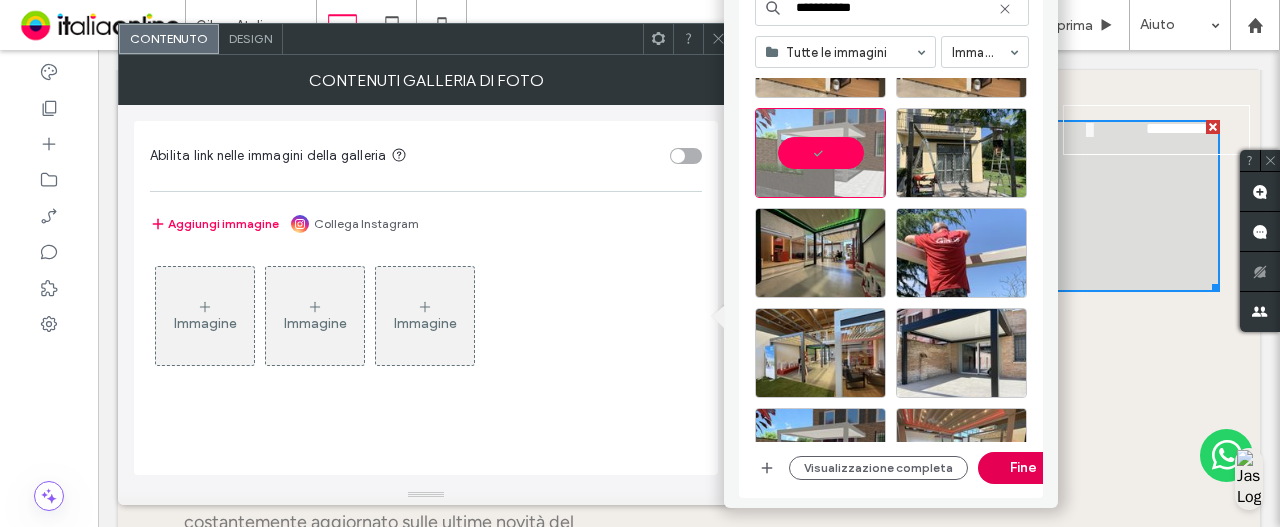 click on "Fine" at bounding box center (1023, 468) 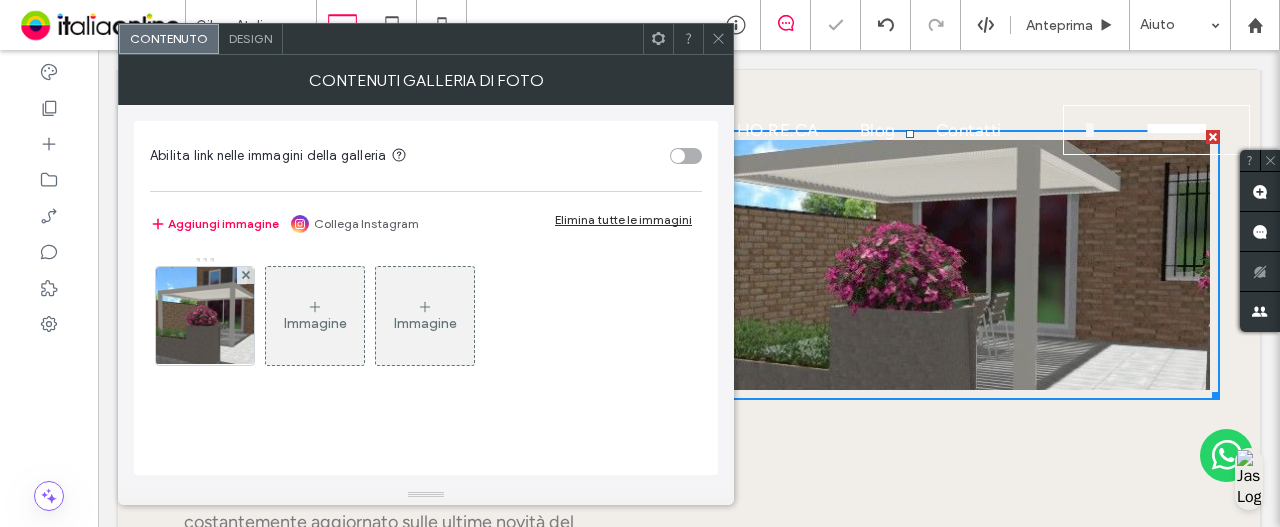 click on "Immagine" at bounding box center (315, 316) 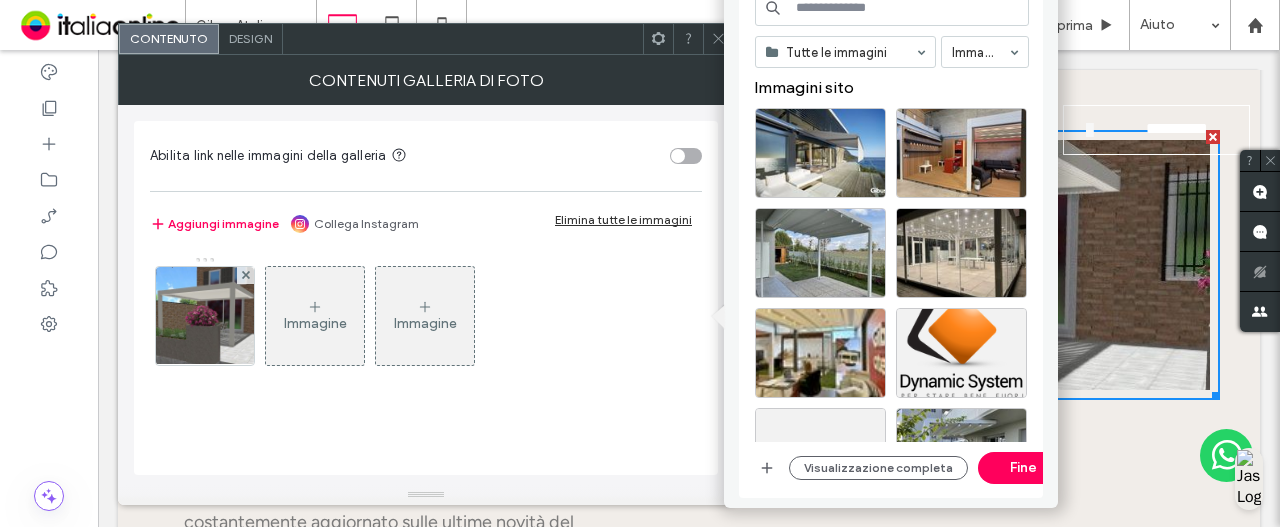 click at bounding box center (892, 8) 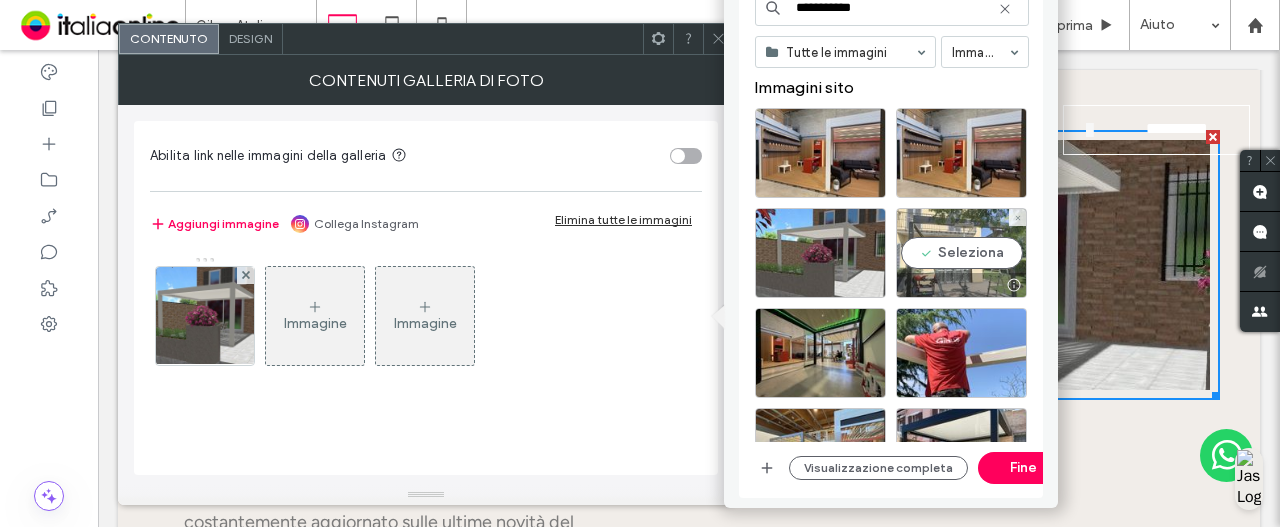 type on "**********" 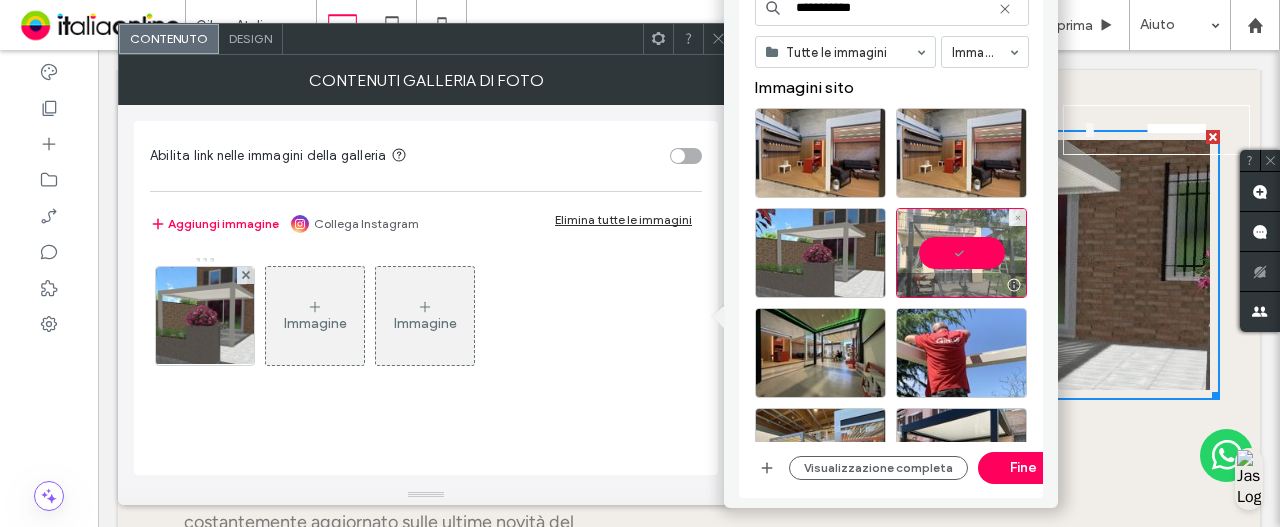click at bounding box center [961, 253] 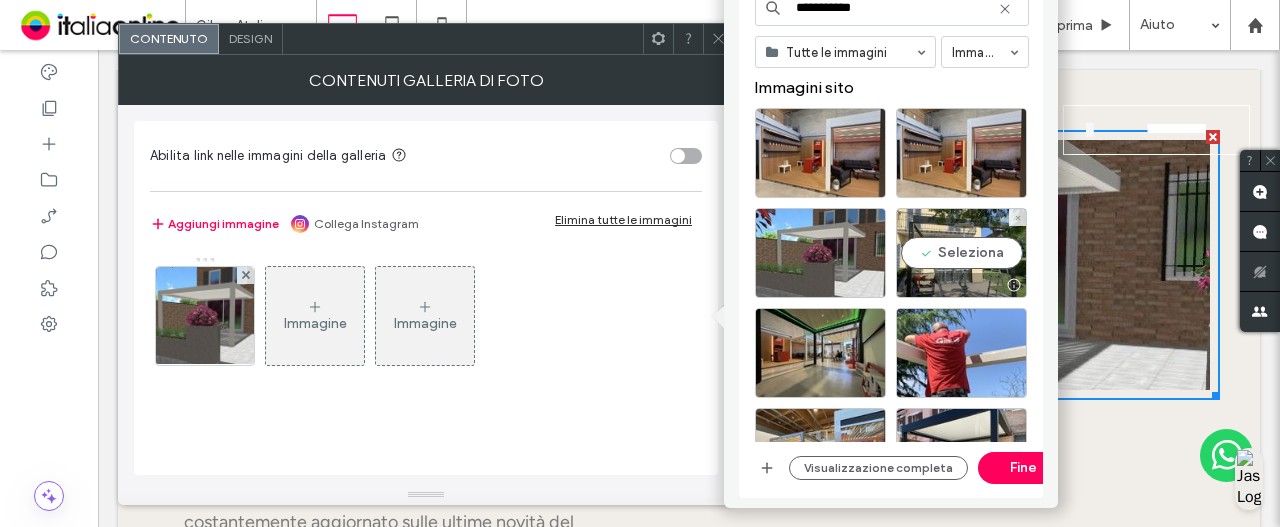 scroll, scrollTop: 200, scrollLeft: 0, axis: vertical 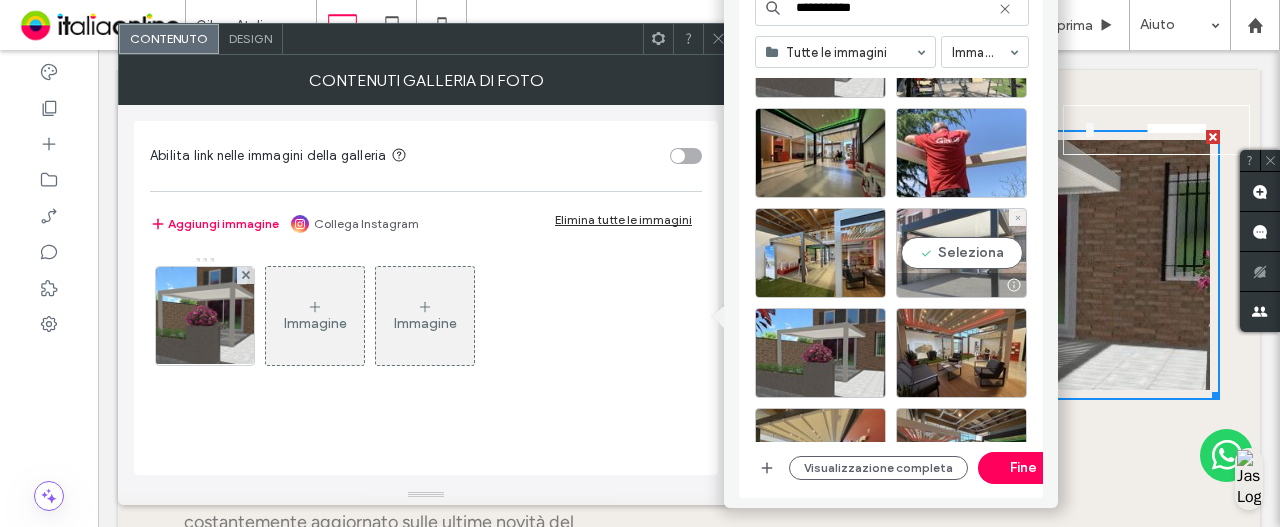 click at bounding box center (961, 285) 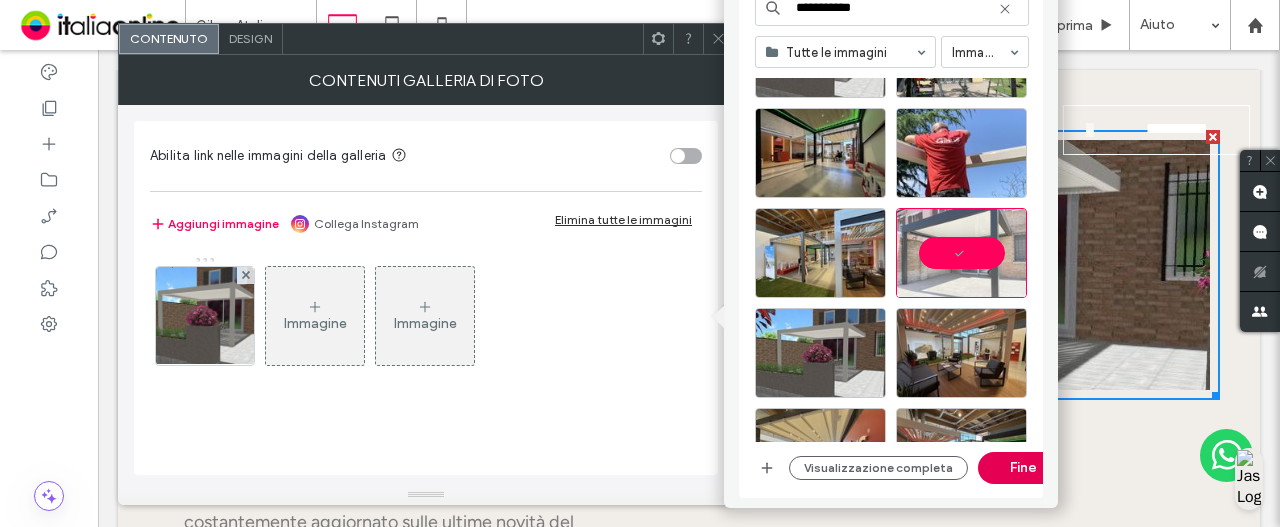 click on "Fine" at bounding box center (1023, 468) 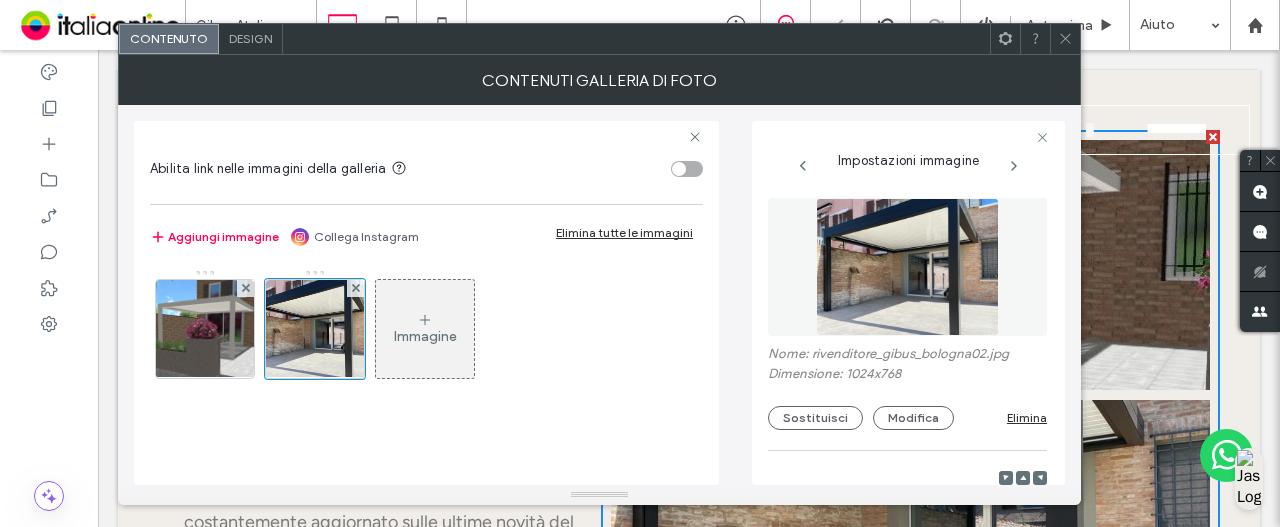 drag, startPoint x: 1060, startPoint y: 37, endPoint x: 1070, endPoint y: 51, distance: 17.20465 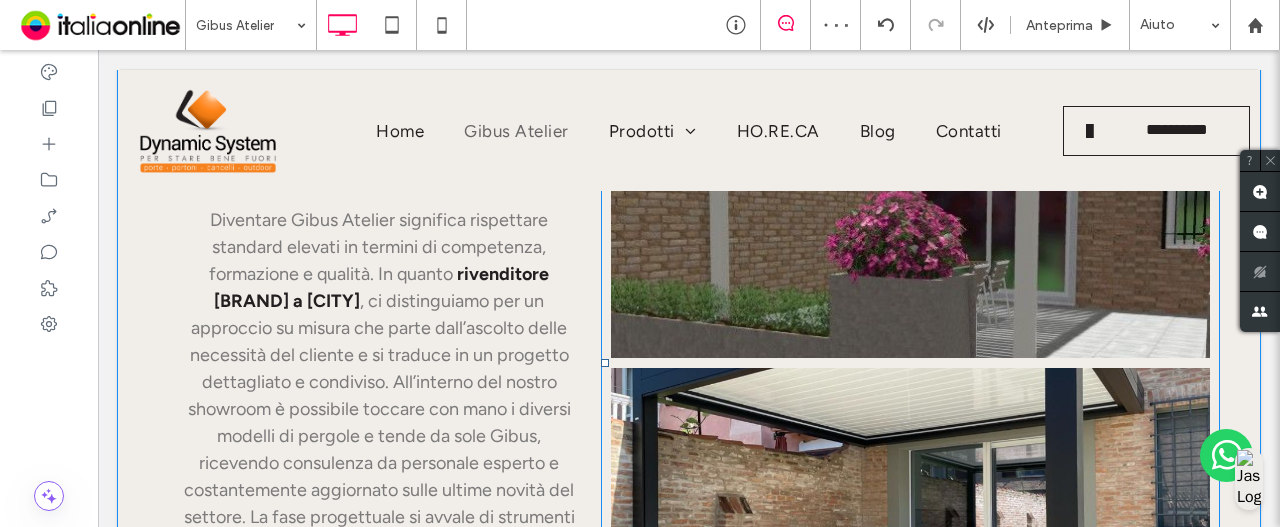 scroll, scrollTop: 1256, scrollLeft: 0, axis: vertical 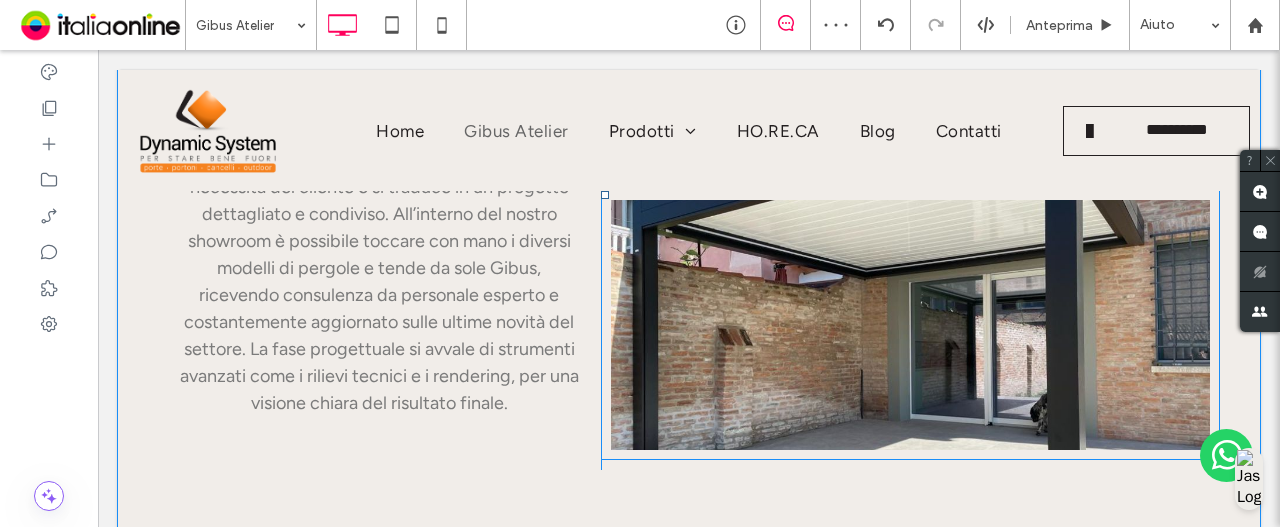 drag, startPoint x: 937, startPoint y: 366, endPoint x: 922, endPoint y: 371, distance: 15.811388 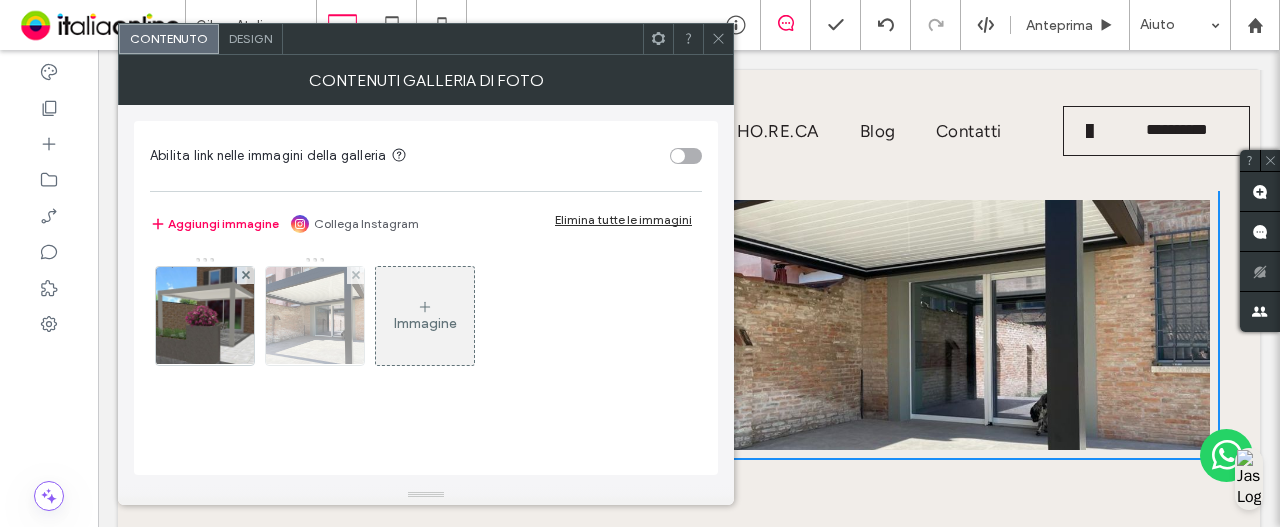 click at bounding box center [315, 316] 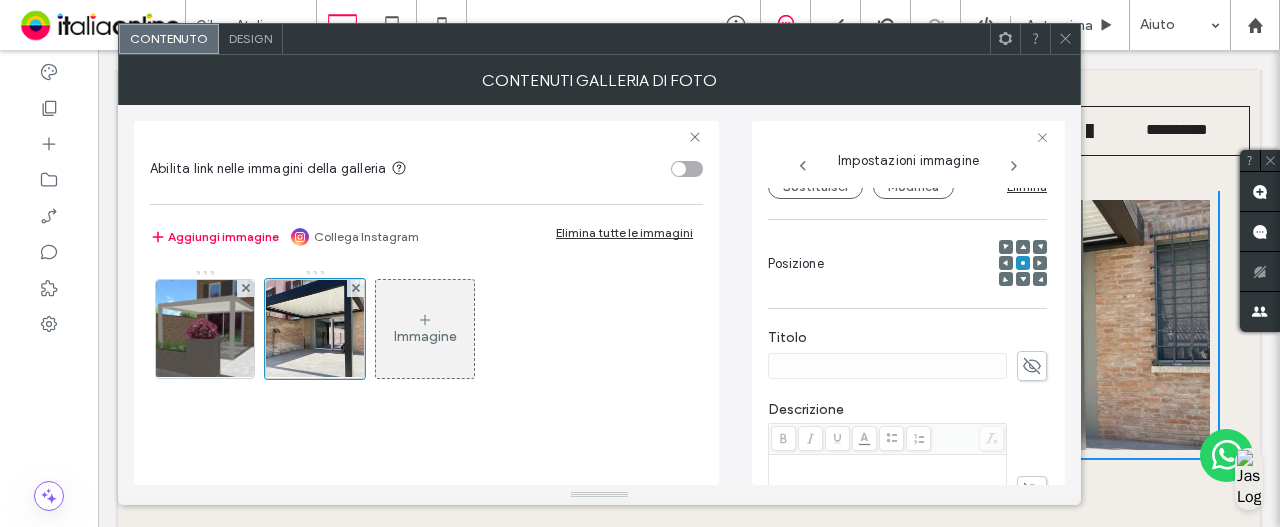 scroll, scrollTop: 200, scrollLeft: 0, axis: vertical 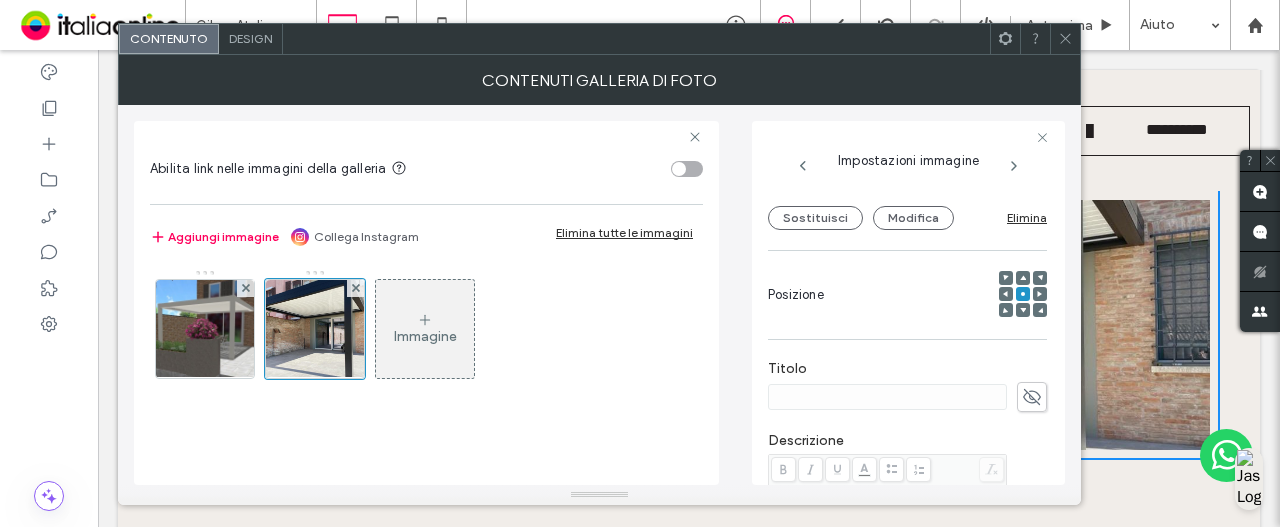 click at bounding box center (1023, 278) 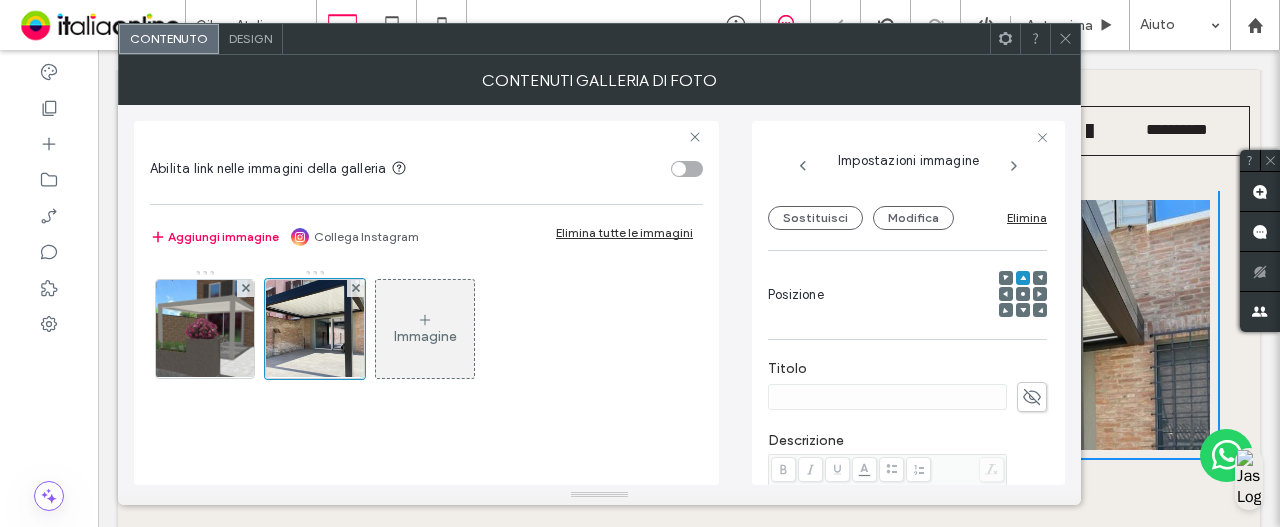 click 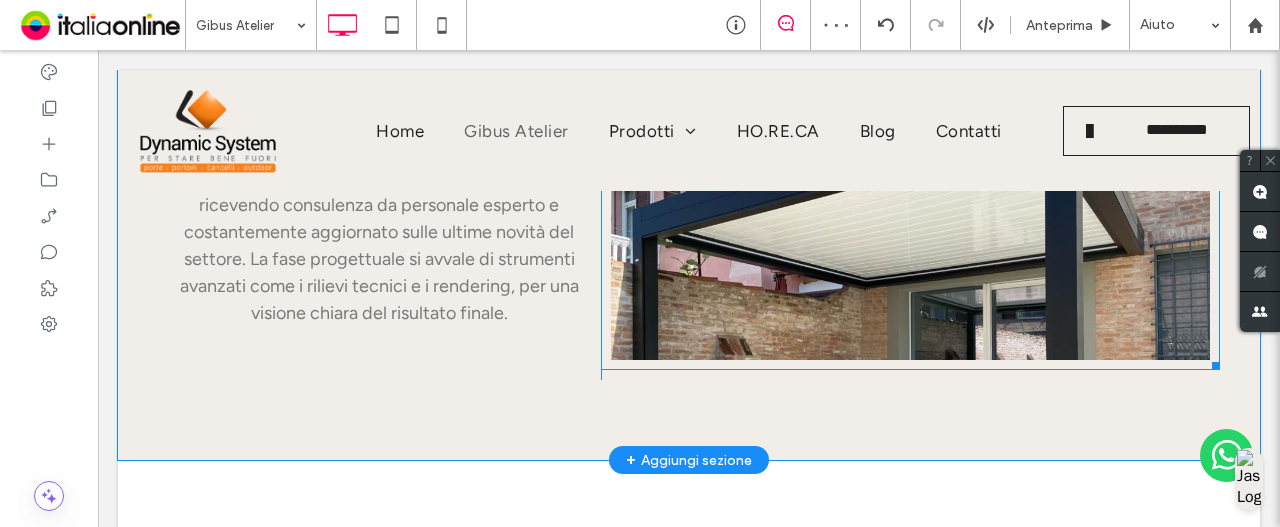 scroll, scrollTop: 1256, scrollLeft: 0, axis: vertical 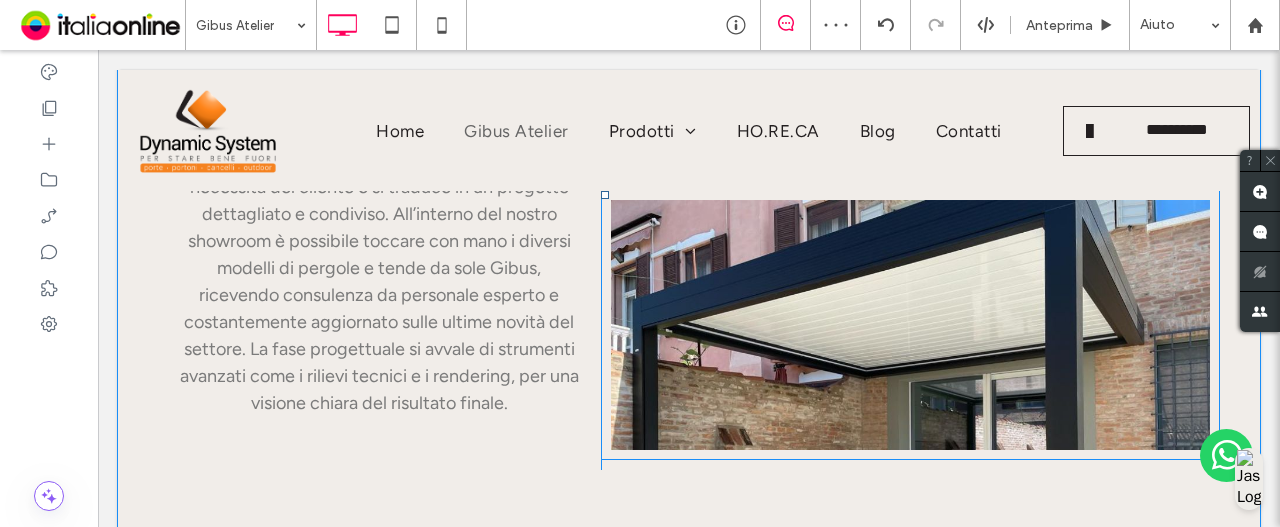 drag, startPoint x: 995, startPoint y: 340, endPoint x: 900, endPoint y: 349, distance: 95.42536 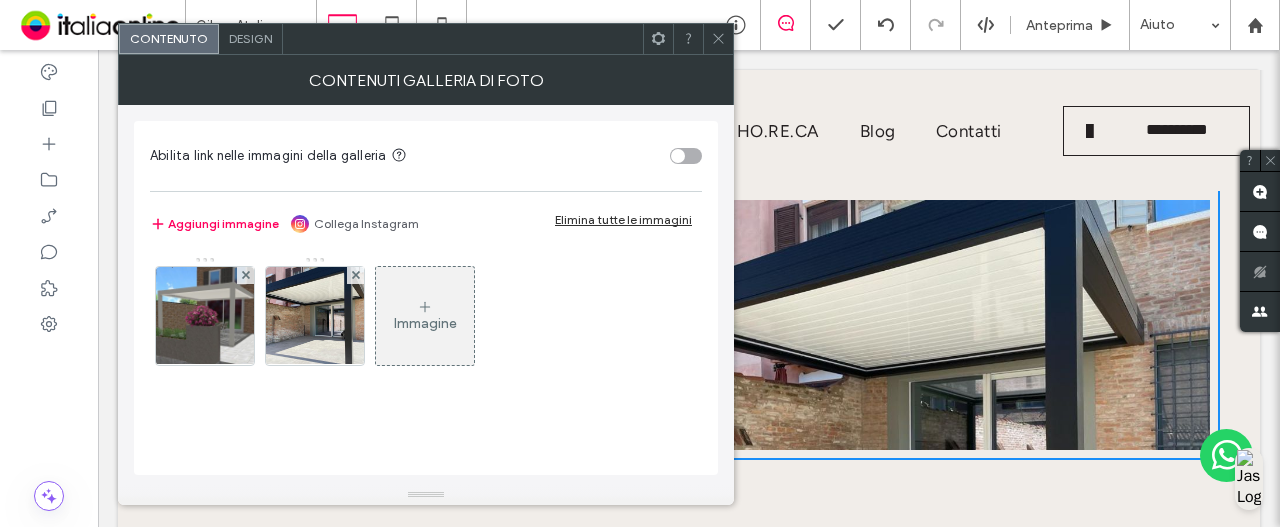drag, startPoint x: 323, startPoint y: 301, endPoint x: 436, endPoint y: 351, distance: 123.567795 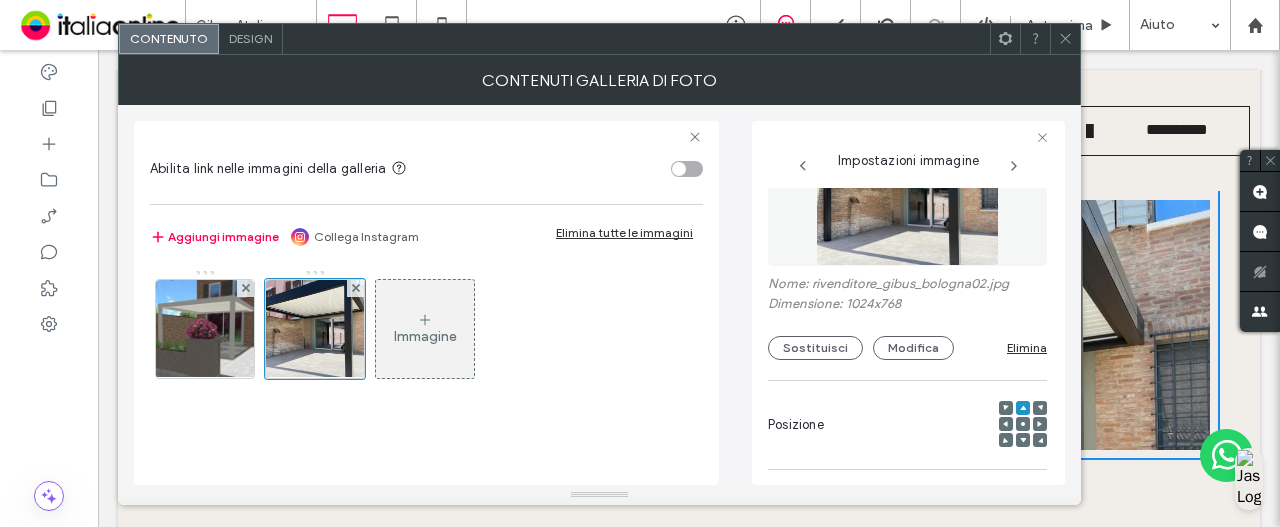 scroll, scrollTop: 100, scrollLeft: 0, axis: vertical 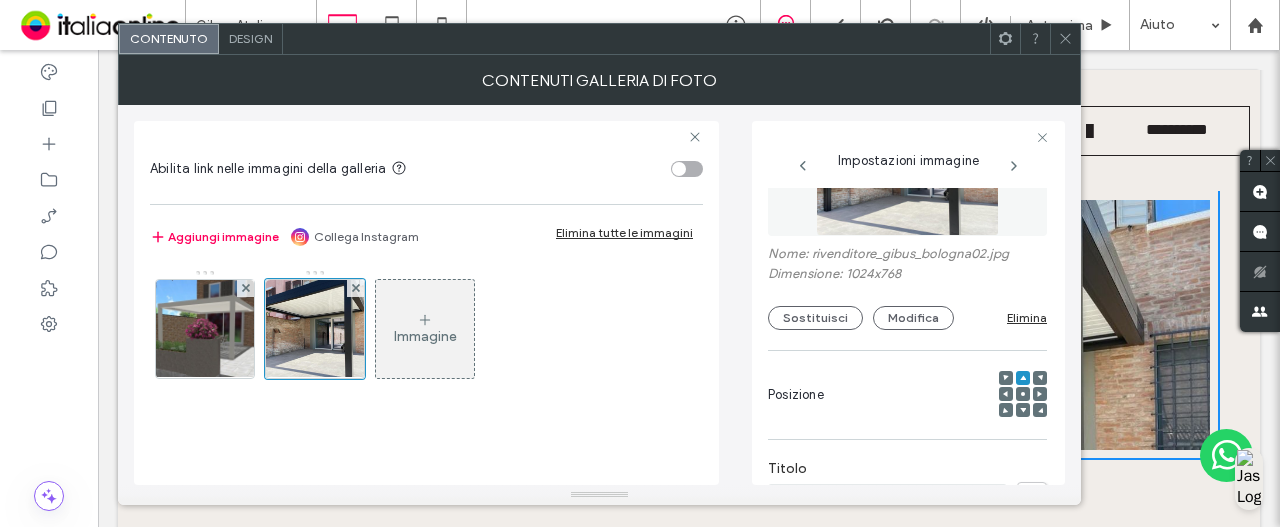 click at bounding box center [1023, 394] 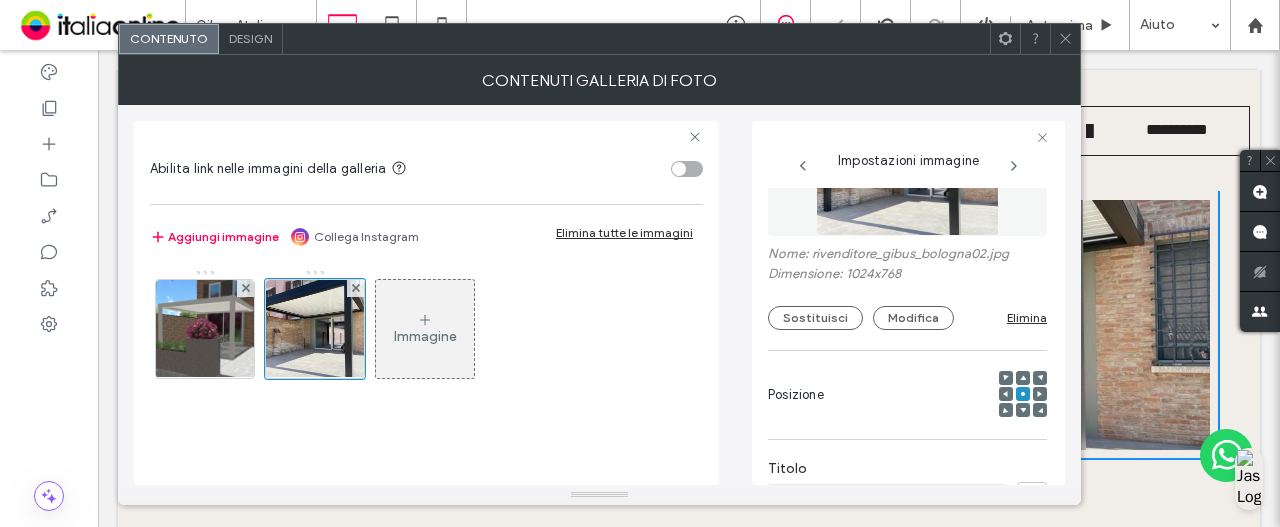 drag, startPoint x: 1064, startPoint y: 41, endPoint x: 1064, endPoint y: 59, distance: 18 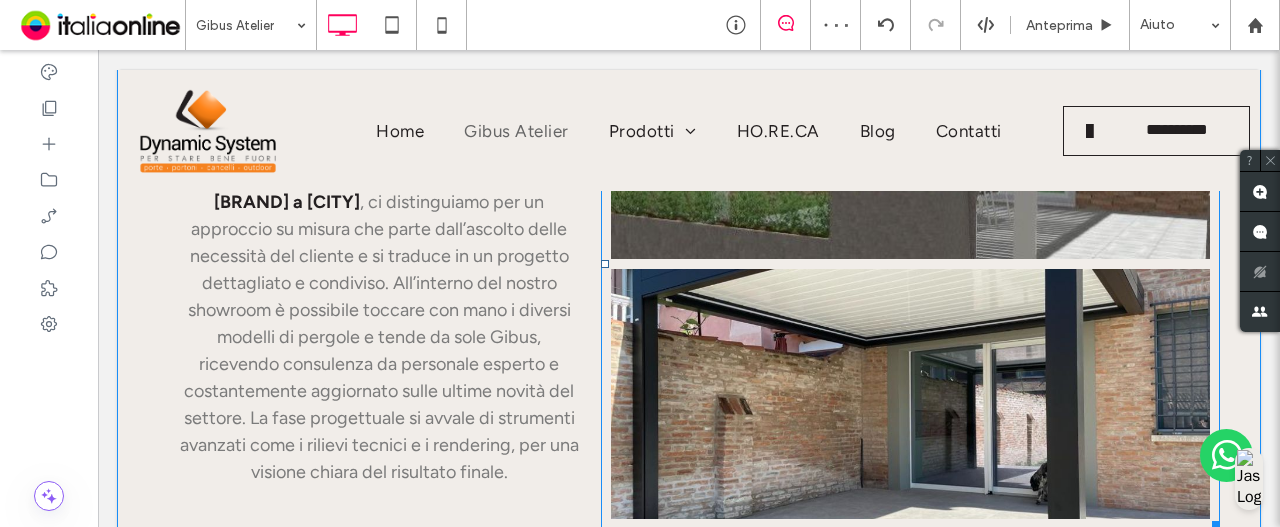 scroll, scrollTop: 1156, scrollLeft: 0, axis: vertical 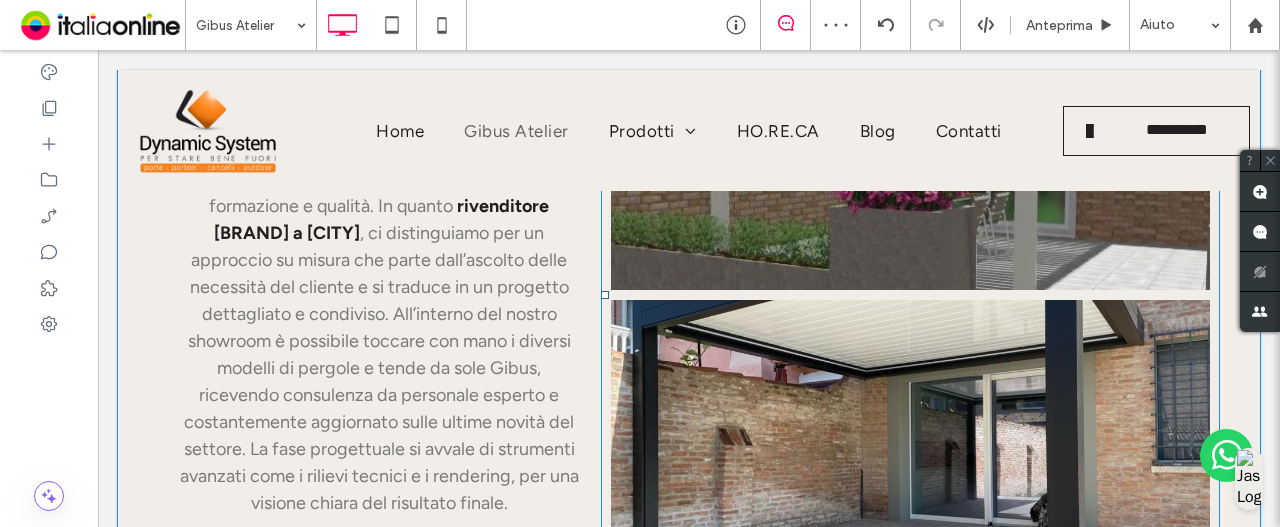 click at bounding box center (910, 425) 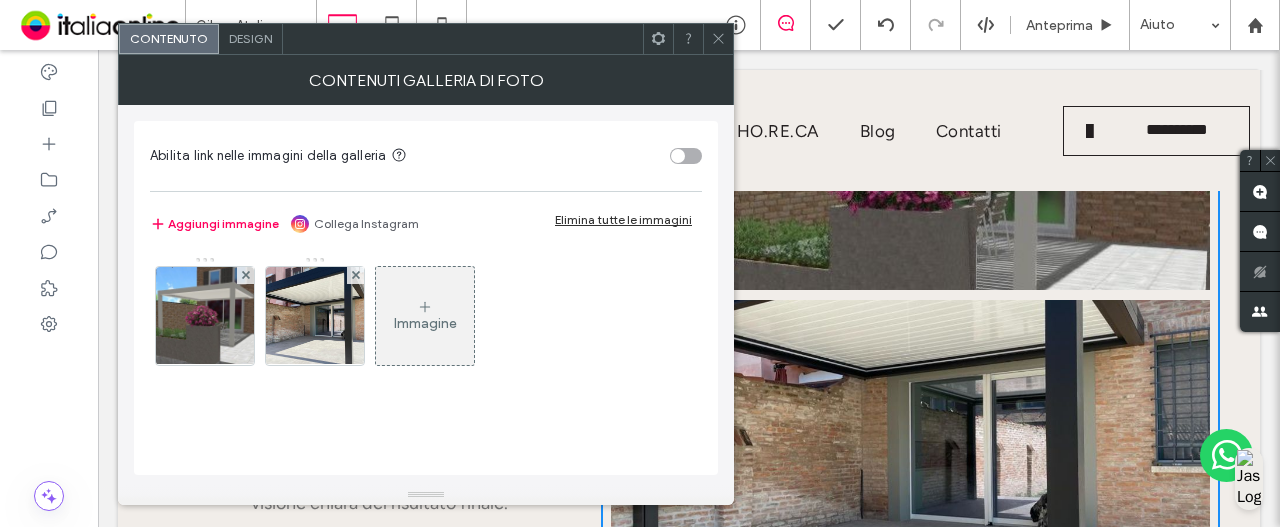 click on "Design" at bounding box center [251, 39] 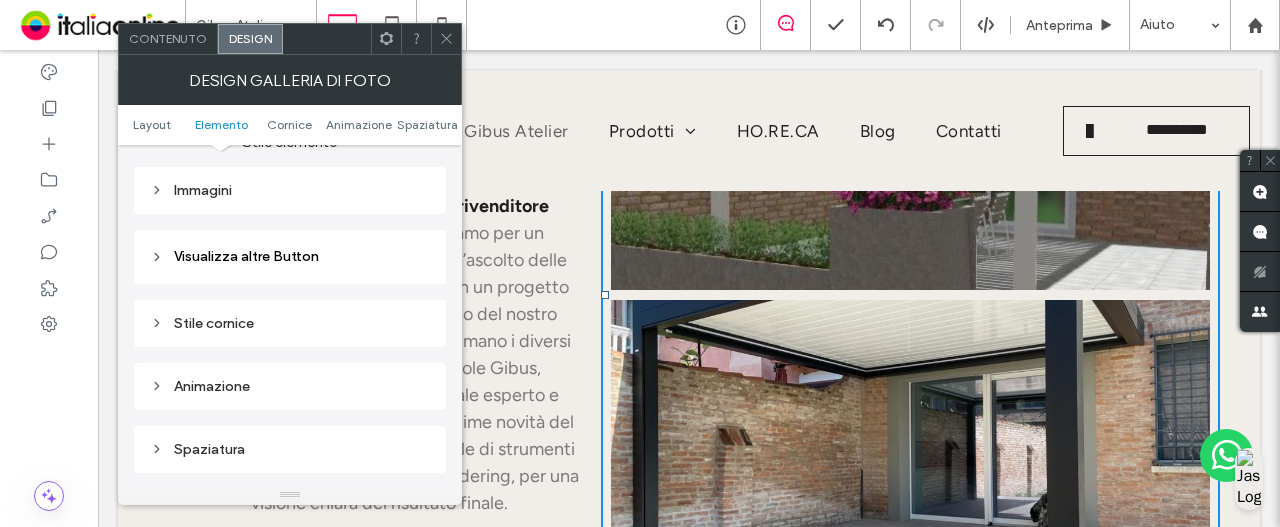 click on "Immagini" at bounding box center (290, 190) 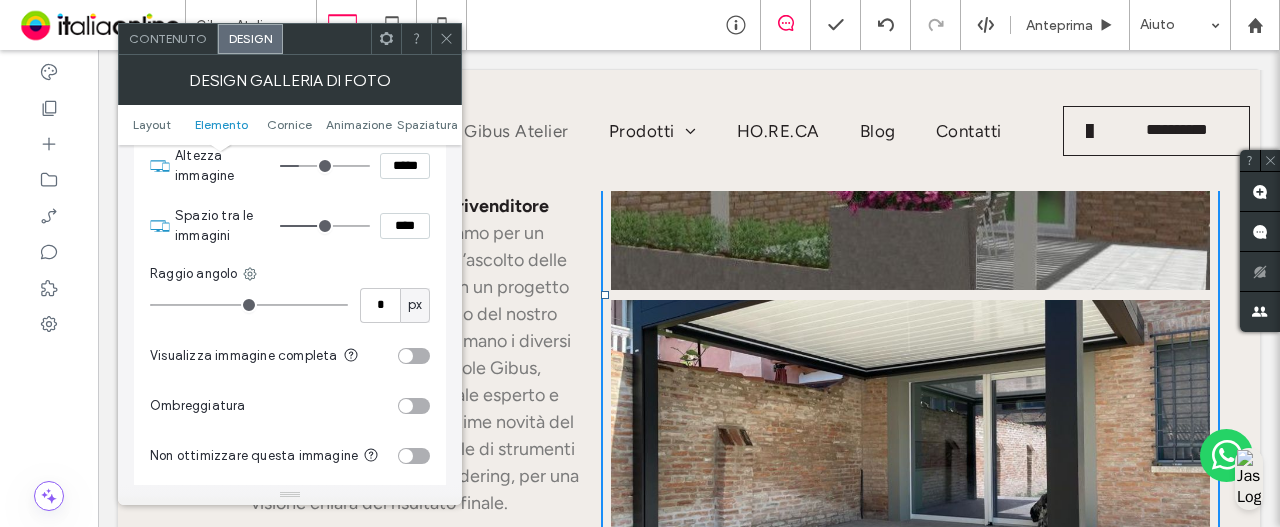 scroll, scrollTop: 900, scrollLeft: 0, axis: vertical 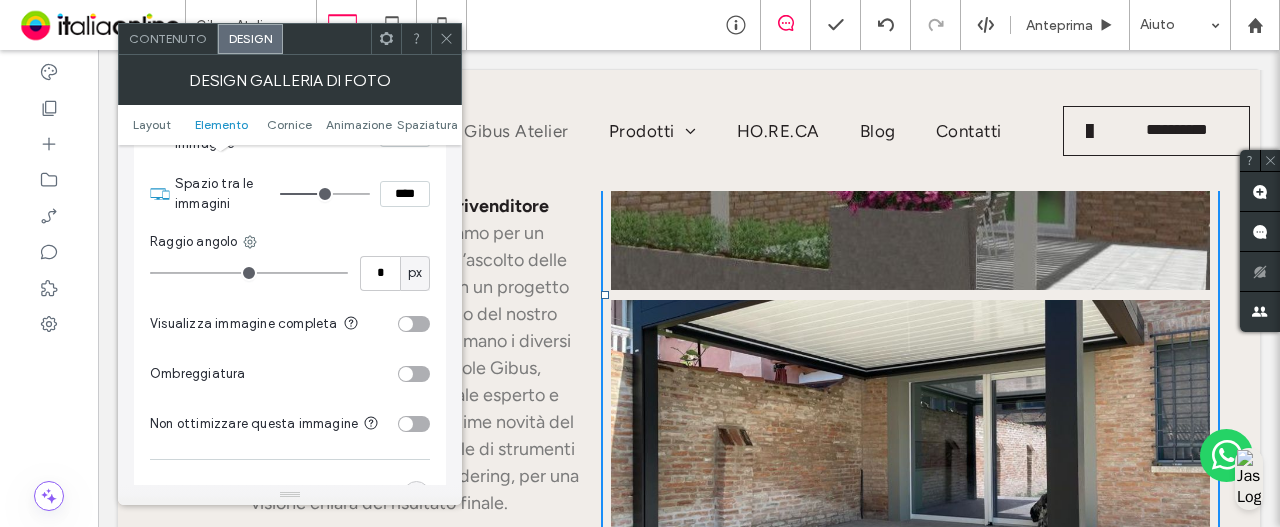 drag, startPoint x: 386, startPoint y: 201, endPoint x: 448, endPoint y: 205, distance: 62.1289 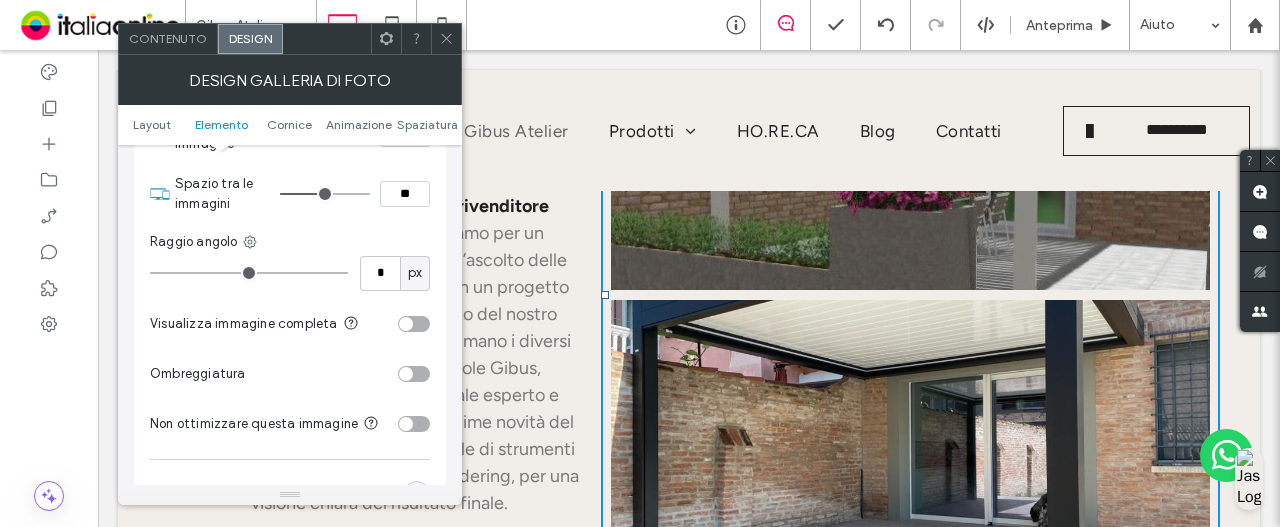 type on "****" 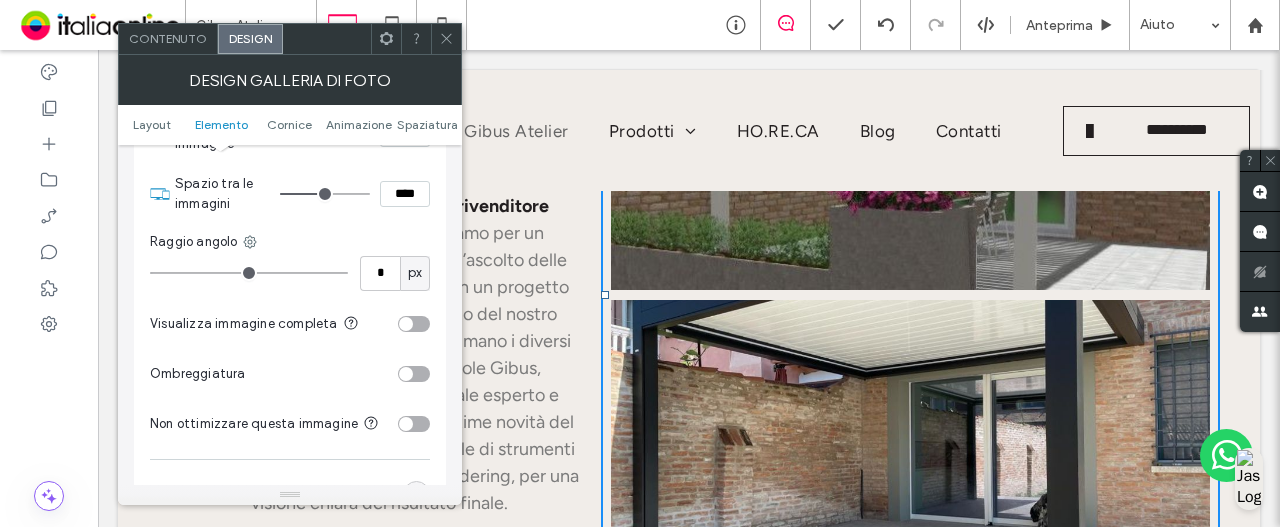 type on "**" 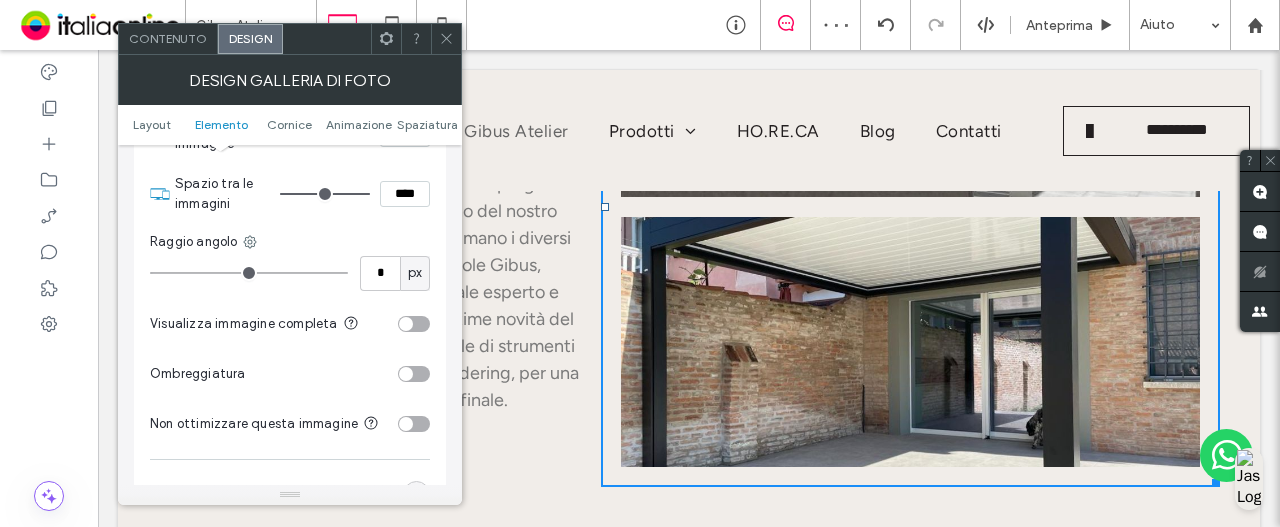 scroll, scrollTop: 1156, scrollLeft: 0, axis: vertical 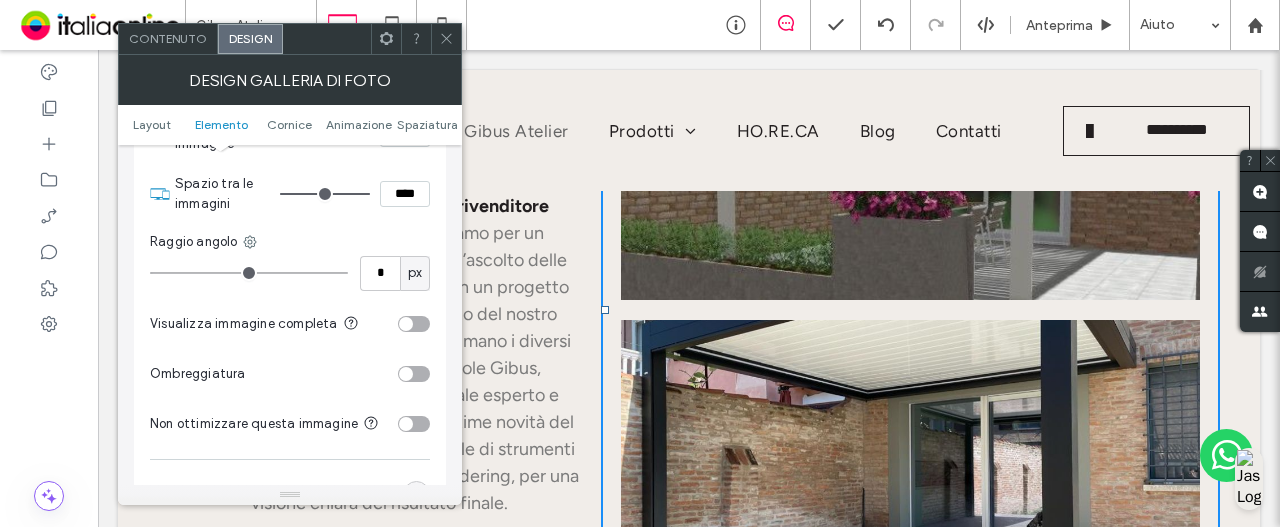 click 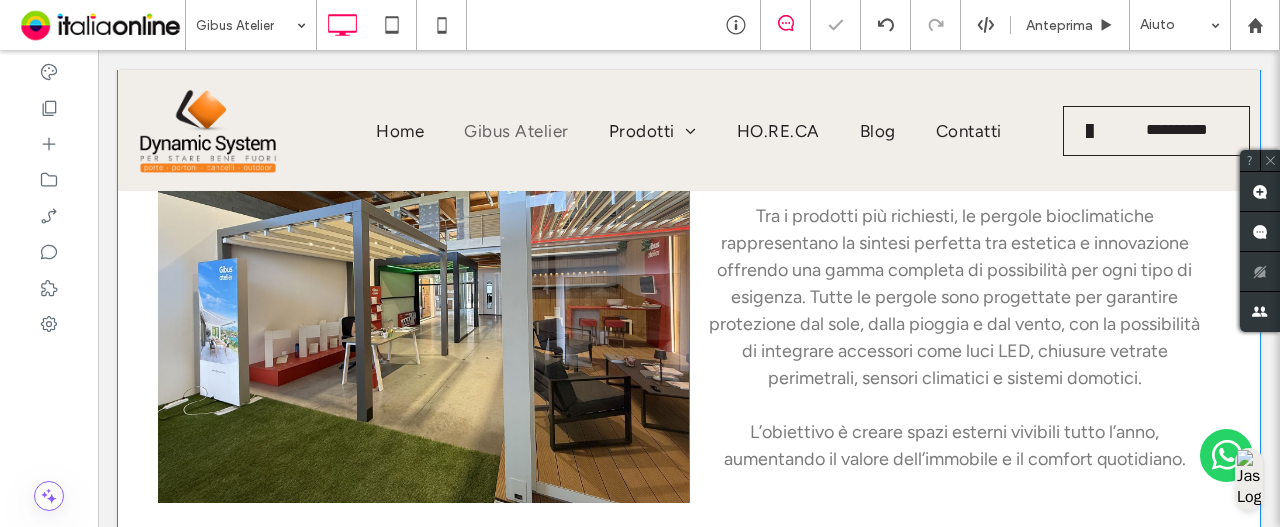 scroll, scrollTop: 1656, scrollLeft: 0, axis: vertical 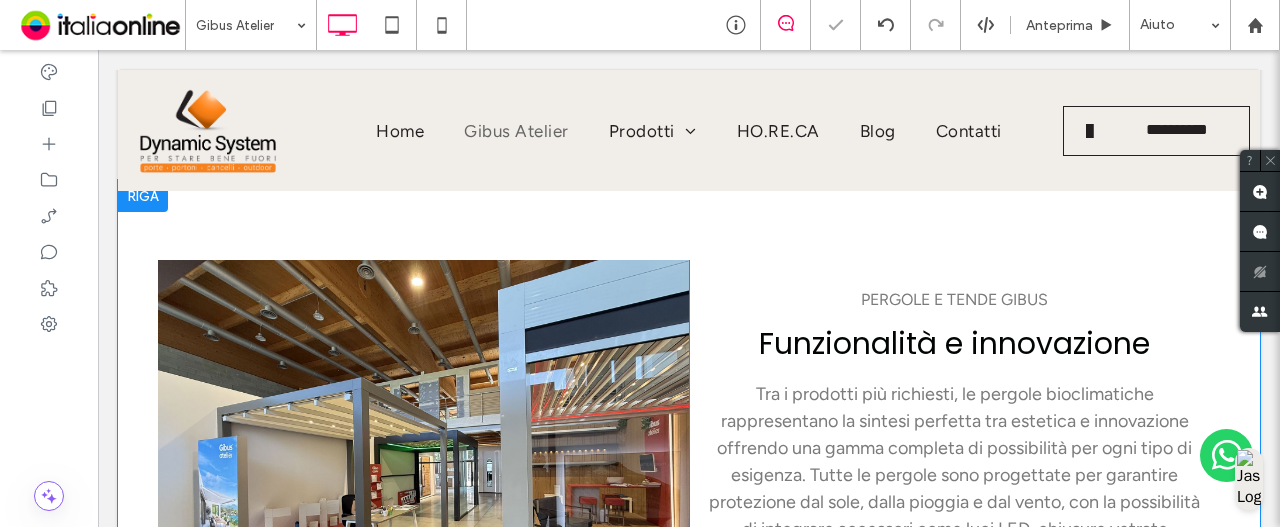 click on "Click To Paste" at bounding box center [423, 470] 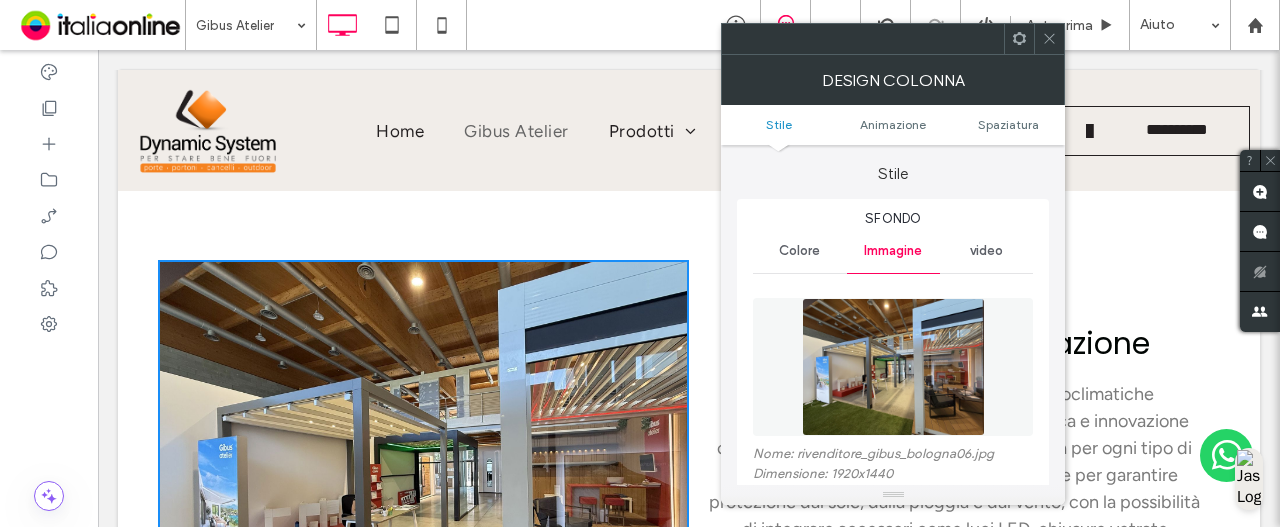 drag, startPoint x: 905, startPoint y: 123, endPoint x: 914, endPoint y: 135, distance: 15 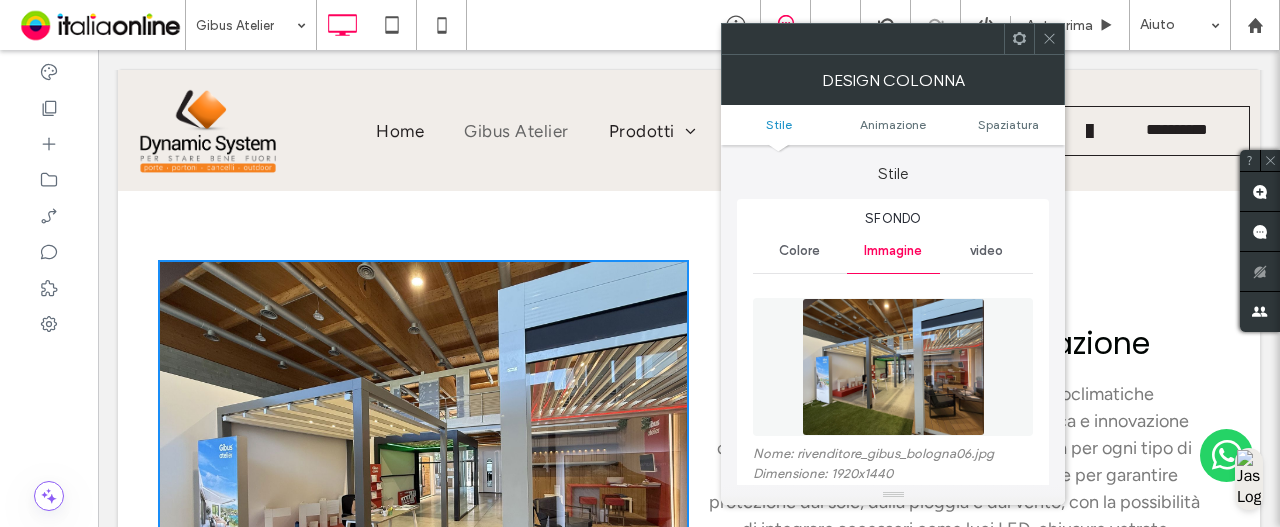 click on "Animazione" at bounding box center (893, 124) 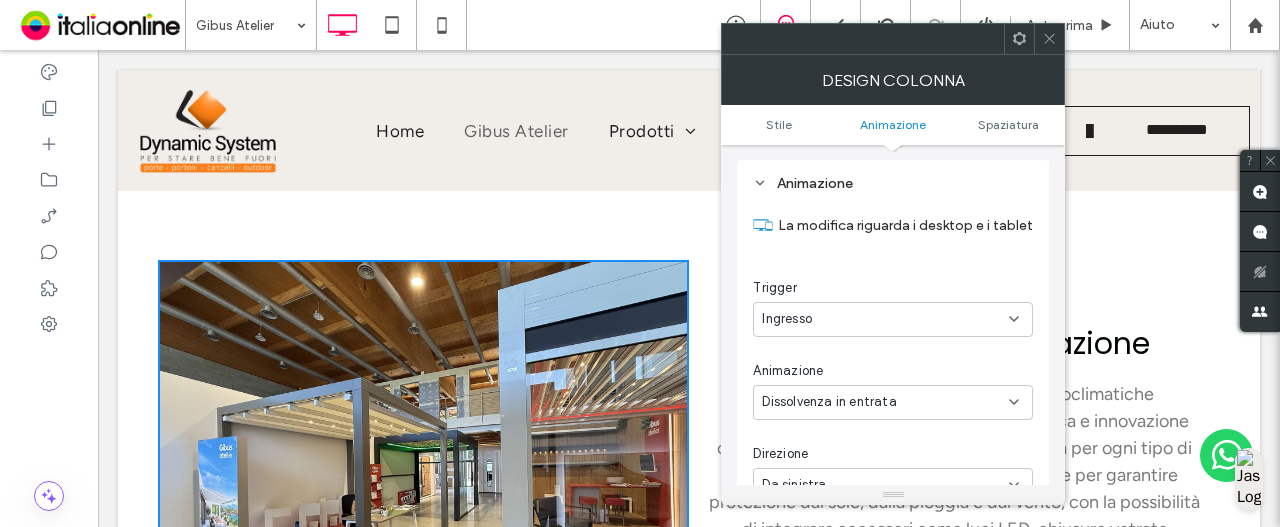 scroll, scrollTop: 1149, scrollLeft: 0, axis: vertical 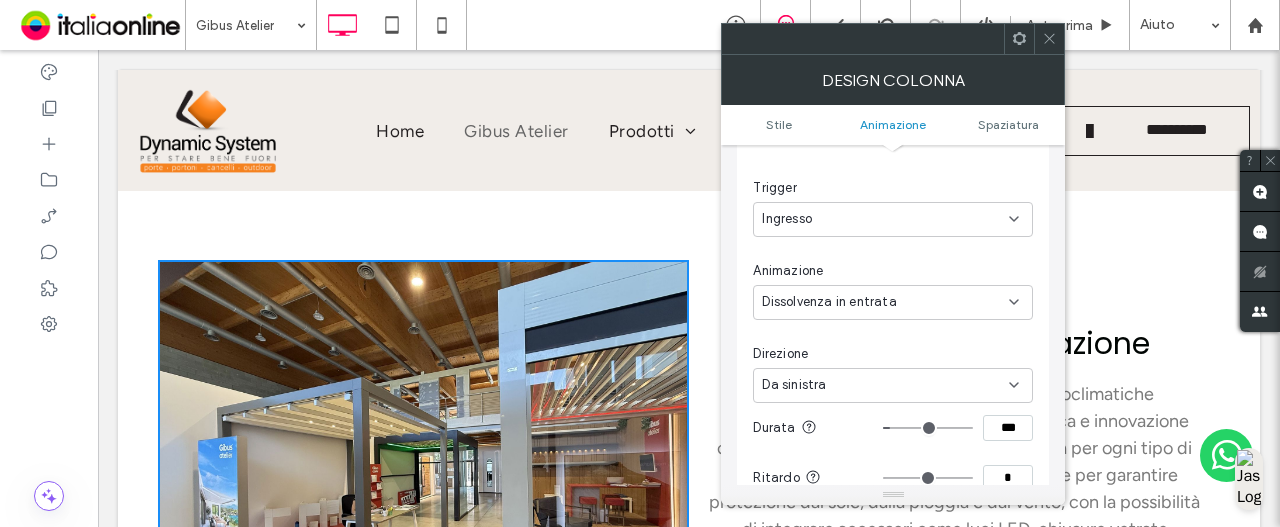 click 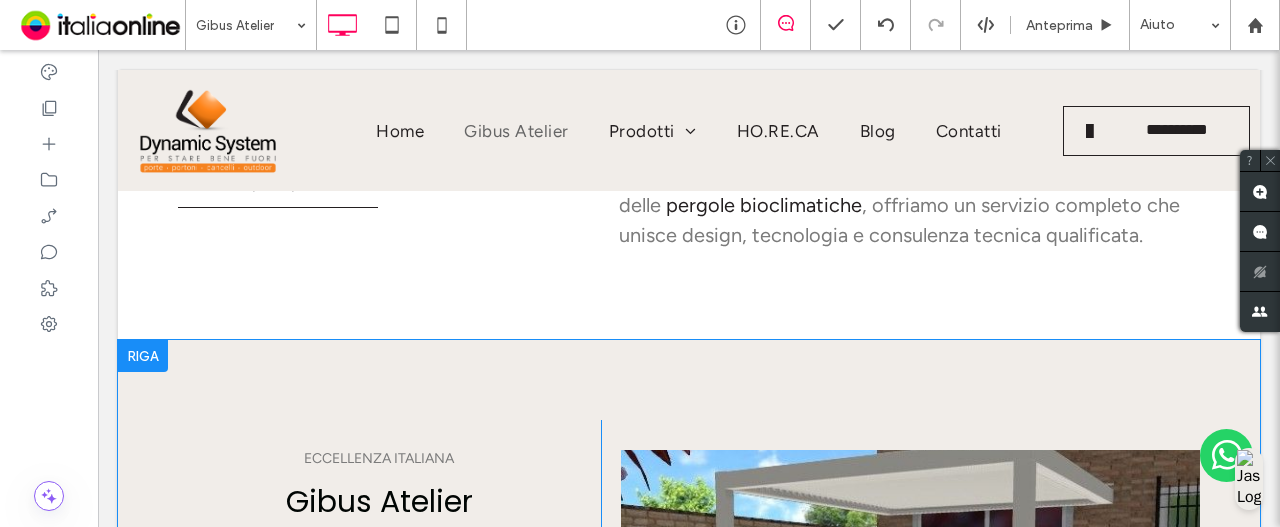 scroll, scrollTop: 956, scrollLeft: 0, axis: vertical 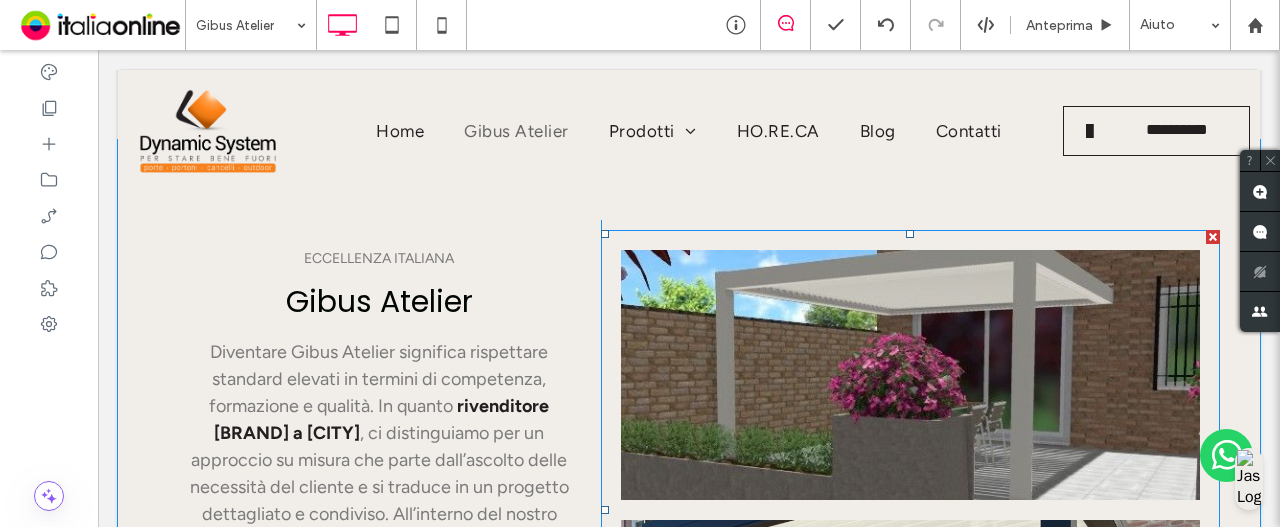 click at bounding box center (910, 375) 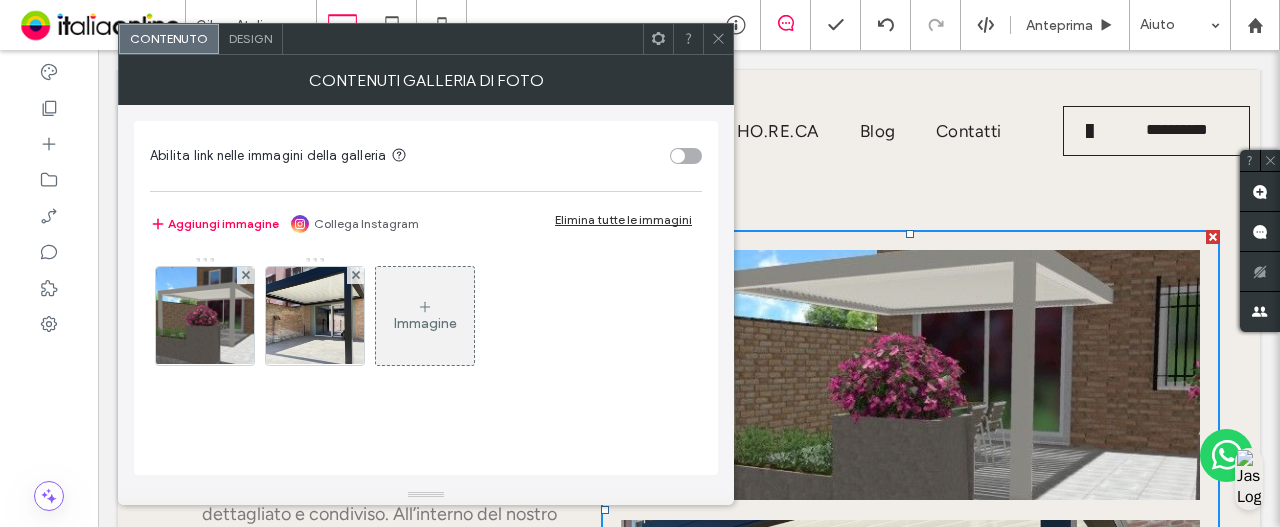 click on "Design" at bounding box center (250, 38) 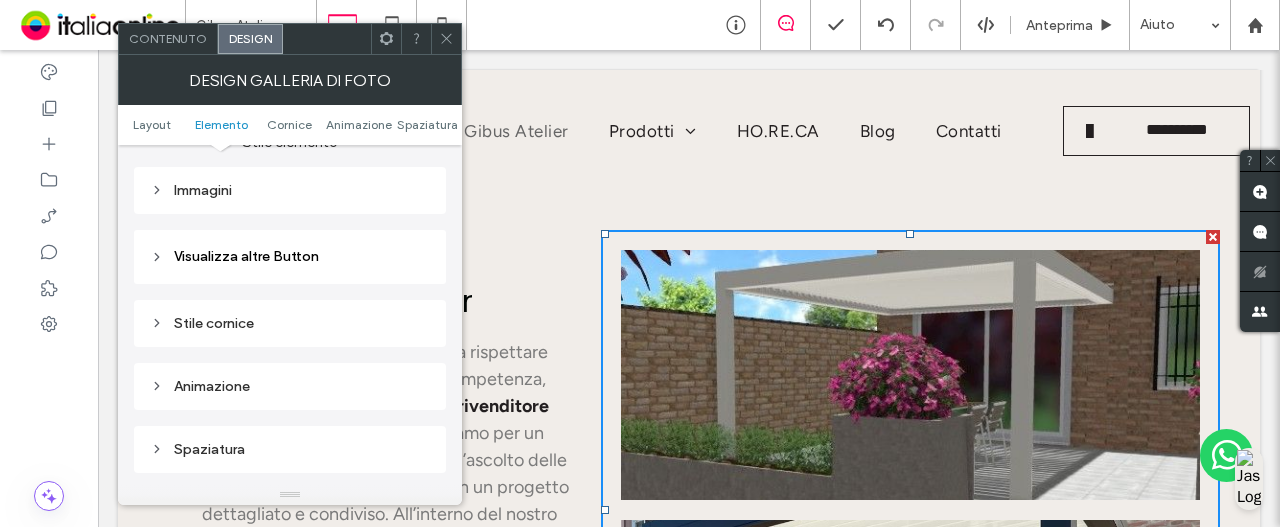 click on "Immagini" at bounding box center [290, 190] 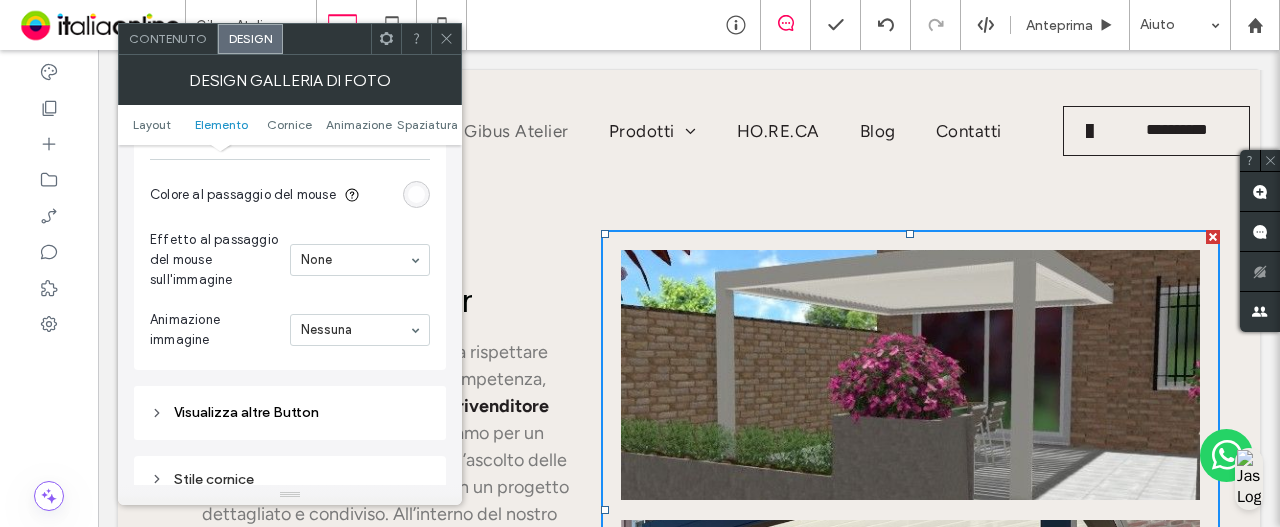 scroll, scrollTop: 1400, scrollLeft: 0, axis: vertical 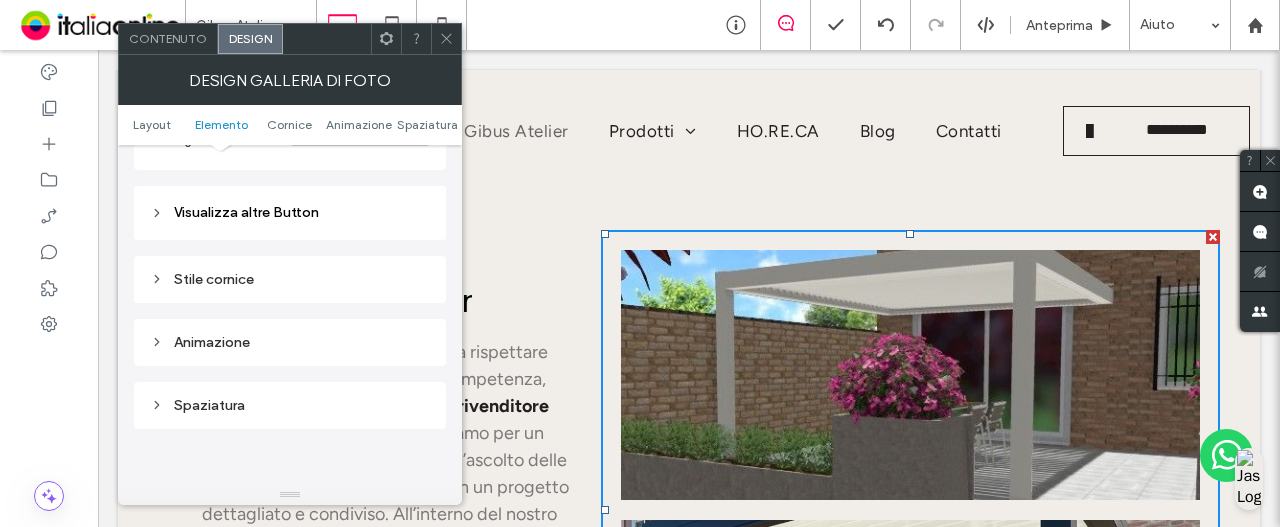 click on "Visualizza altre Button" at bounding box center (290, 213) 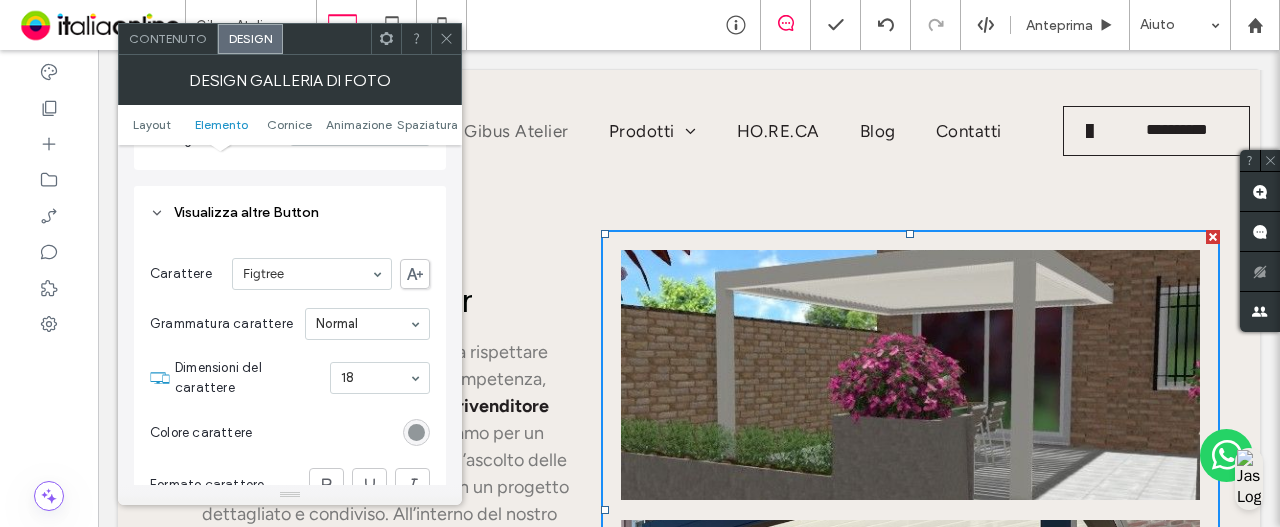 scroll, scrollTop: 1300, scrollLeft: 0, axis: vertical 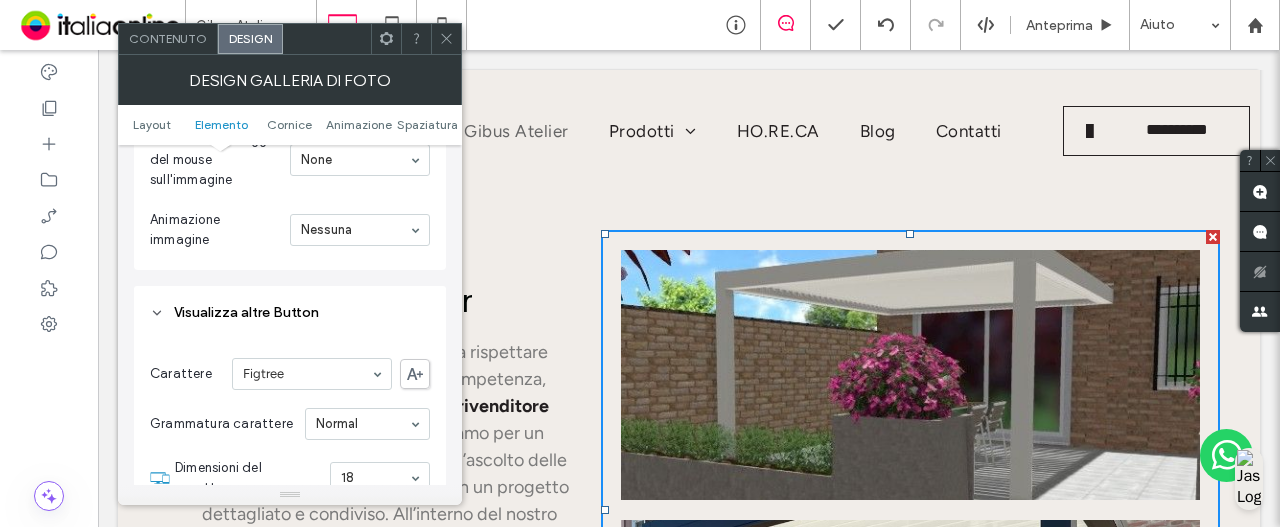 click 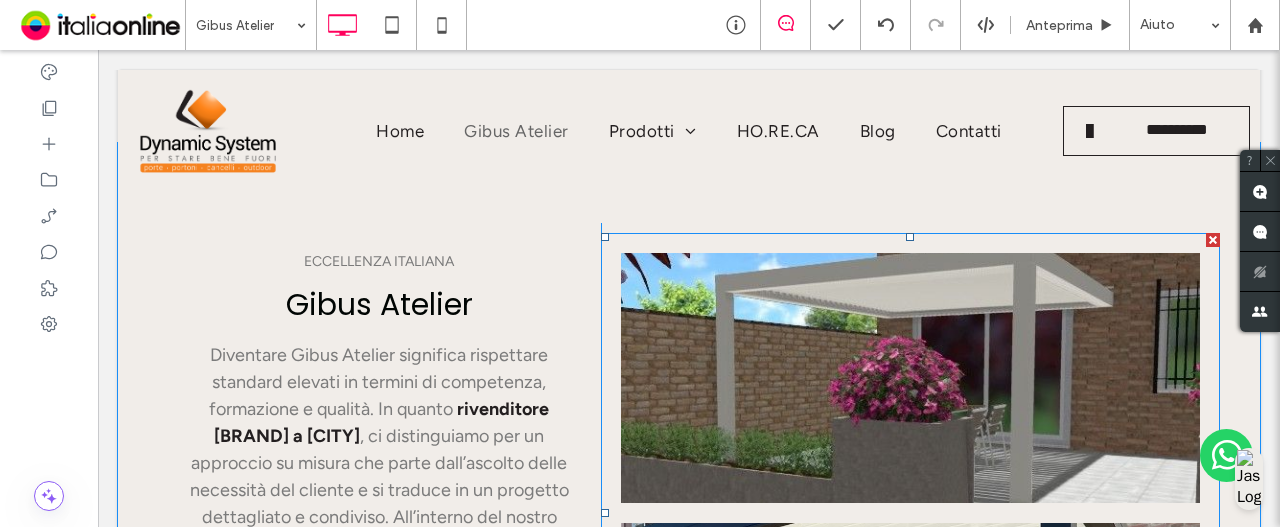 scroll, scrollTop: 956, scrollLeft: 0, axis: vertical 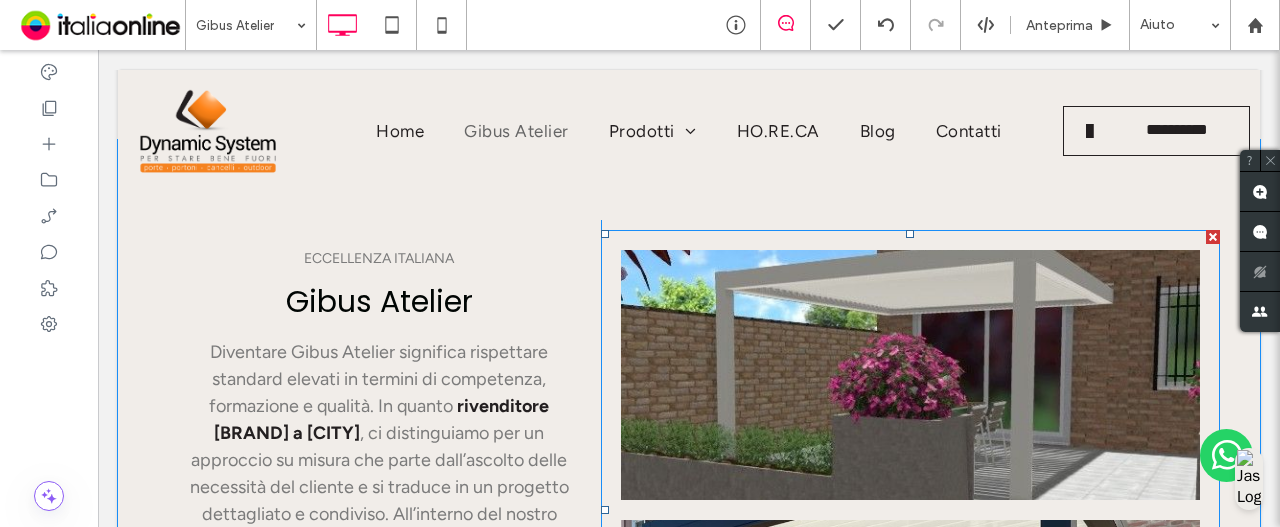 click at bounding box center (910, 375) 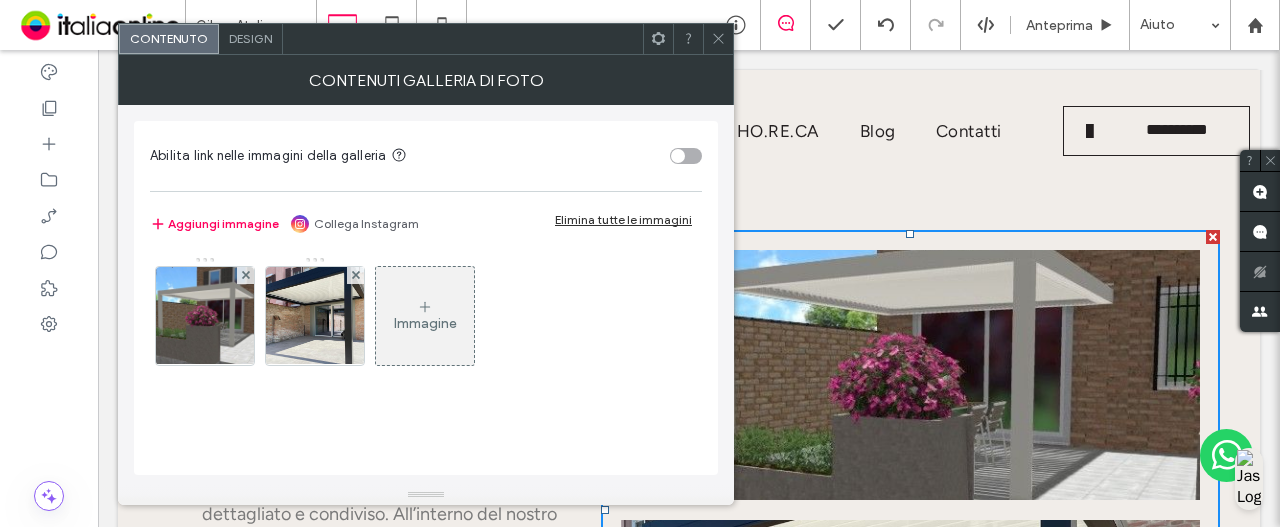 click 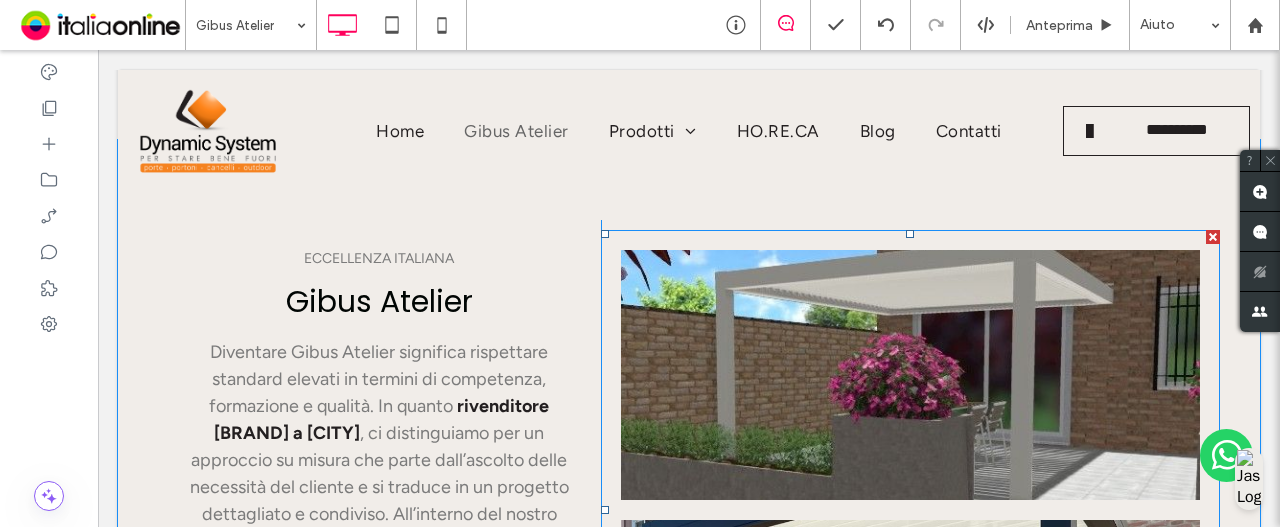 click at bounding box center (910, 375) 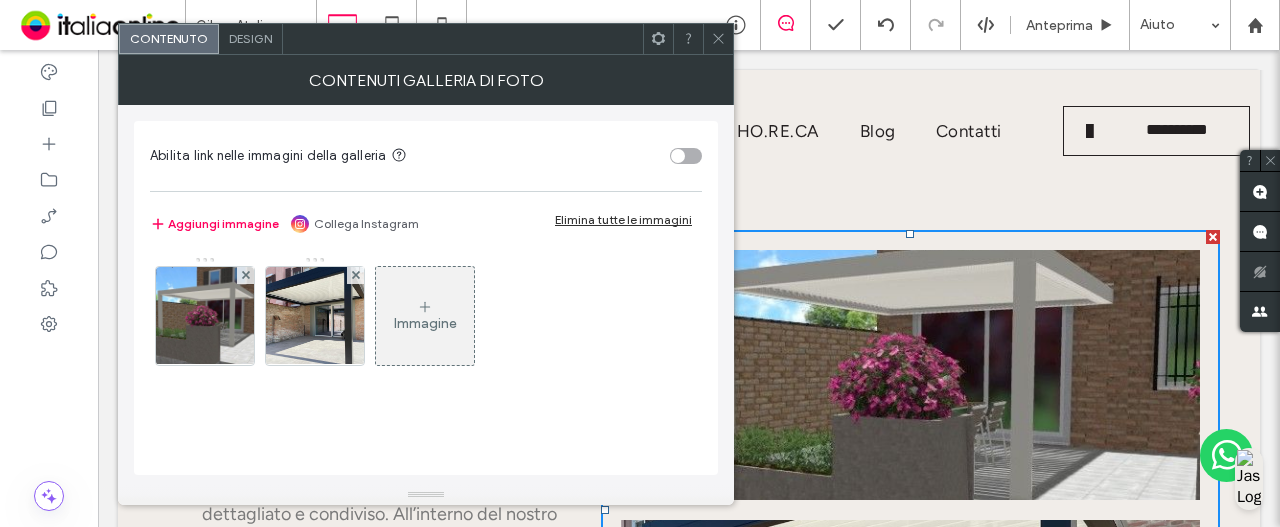 click on "Design" at bounding box center [250, 38] 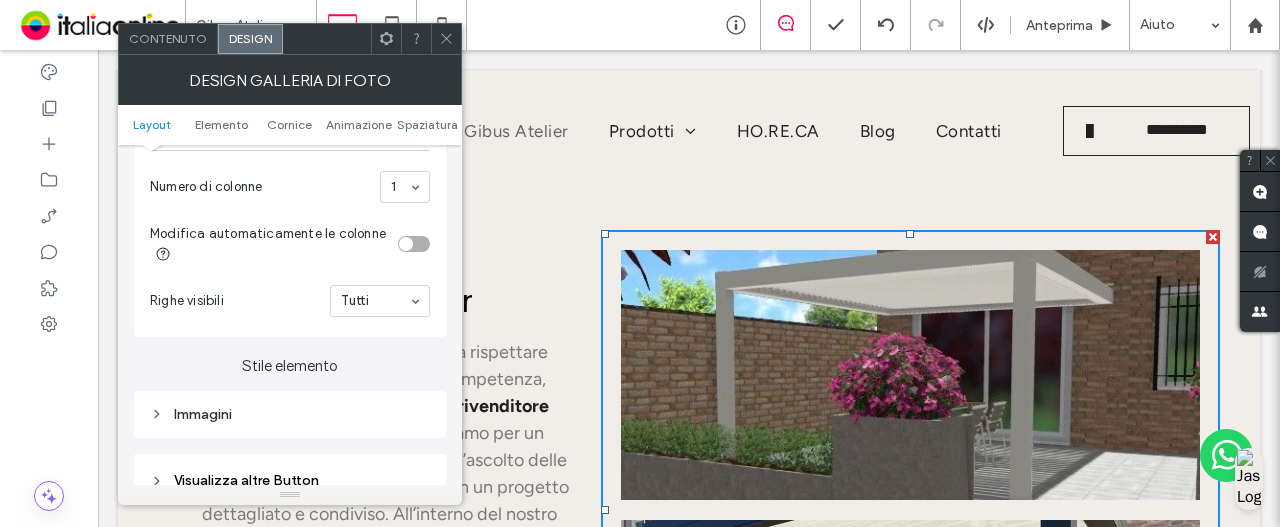 scroll, scrollTop: 600, scrollLeft: 0, axis: vertical 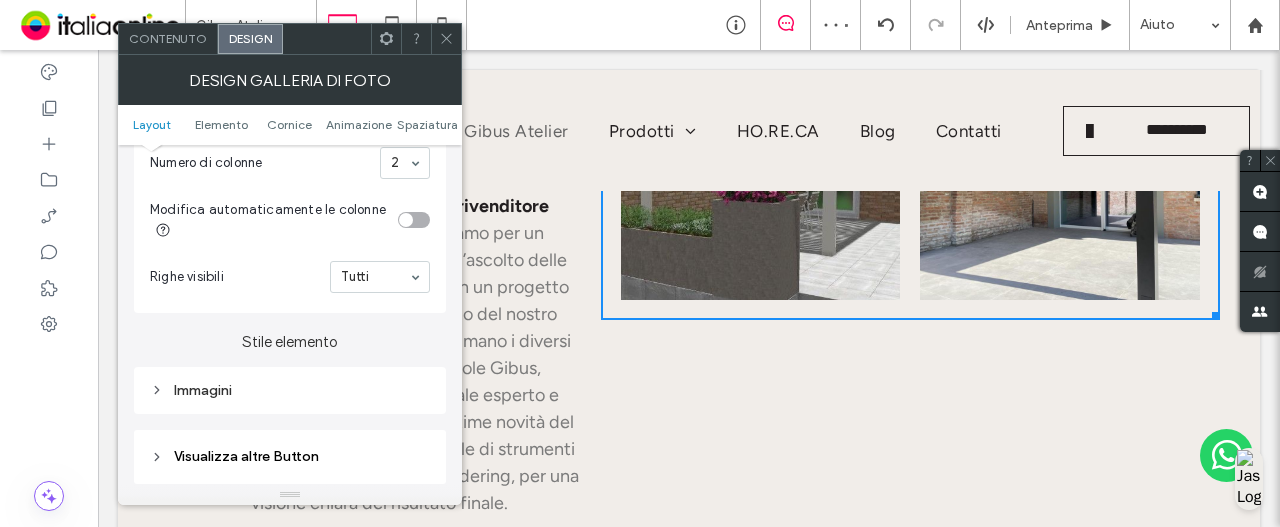 click 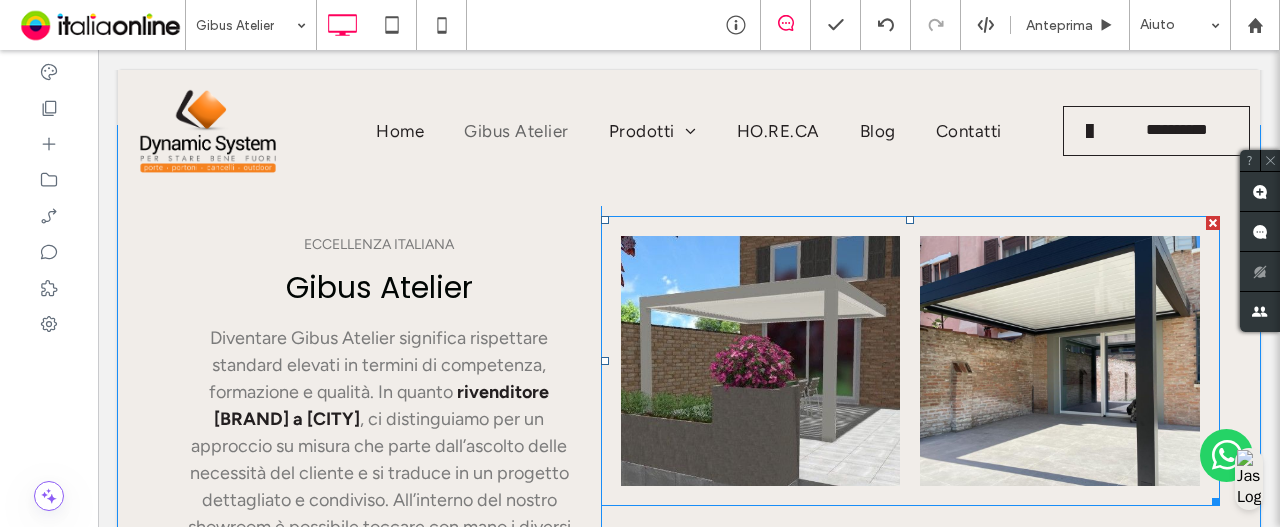 scroll, scrollTop: 900, scrollLeft: 0, axis: vertical 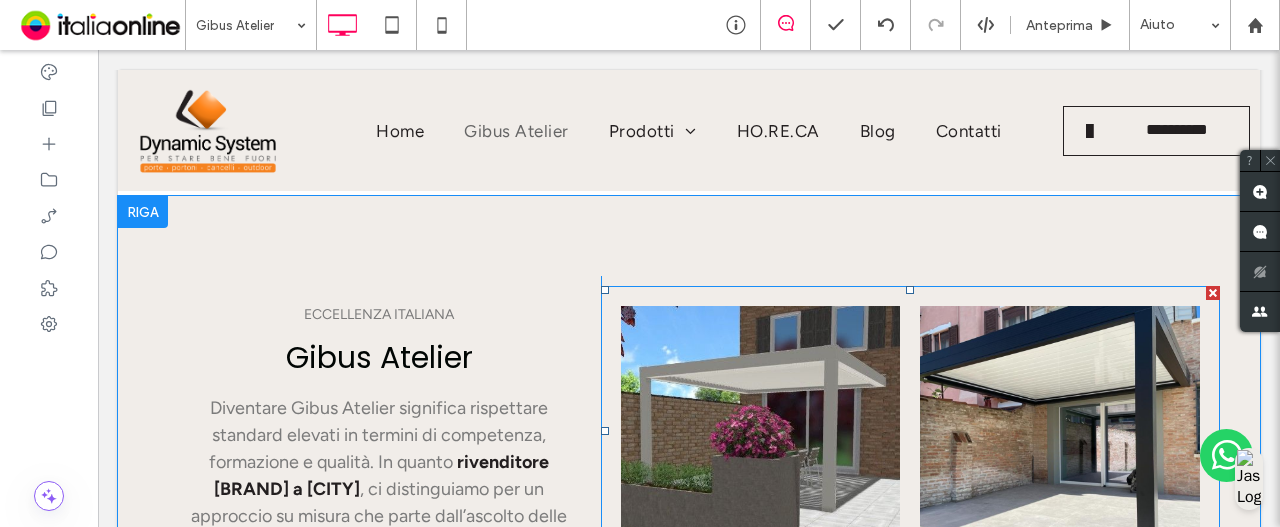 click at bounding box center (1060, 431) 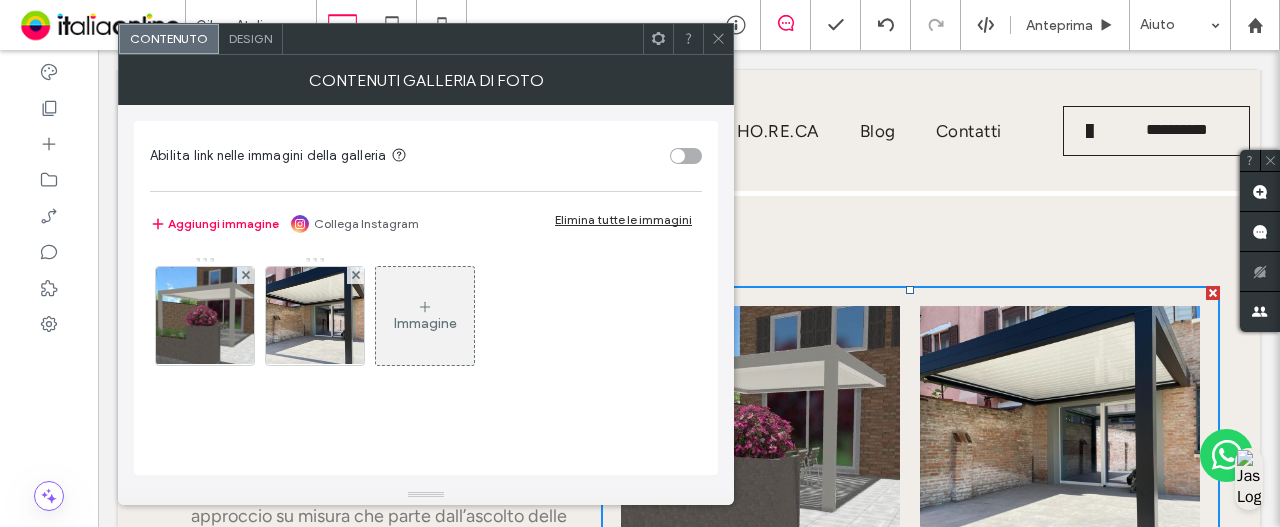 click on "Design" at bounding box center [251, 39] 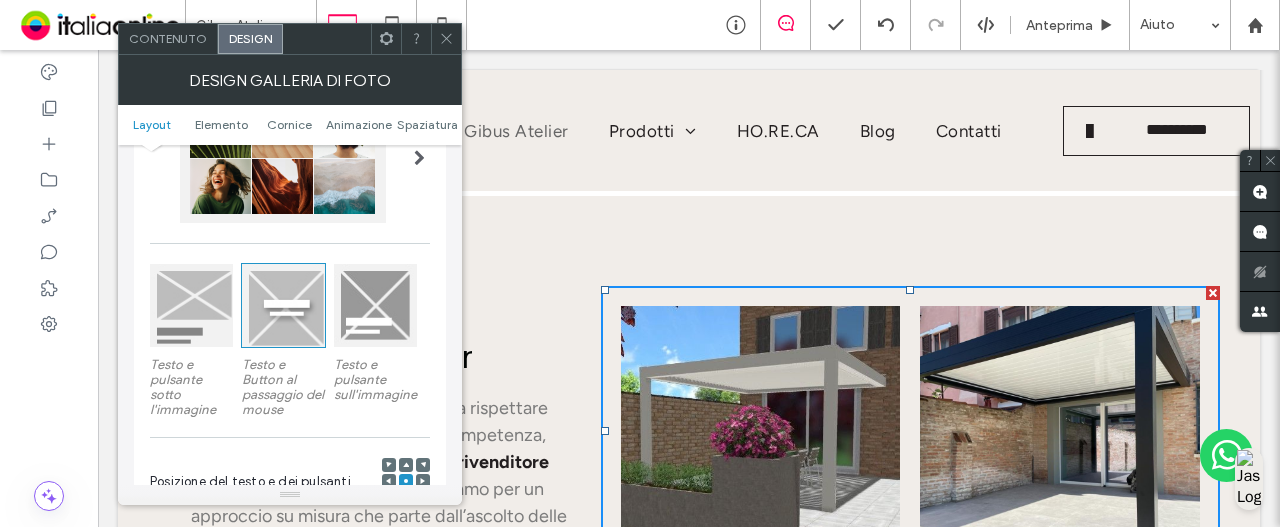 scroll, scrollTop: 400, scrollLeft: 0, axis: vertical 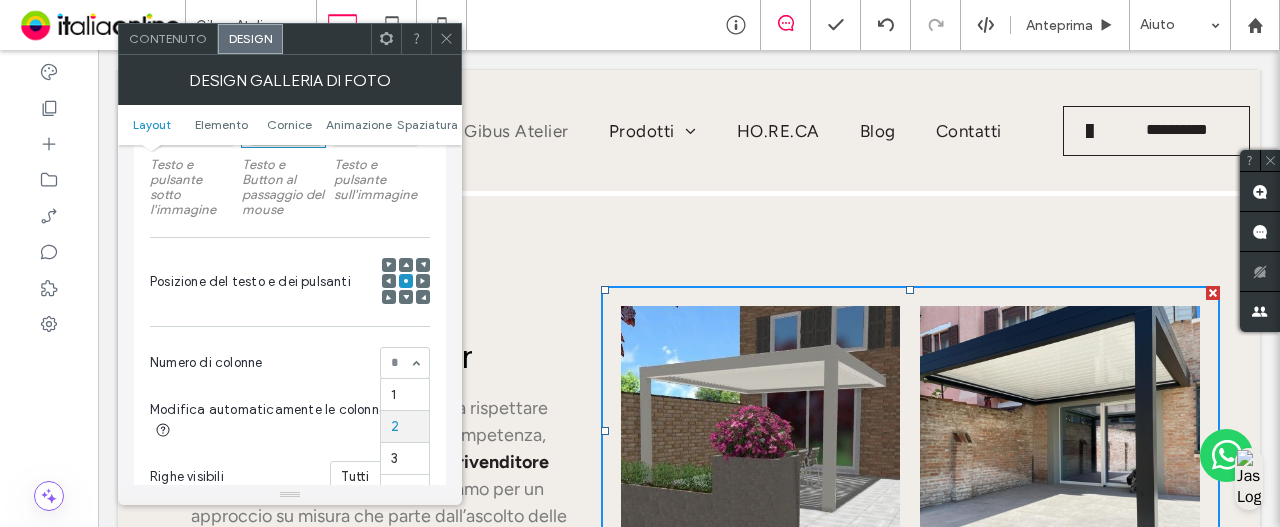 click 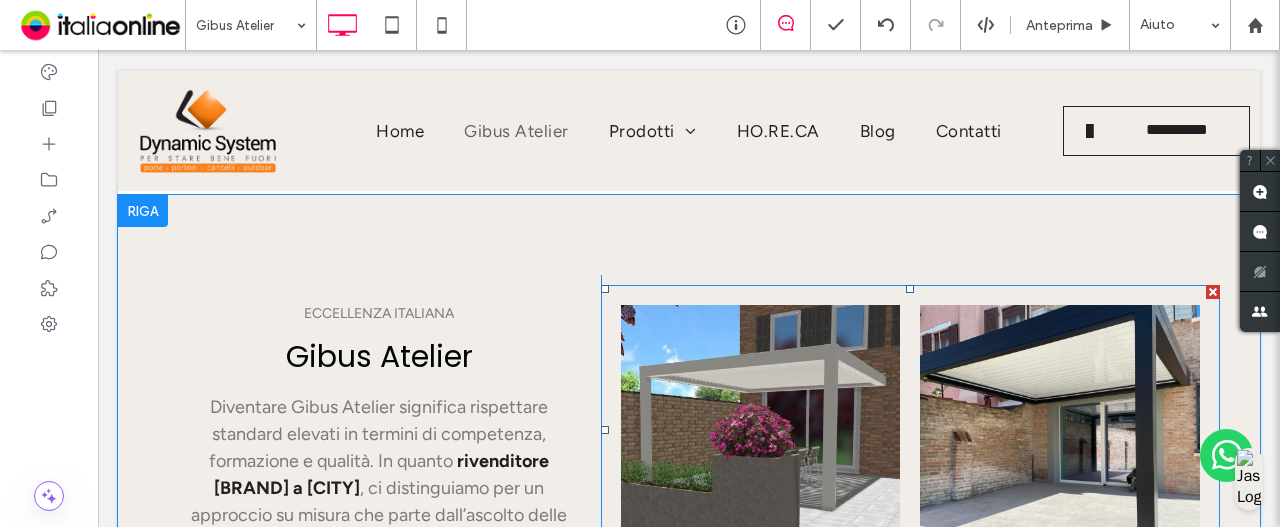 scroll, scrollTop: 800, scrollLeft: 0, axis: vertical 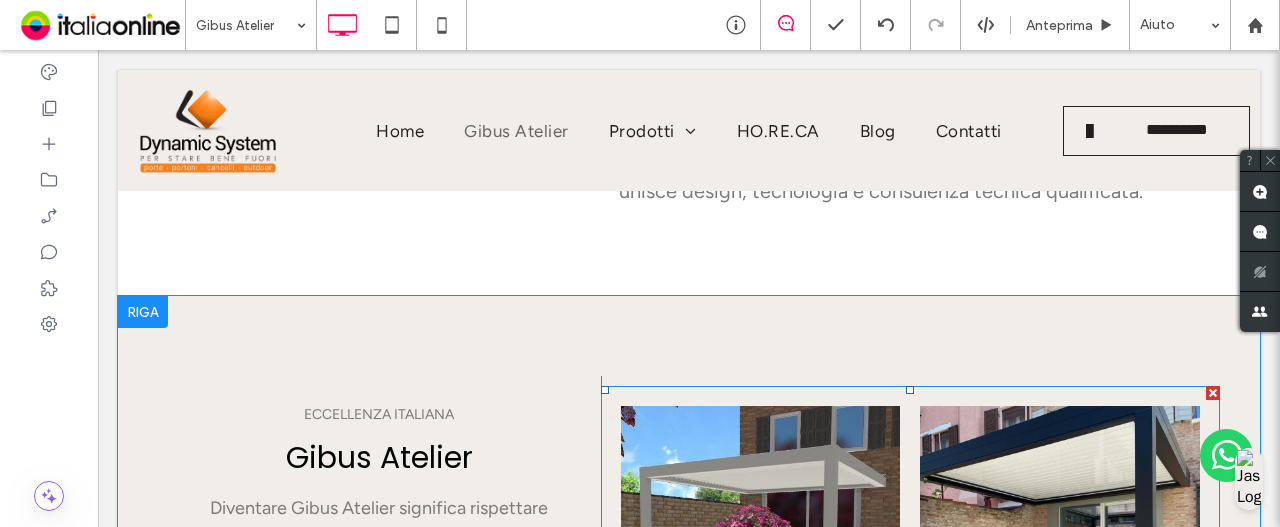 click at bounding box center (1213, 393) 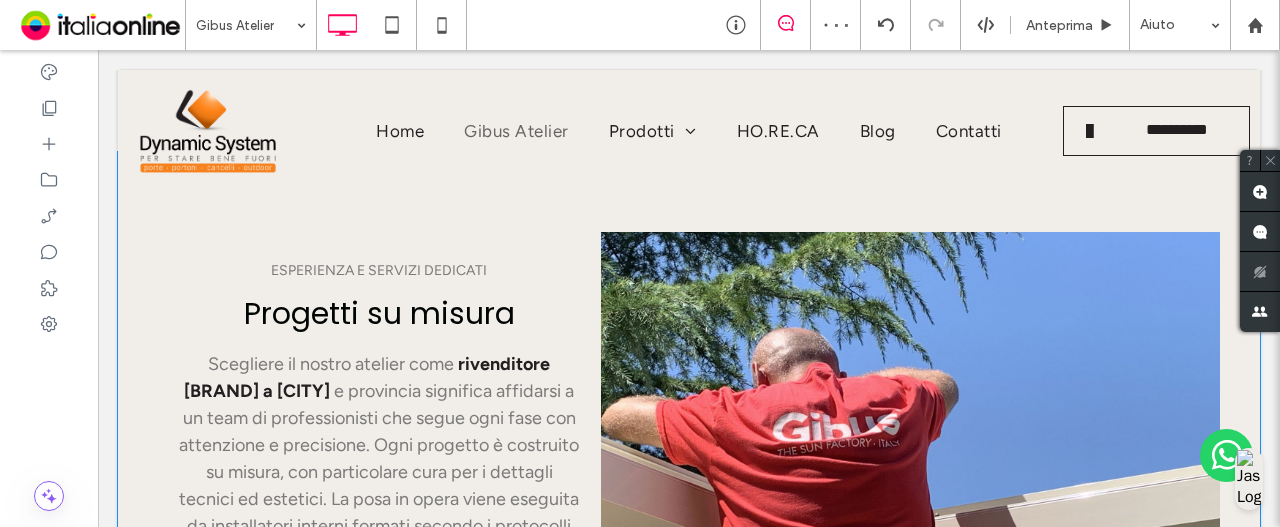 scroll, scrollTop: 2600, scrollLeft: 0, axis: vertical 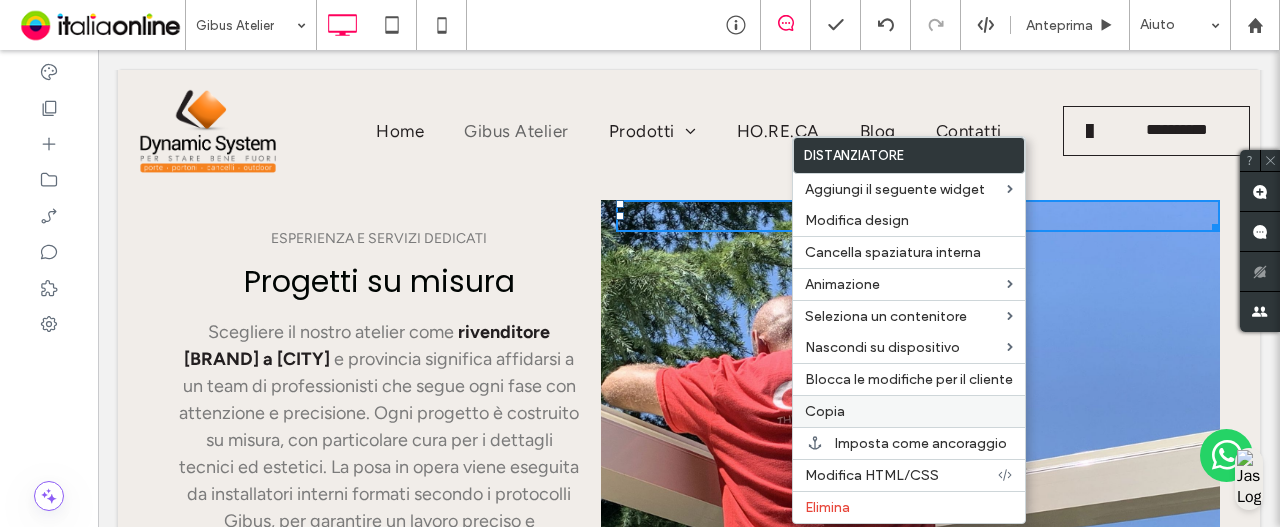 click on "Copia" at bounding box center [909, 411] 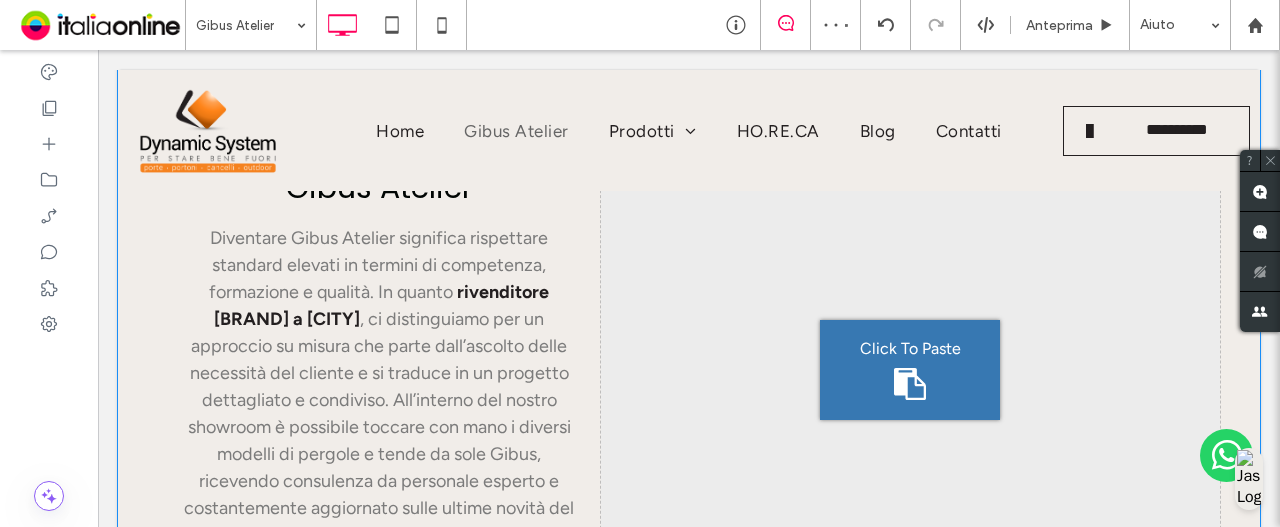 scroll, scrollTop: 1000, scrollLeft: 0, axis: vertical 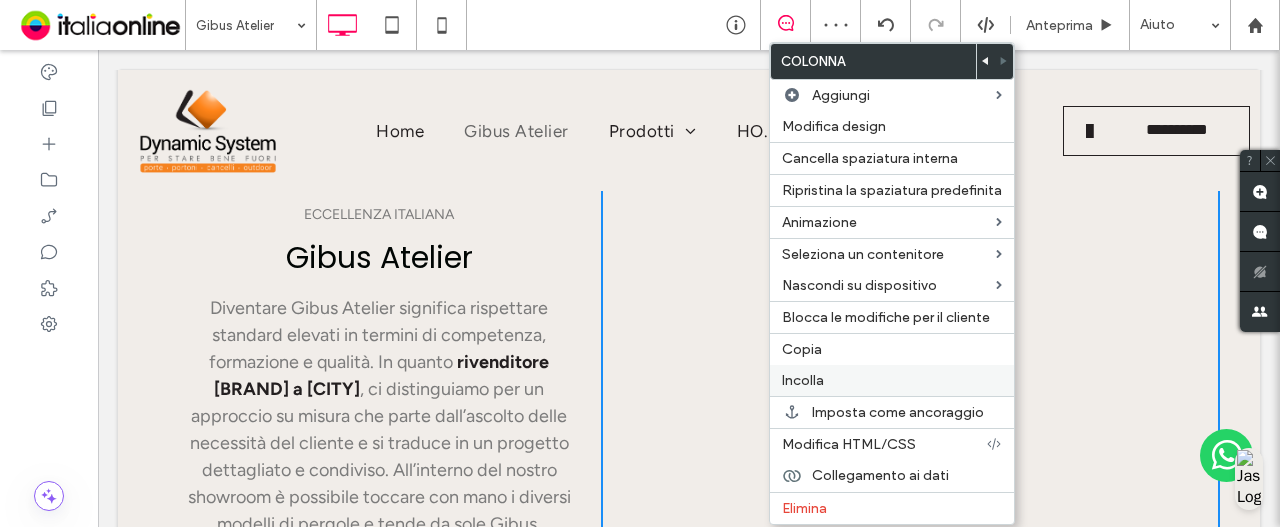 click on "Incolla" at bounding box center [803, 380] 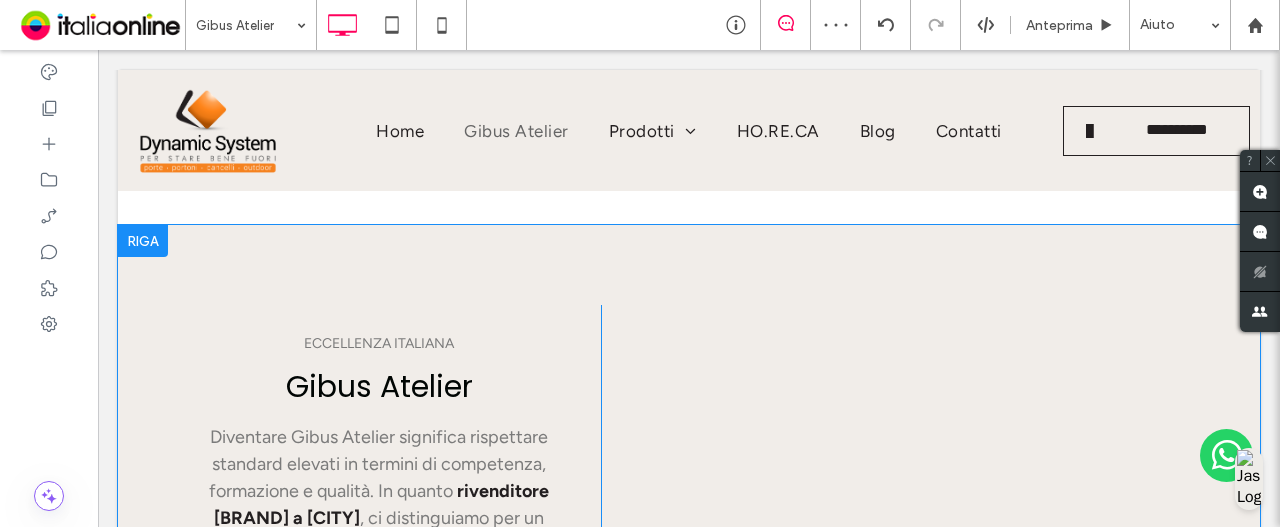 scroll, scrollTop: 1000, scrollLeft: 0, axis: vertical 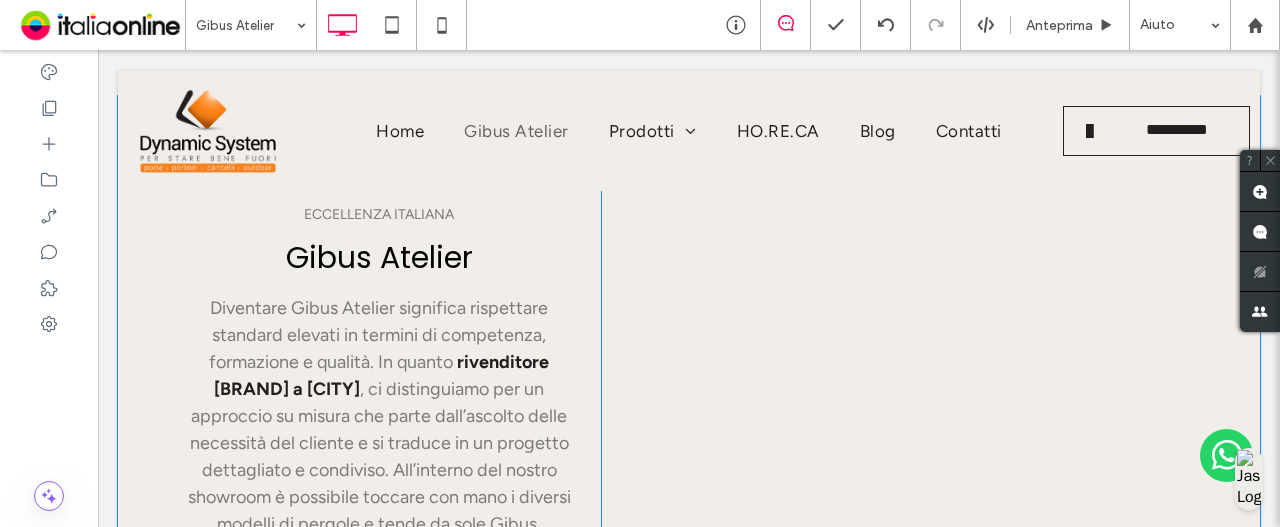 click on "Click To Paste" at bounding box center [910, 439] 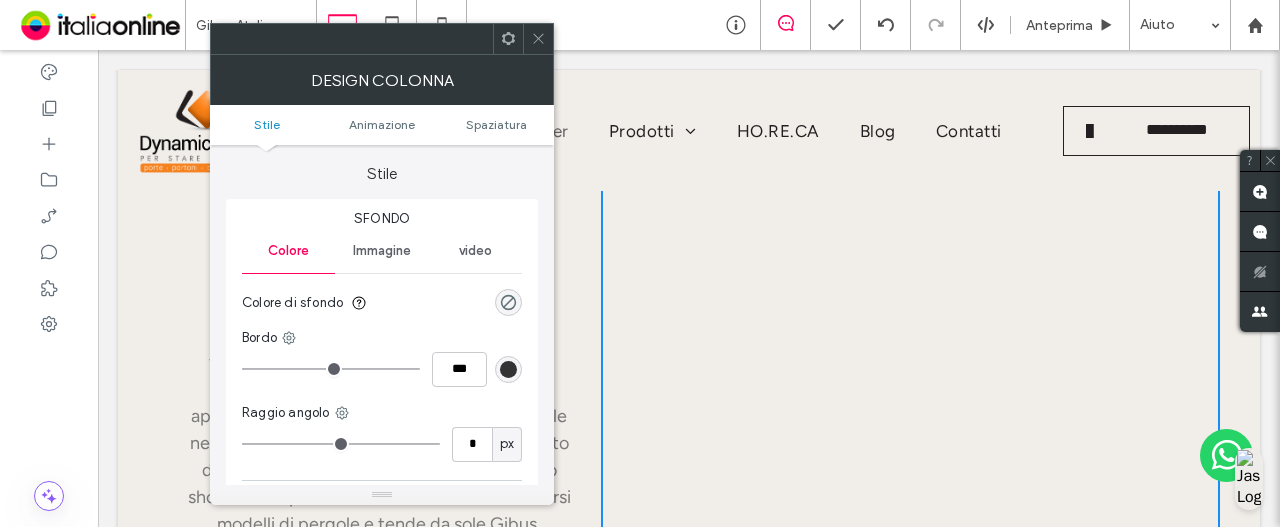 click on "Immagine" at bounding box center (381, 251) 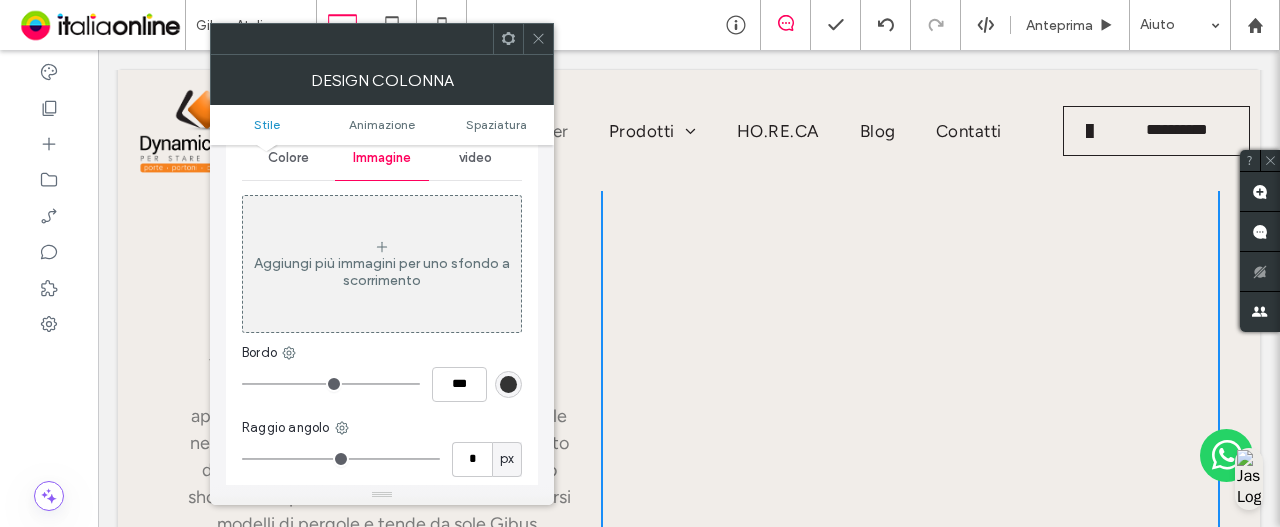 scroll, scrollTop: 0, scrollLeft: 0, axis: both 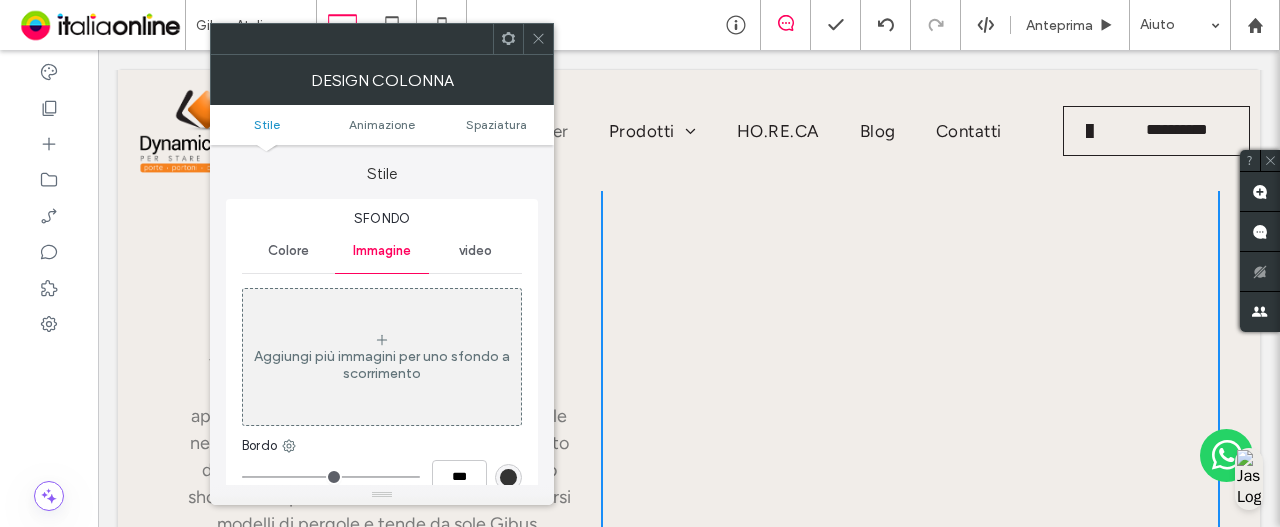 click on "Aggiungi più immagini per uno sfondo a scorrimento" at bounding box center [382, 357] 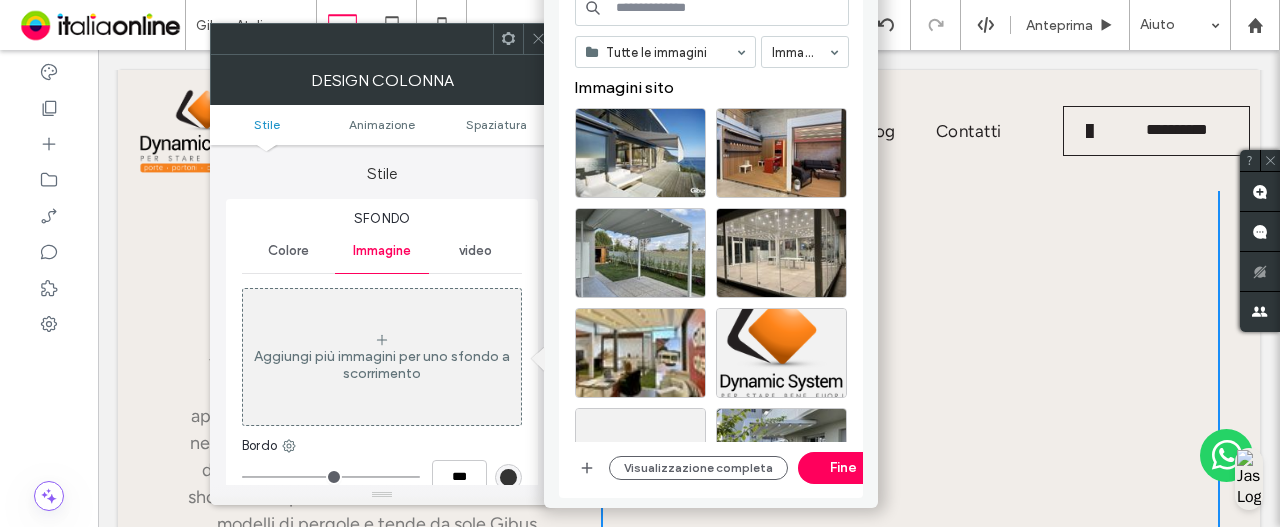 click at bounding box center (712, 8) 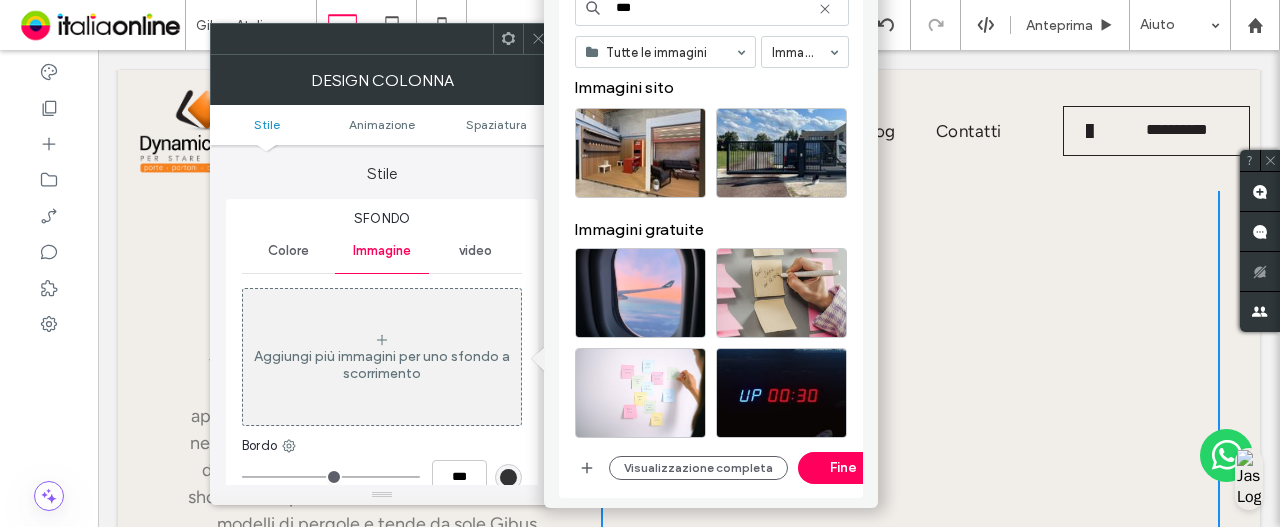 drag, startPoint x: 738, startPoint y: 13, endPoint x: 416, endPoint y: -17, distance: 323.3945 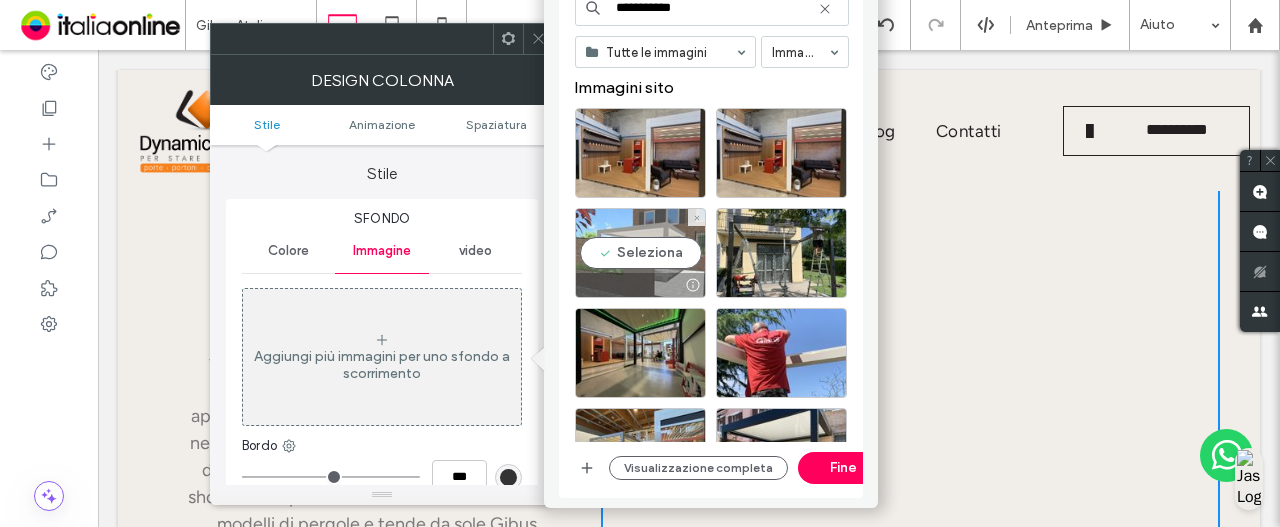 type on "**********" 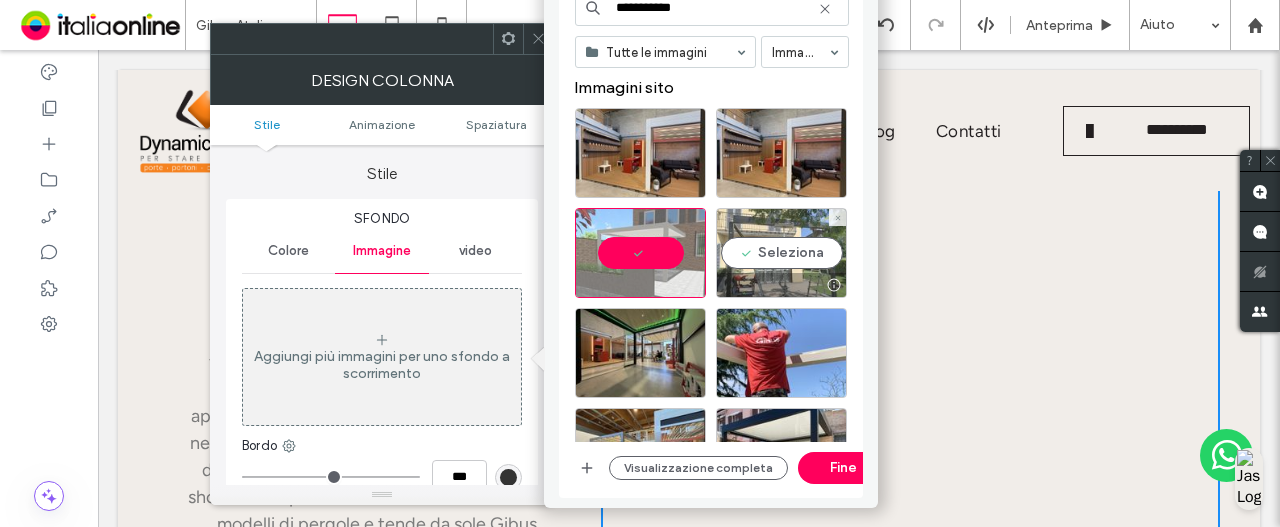 scroll, scrollTop: 200, scrollLeft: 0, axis: vertical 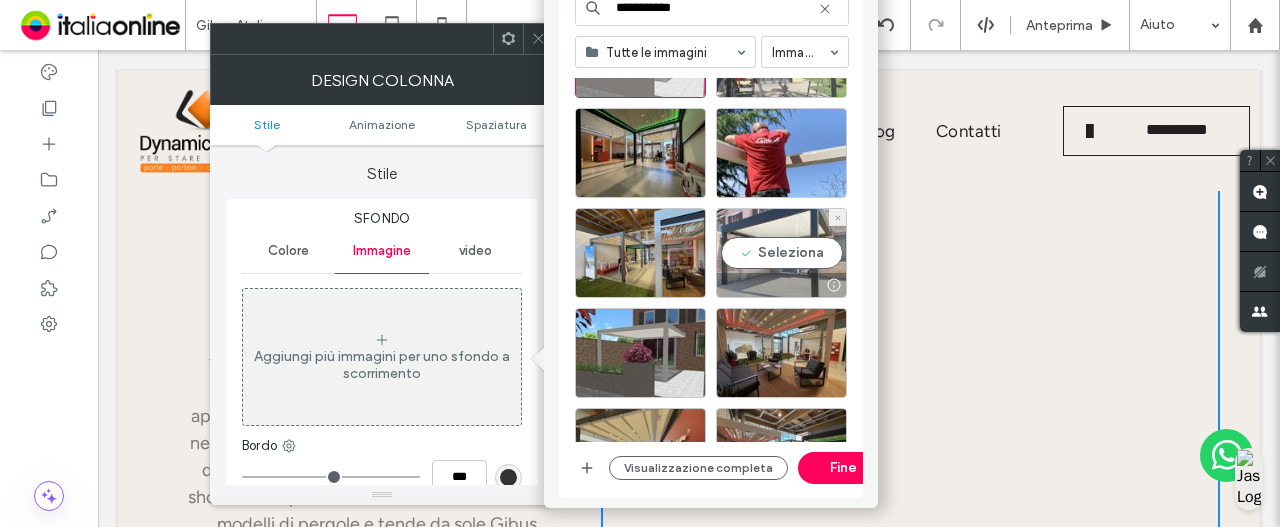 drag, startPoint x: 794, startPoint y: 254, endPoint x: 796, endPoint y: 293, distance: 39.051247 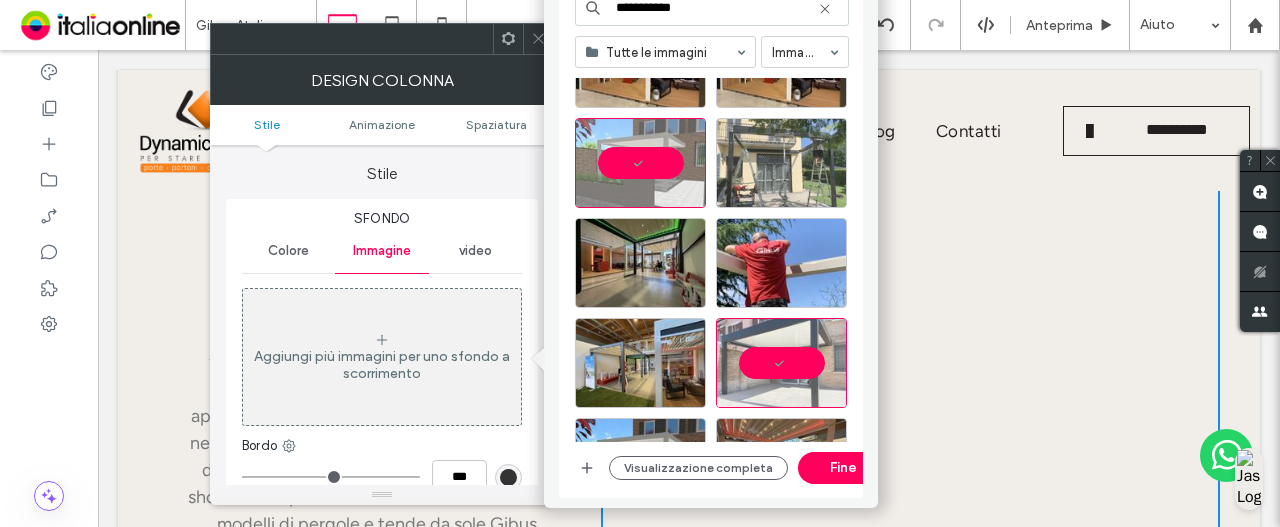 scroll, scrollTop: 0, scrollLeft: 0, axis: both 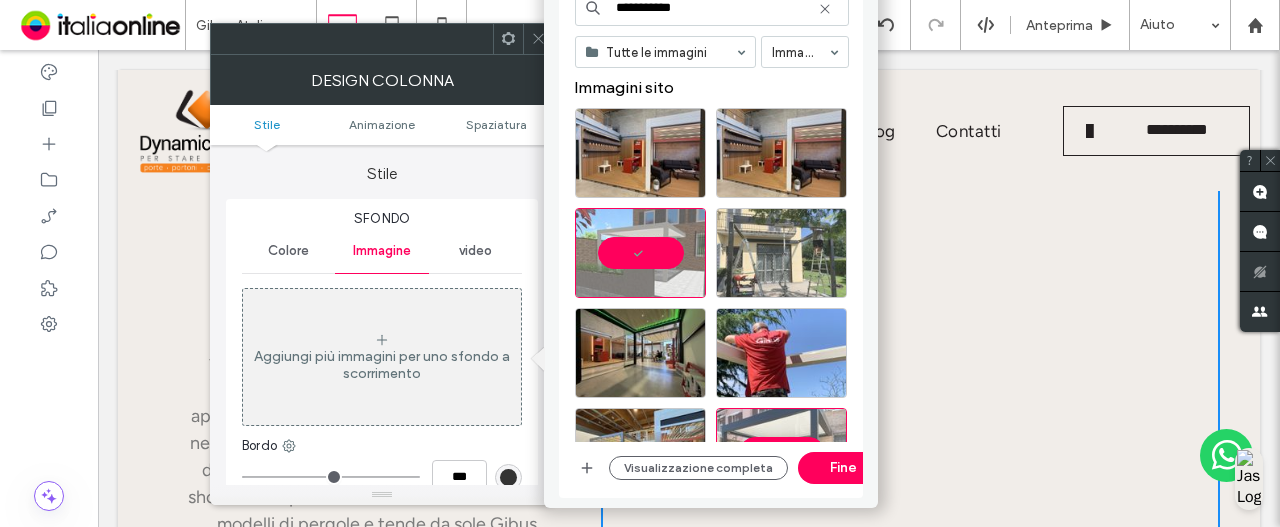 drag, startPoint x: 827, startPoint y: 466, endPoint x: 543, endPoint y: 415, distance: 288.54288 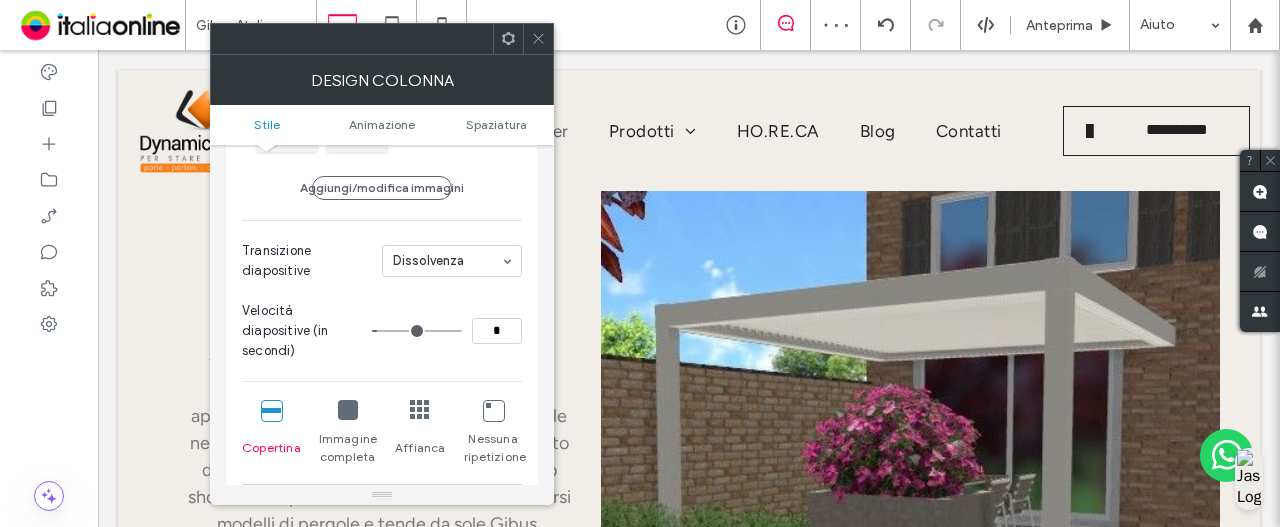 scroll, scrollTop: 300, scrollLeft: 0, axis: vertical 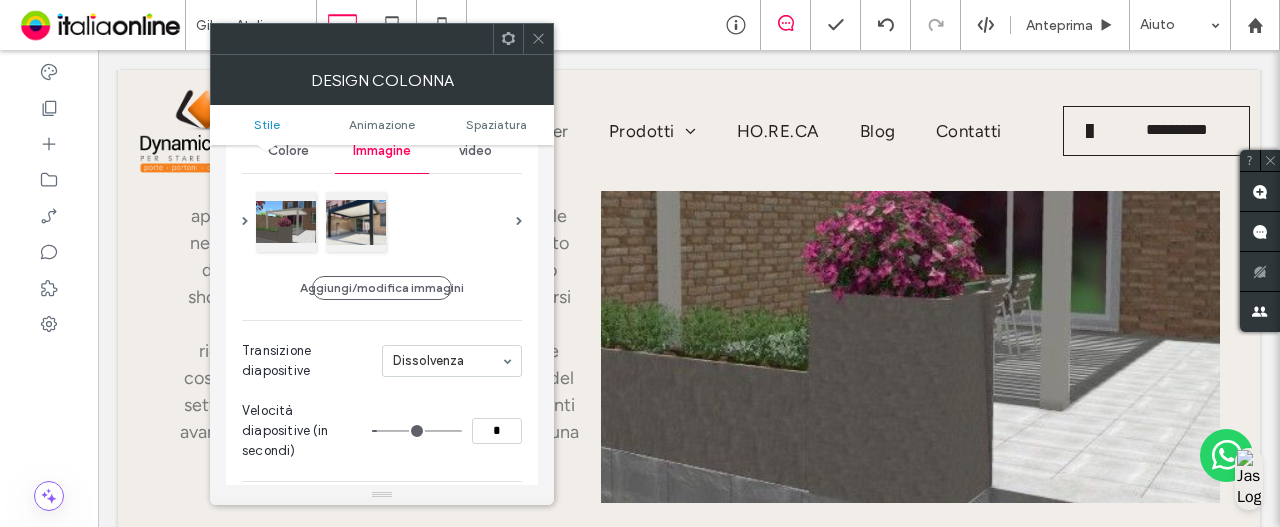 click at bounding box center [538, 39] 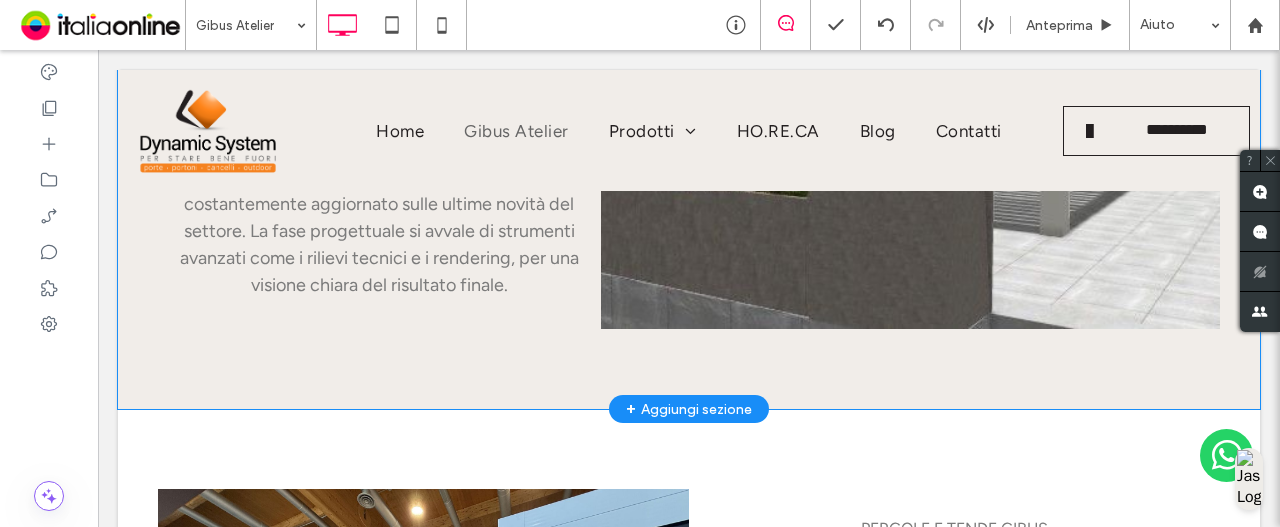 scroll, scrollTop: 1400, scrollLeft: 0, axis: vertical 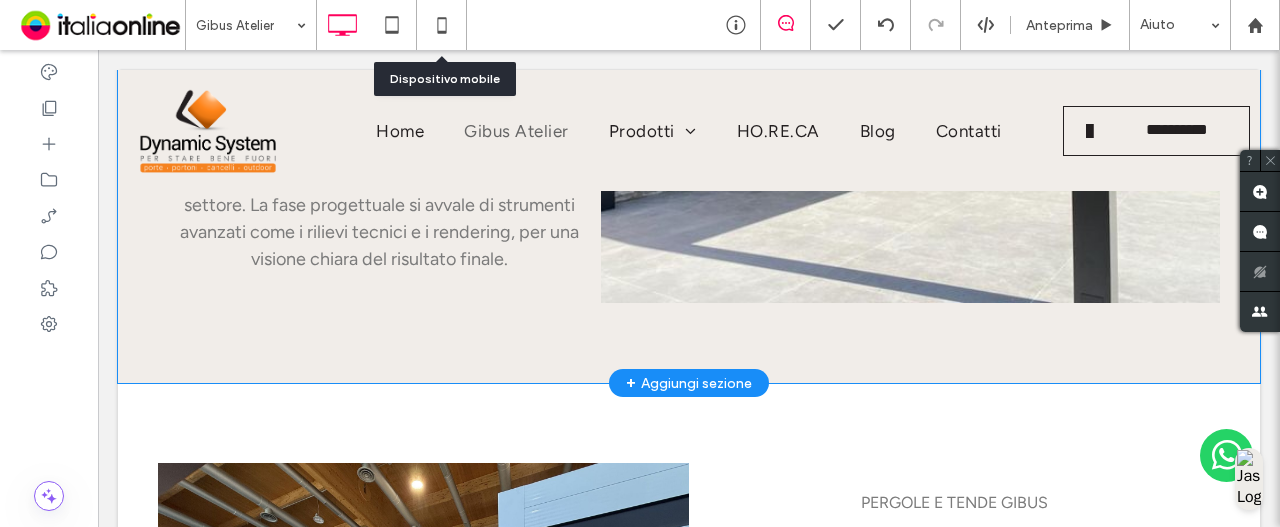 click 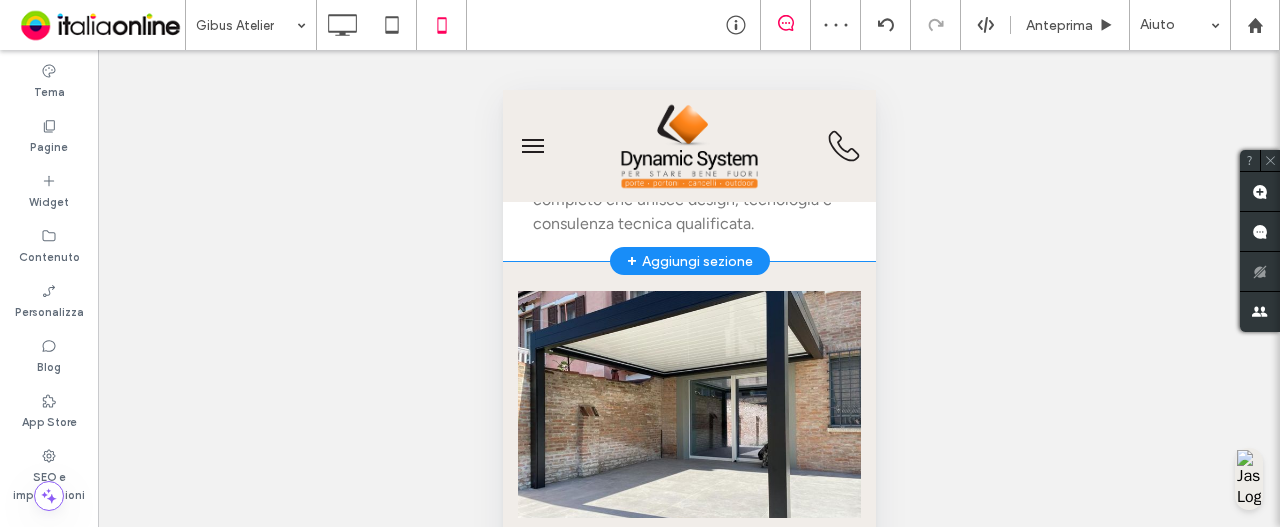 scroll, scrollTop: 700, scrollLeft: 0, axis: vertical 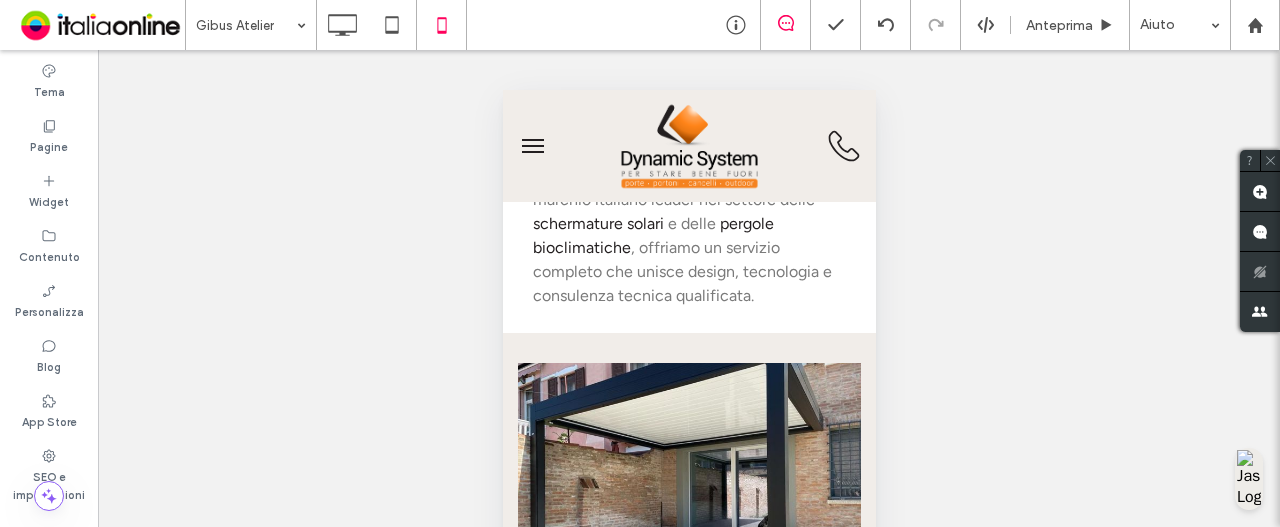 drag, startPoint x: 343, startPoint y: 22, endPoint x: 343, endPoint y: 47, distance: 25 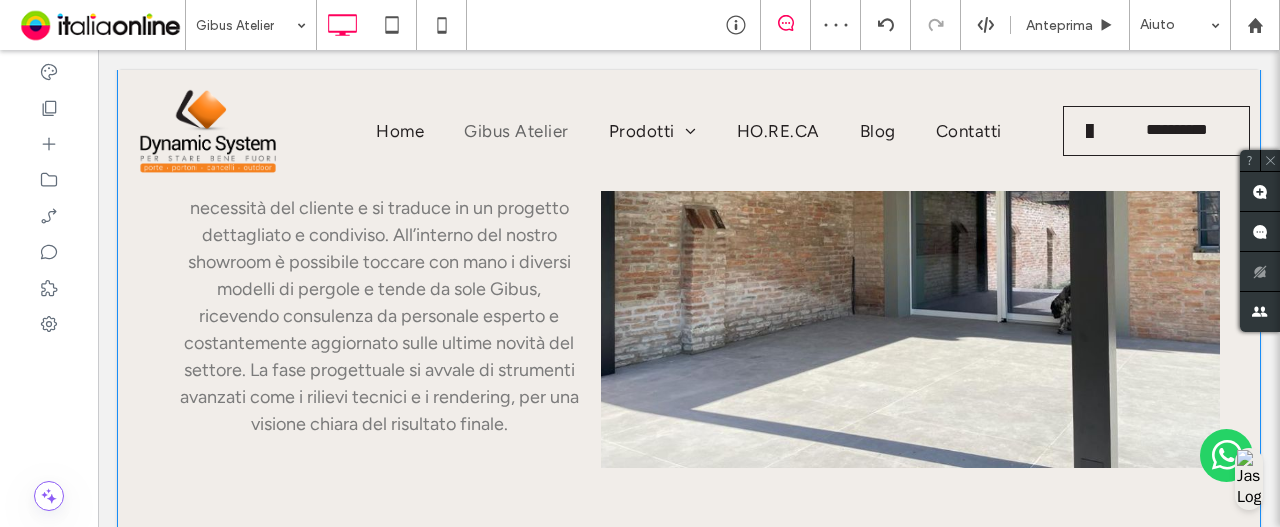 scroll, scrollTop: 1100, scrollLeft: 0, axis: vertical 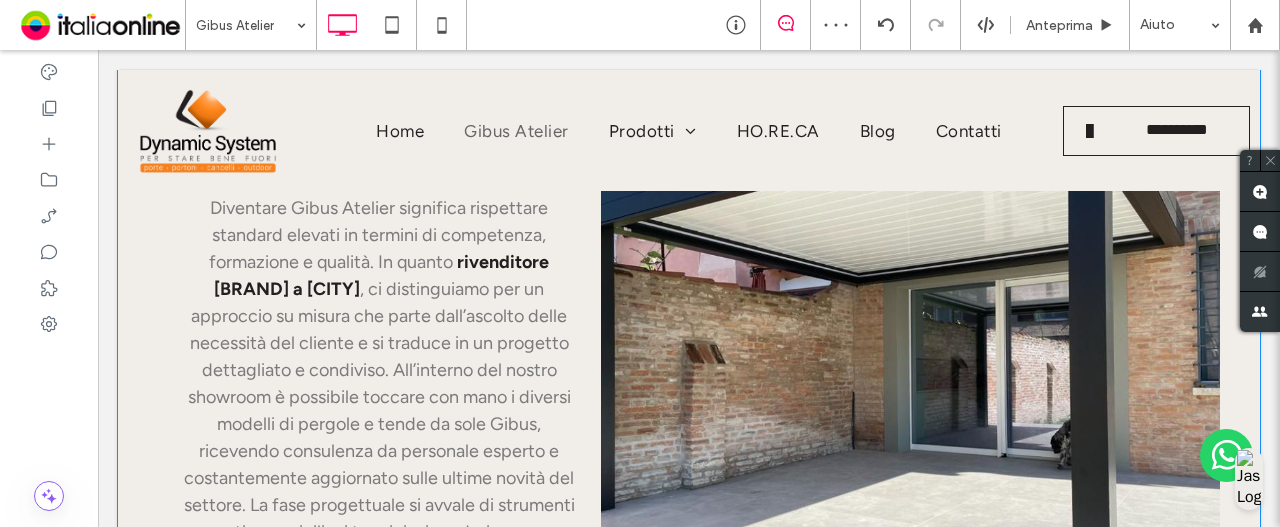 click at bounding box center [910, 339] 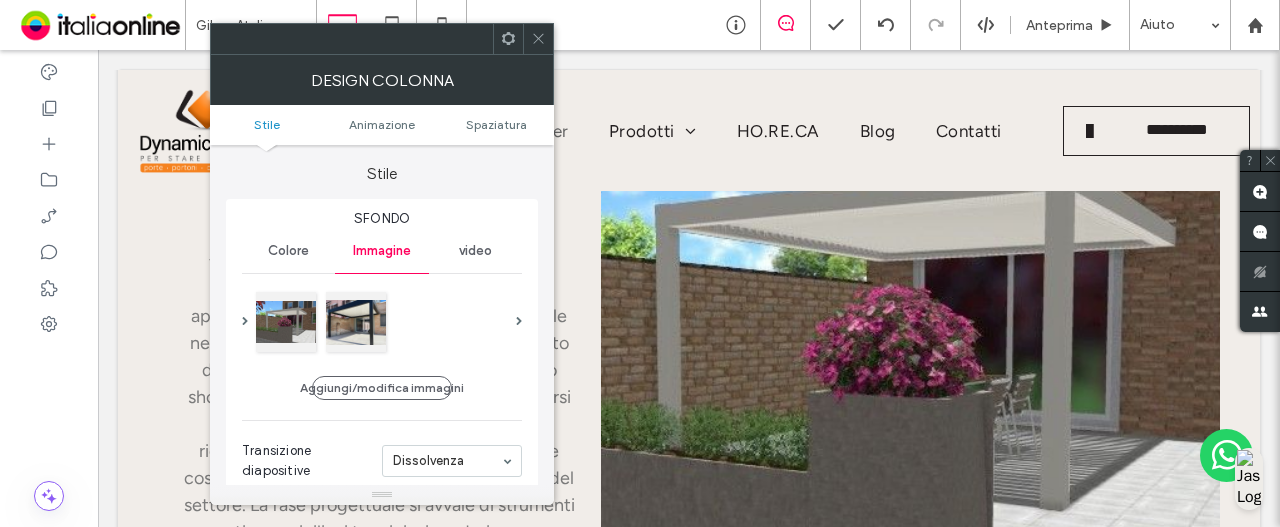 click on "Design colonna" at bounding box center [382, 80] 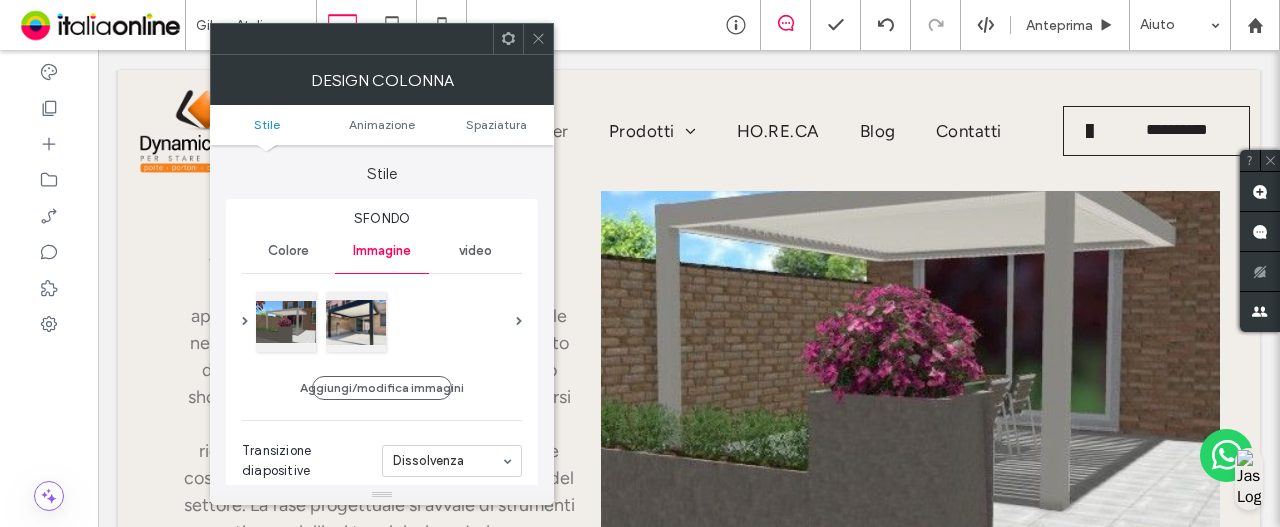 click on "Stile Animazione Spaziatura" at bounding box center (382, 125) 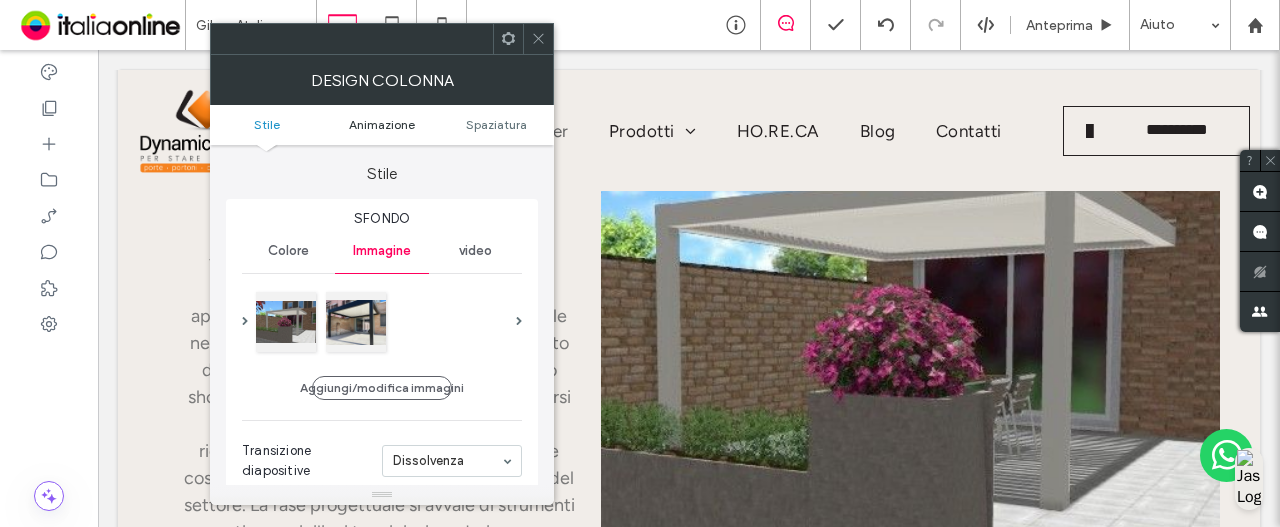 click on "Animazione" at bounding box center [382, 124] 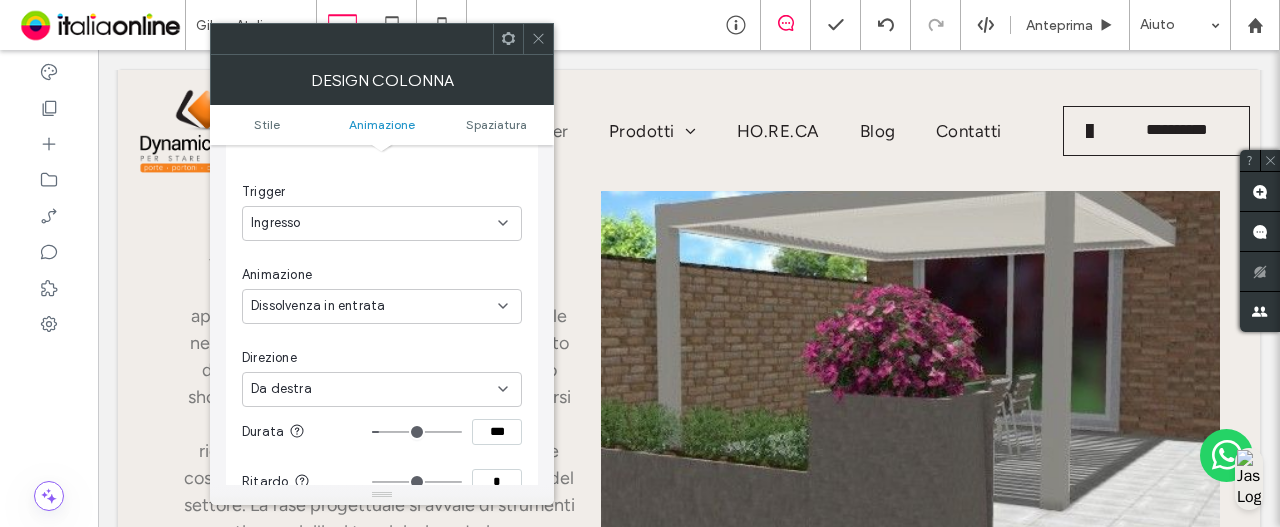 scroll, scrollTop: 1177, scrollLeft: 0, axis: vertical 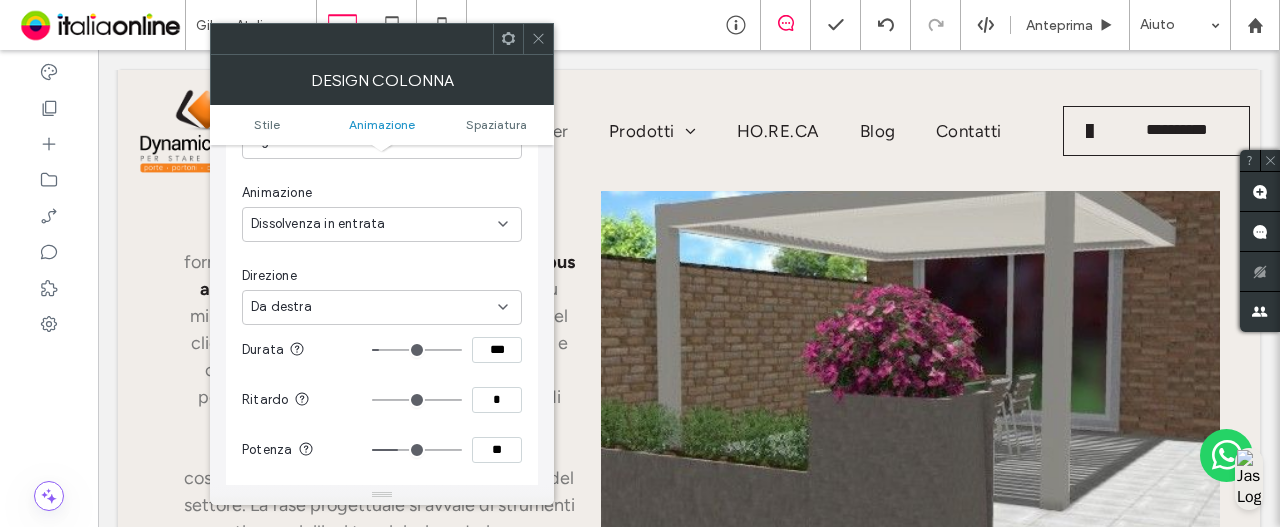 click at bounding box center [538, 39] 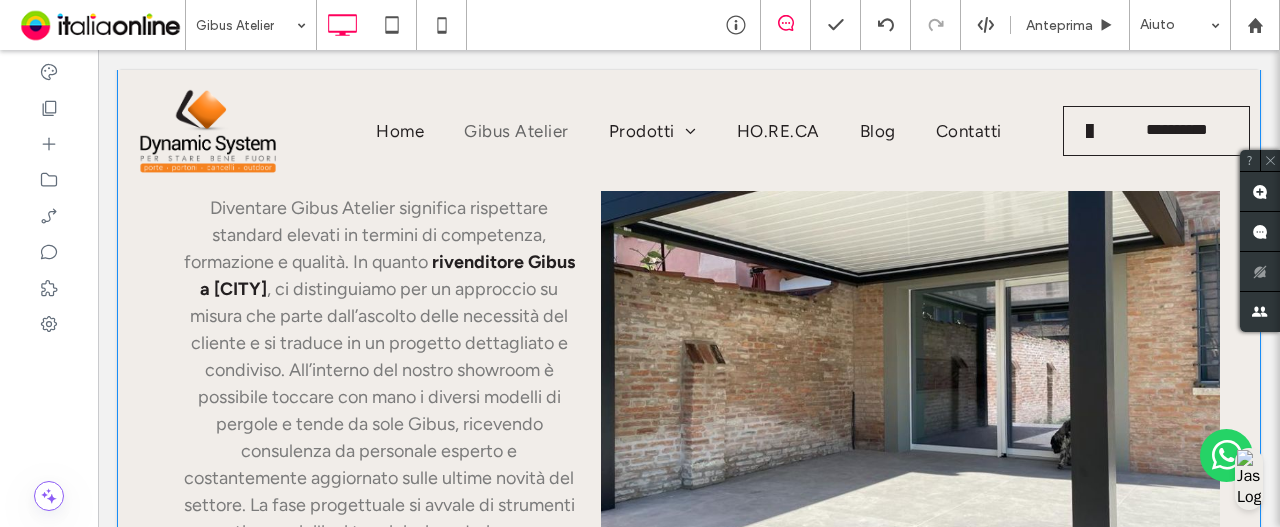 scroll, scrollTop: 900, scrollLeft: 0, axis: vertical 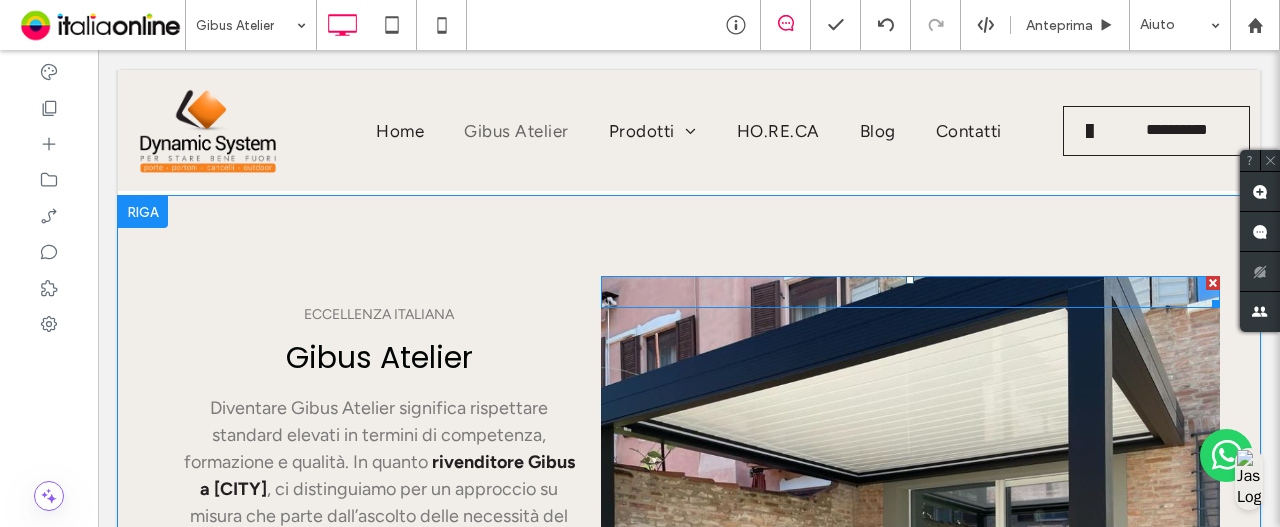 click at bounding box center (910, 292) 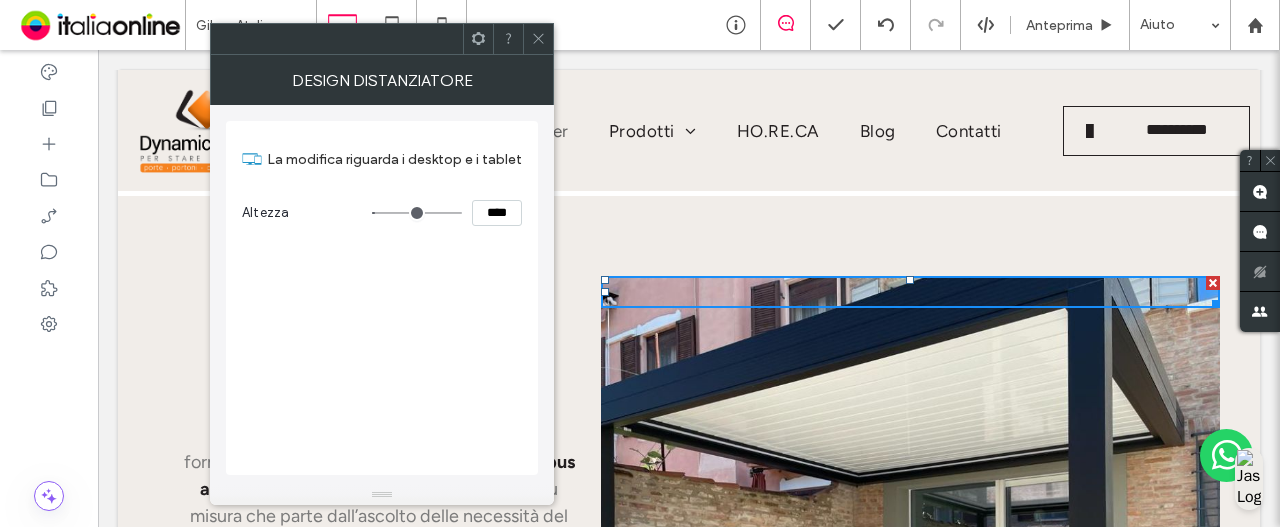 click 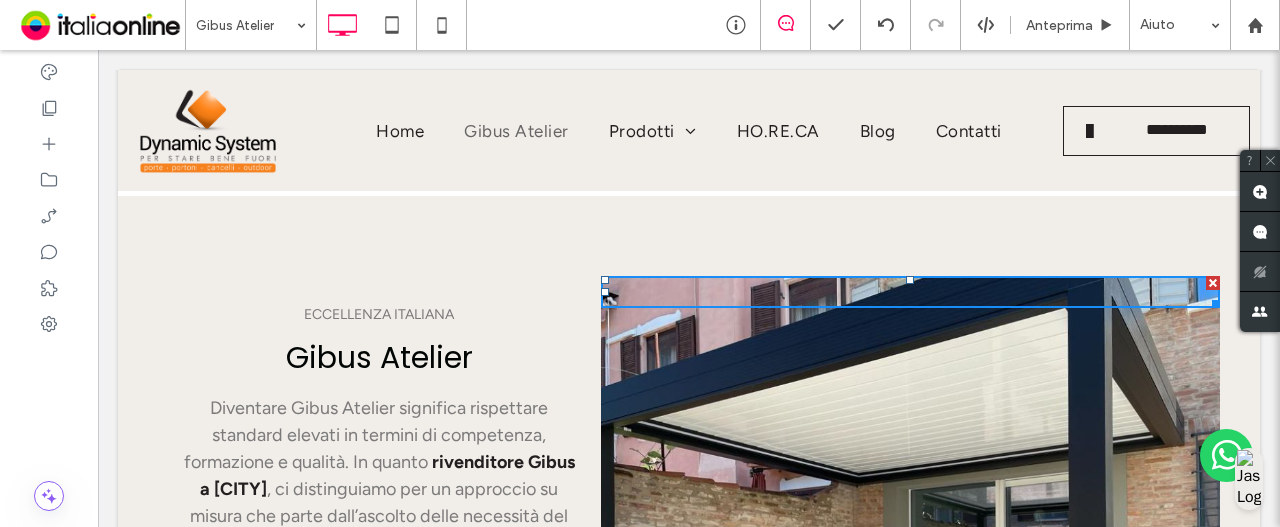 drag, startPoint x: 703, startPoint y: 409, endPoint x: 582, endPoint y: 381, distance: 124.197426 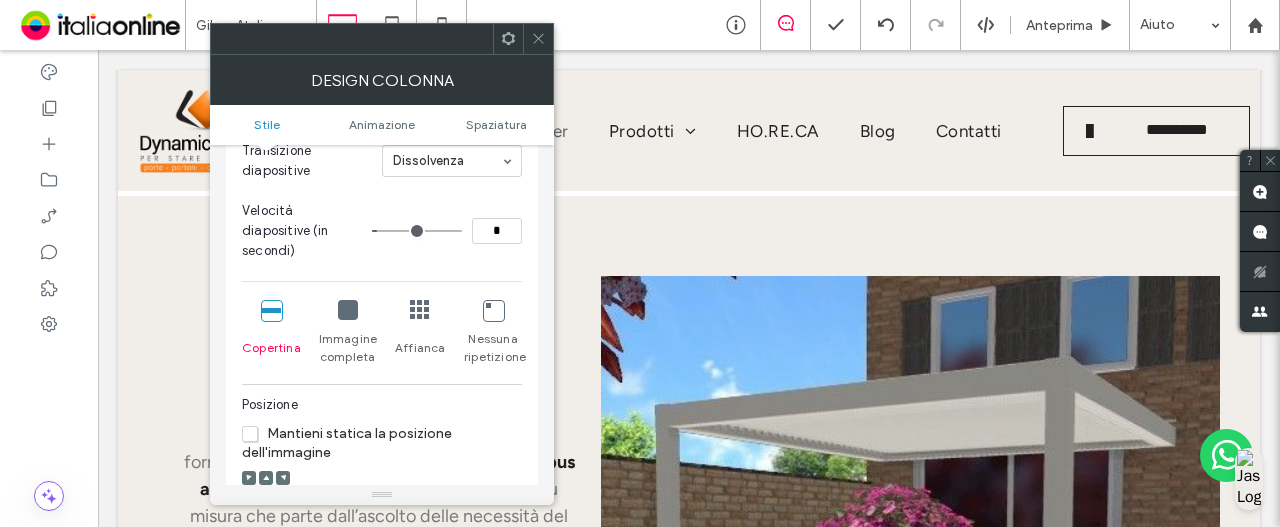 scroll, scrollTop: 200, scrollLeft: 0, axis: vertical 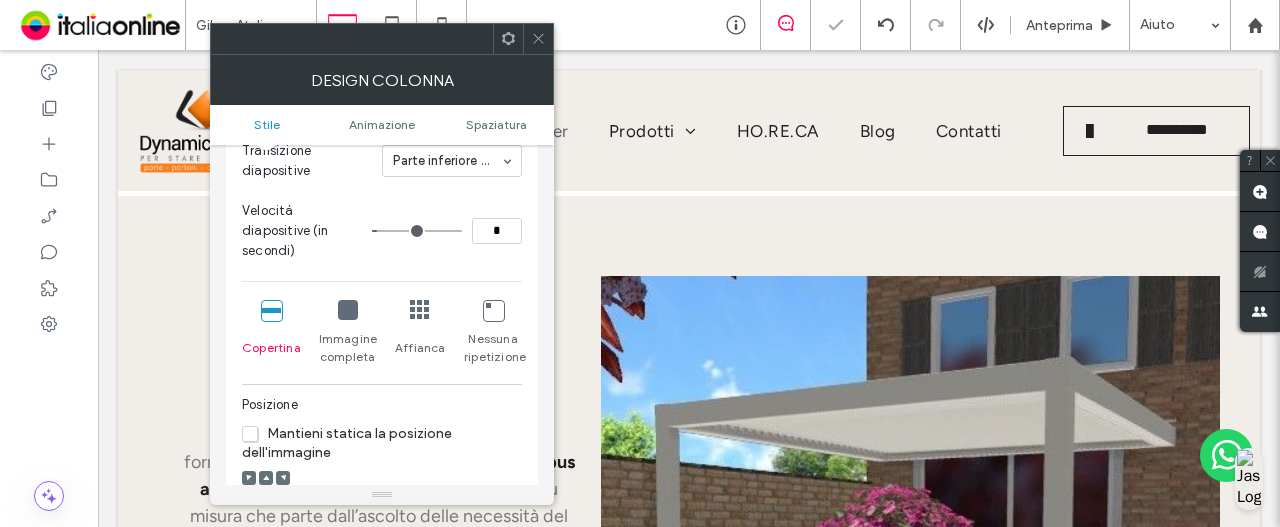 click 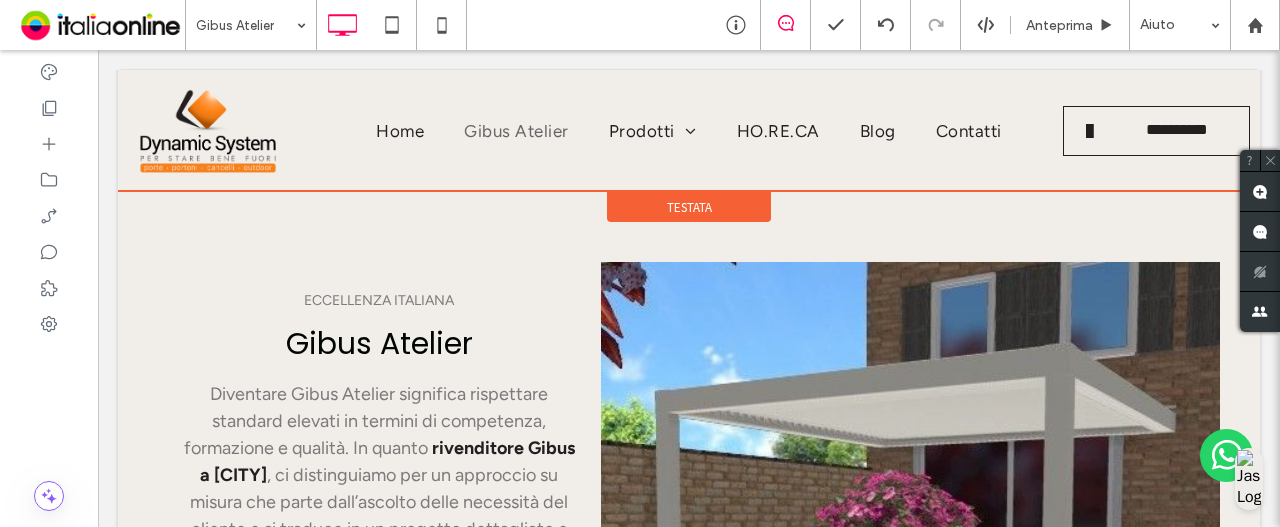 scroll, scrollTop: 1197, scrollLeft: 0, axis: vertical 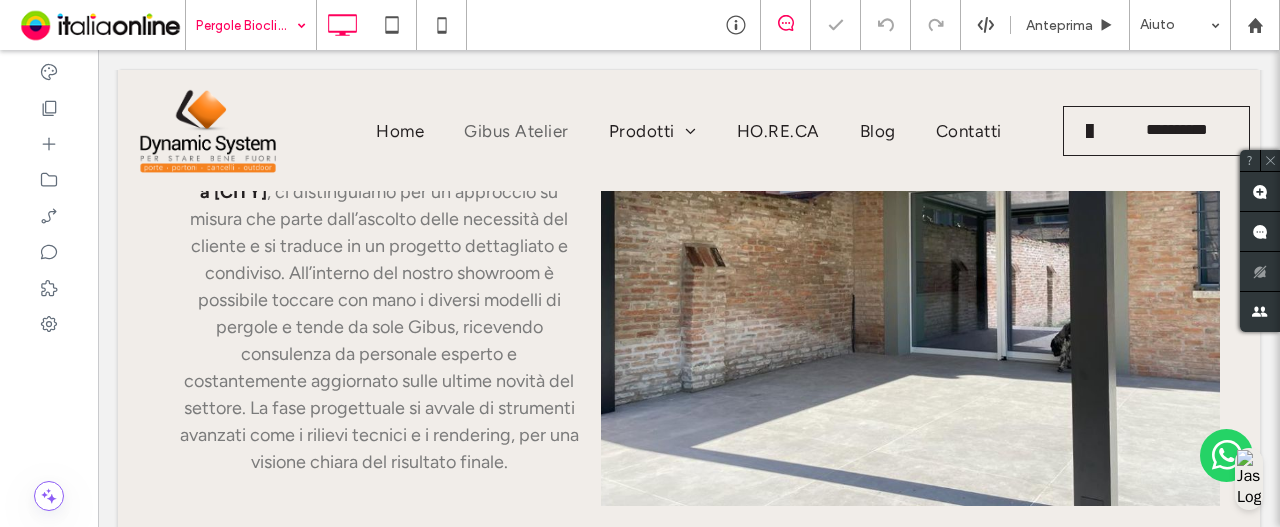 click at bounding box center [246, 25] 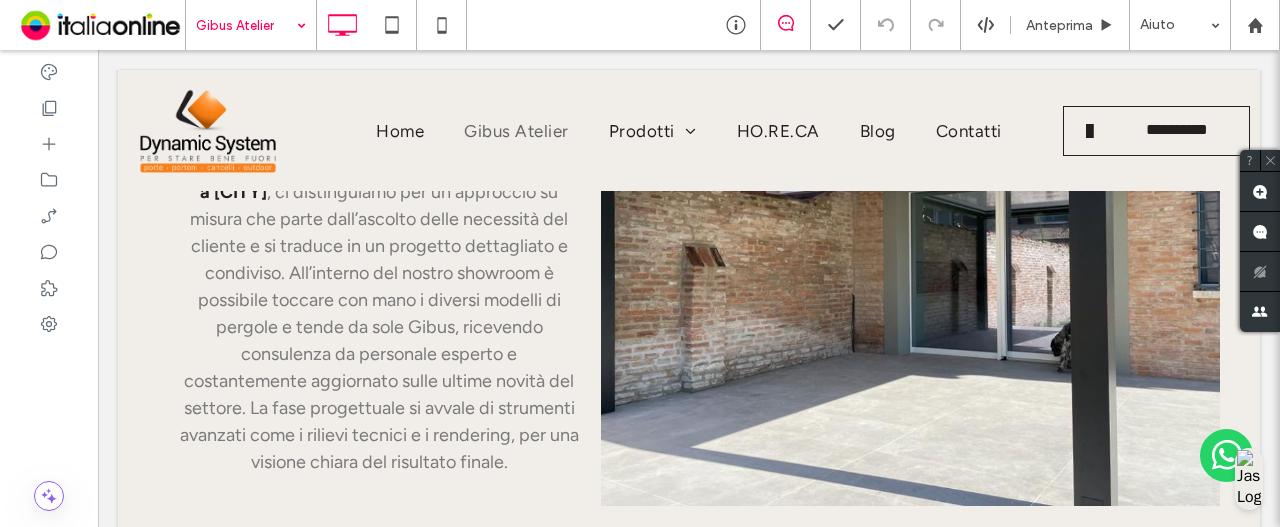 click at bounding box center [246, 25] 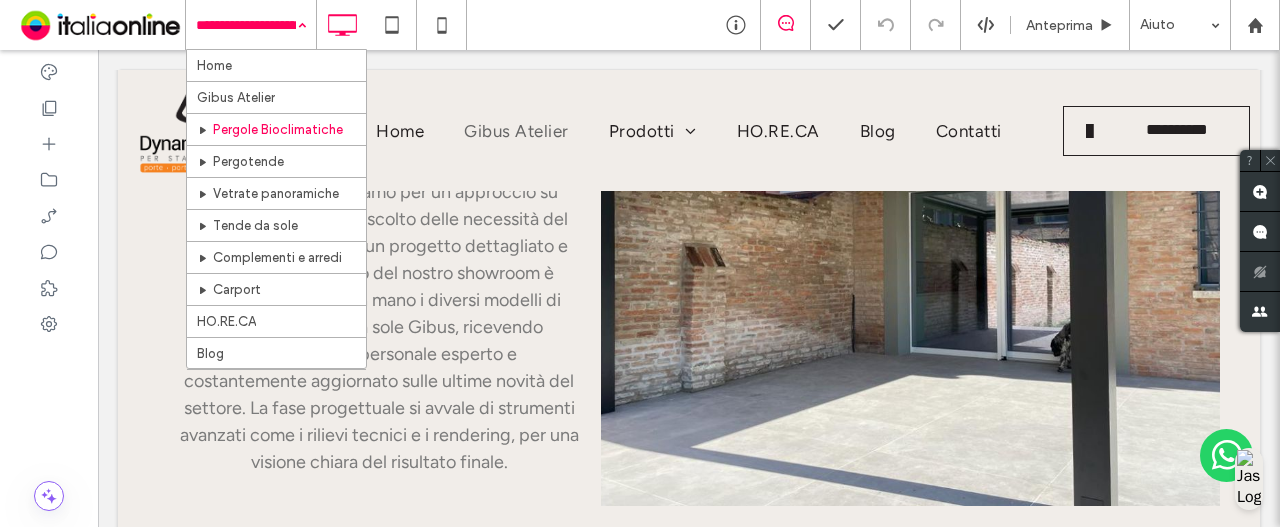 click at bounding box center [246, 25] 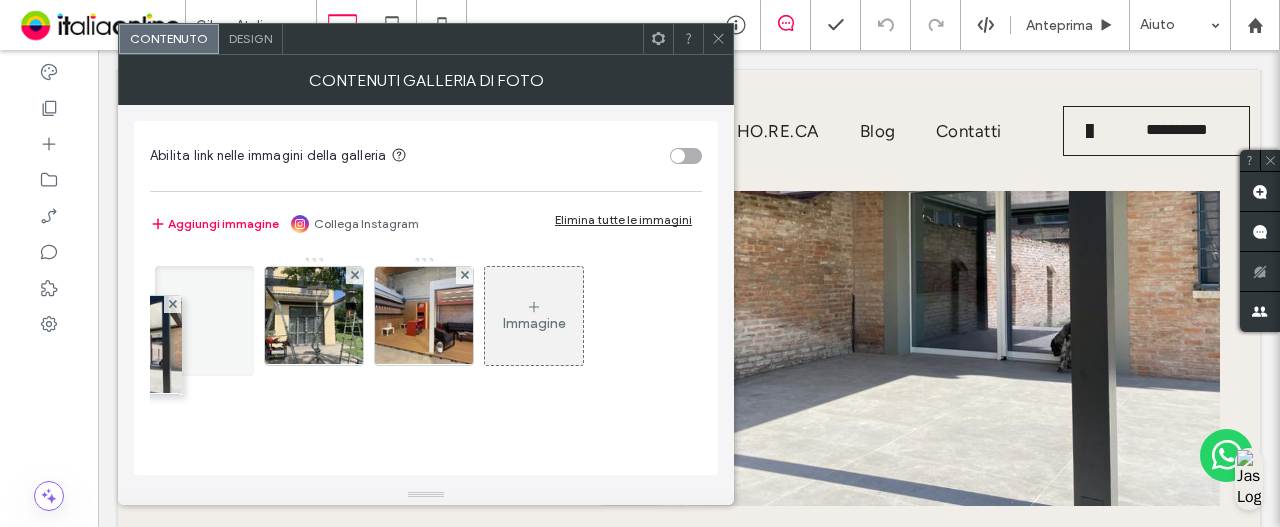 drag, startPoint x: 328, startPoint y: 332, endPoint x: 169, endPoint y: 341, distance: 159.25452 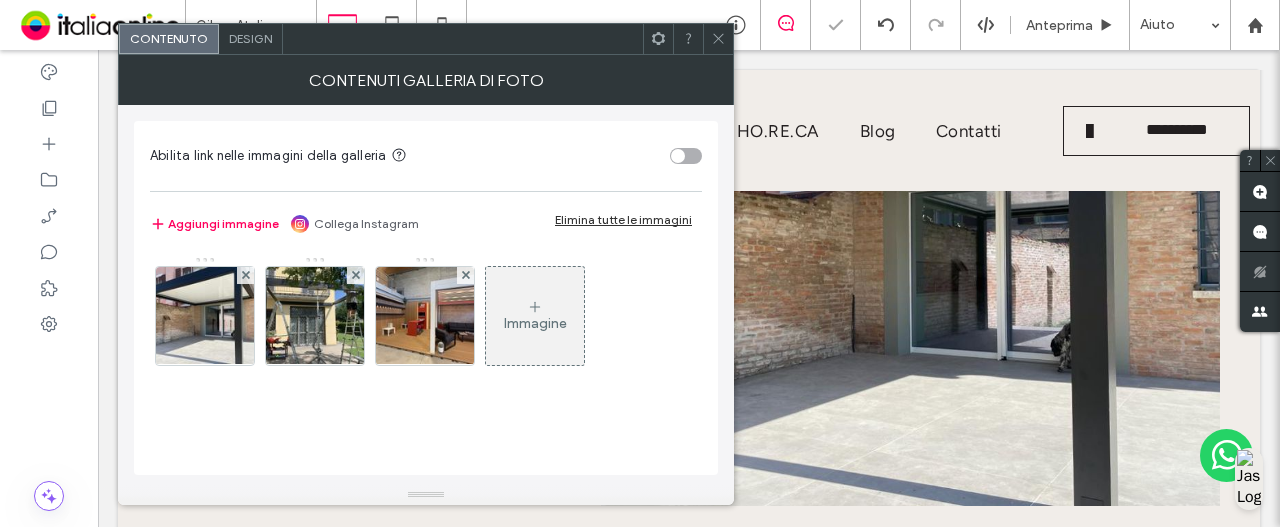 click 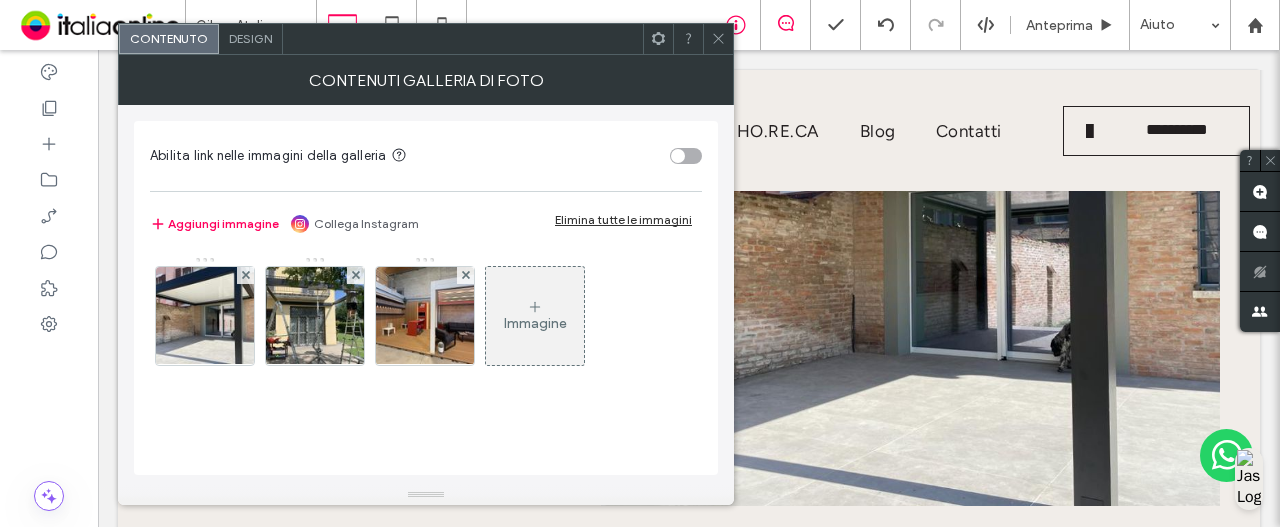 click at bounding box center (736, 25) 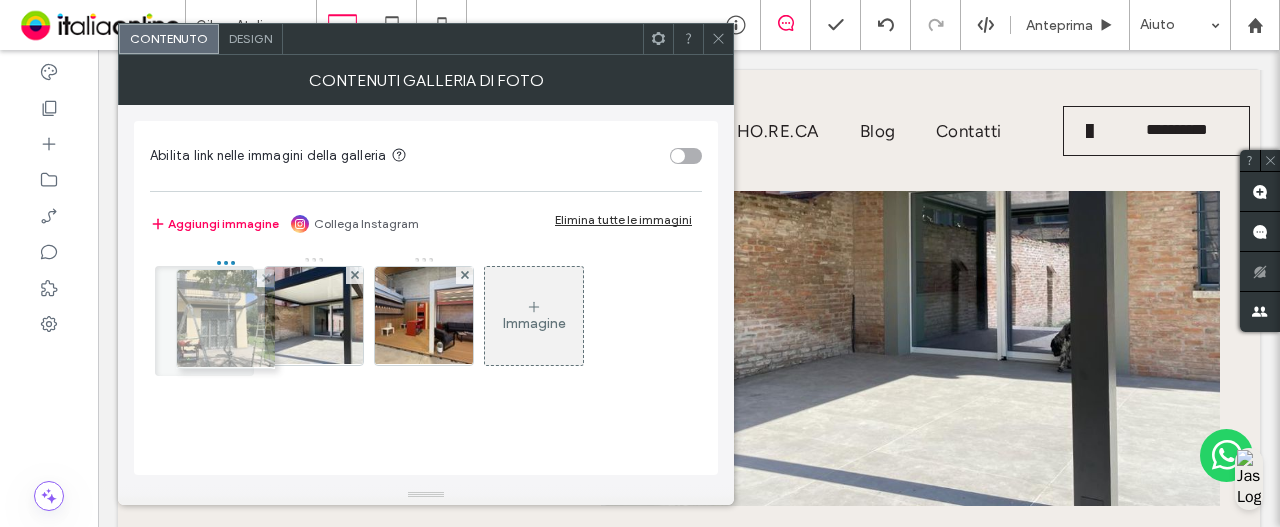 drag, startPoint x: 290, startPoint y: 331, endPoint x: 350, endPoint y: 333, distance: 60.033325 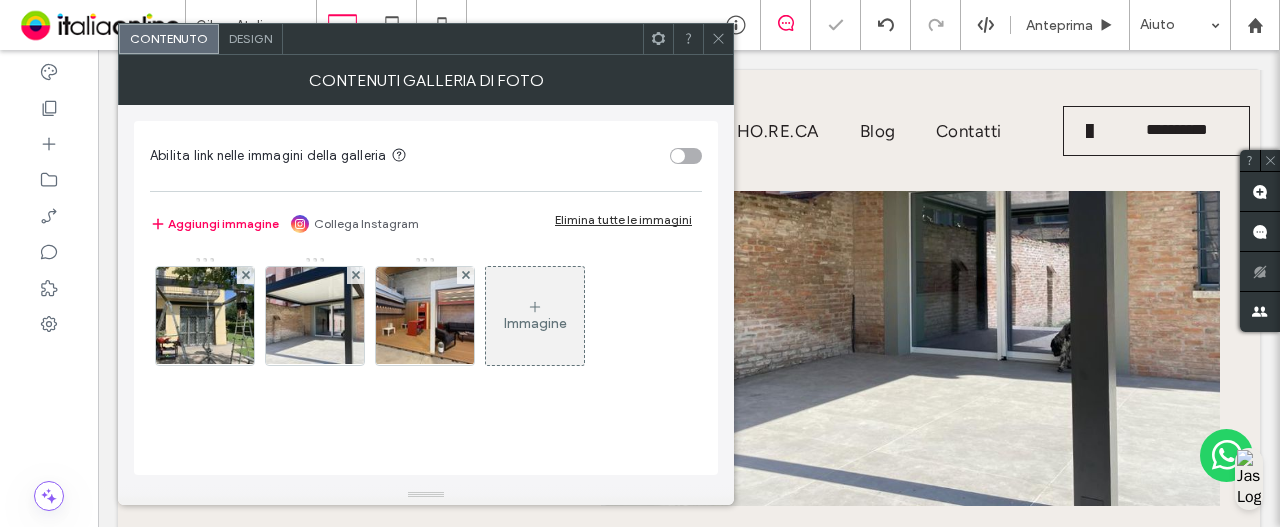 click at bounding box center [718, 39] 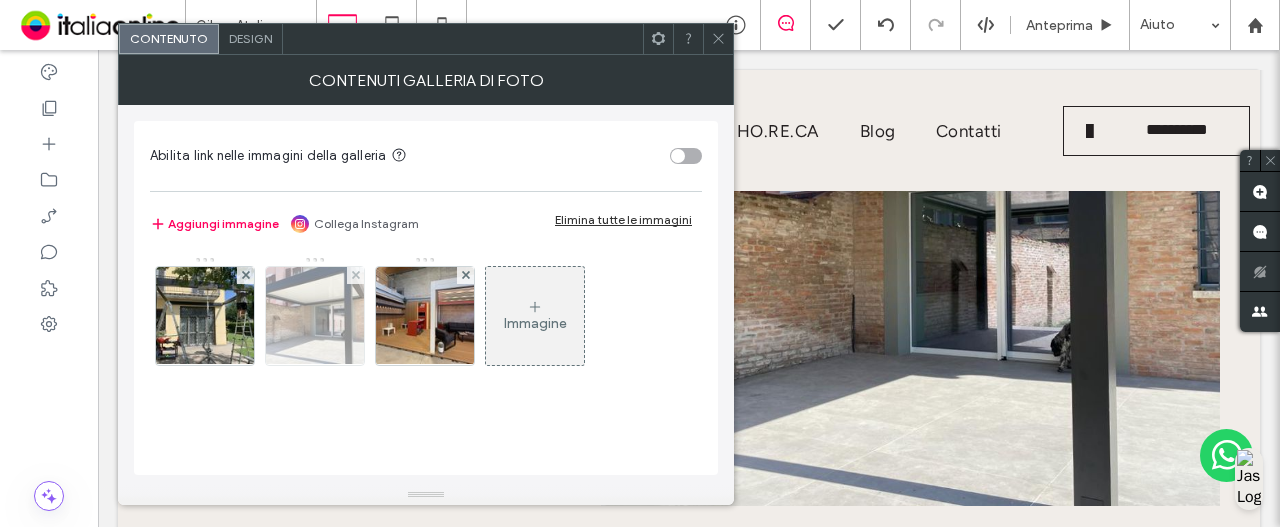 click at bounding box center [315, 316] 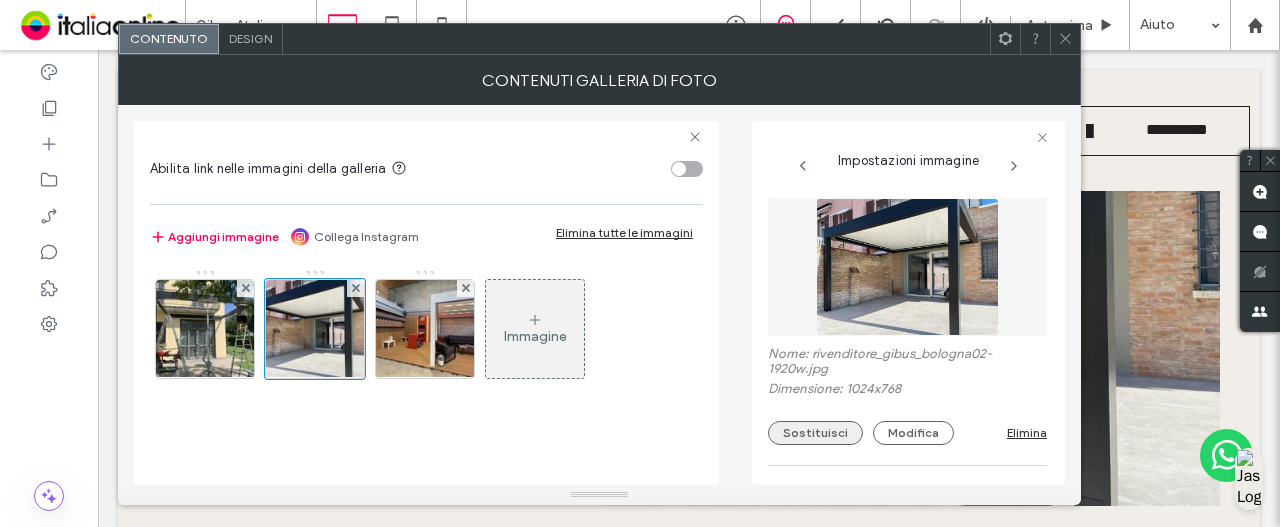 click on "Sostituisci" at bounding box center (815, 433) 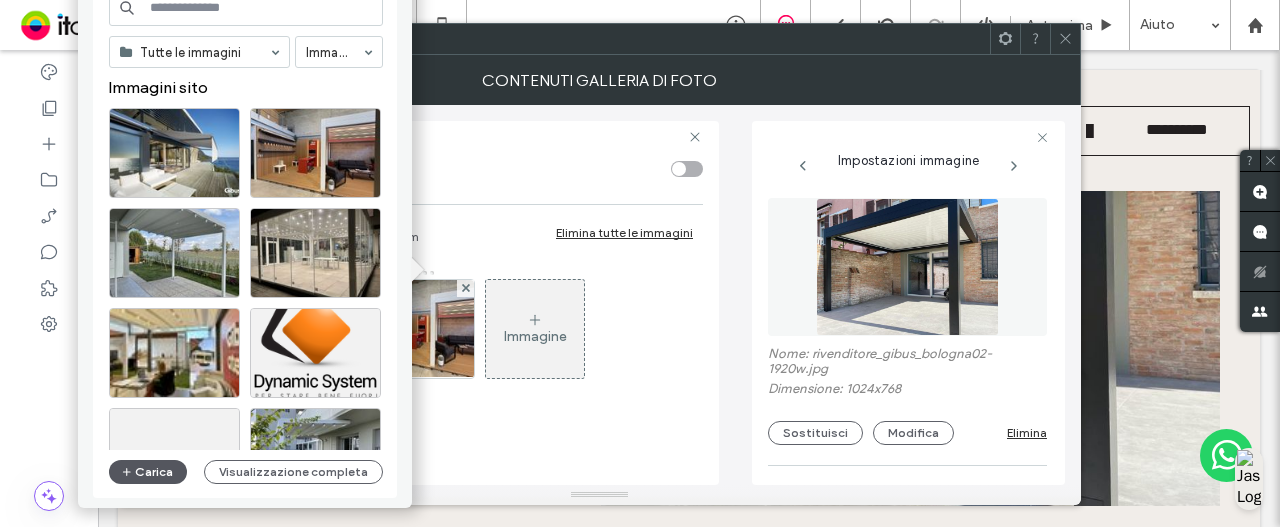 click on "Carica" at bounding box center [148, 472] 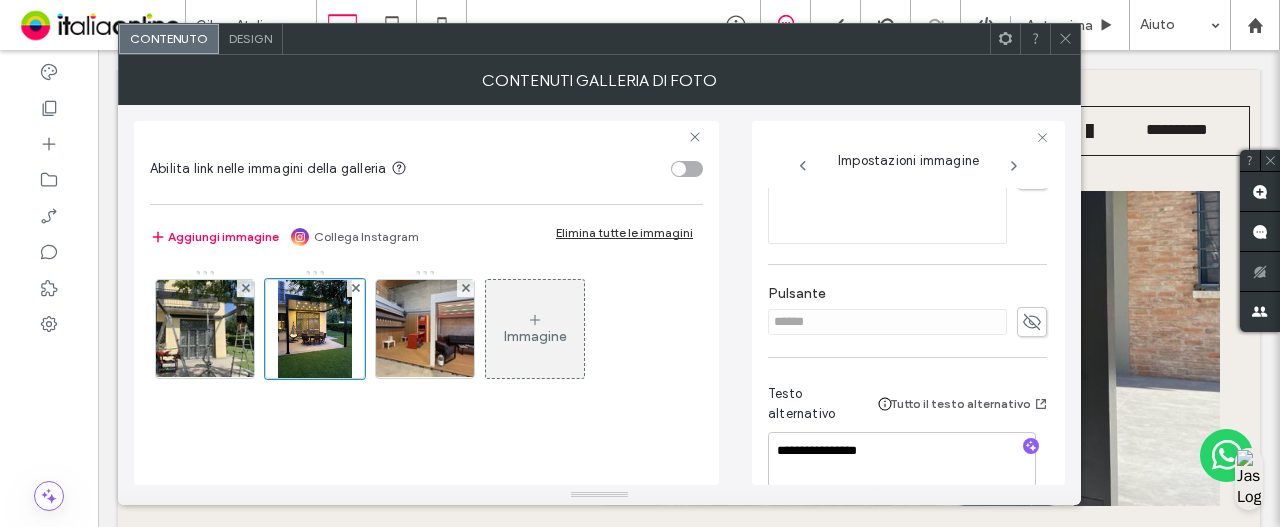 scroll, scrollTop: 573, scrollLeft: 0, axis: vertical 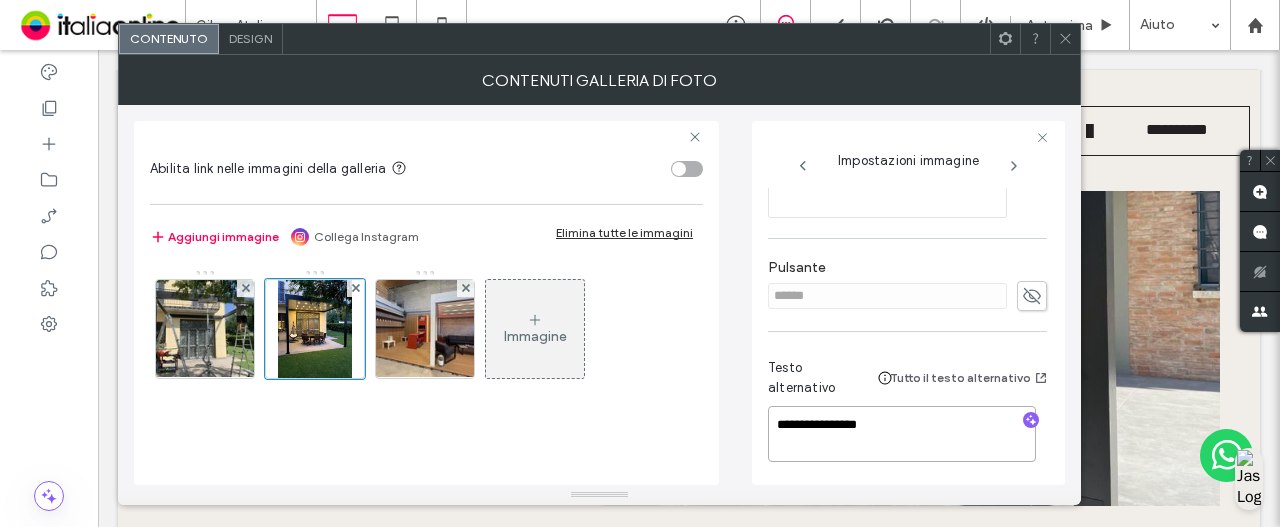 click on "**********" at bounding box center [902, 434] 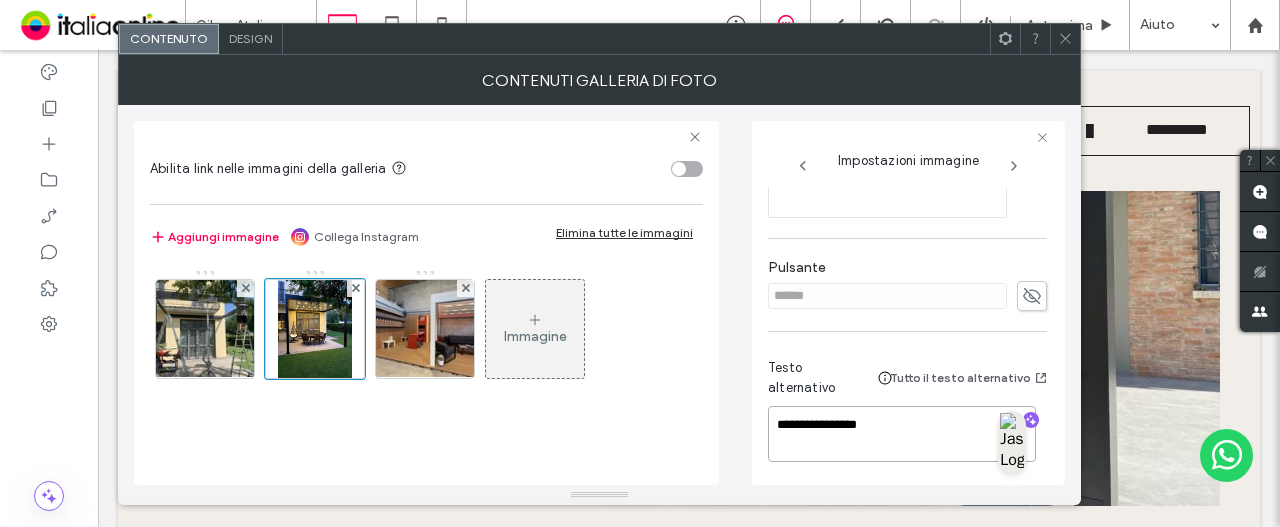drag, startPoint x: 904, startPoint y: 428, endPoint x: 844, endPoint y: 419, distance: 60.671246 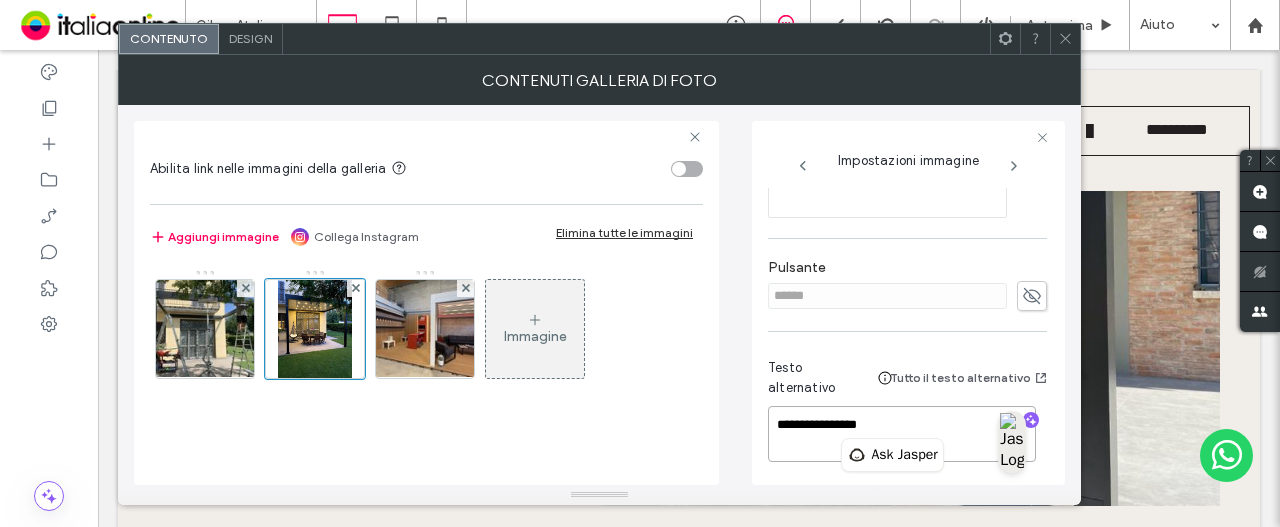 click on "**********" at bounding box center (902, 434) 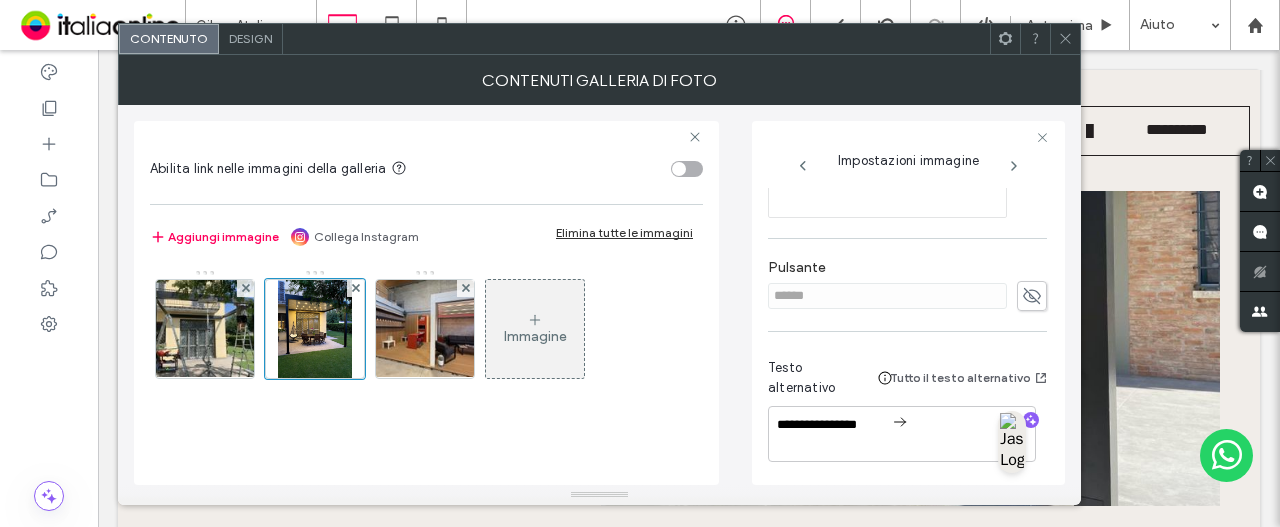 drag, startPoint x: 899, startPoint y: 429, endPoint x: 858, endPoint y: 425, distance: 41.19466 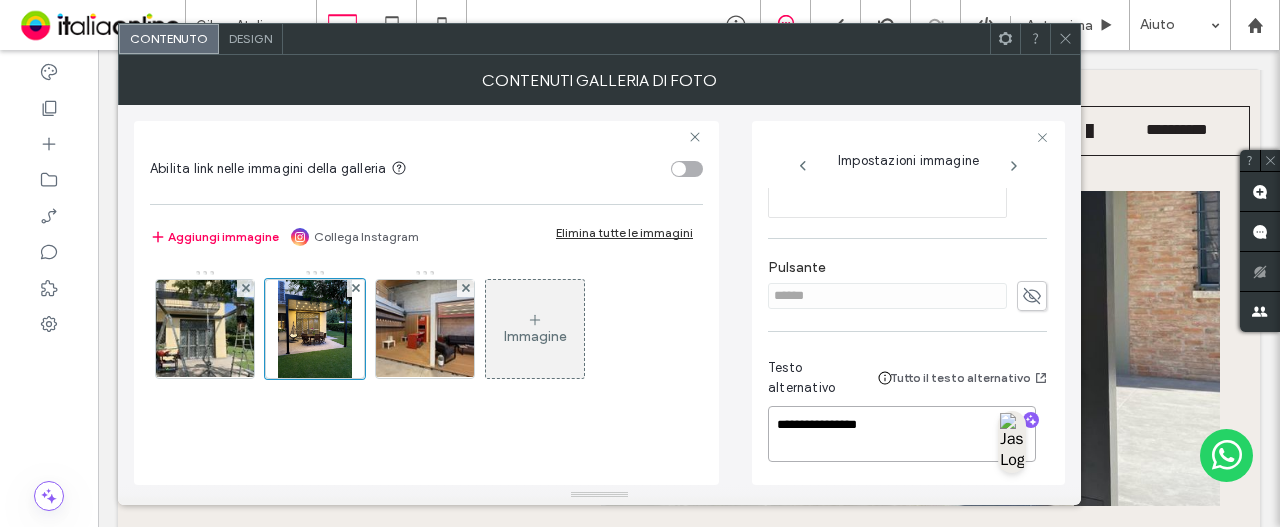 drag, startPoint x: 854, startPoint y: 421, endPoint x: 902, endPoint y: 419, distance: 48.04165 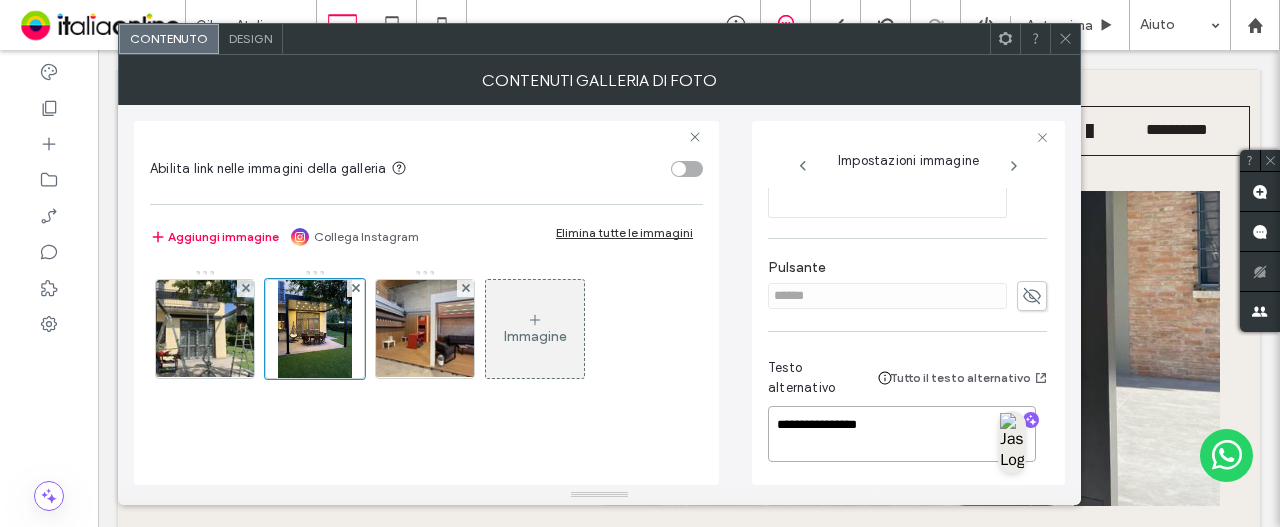 click on "**********" at bounding box center (902, 434) 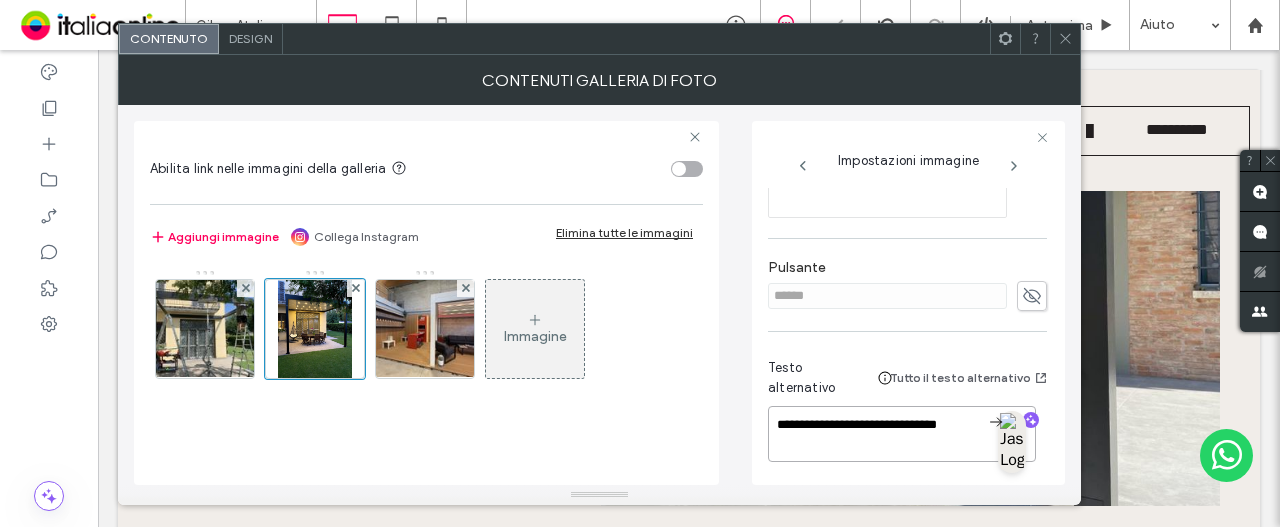 type on "**********" 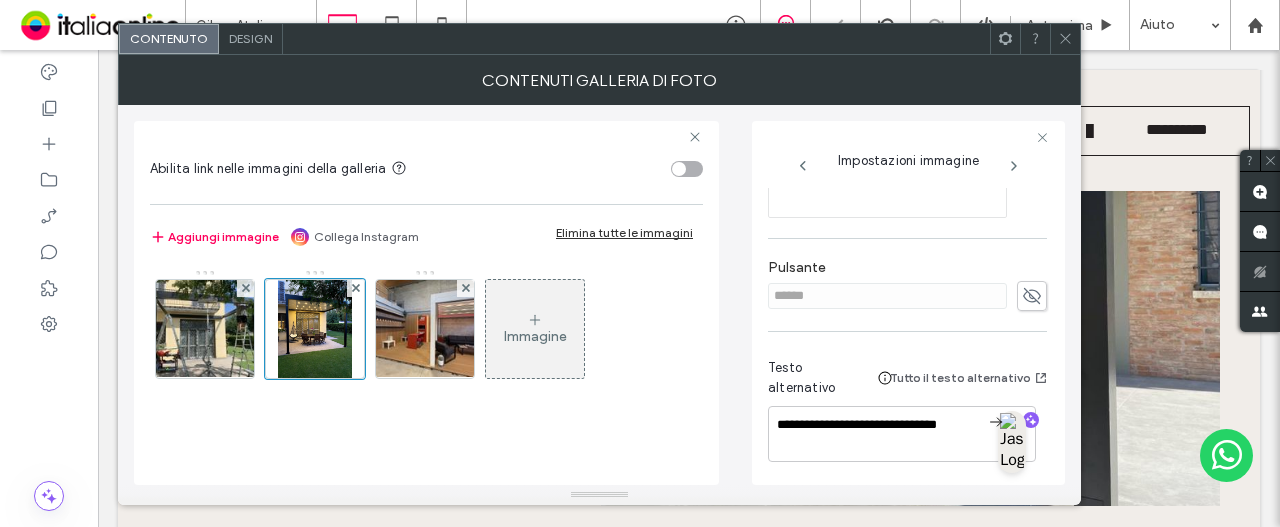 drag, startPoint x: 858, startPoint y: 481, endPoint x: 920, endPoint y: 397, distance: 104.40307 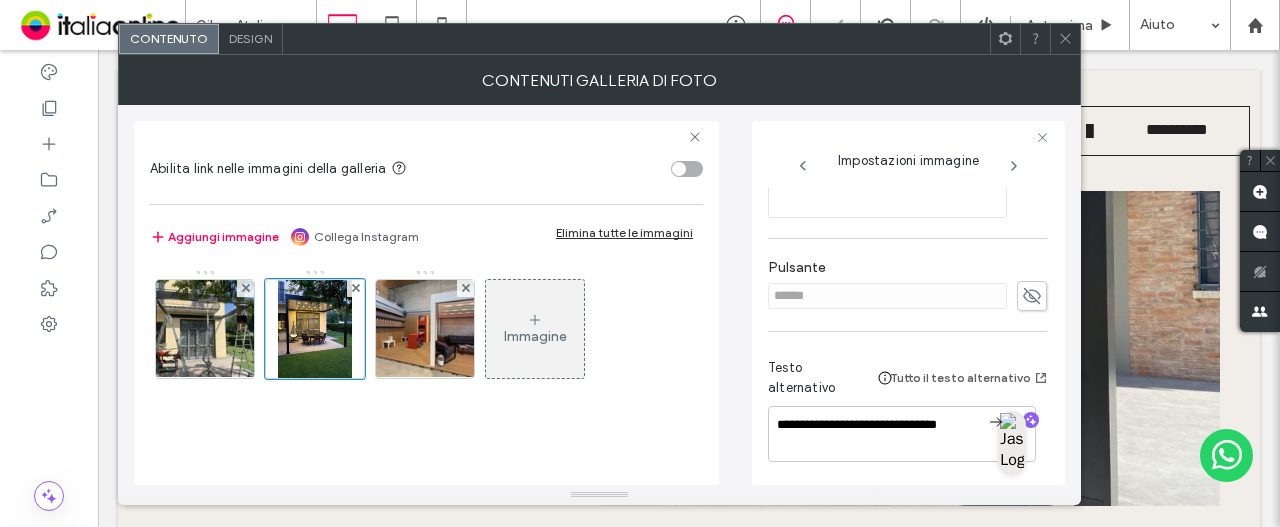 click on "**********" at bounding box center (907, 414) 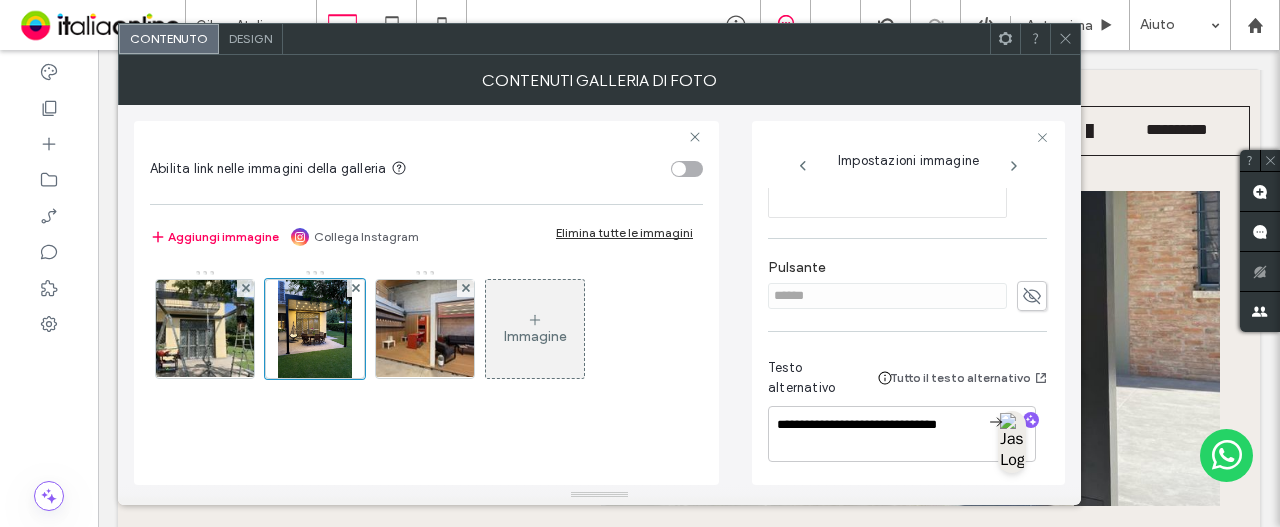drag, startPoint x: 1066, startPoint y: 45, endPoint x: 1065, endPoint y: 55, distance: 10.049875 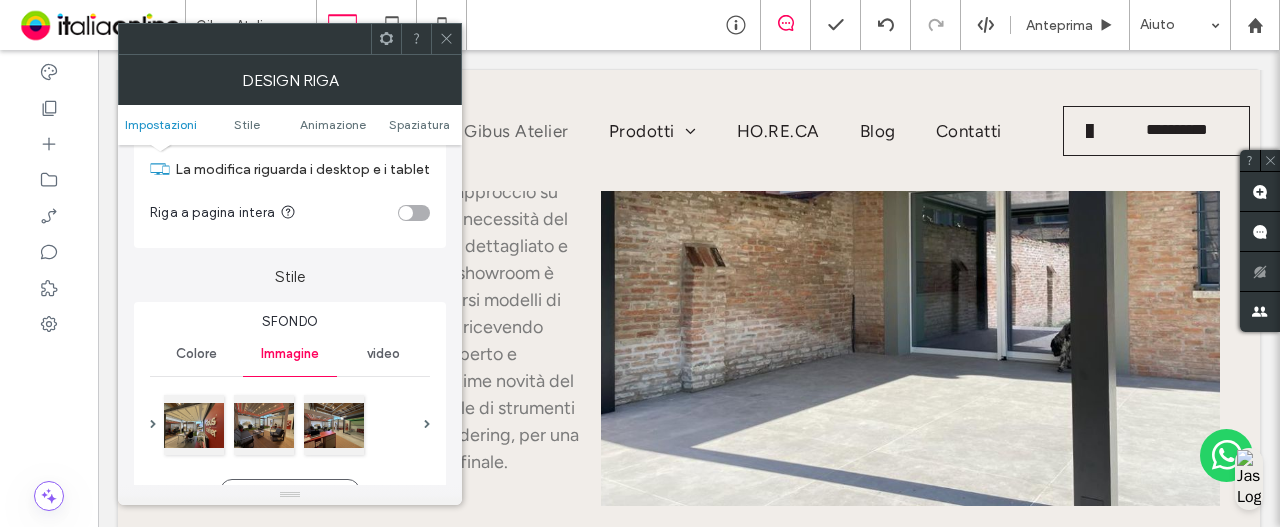 scroll, scrollTop: 100, scrollLeft: 0, axis: vertical 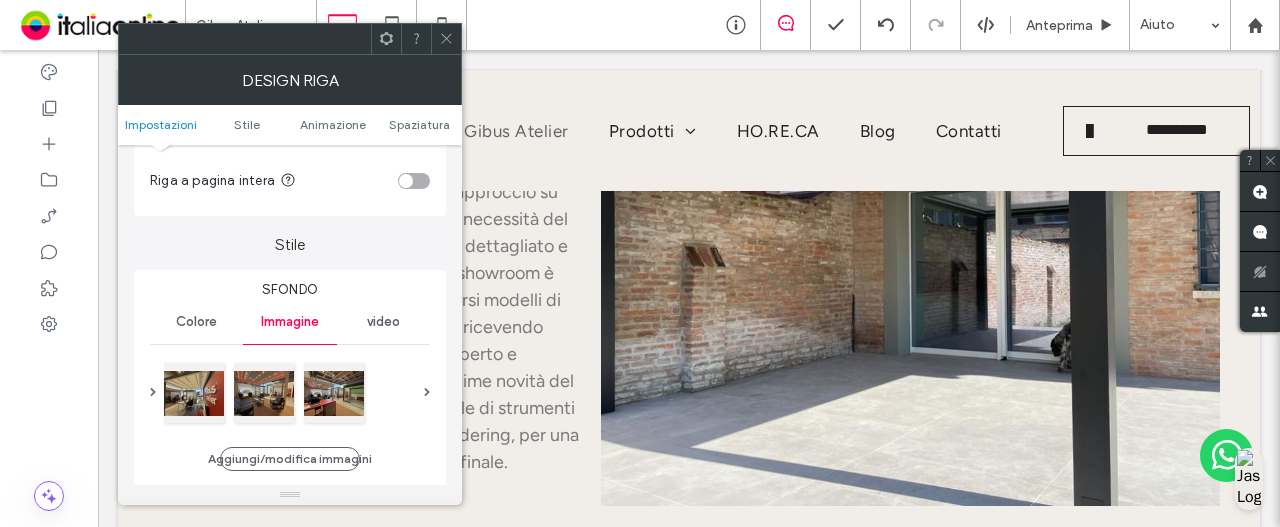click 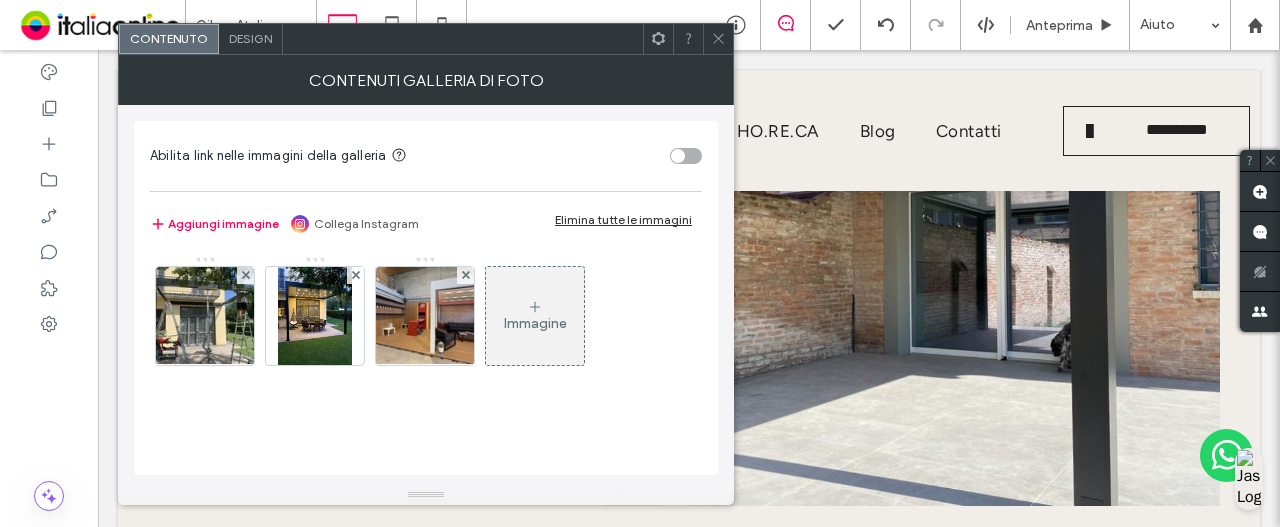 click at bounding box center (425, 316) 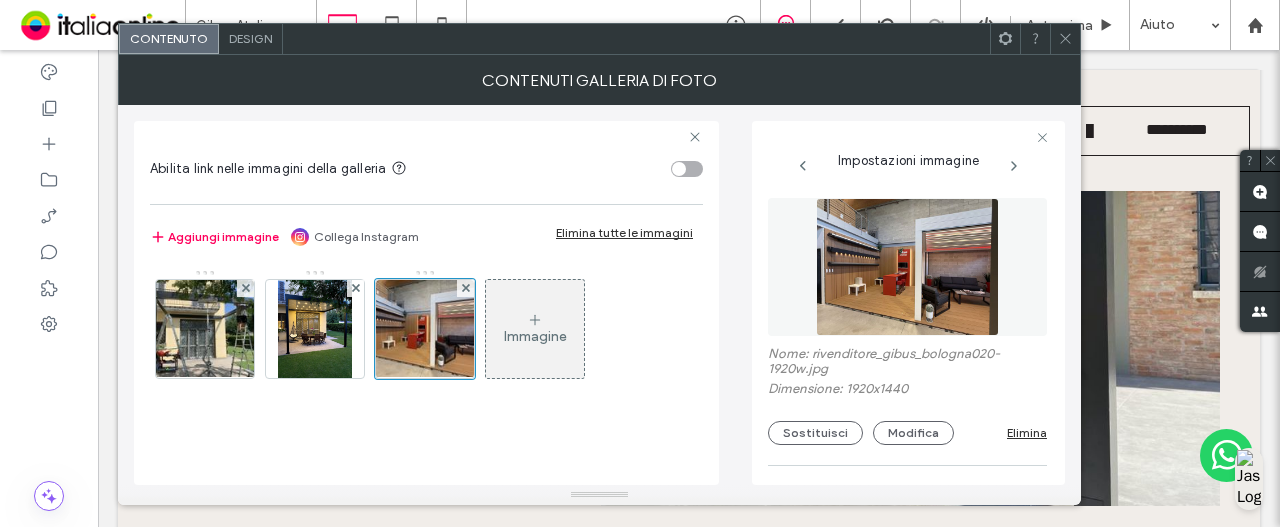 click on "Nome: rivenditore_gibus_bologna020-1920w.jpg Dimensione: 1920x1440 Sostituisci Modifica Elimina" at bounding box center [907, 321] 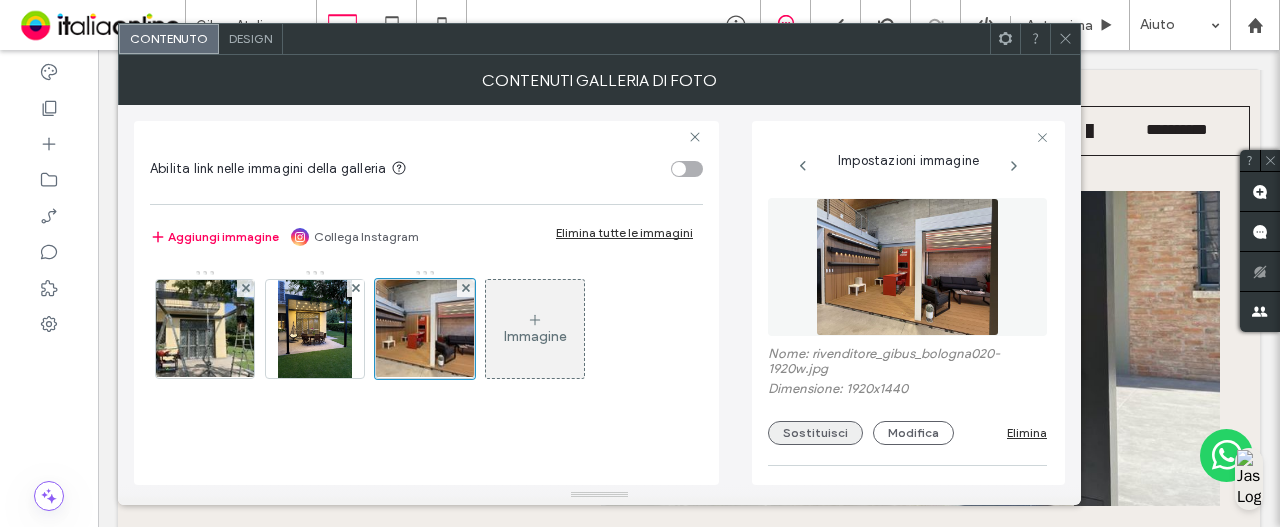 click on "Sostituisci" at bounding box center (815, 433) 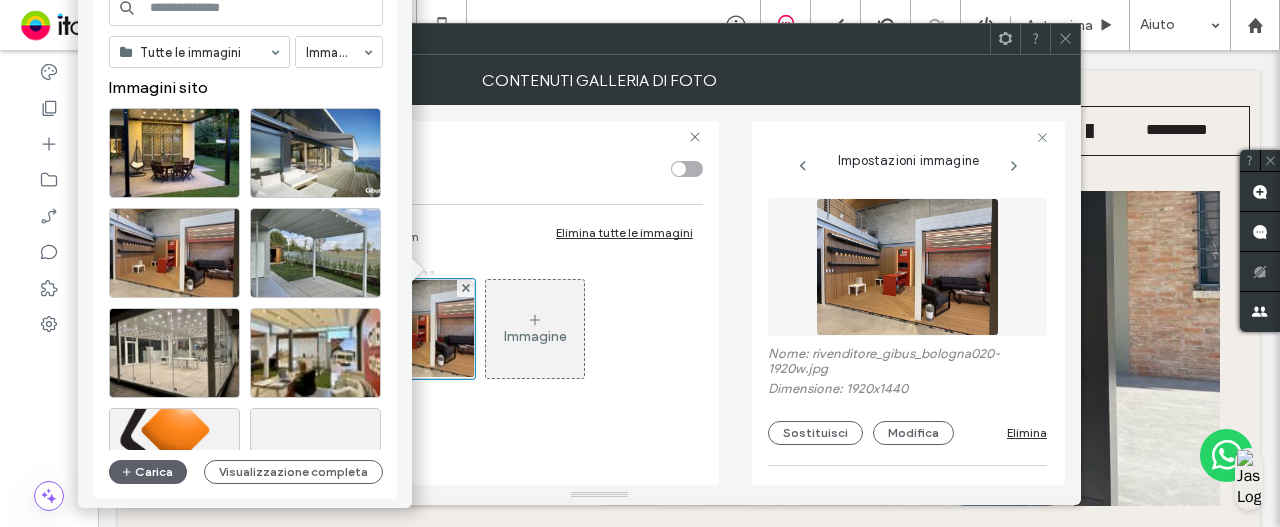 click on "Carica" at bounding box center (148, 472) 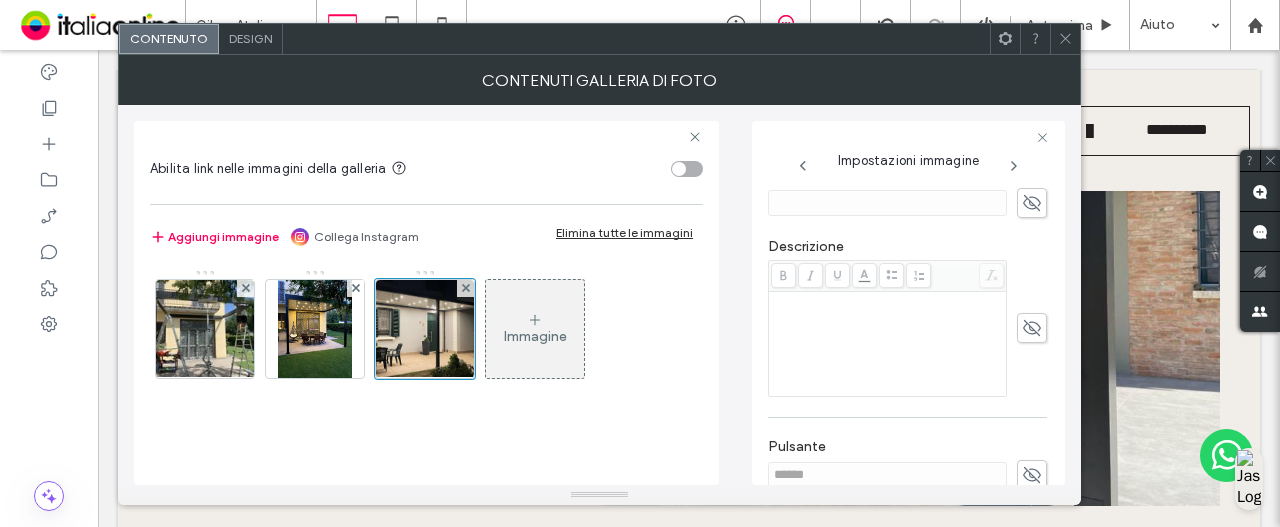 scroll, scrollTop: 573, scrollLeft: 0, axis: vertical 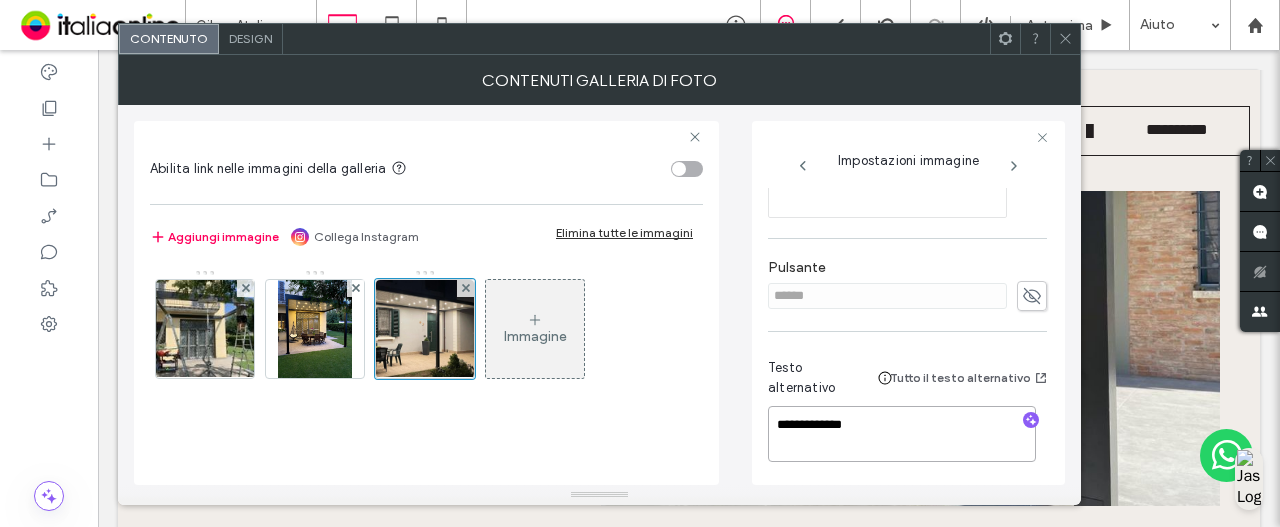 click on "**********" at bounding box center (902, 434) 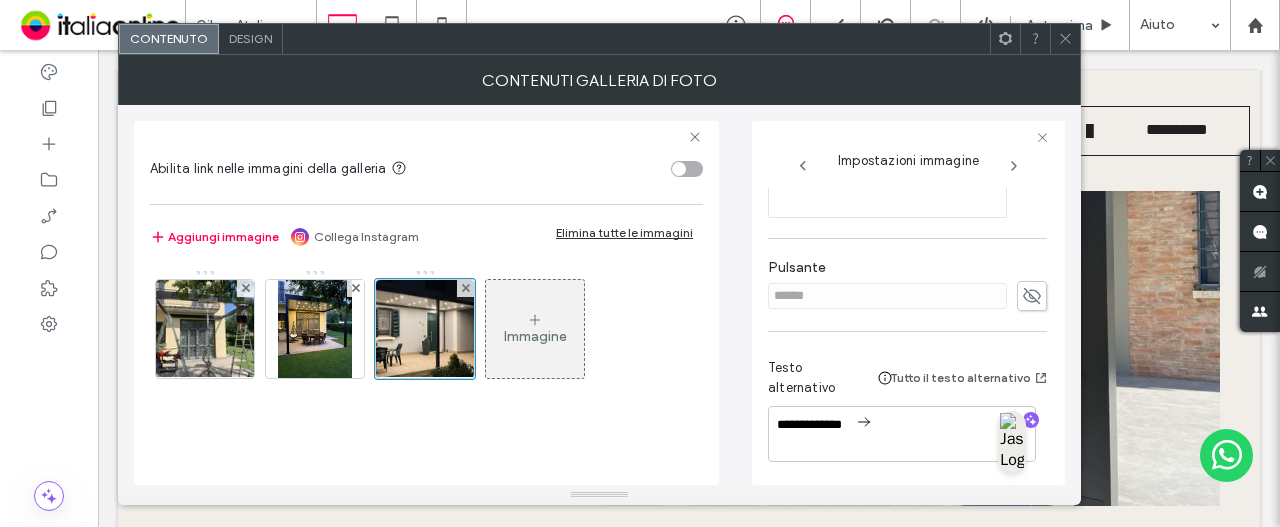 drag, startPoint x: 862, startPoint y: 421, endPoint x: 736, endPoint y: 415, distance: 126.14278 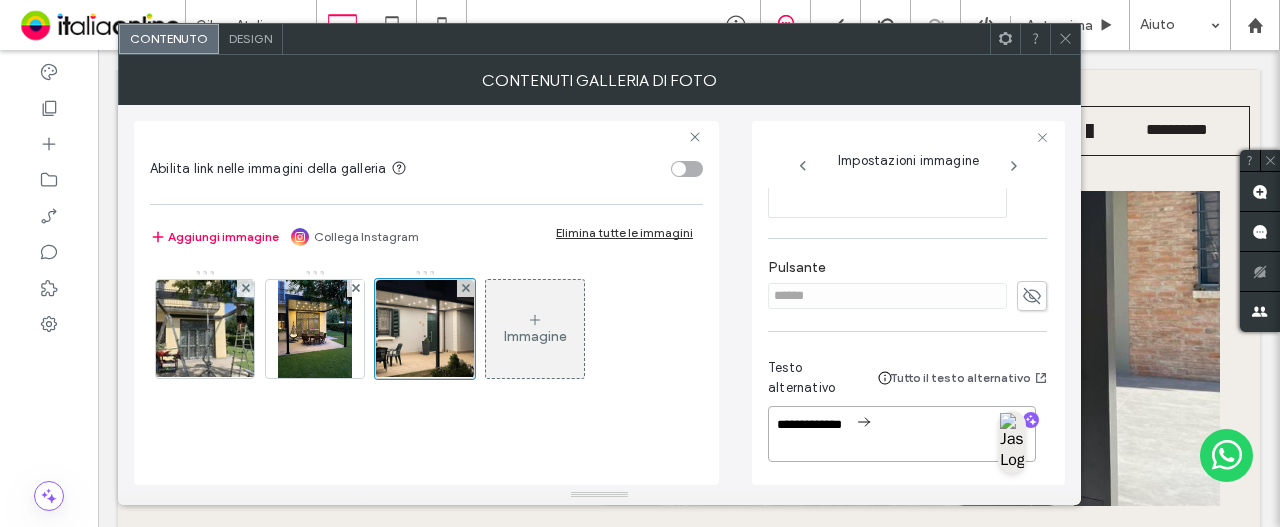 click on "**********" at bounding box center [902, 434] 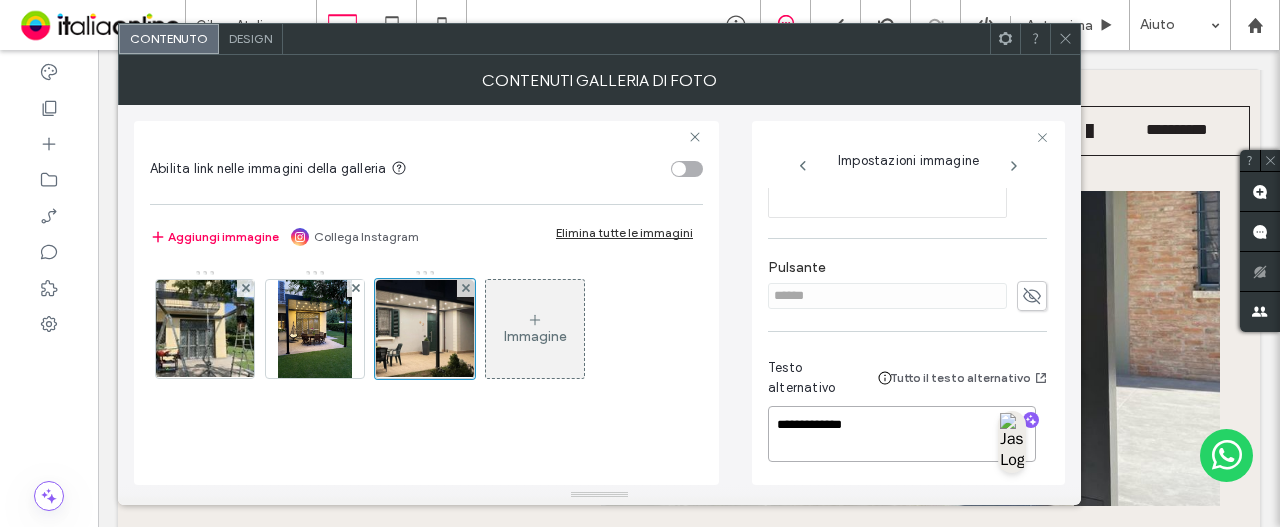 click on "**********" at bounding box center [902, 434] 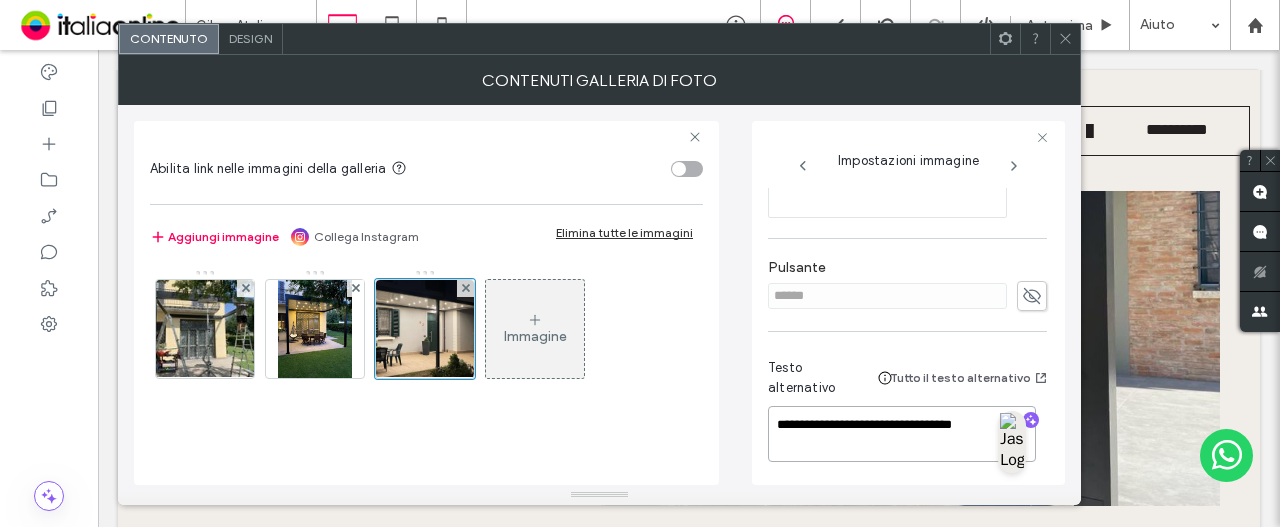 drag, startPoint x: 916, startPoint y: 407, endPoint x: 1015, endPoint y: 427, distance: 101 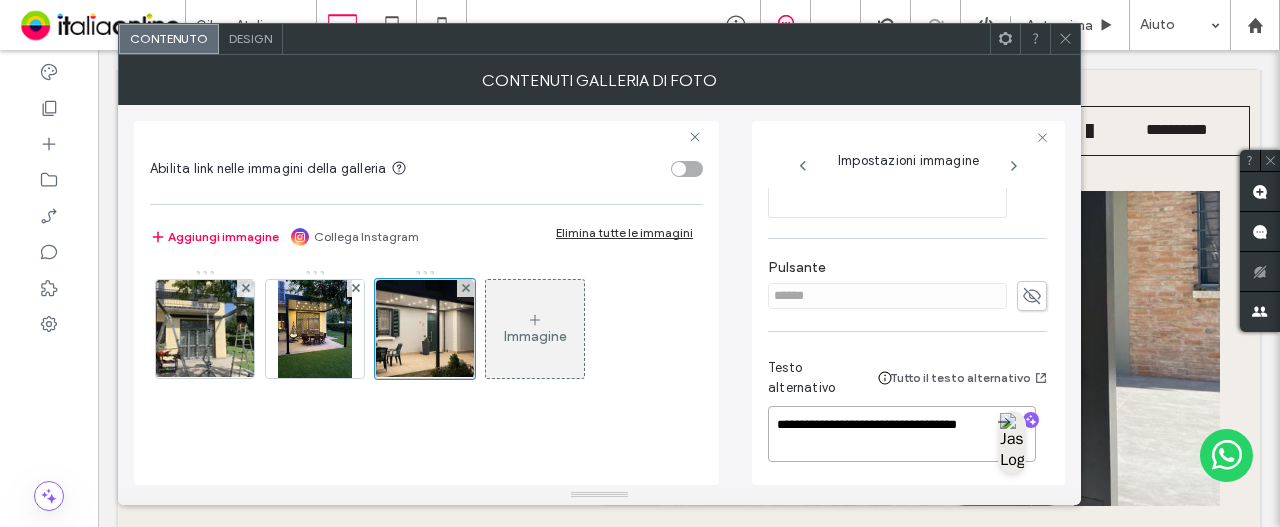 type on "**********" 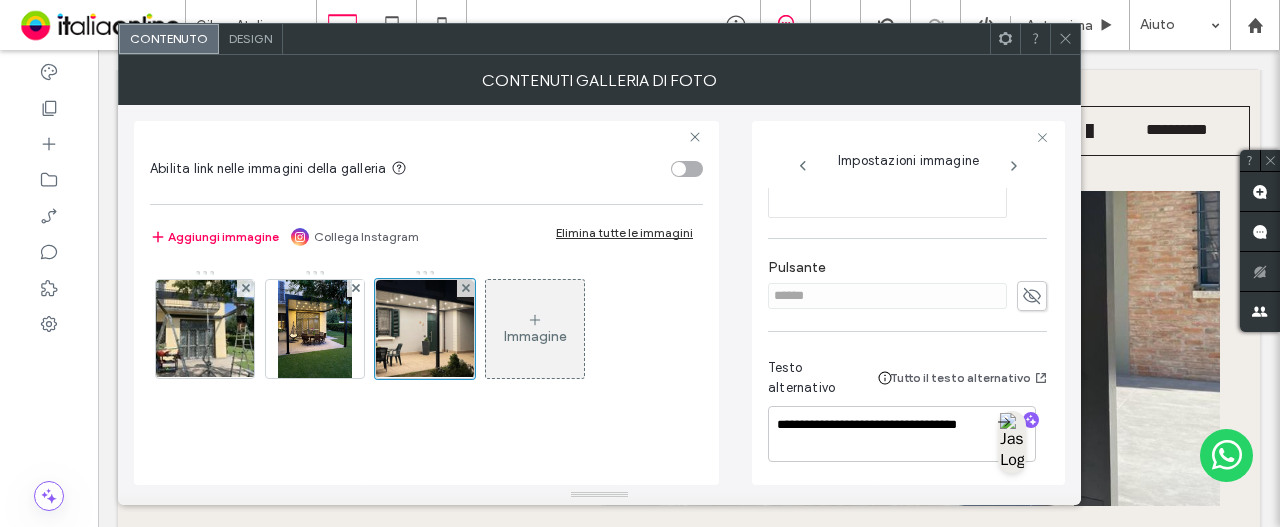 click on "Abilita link nelle immagini della galleria Aggiungi immagine Collega Instagram Elimina tutte le immagini Immagine" at bounding box center [426, 303] 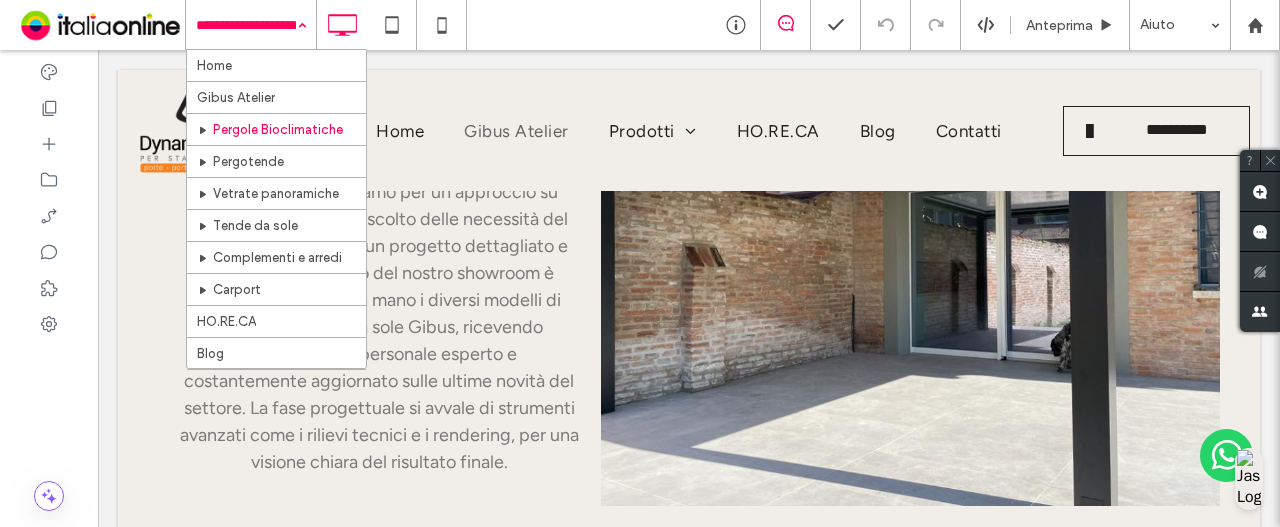 click on "Home Gibus Atelier Pergole Bioclimatiche Pergotende Vetrate panoramiche Tende da sole Complementi e arredi Carport HO.RE.CA Blog Contatti Grazie" at bounding box center (251, 25) 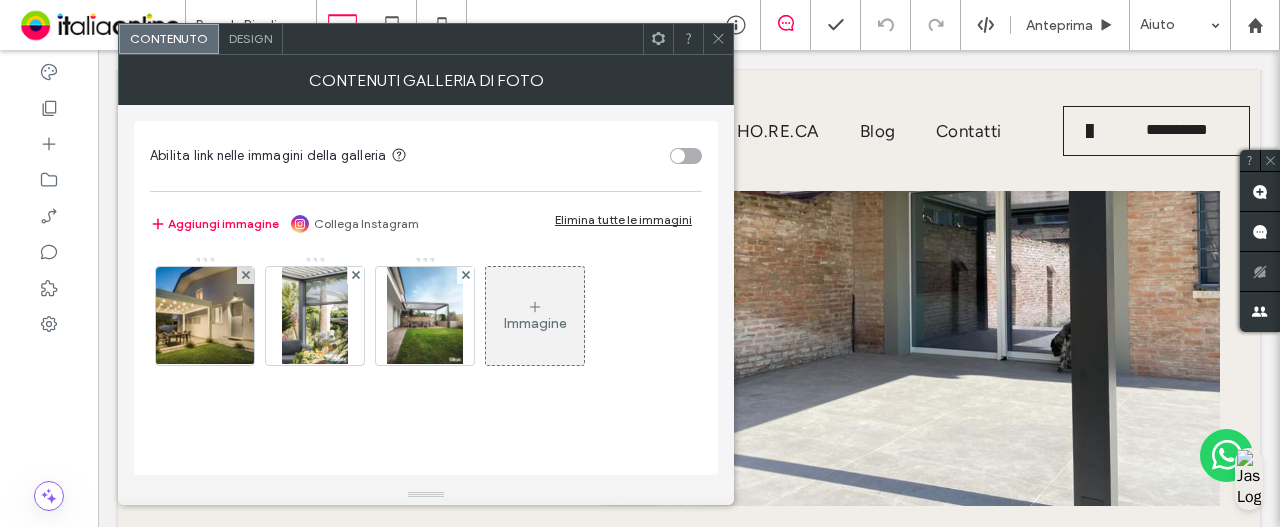 click on "Immagine" at bounding box center [535, 323] 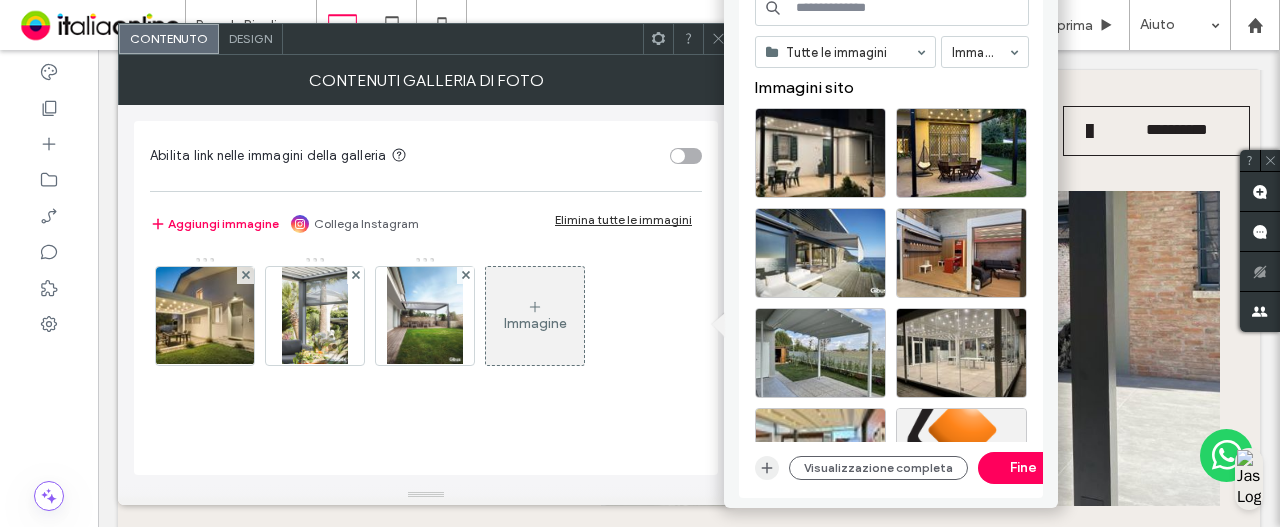click at bounding box center [767, 468] 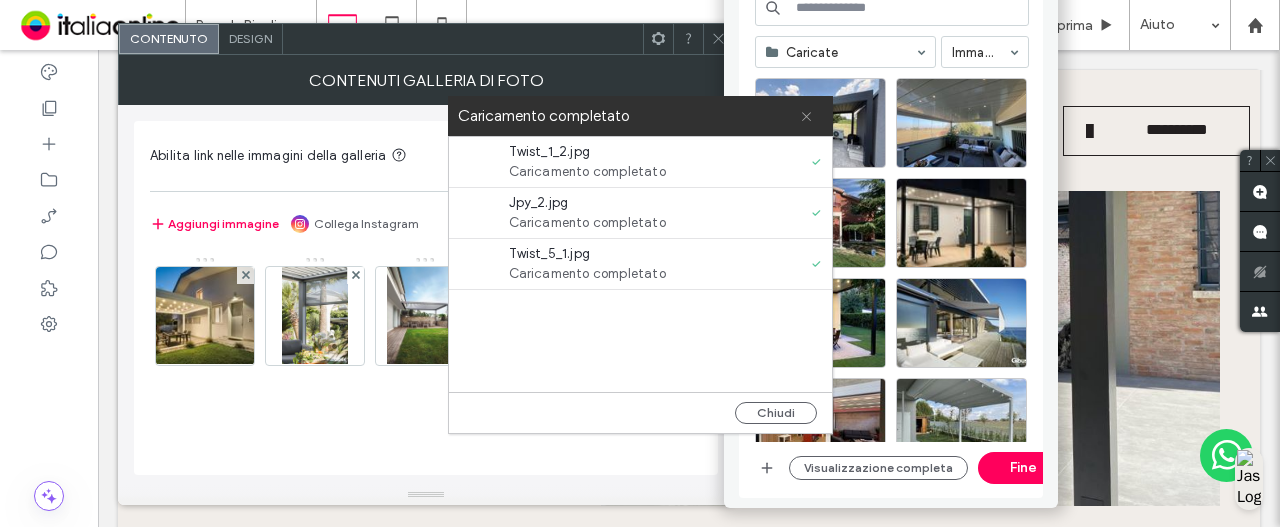 click 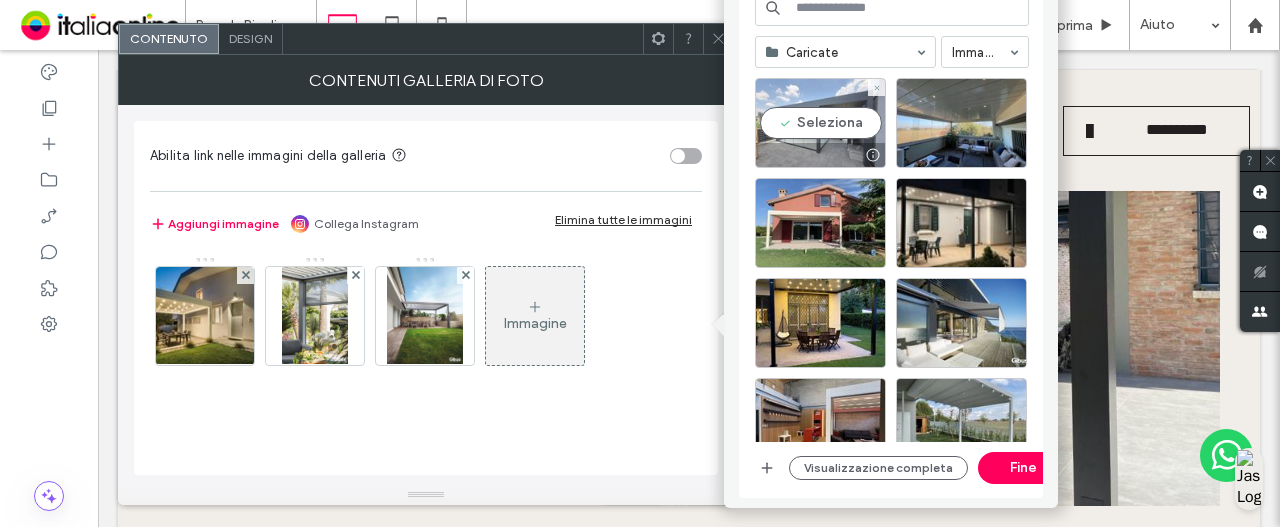 click on "Seleziona" at bounding box center (820, 123) 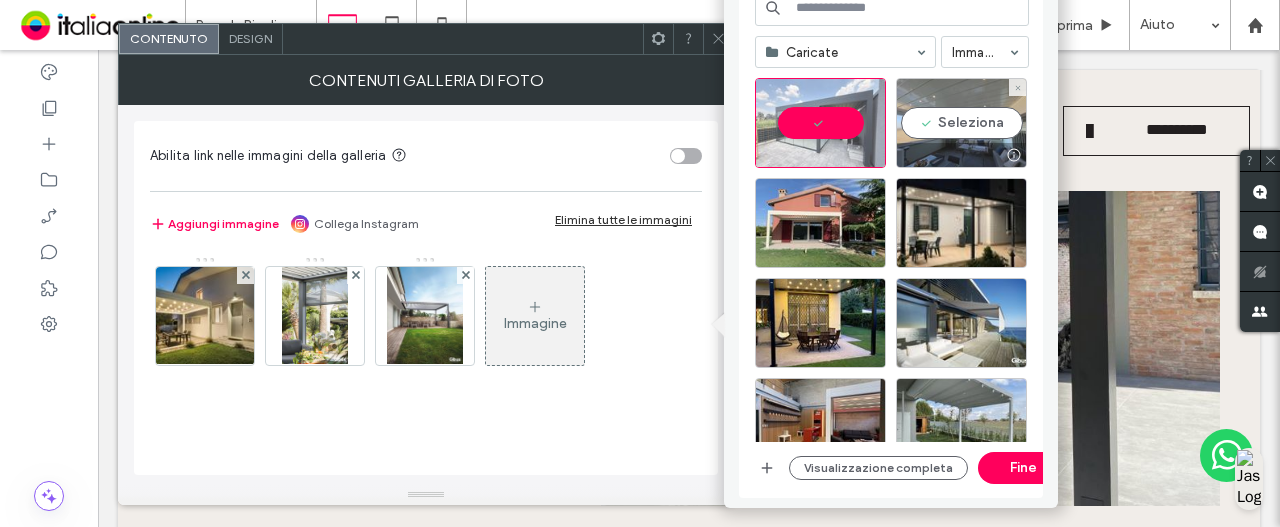 click on "Seleziona" at bounding box center [961, 123] 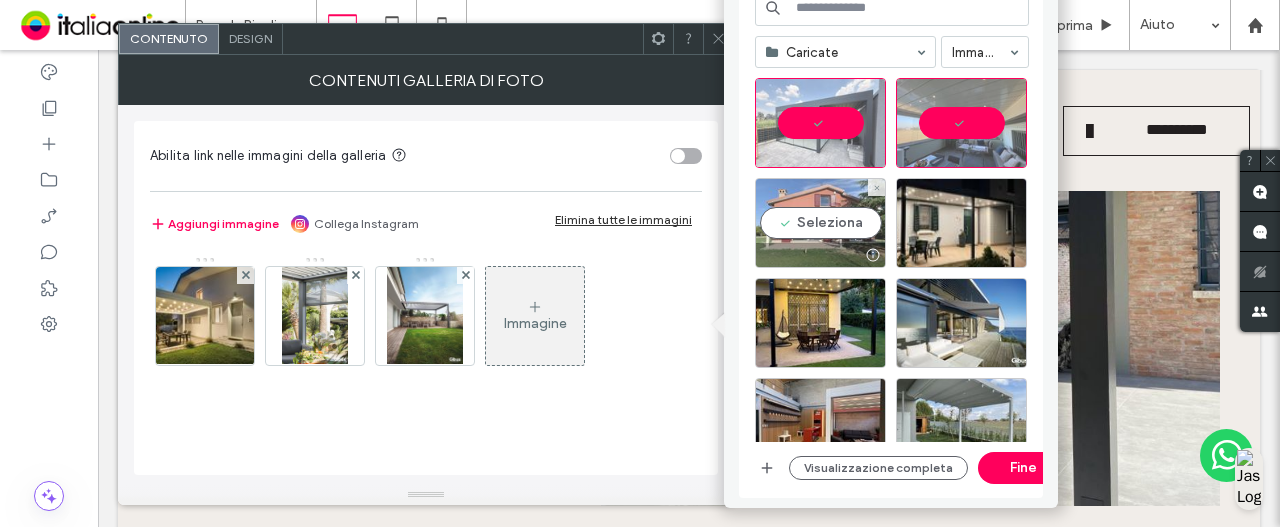 drag, startPoint x: 816, startPoint y: 225, endPoint x: 827, endPoint y: 241, distance: 19.416489 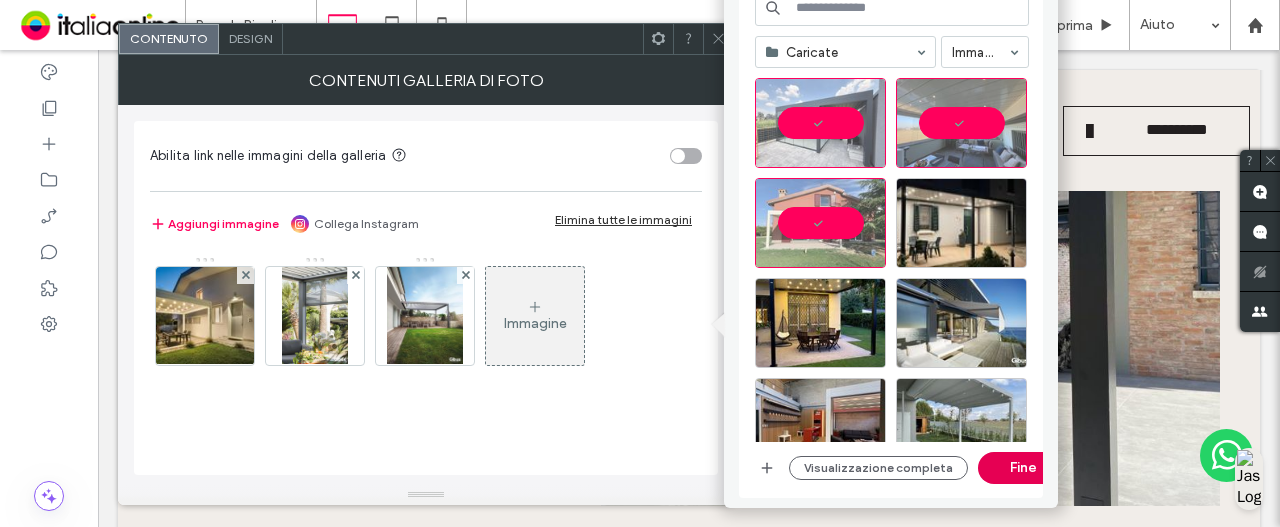 click on "Fine" at bounding box center [1023, 468] 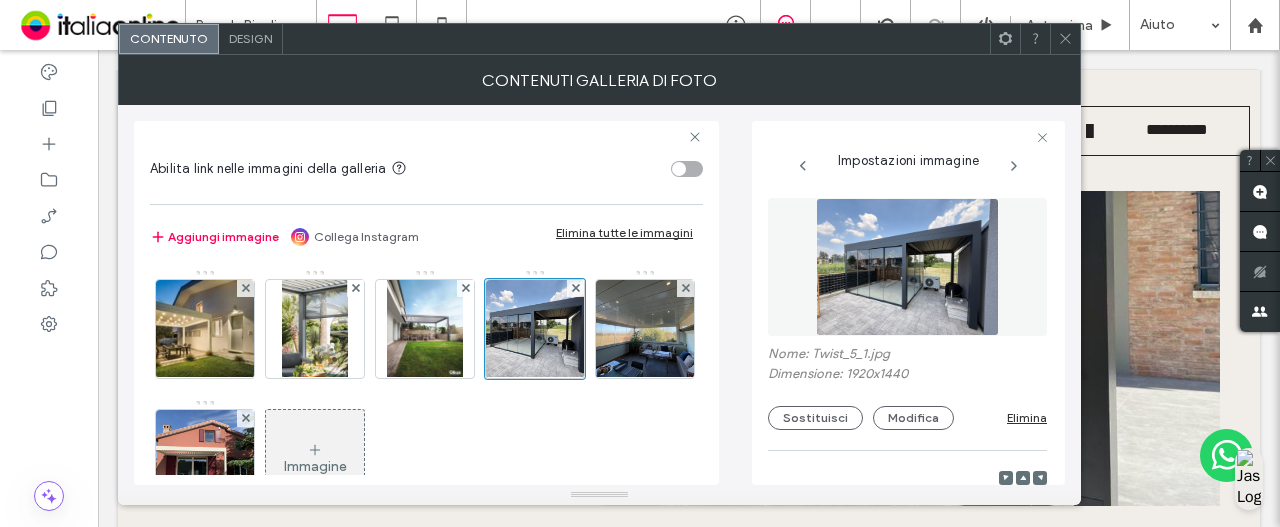 click 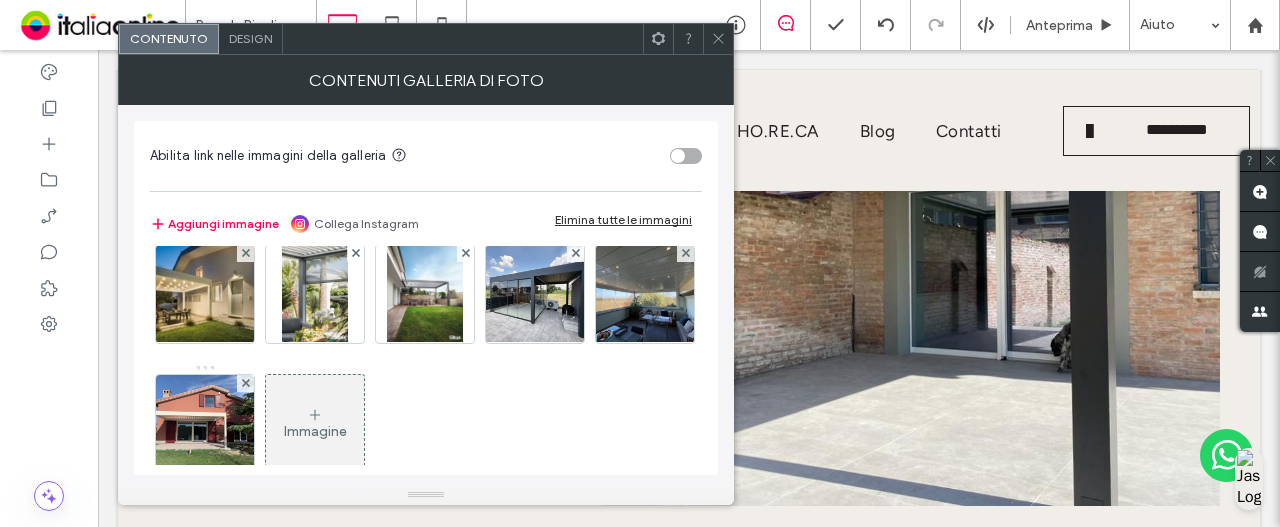 scroll, scrollTop: 61, scrollLeft: 0, axis: vertical 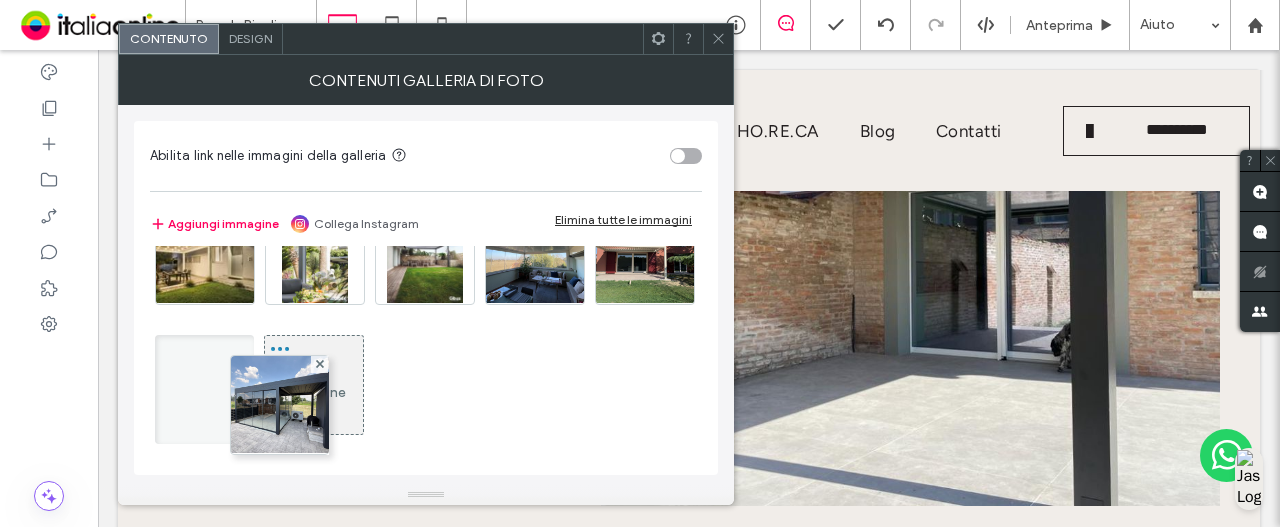 drag, startPoint x: 535, startPoint y: 264, endPoint x: 320, endPoint y: 399, distance: 253.87004 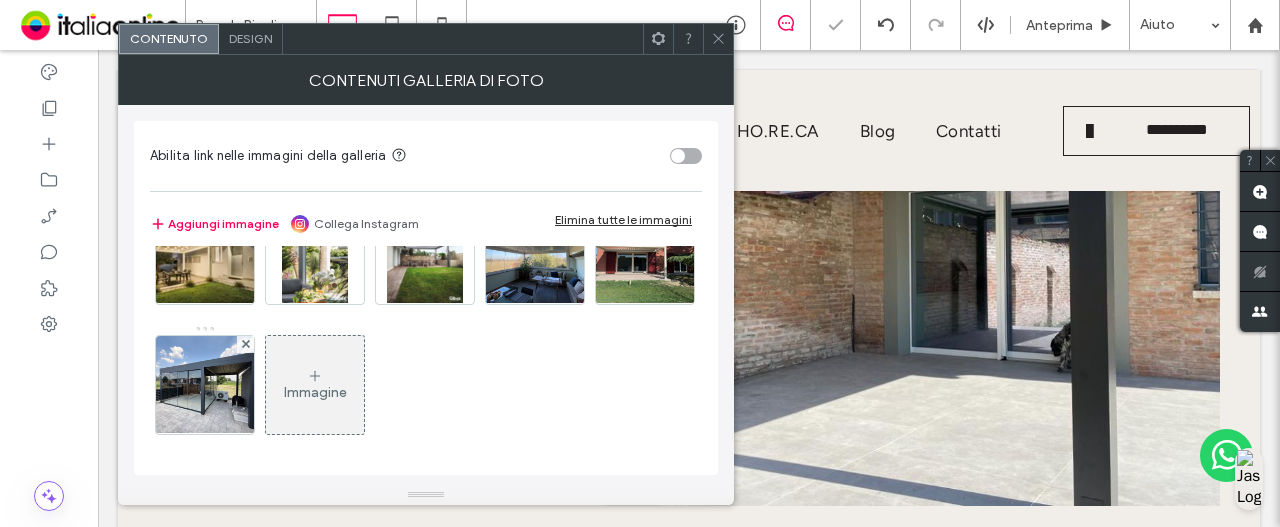 click at bounding box center [535, 255] 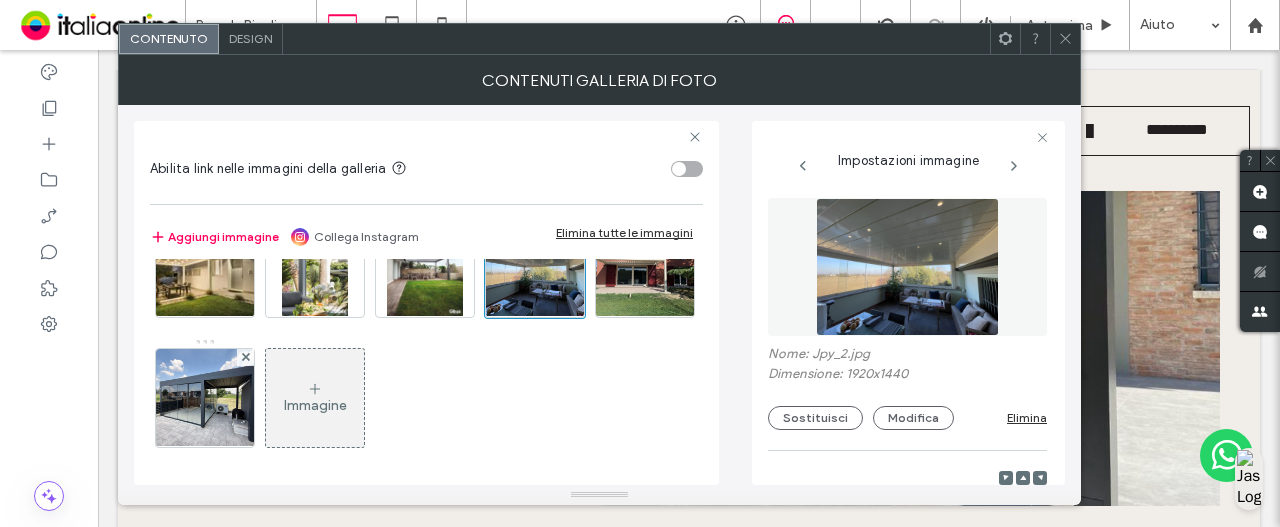 click 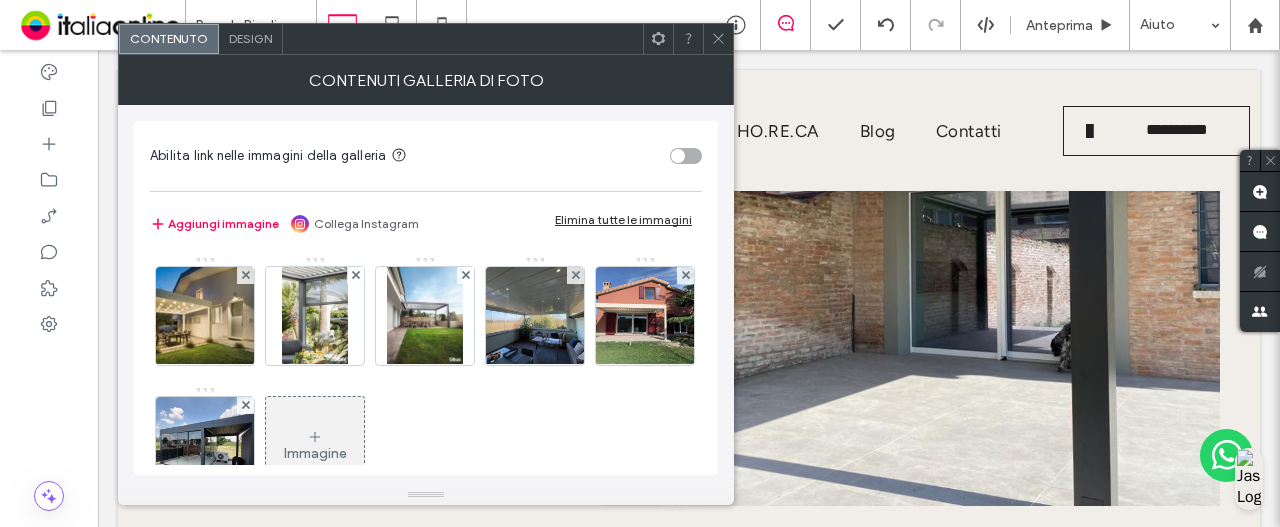 drag, startPoint x: 559, startPoint y: 316, endPoint x: 612, endPoint y: 357, distance: 67.00746 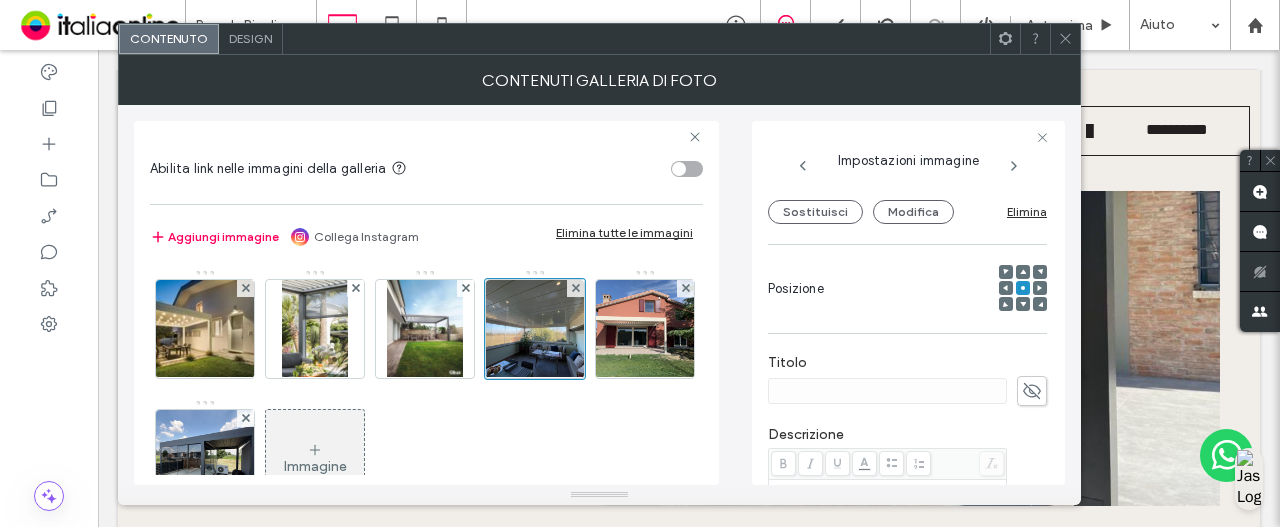 scroll, scrollTop: 300, scrollLeft: 0, axis: vertical 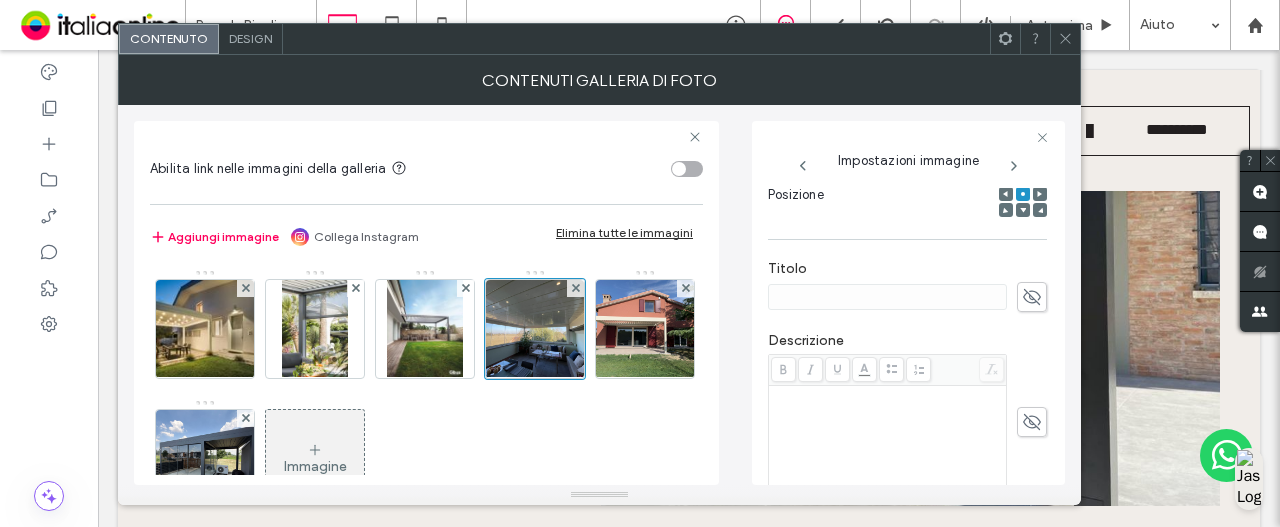 drag, startPoint x: 1058, startPoint y: 41, endPoint x: 996, endPoint y: 129, distance: 107.647575 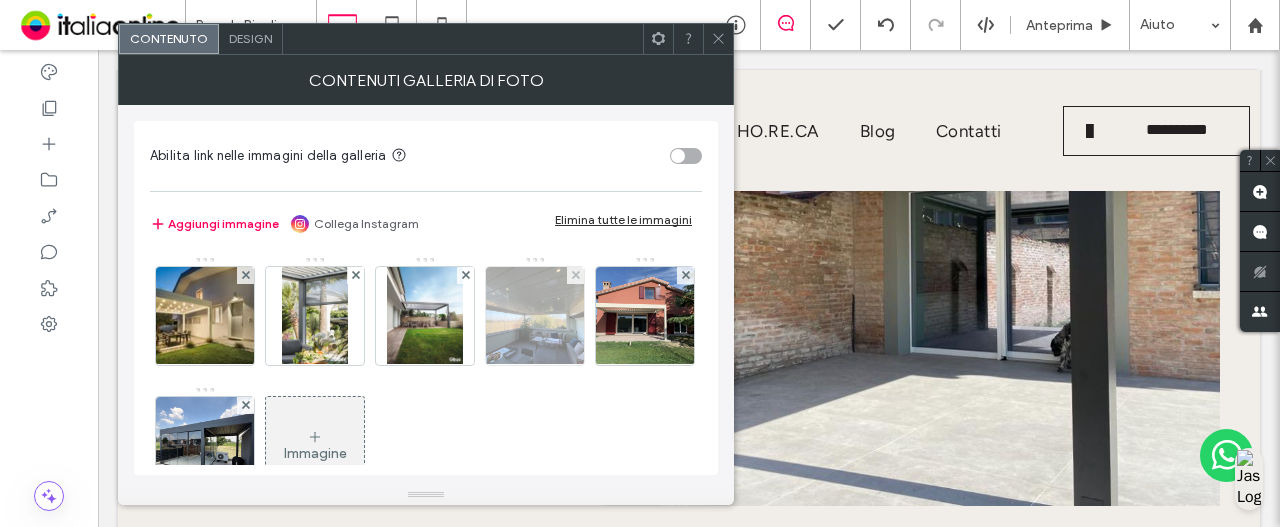 click at bounding box center [535, 316] 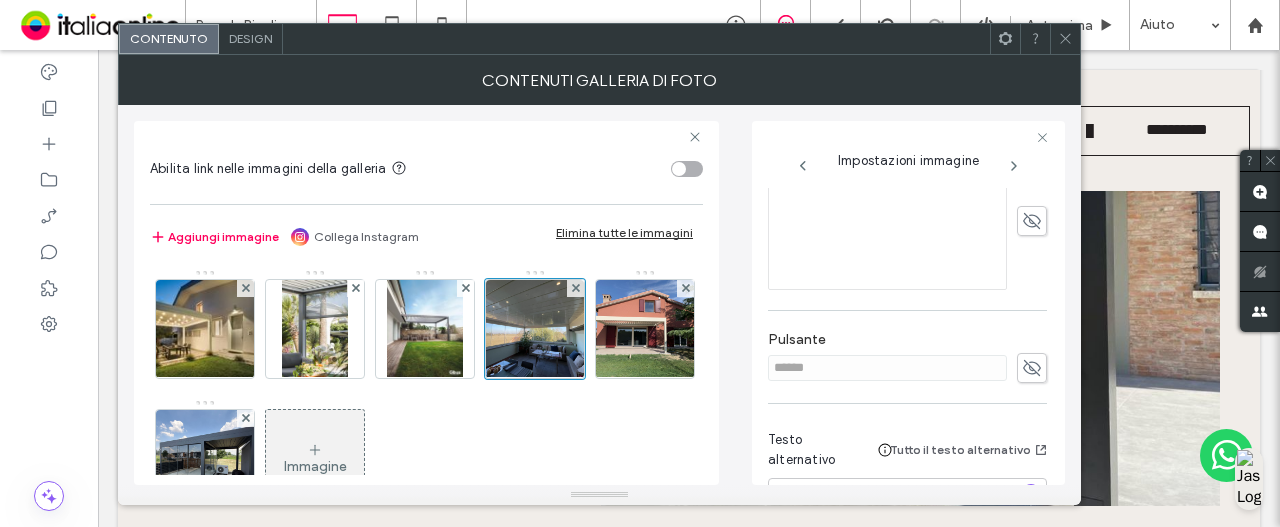 scroll, scrollTop: 573, scrollLeft: 0, axis: vertical 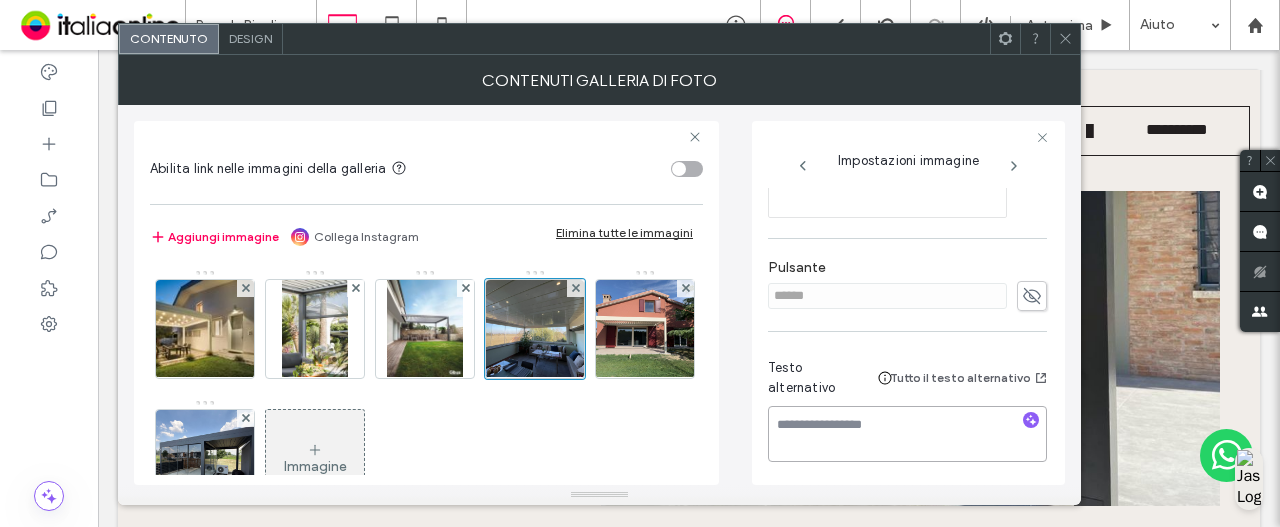 click at bounding box center (907, 434) 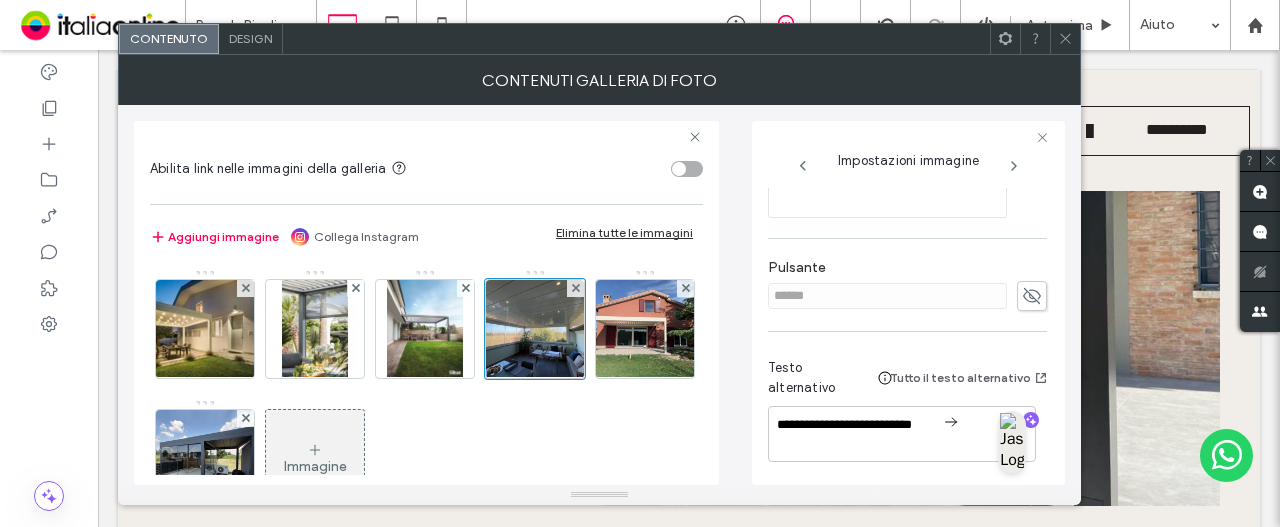 click on "**********" at bounding box center (907, 414) 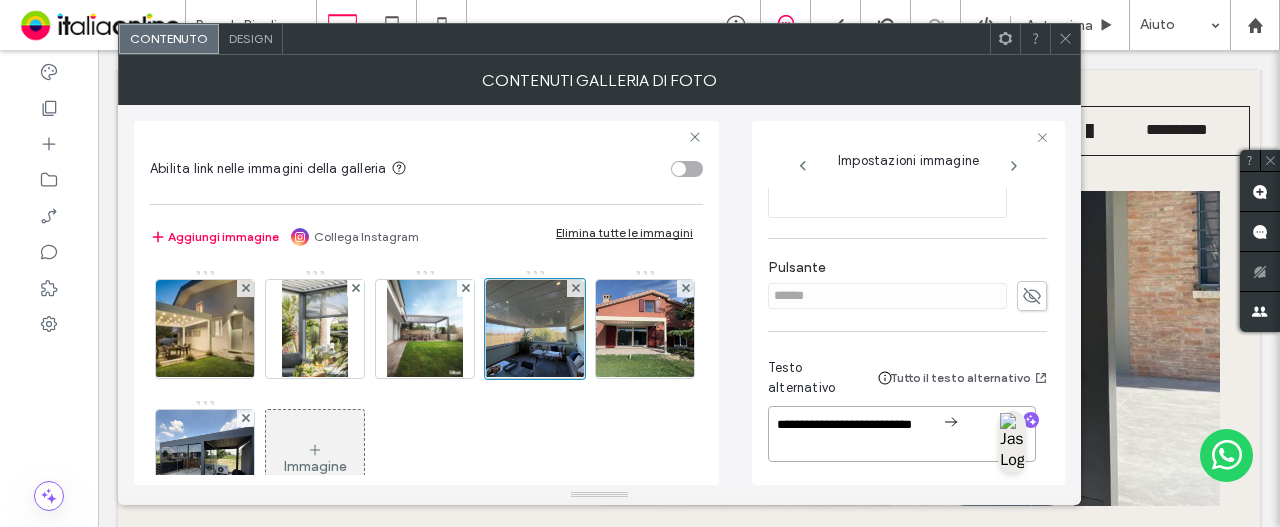 click on "**********" at bounding box center (902, 434) 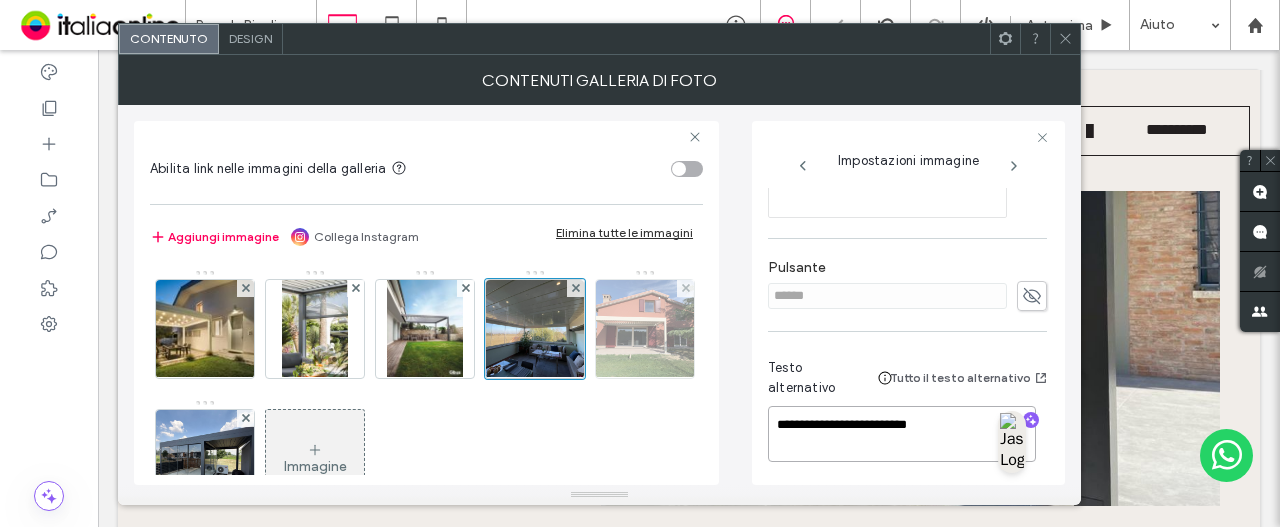type on "**********" 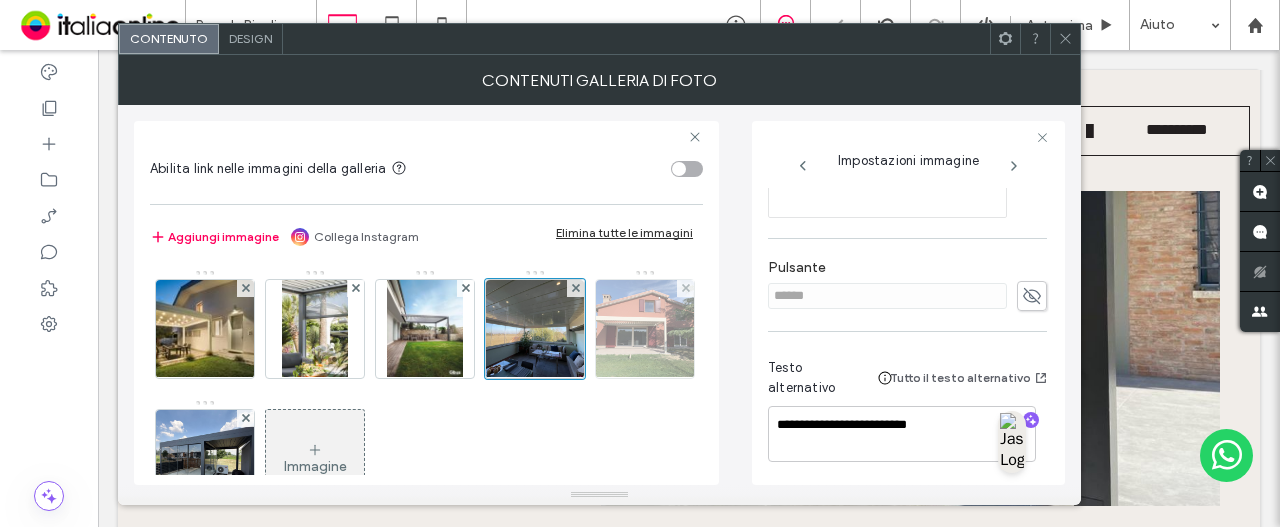click at bounding box center (645, 329) 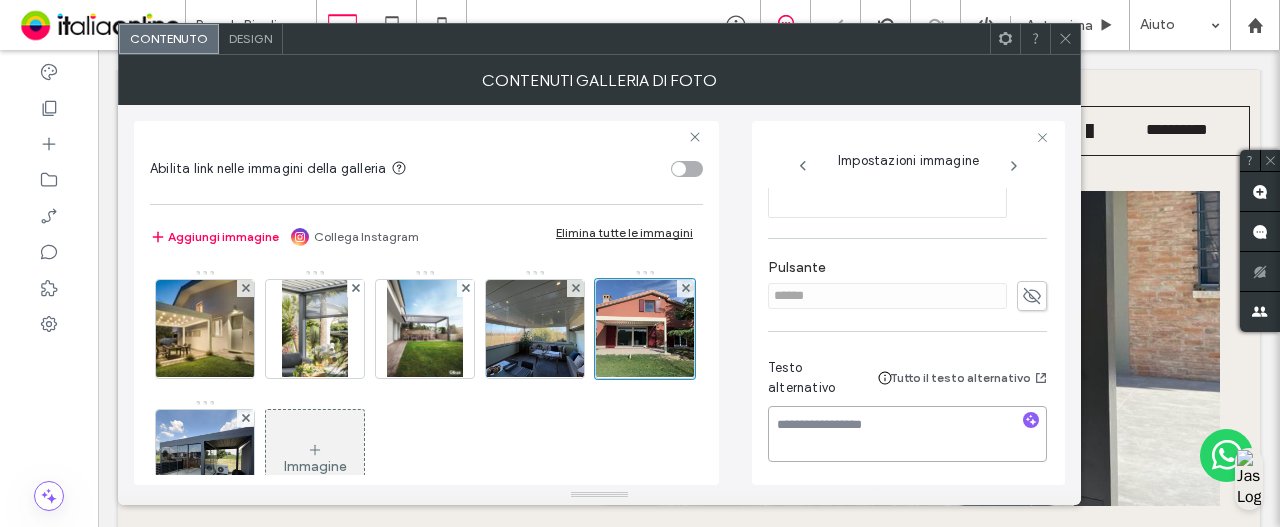 click at bounding box center [907, 434] 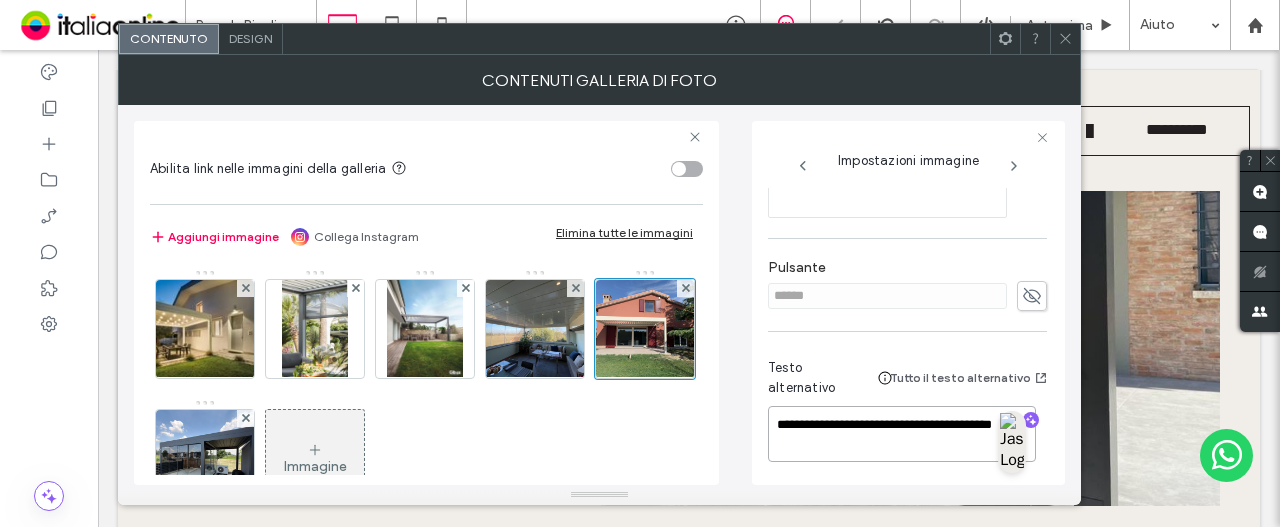 type on "**********" 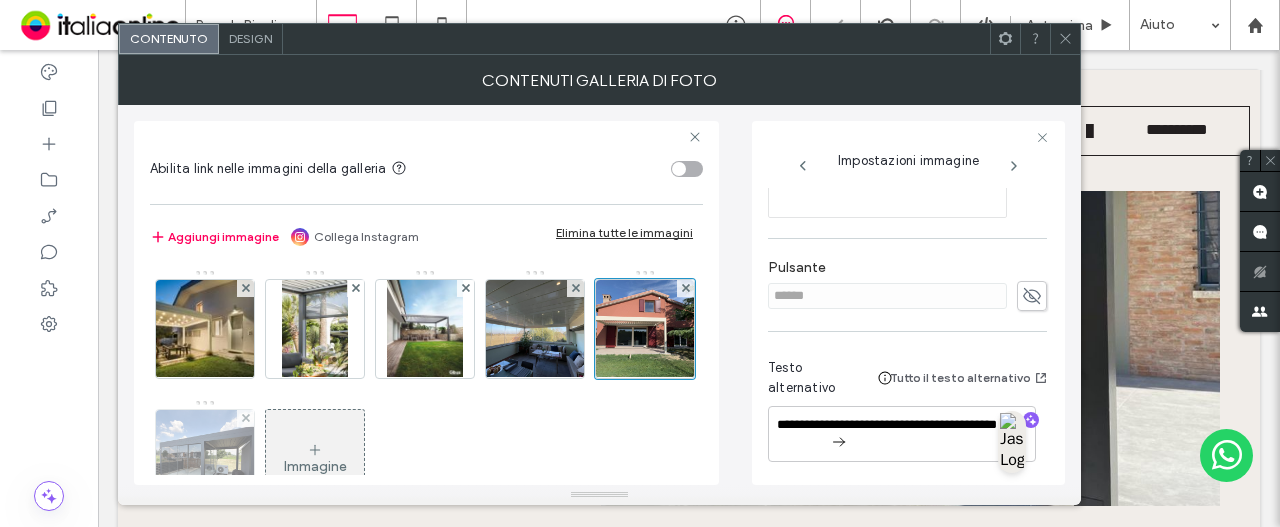 click at bounding box center (205, 459) 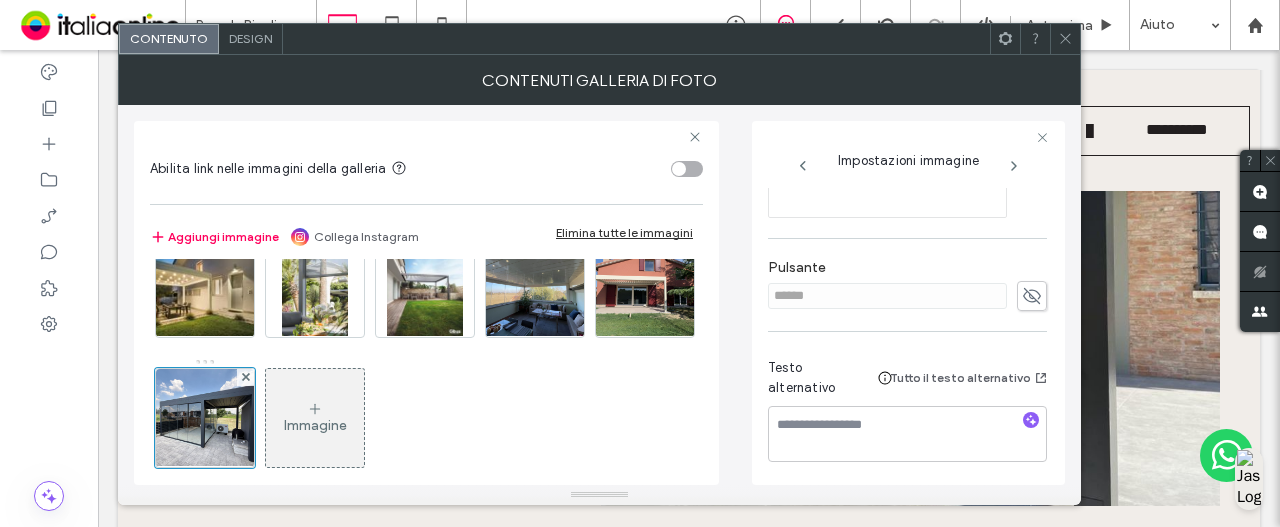 scroll, scrollTop: 64, scrollLeft: 0, axis: vertical 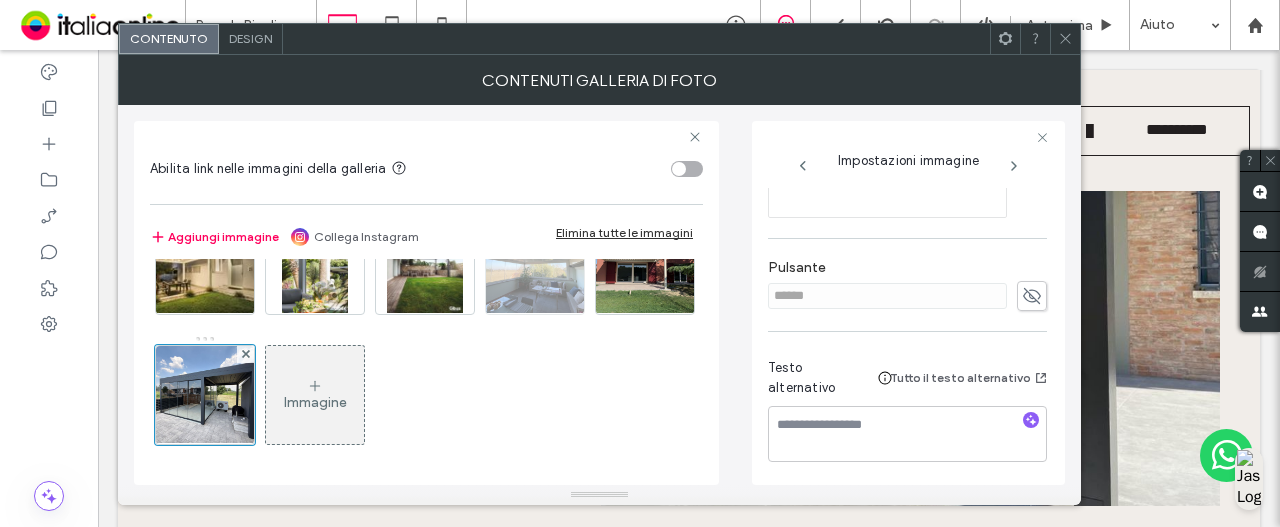 drag, startPoint x: 542, startPoint y: 282, endPoint x: 574, endPoint y: 290, distance: 32.984844 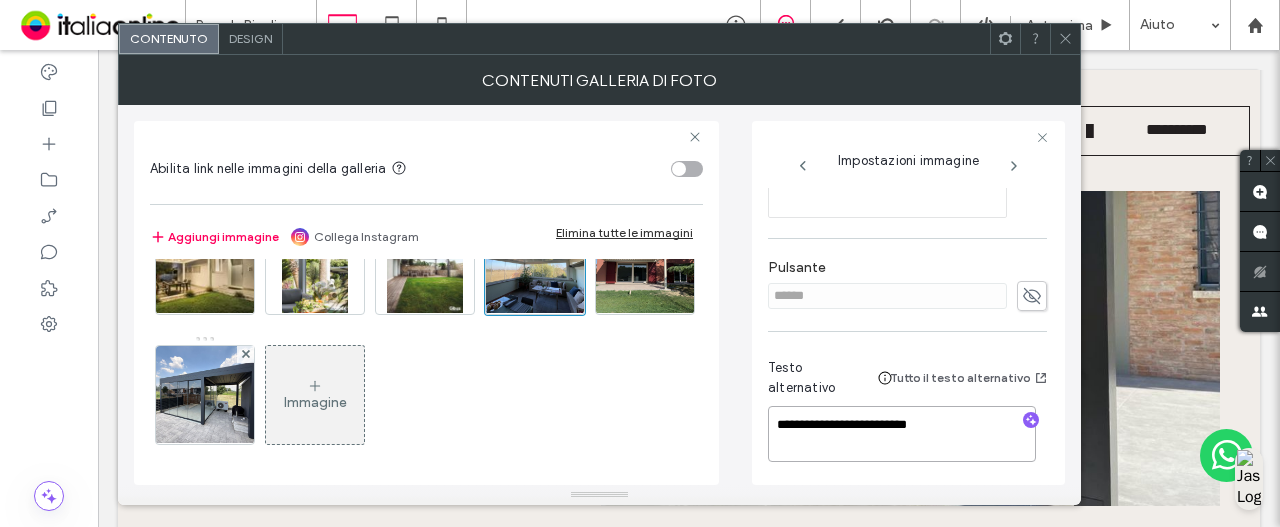 click on "**********" at bounding box center [902, 434] 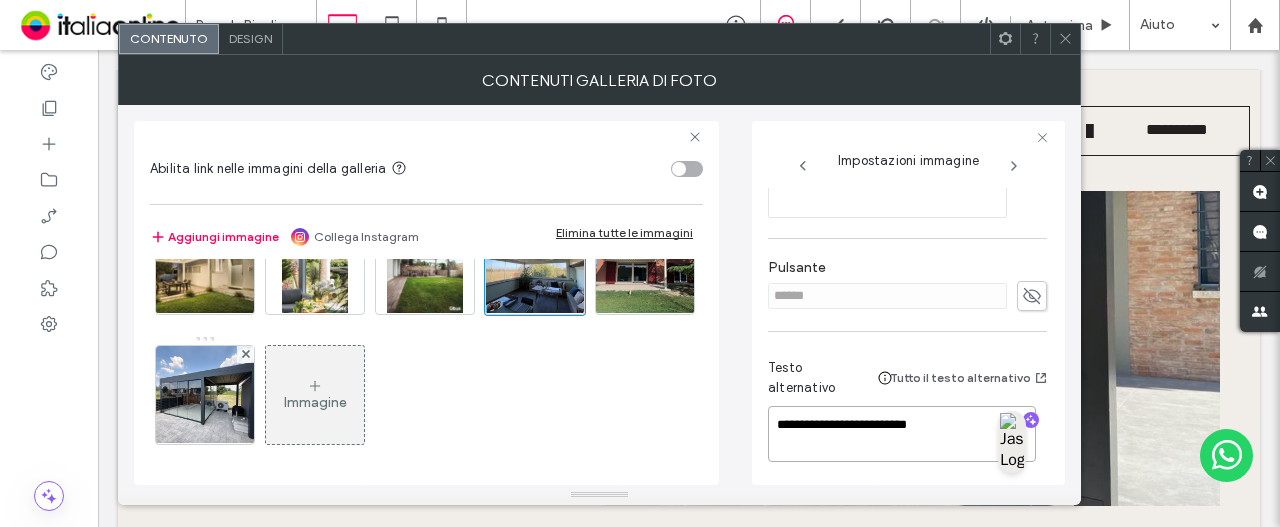 drag, startPoint x: 873, startPoint y: 425, endPoint x: 888, endPoint y: 424, distance: 15.033297 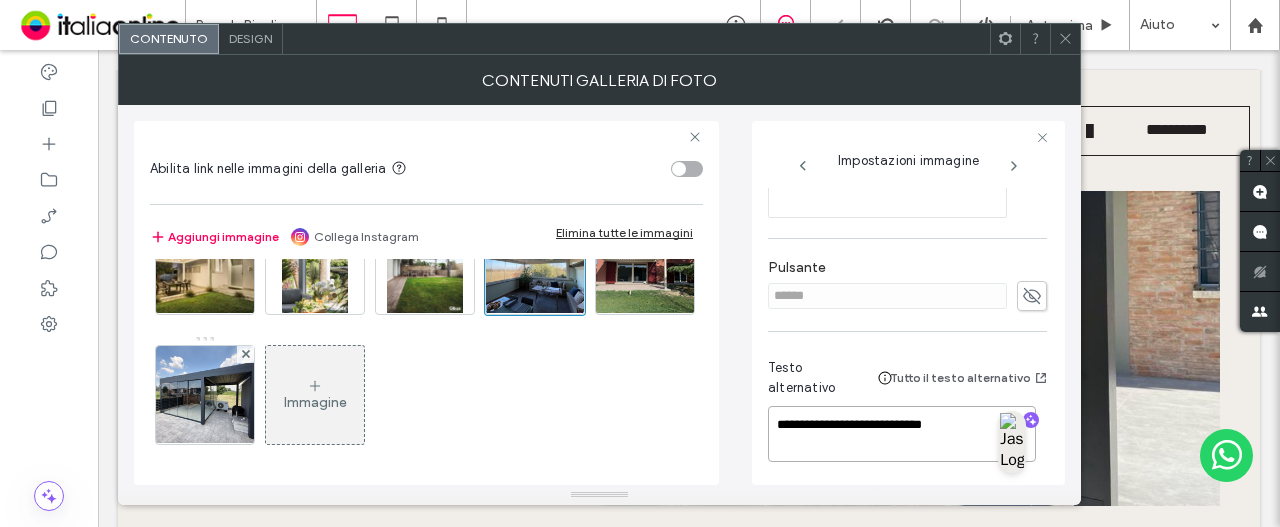 click on "**********" at bounding box center (902, 434) 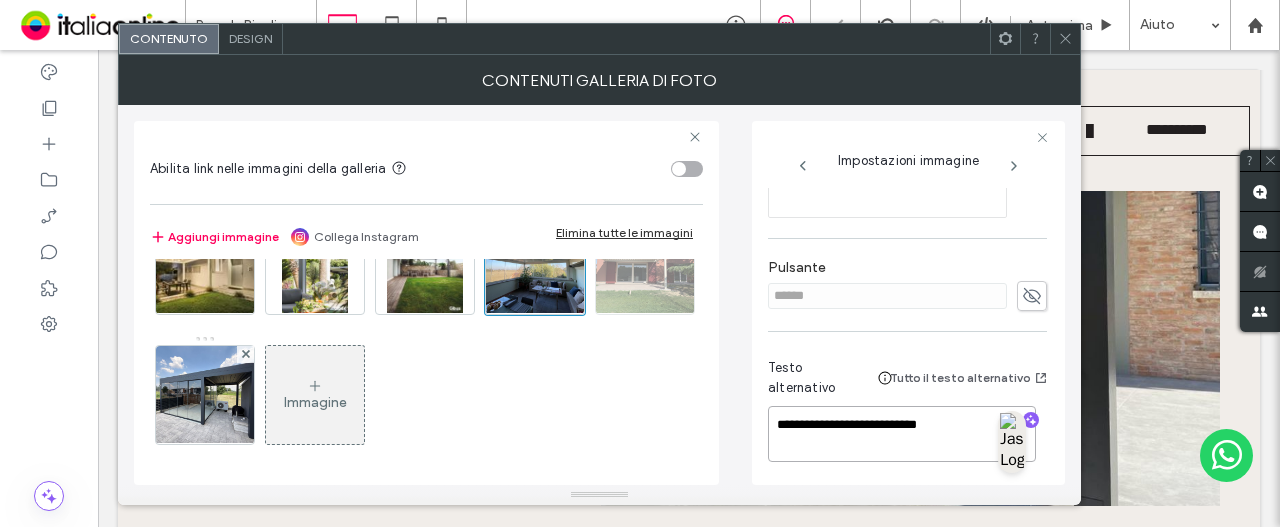type on "**********" 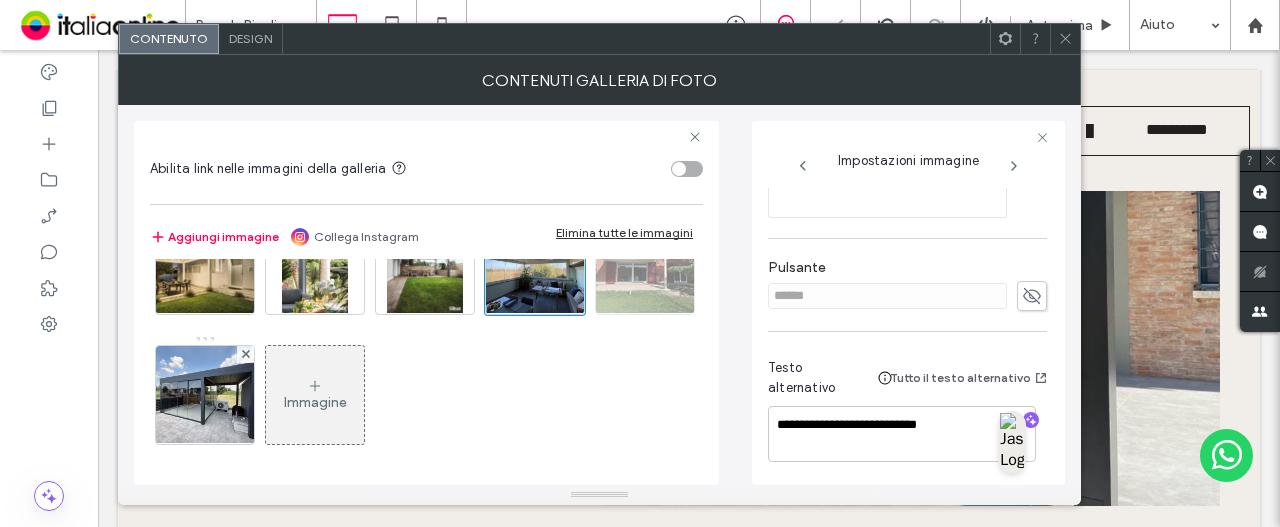 click at bounding box center [645, 265] 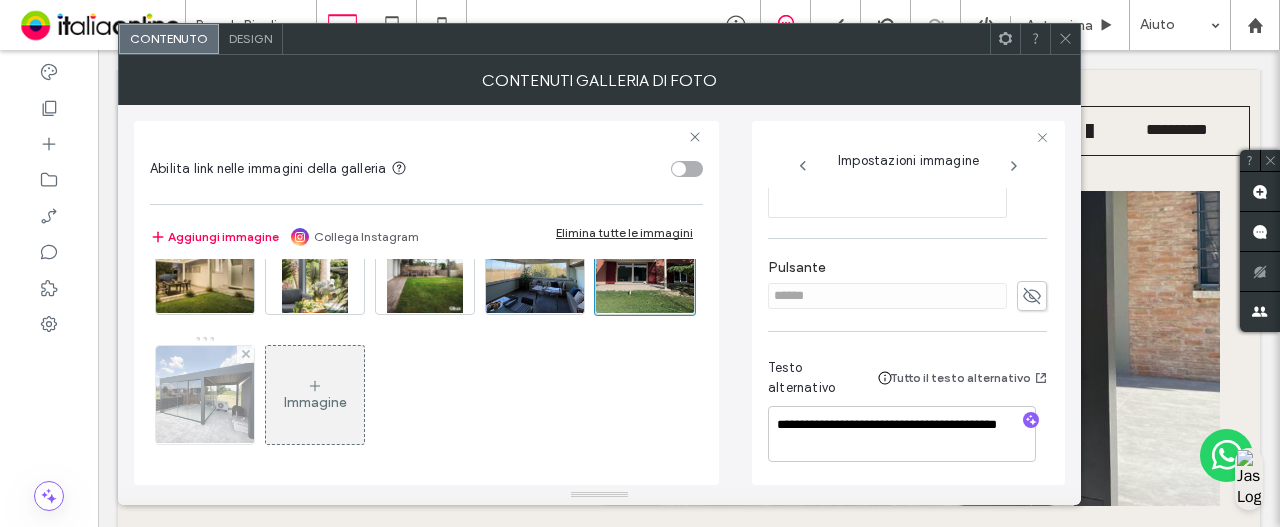 click at bounding box center (205, 395) 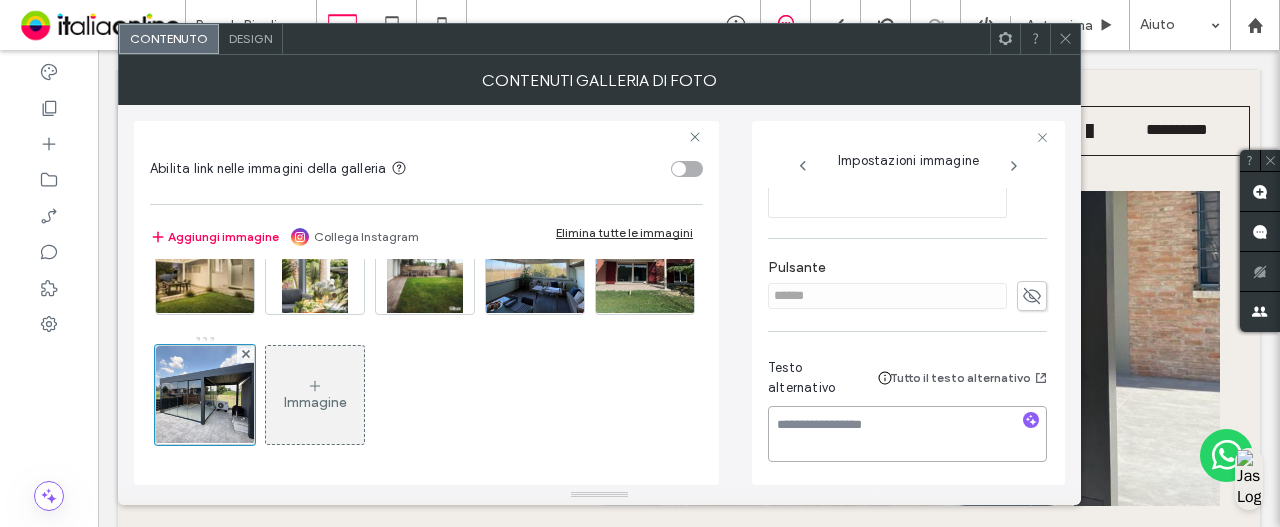 drag, startPoint x: 872, startPoint y: 455, endPoint x: 854, endPoint y: 449, distance: 18.973665 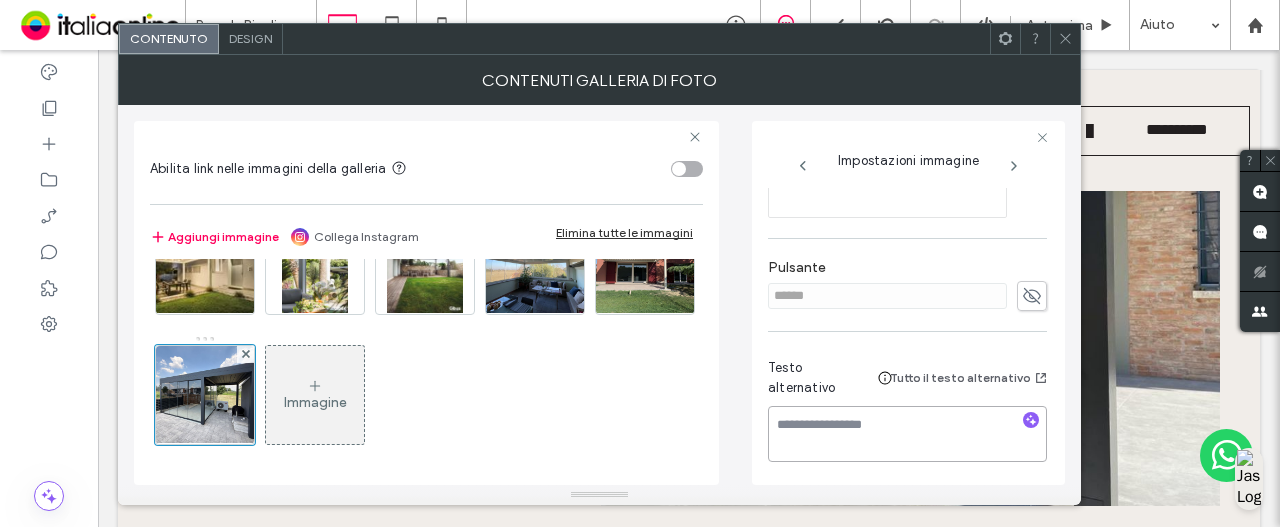 click at bounding box center (907, 434) 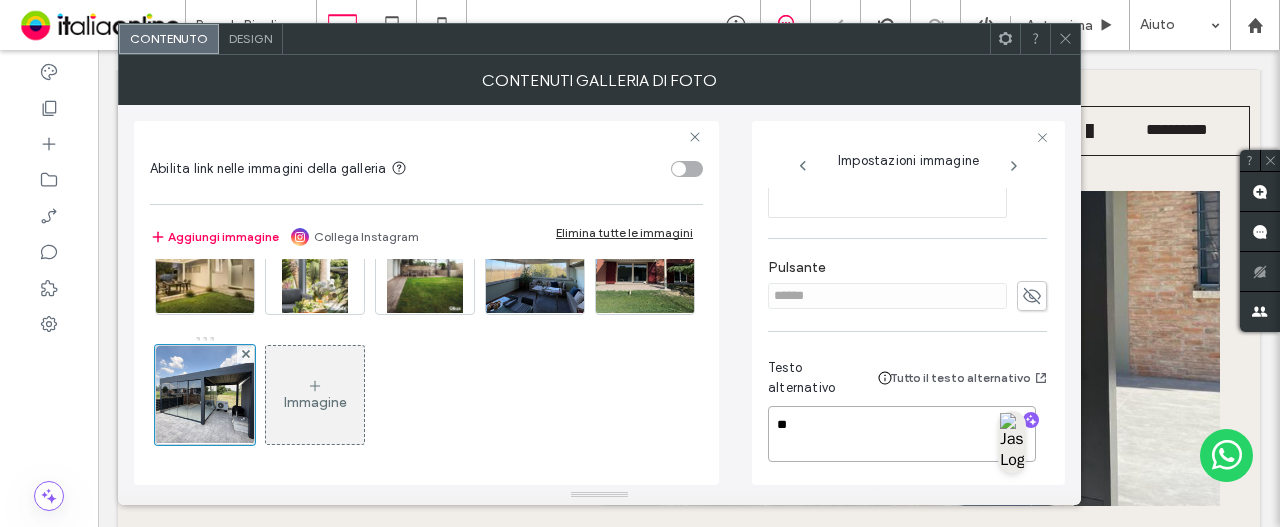 type on "*" 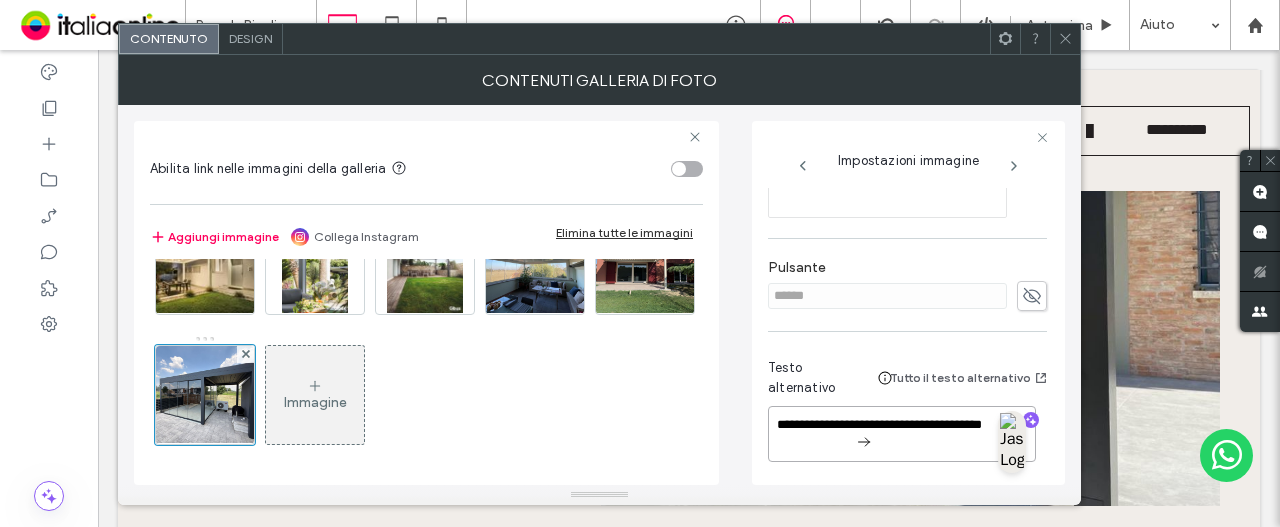 type on "**********" 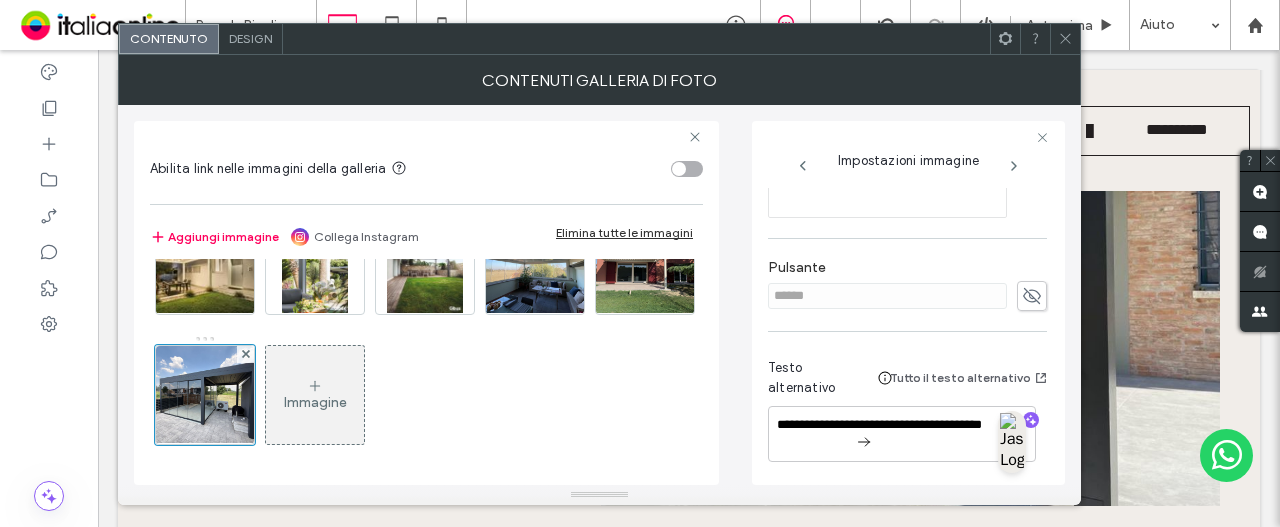 click on "**********" at bounding box center [907, 414] 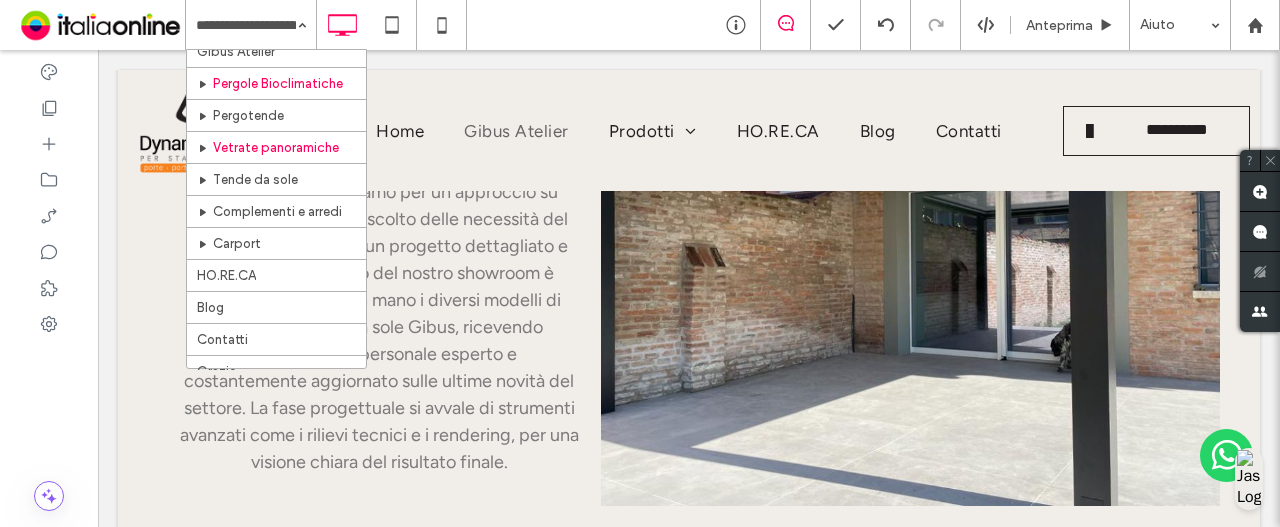 scroll, scrollTop: 71, scrollLeft: 0, axis: vertical 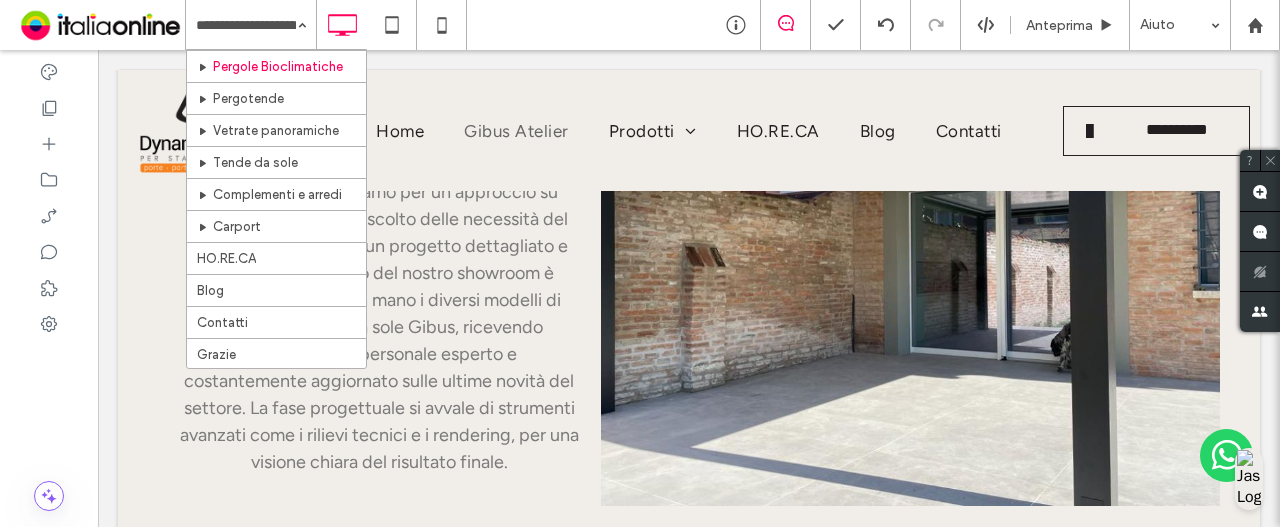 click on "Home Gibus Atelier Pergole Bioclimatiche Pergotende Vetrate panoramiche Tende da sole Complementi e arredi Carport HO.RE.CA Blog Contatti Grazie" at bounding box center [251, 25] 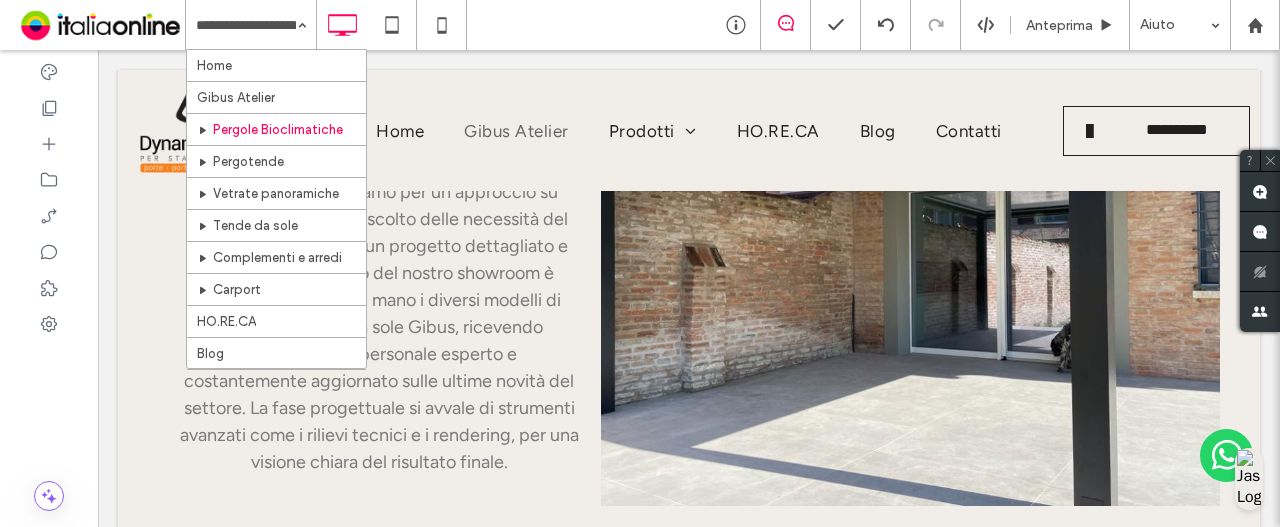 click on "Home Gibus Atelier Pergole Bioclimatiche Pergotende Vetrate panoramiche Tende da sole Complementi e arredi Carport HO.RE.CA Blog Contatti Grazie" at bounding box center [251, 25] 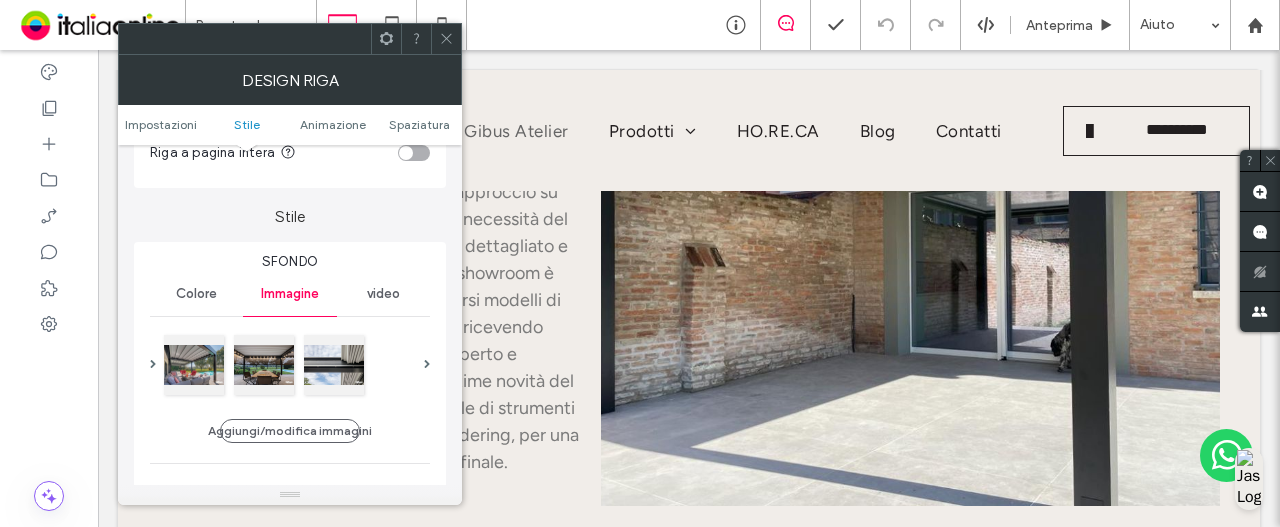 scroll, scrollTop: 300, scrollLeft: 0, axis: vertical 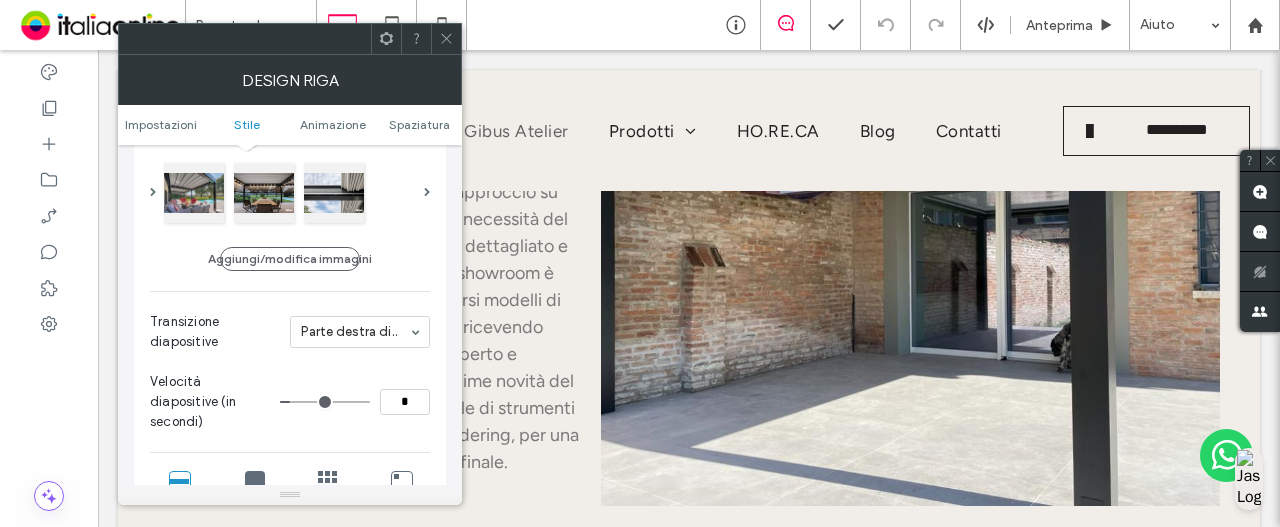 click 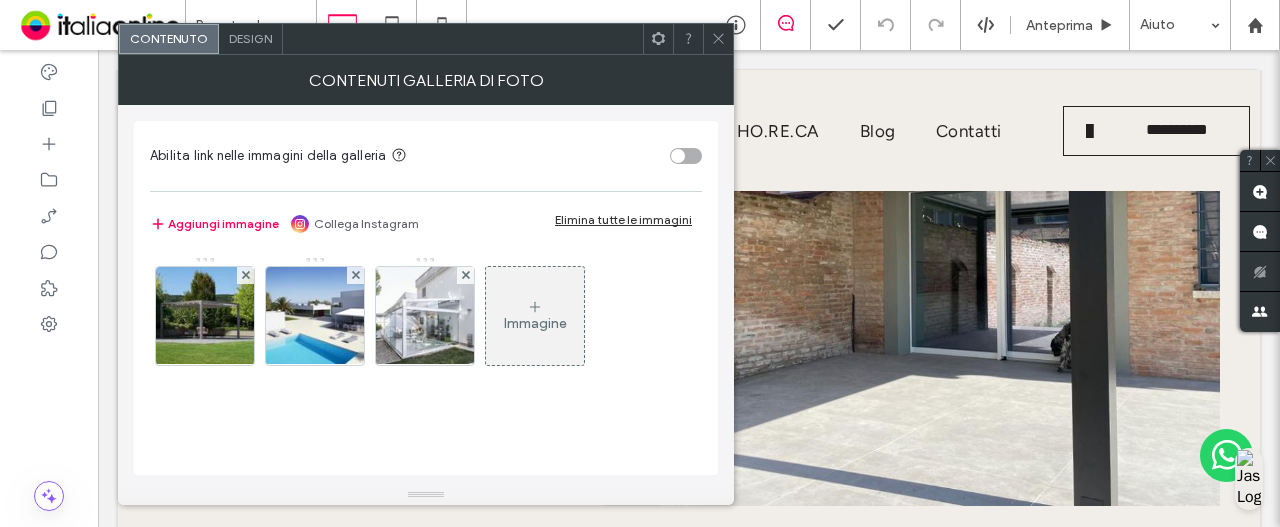 click on "Immagine" at bounding box center [535, 323] 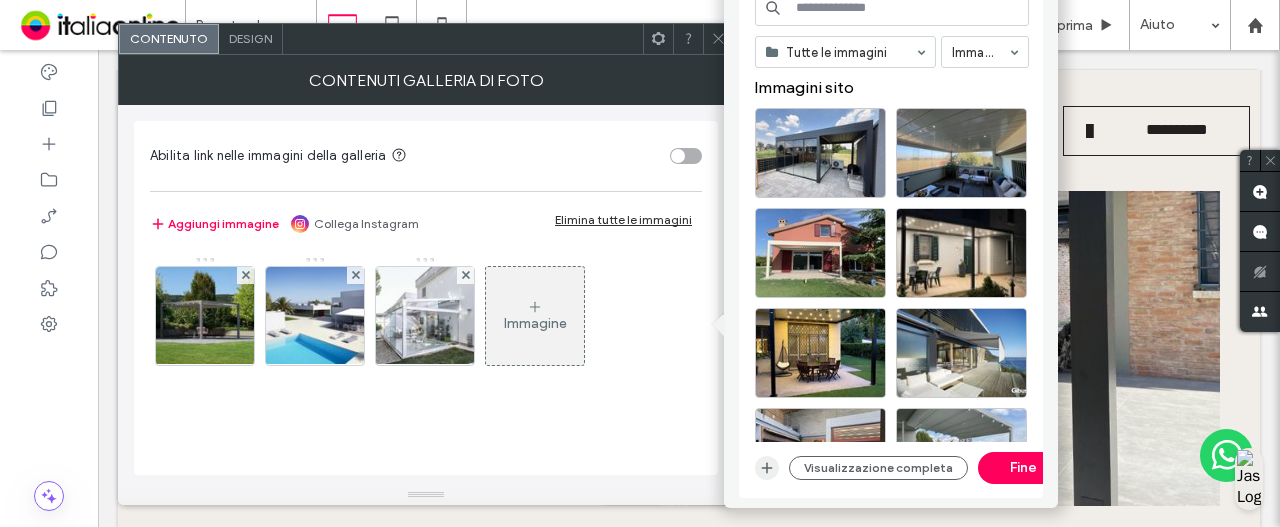 click 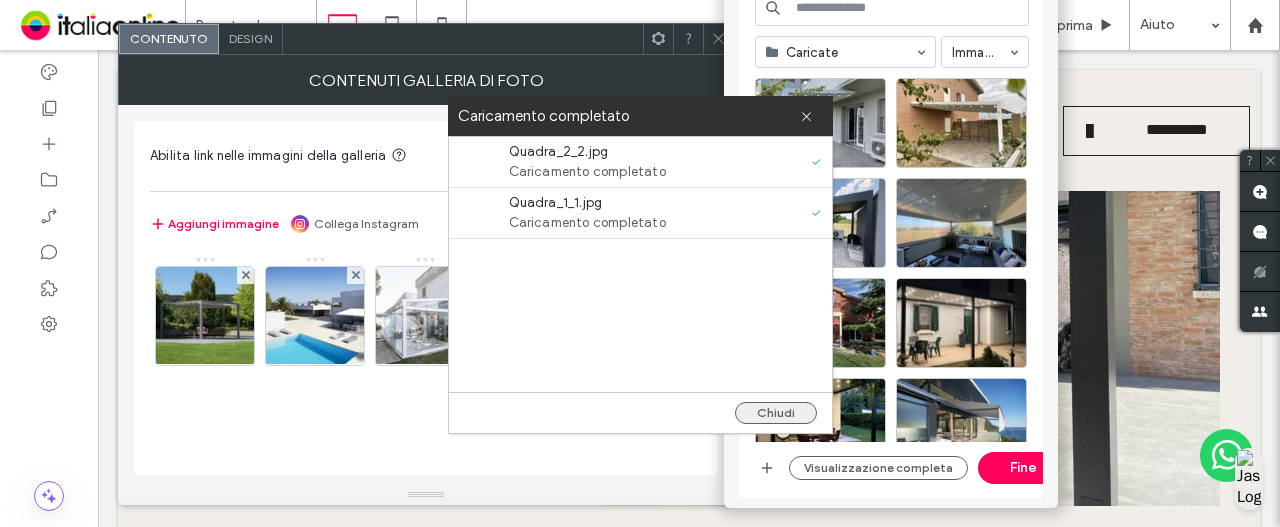 click on "Chiudi" at bounding box center [776, 413] 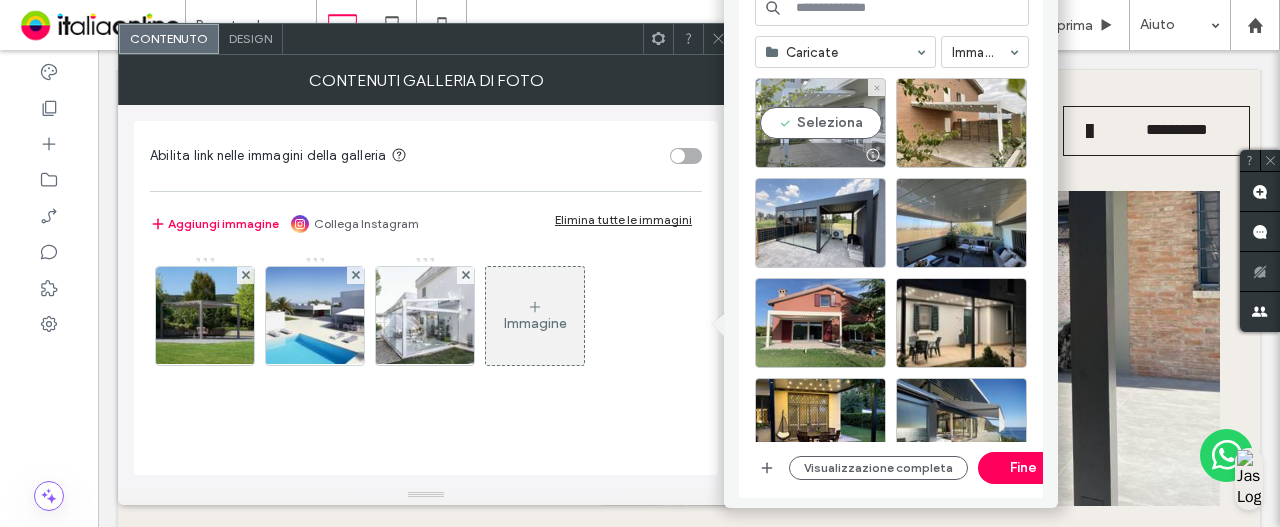 click on "Seleziona" at bounding box center [820, 123] 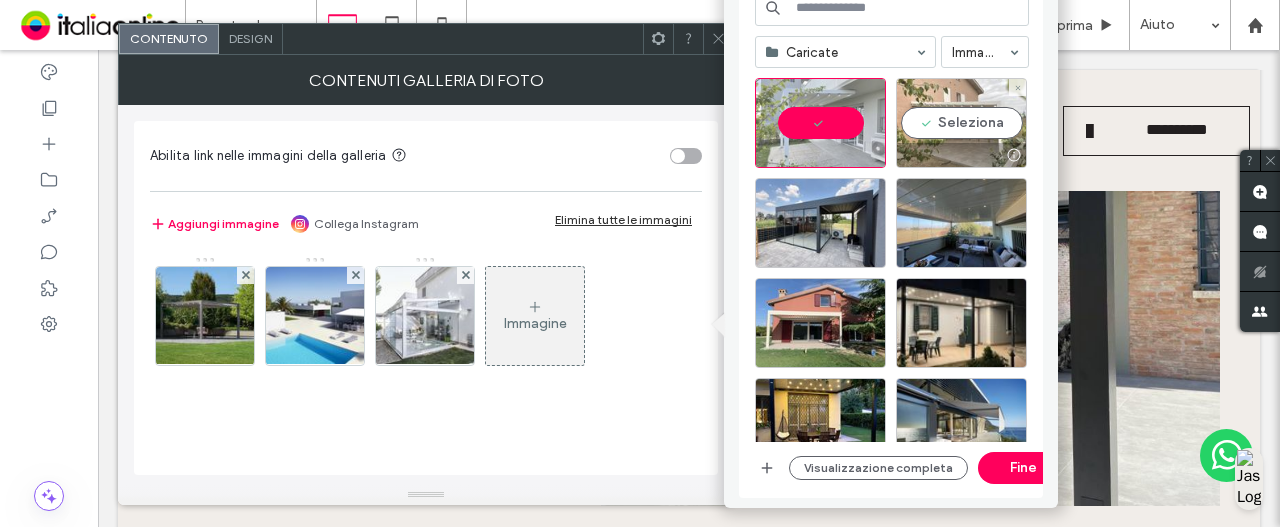 click on "Seleziona" at bounding box center (961, 123) 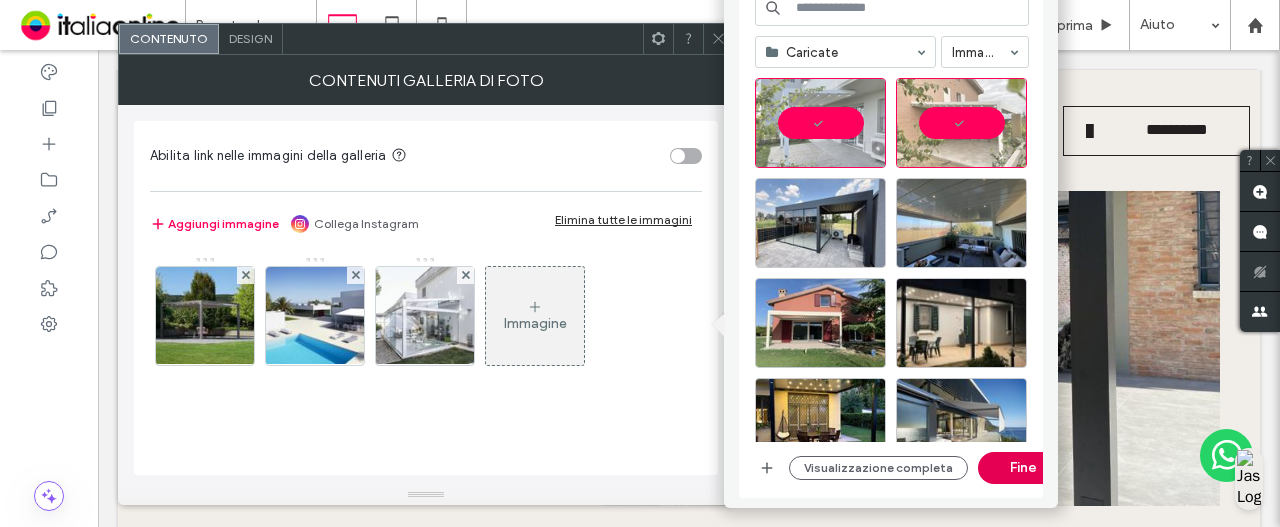 click on "Fine" at bounding box center [1023, 468] 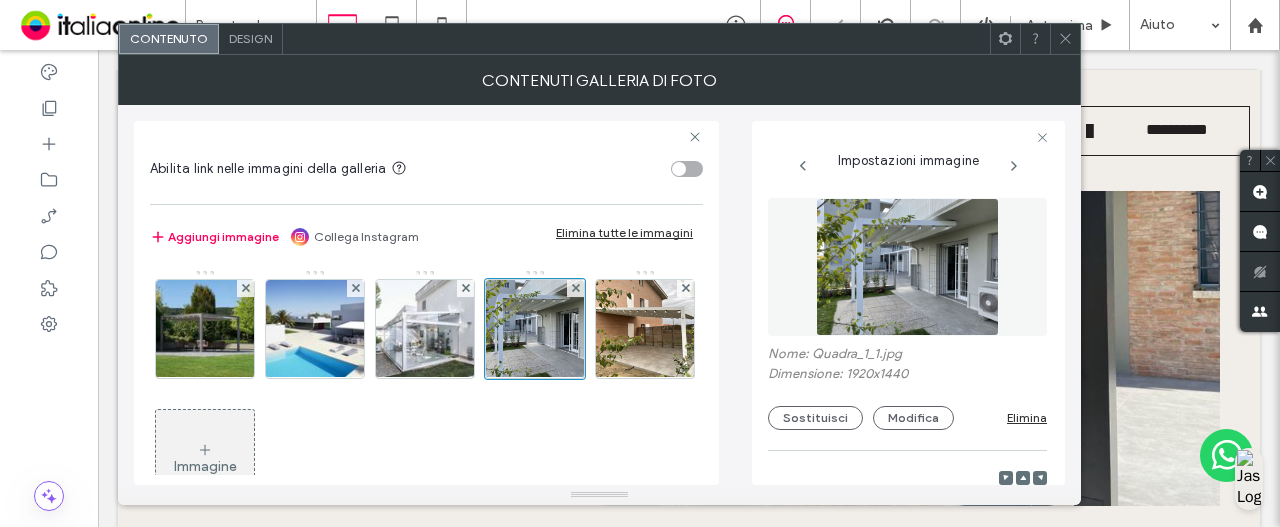 click on "Immagine" at bounding box center (205, 459) 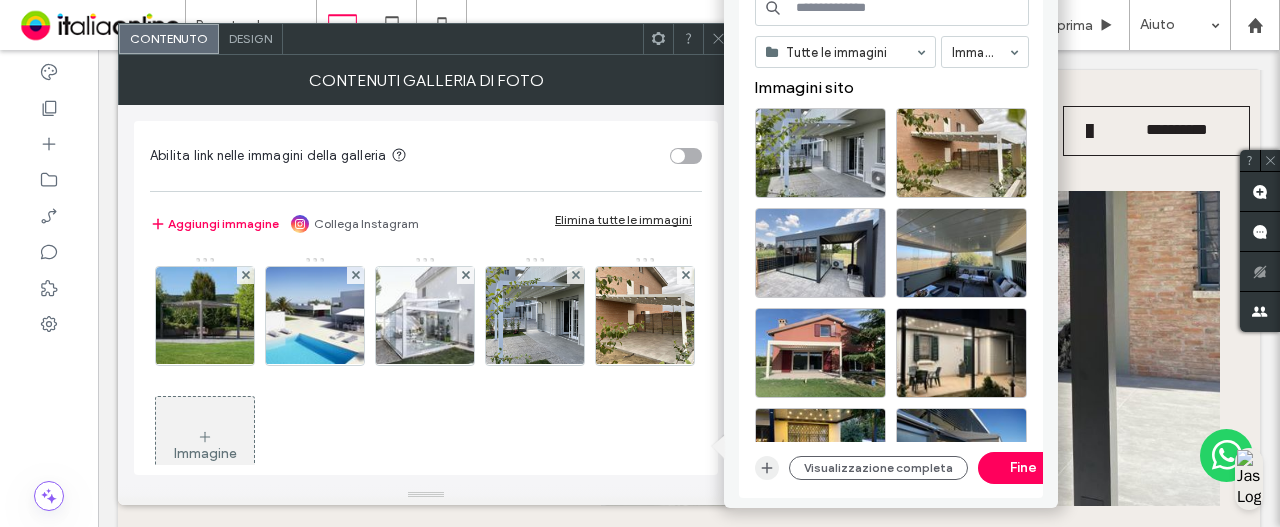 click 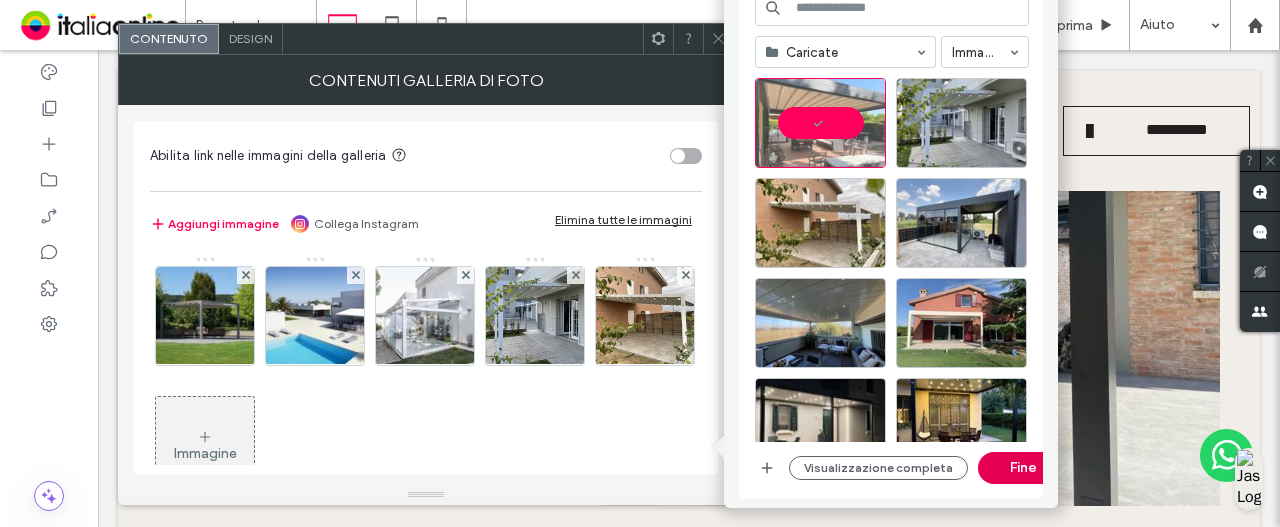 click on "Fine" at bounding box center [1023, 468] 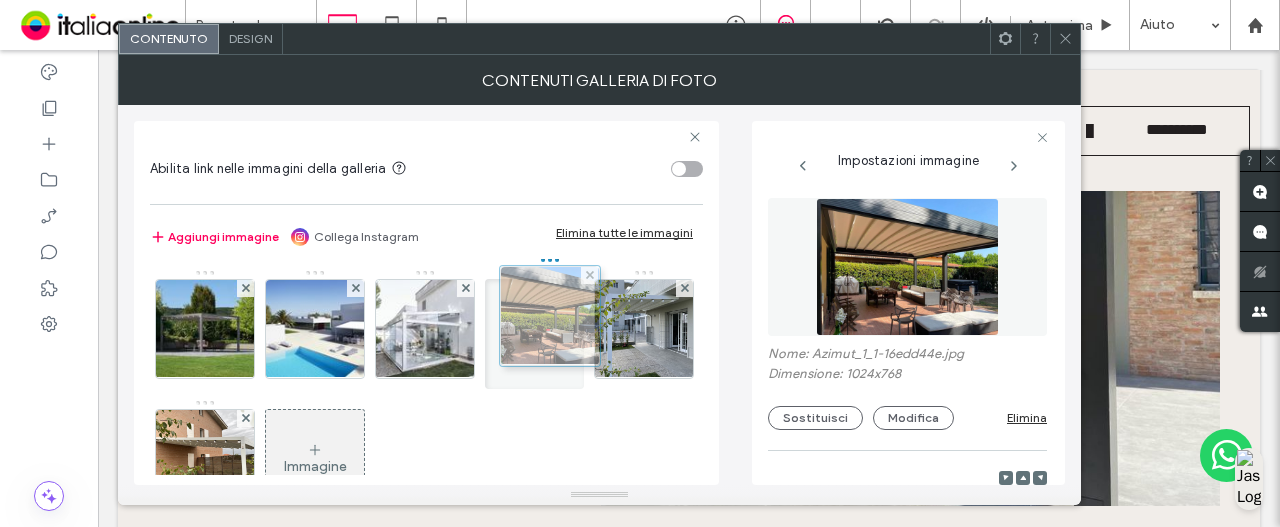drag, startPoint x: 316, startPoint y: 427, endPoint x: 546, endPoint y: 285, distance: 270.30353 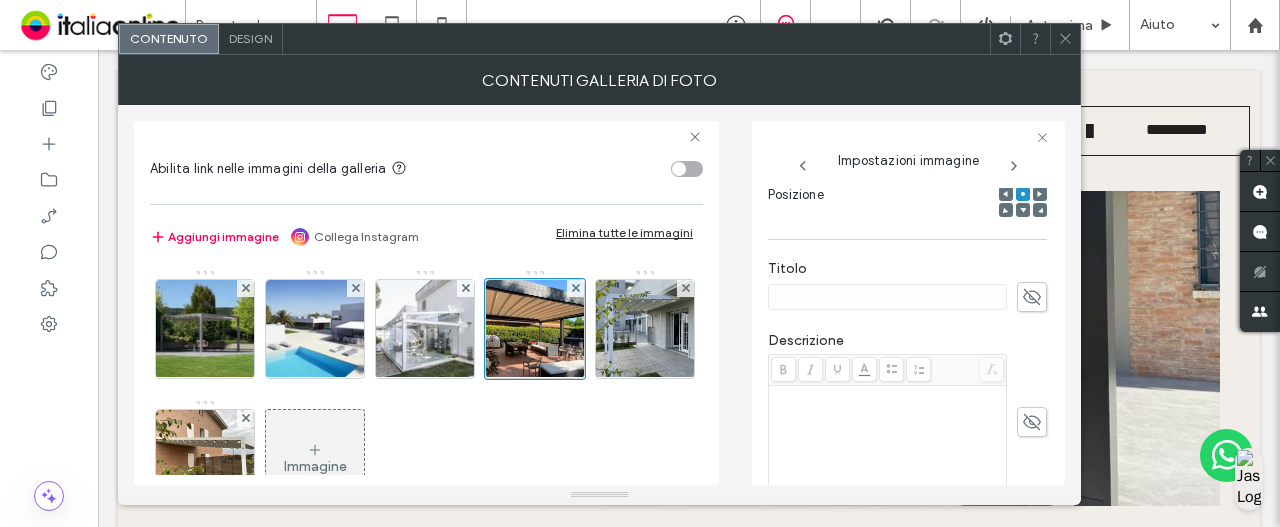 scroll, scrollTop: 573, scrollLeft: 0, axis: vertical 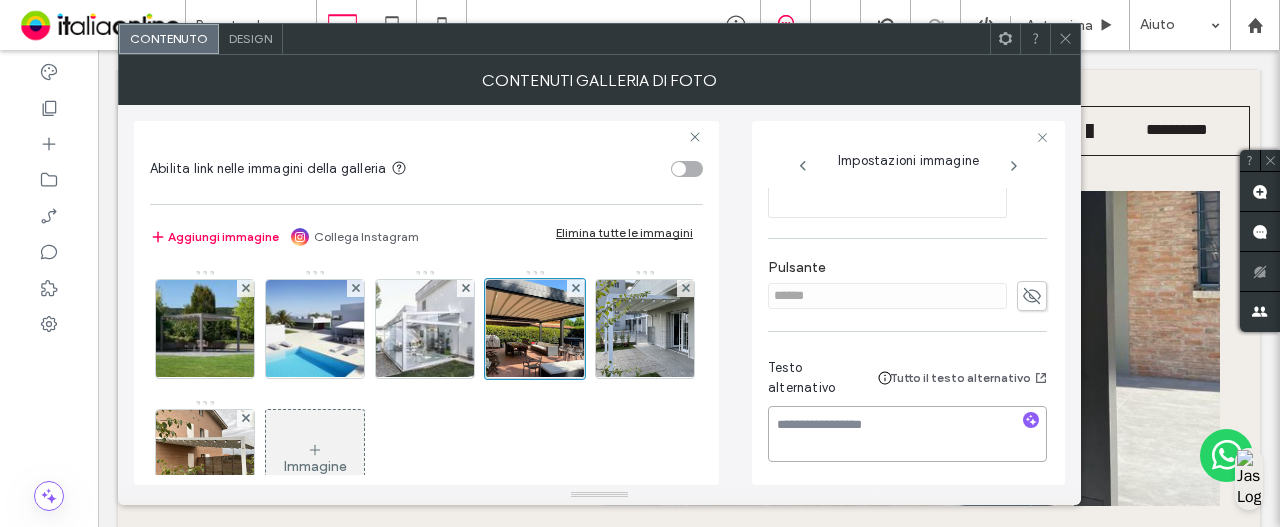 click at bounding box center [907, 434] 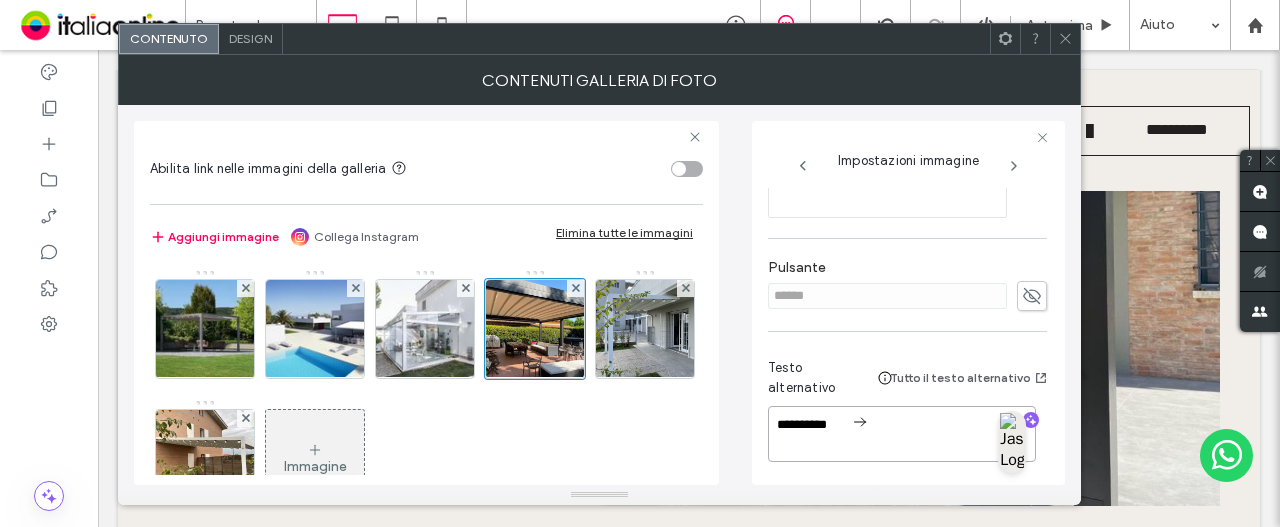 type on "**********" 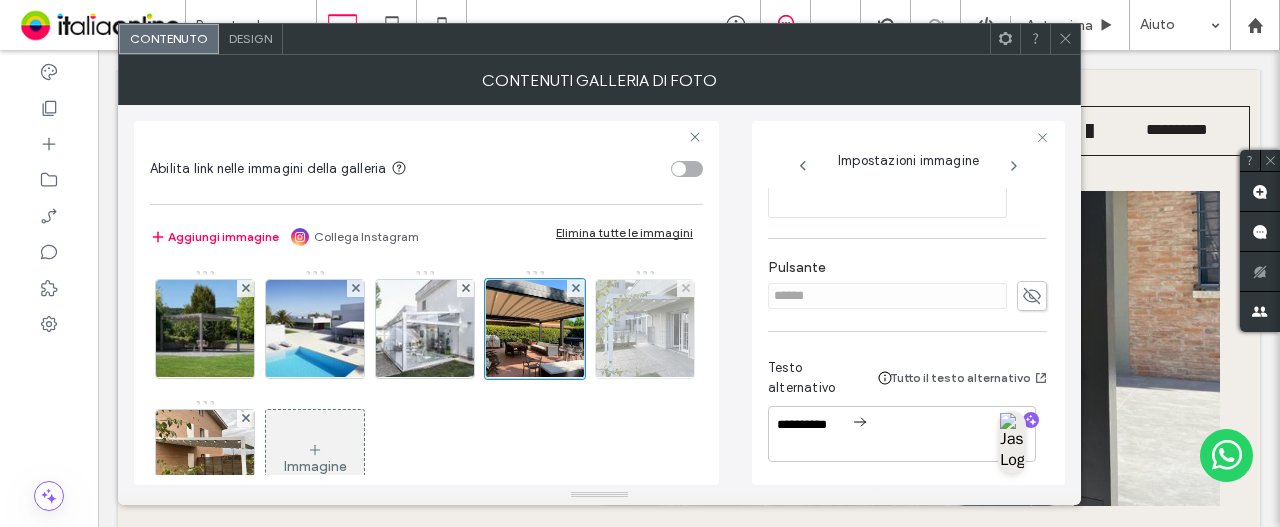 click at bounding box center (645, 324) 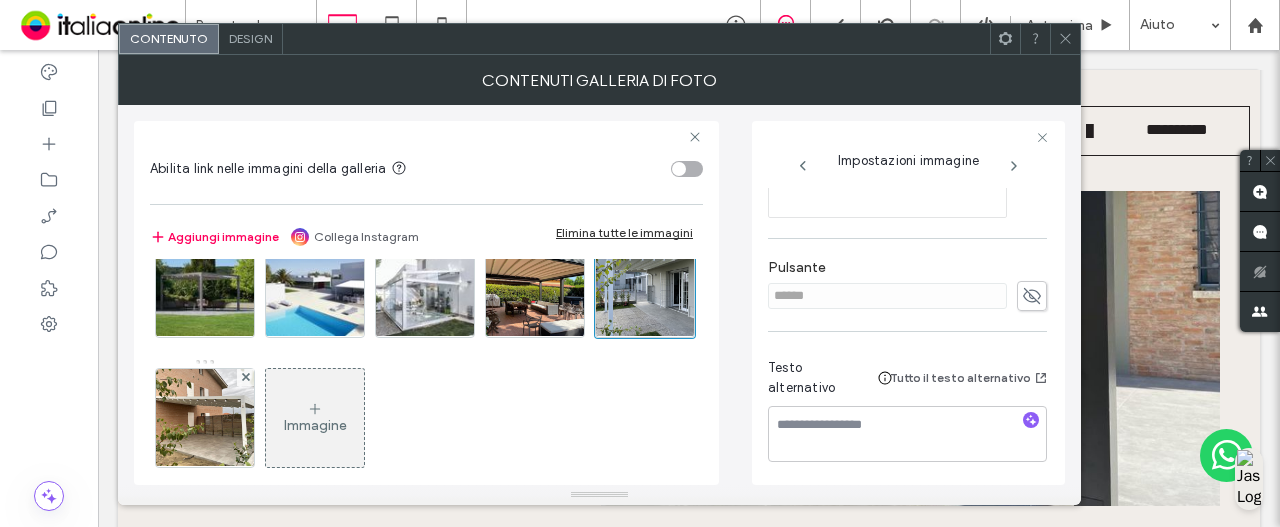scroll, scrollTop: 64, scrollLeft: 0, axis: vertical 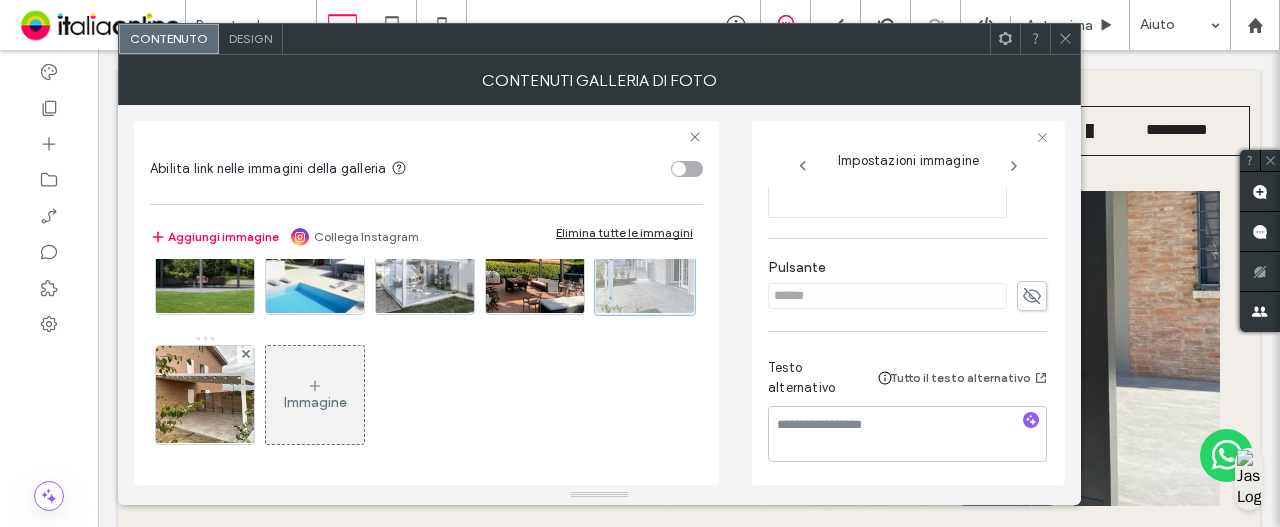 click at bounding box center (645, 265) 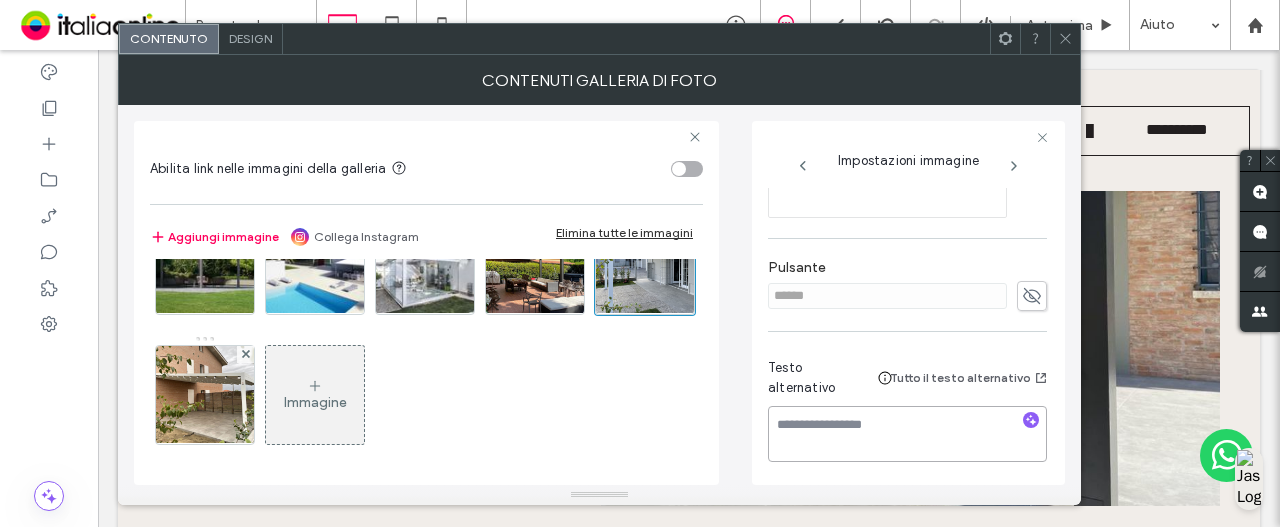 click at bounding box center [907, 434] 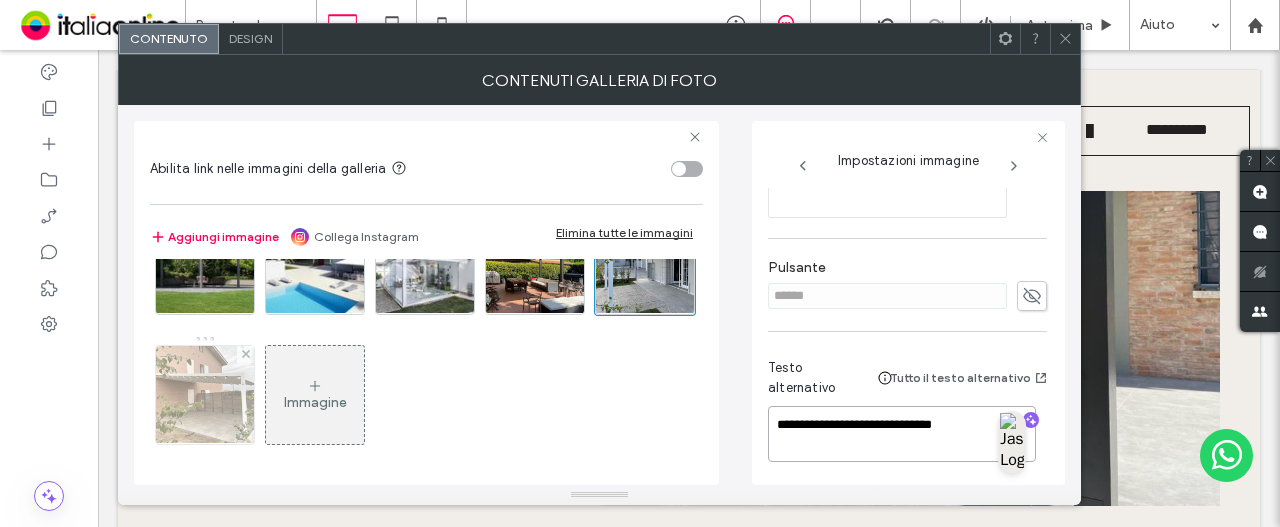 type on "**********" 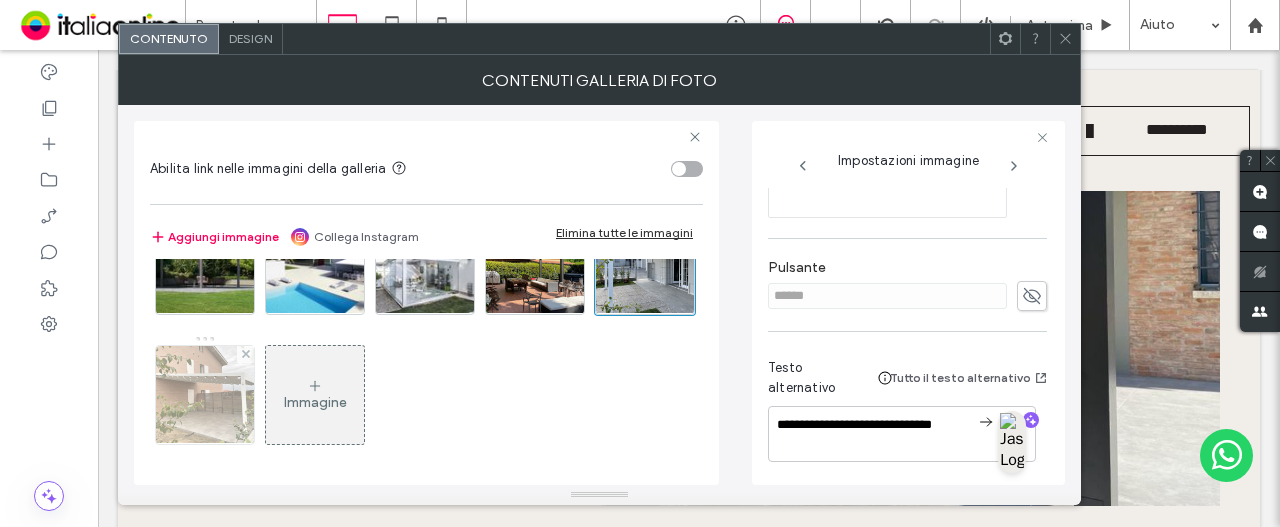 drag, startPoint x: 333, startPoint y: 395, endPoint x: 360, endPoint y: 397, distance: 27.073973 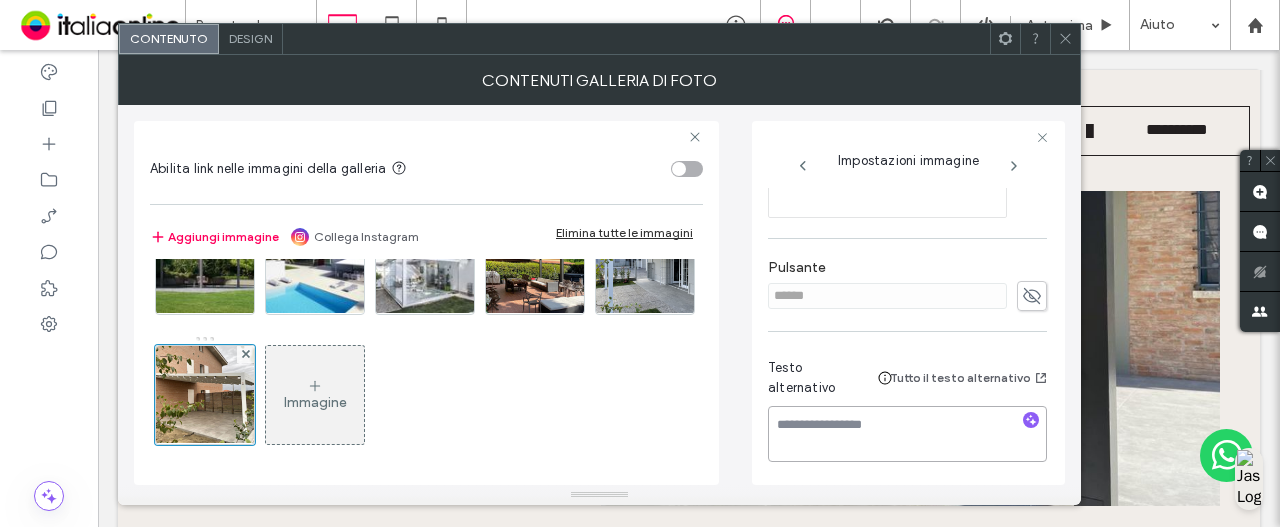 click at bounding box center (907, 434) 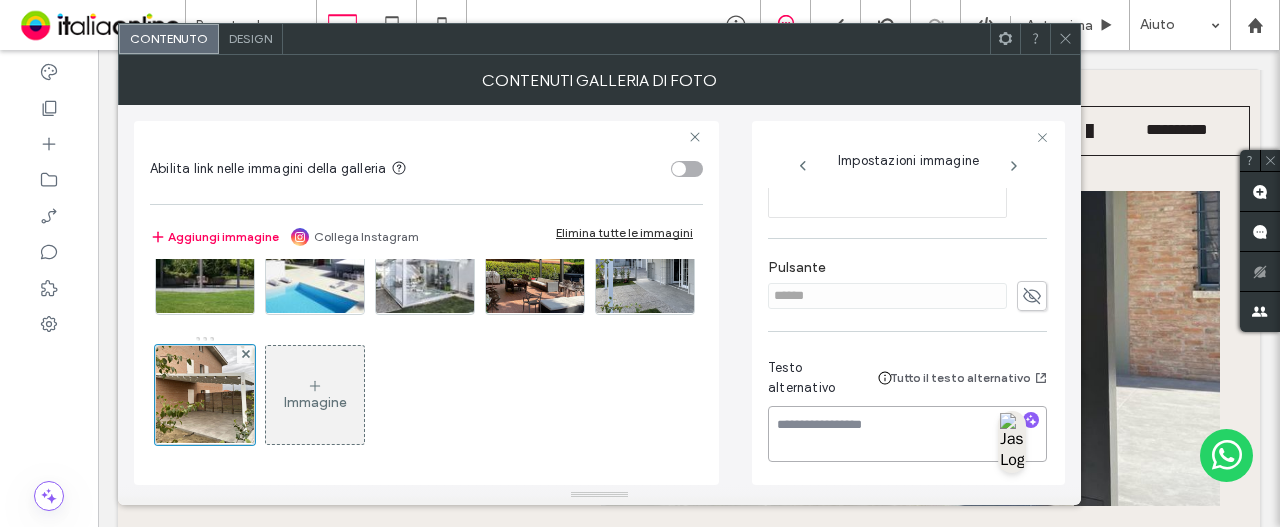 click at bounding box center [907, 434] 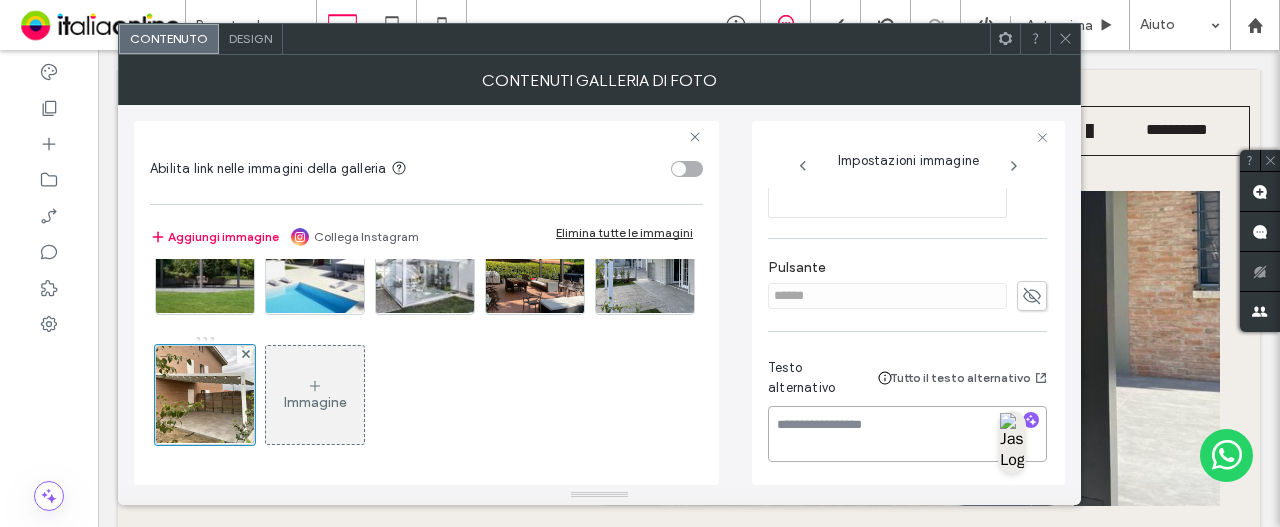 type on "*" 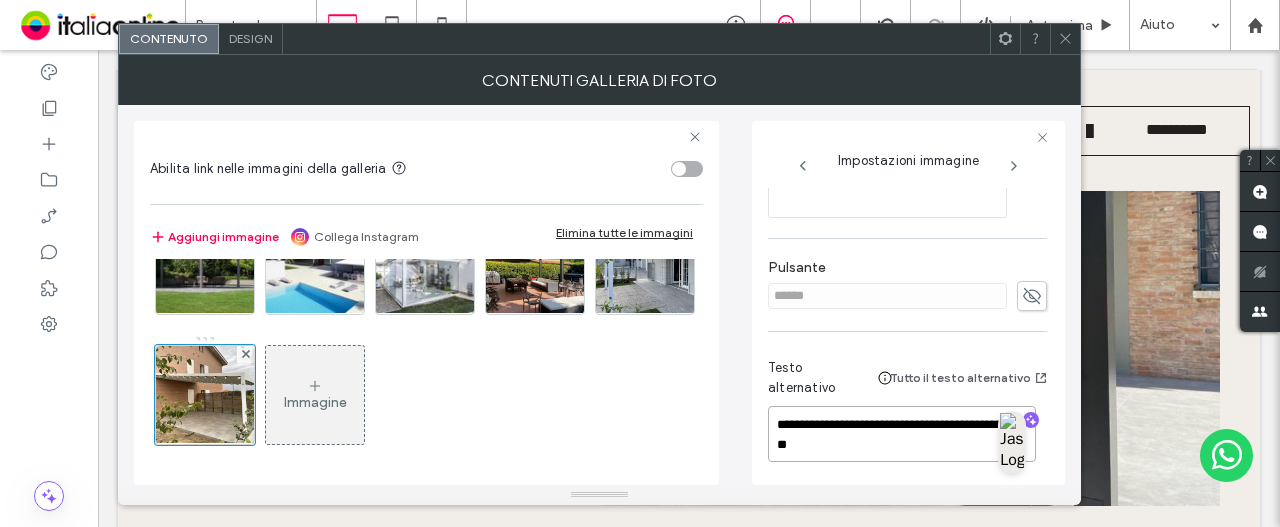 type on "**********" 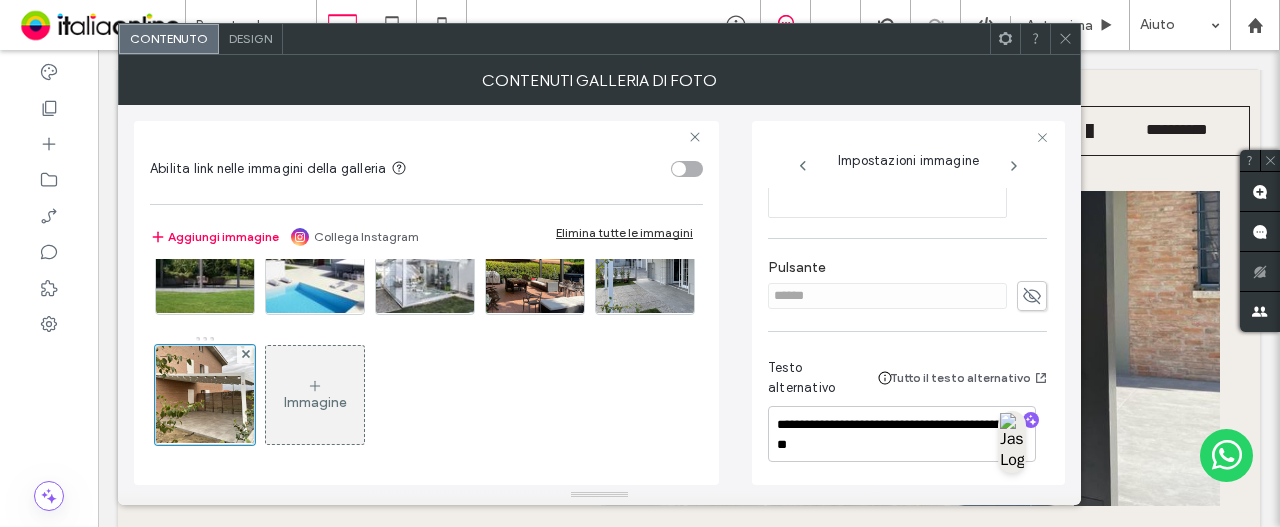 click on "**********" at bounding box center [907, 414] 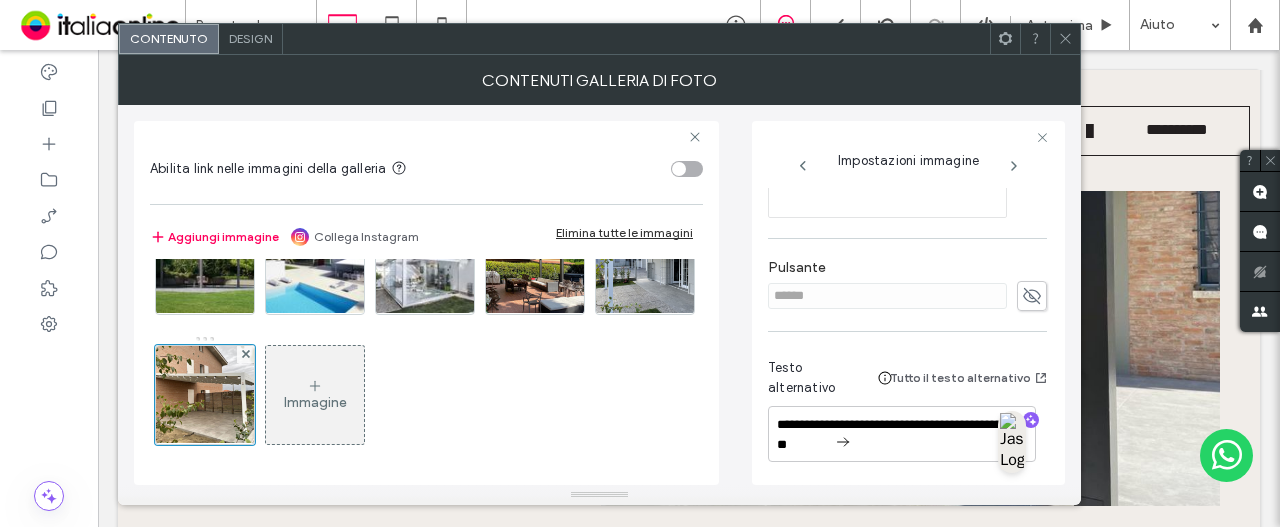 click on "Immagine" at bounding box center (425, 335) 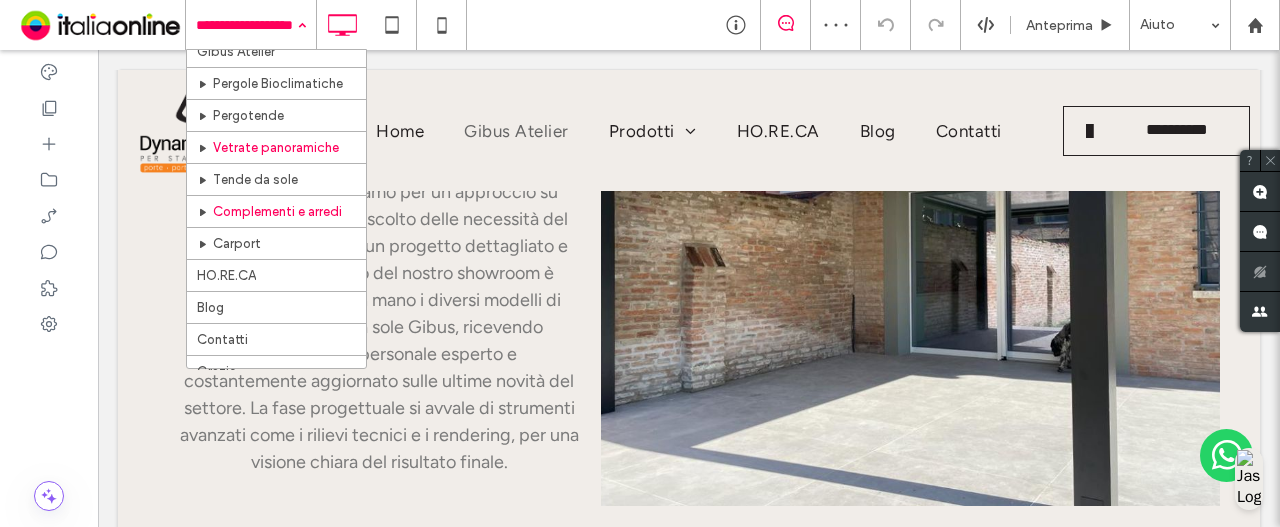 scroll, scrollTop: 71, scrollLeft: 0, axis: vertical 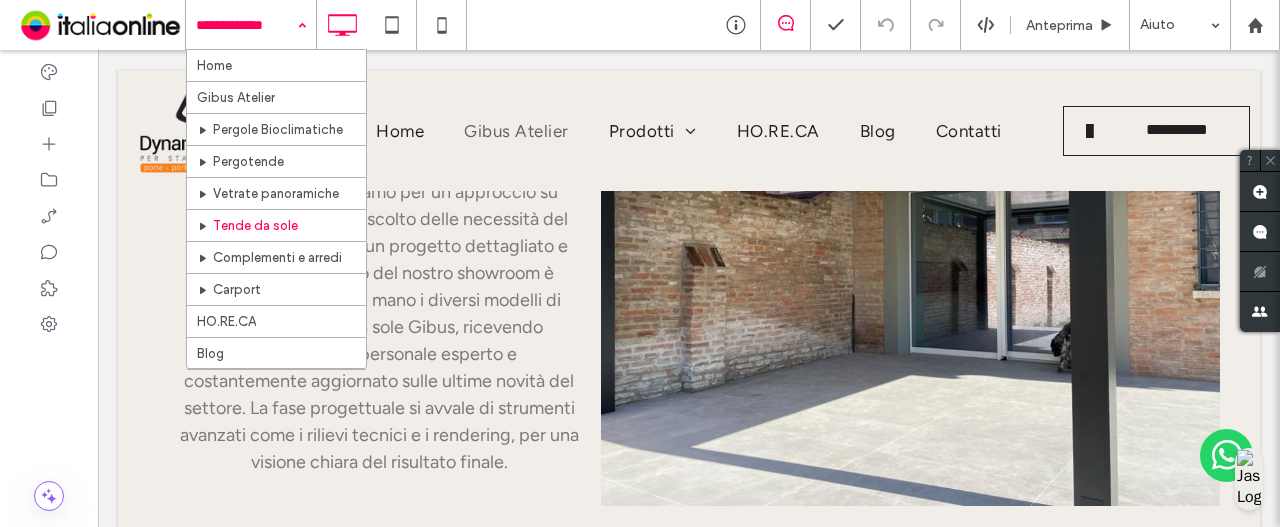 click on "Home Gibus Atelier Pergole Bioclimatiche Pergotende Vetrate panoramiche Tende da sole Complementi e arredi Carport HO.RE.CA Blog Contatti Grazie" at bounding box center (251, 25) 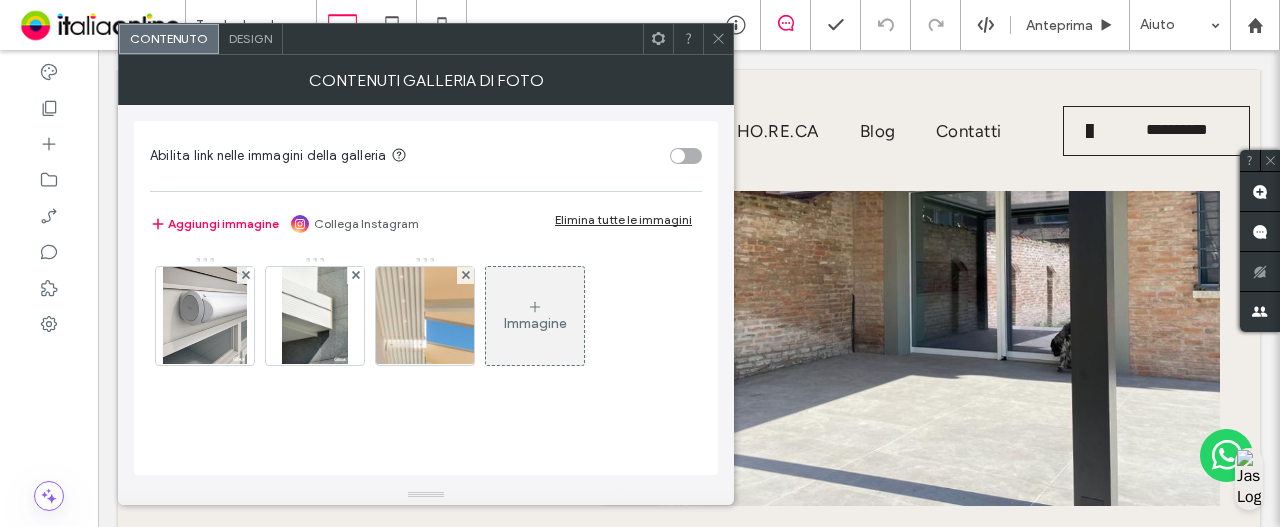 click on "Immagine" at bounding box center [535, 316] 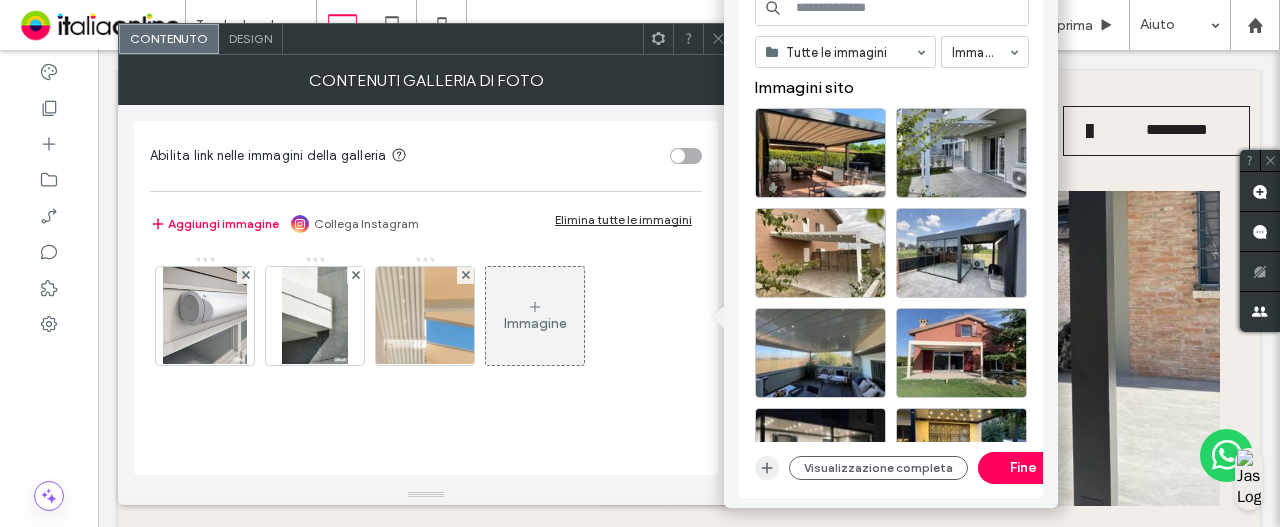 click 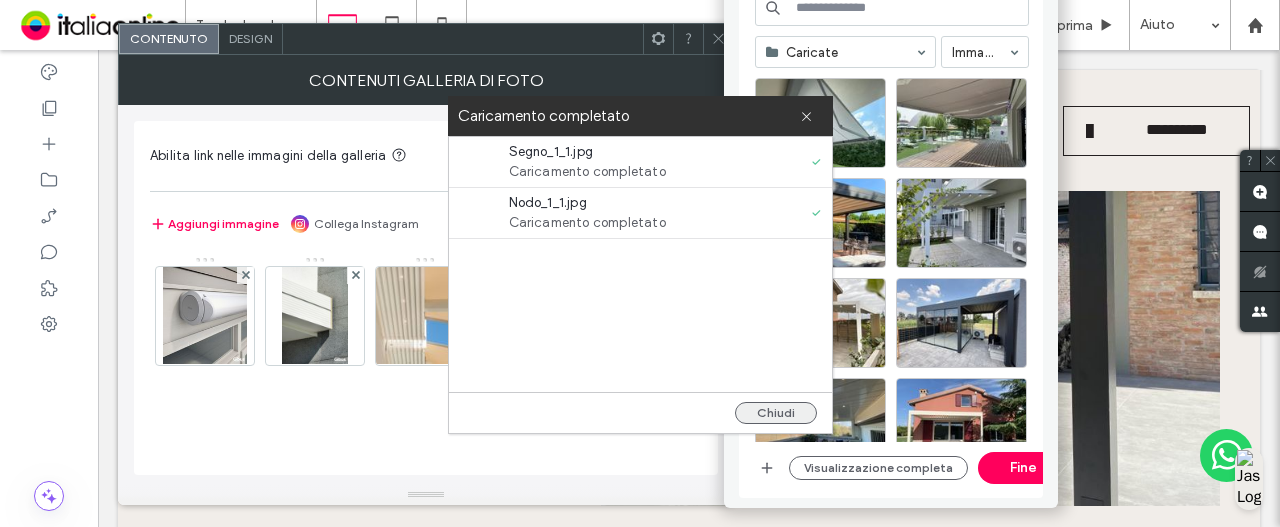 click on "Chiudi" at bounding box center (776, 413) 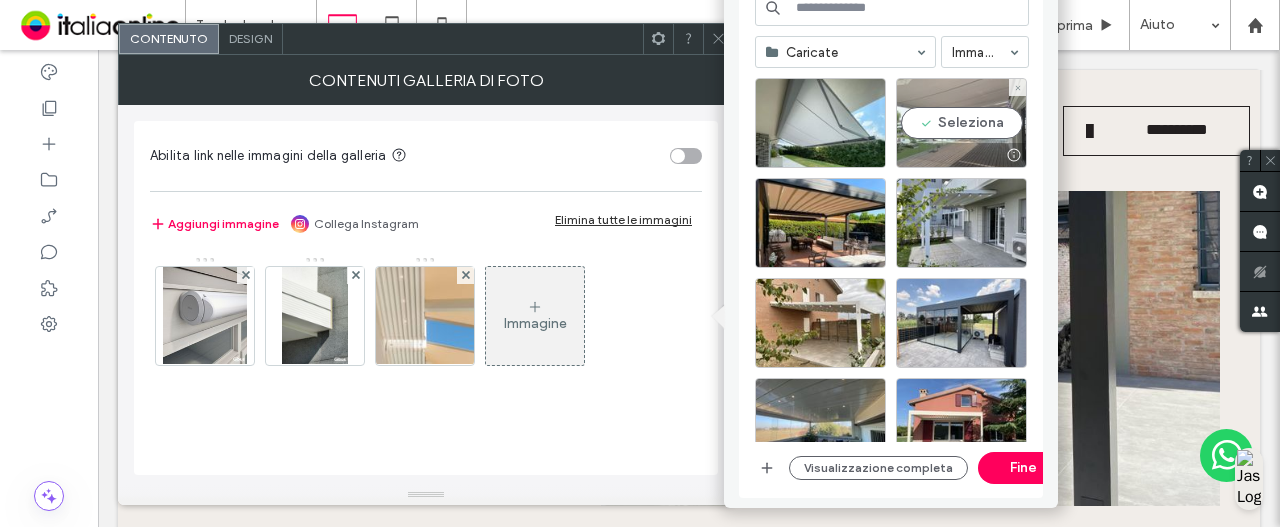 drag, startPoint x: 959, startPoint y: 105, endPoint x: 944, endPoint y: 104, distance: 15.033297 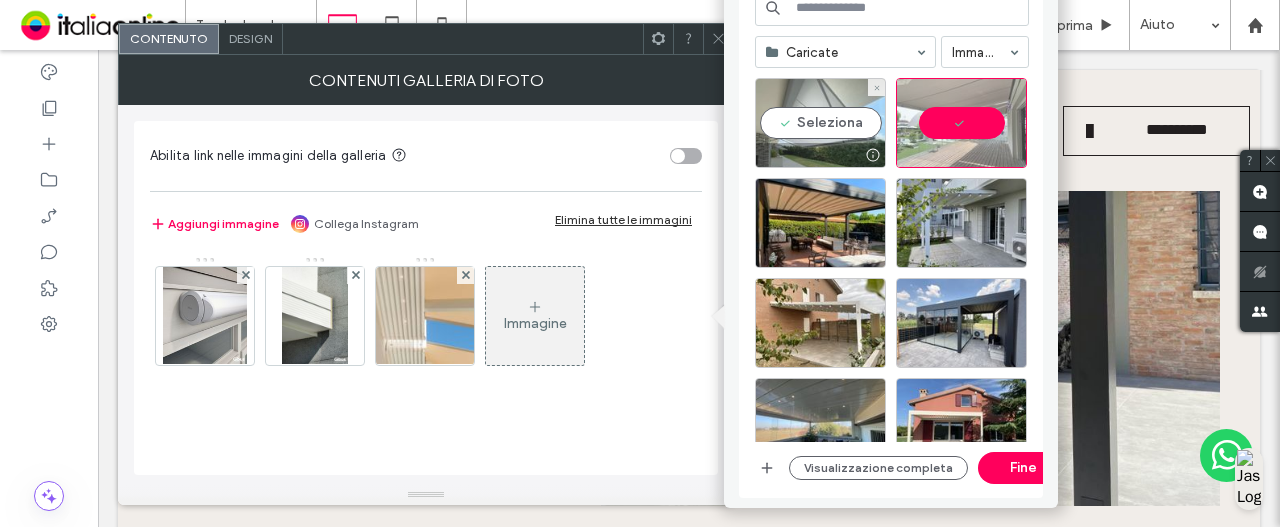 click on "Seleziona" at bounding box center [820, 123] 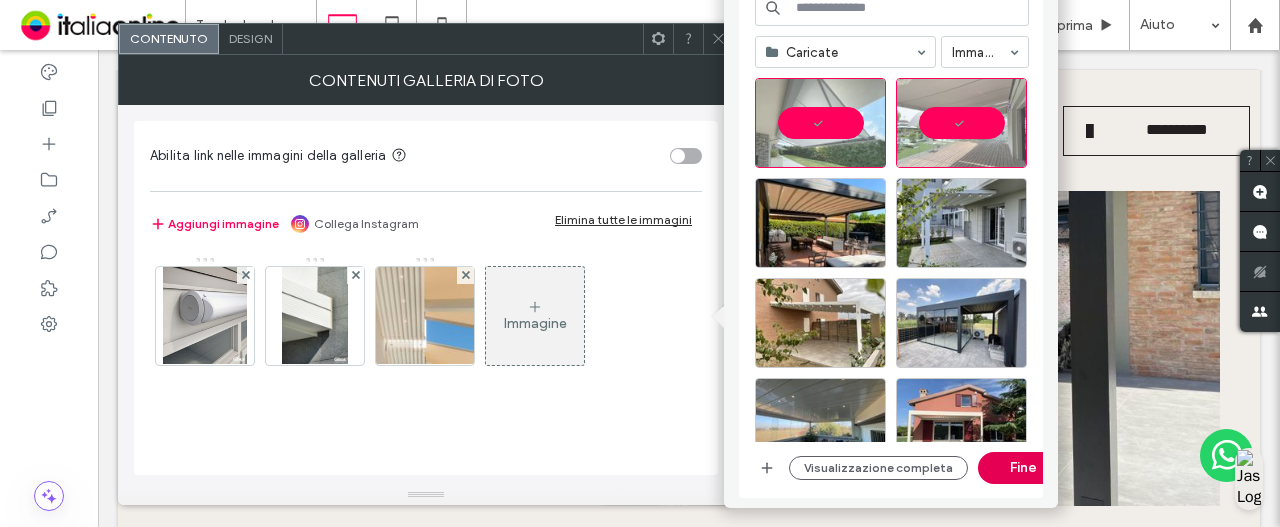 click on "Fine" at bounding box center (1023, 468) 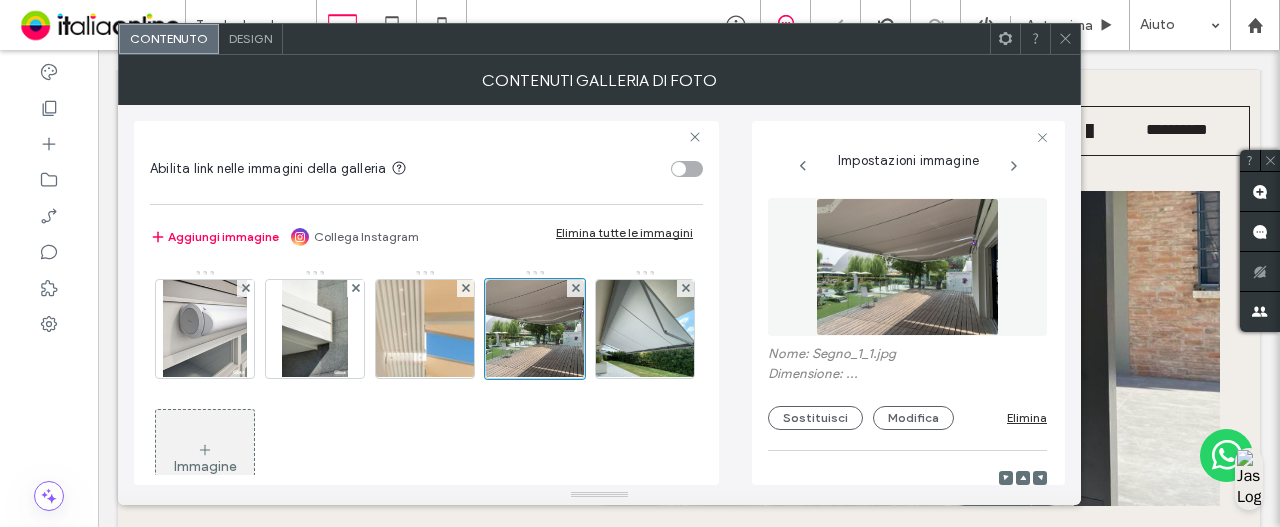 scroll, scrollTop: 100, scrollLeft: 0, axis: vertical 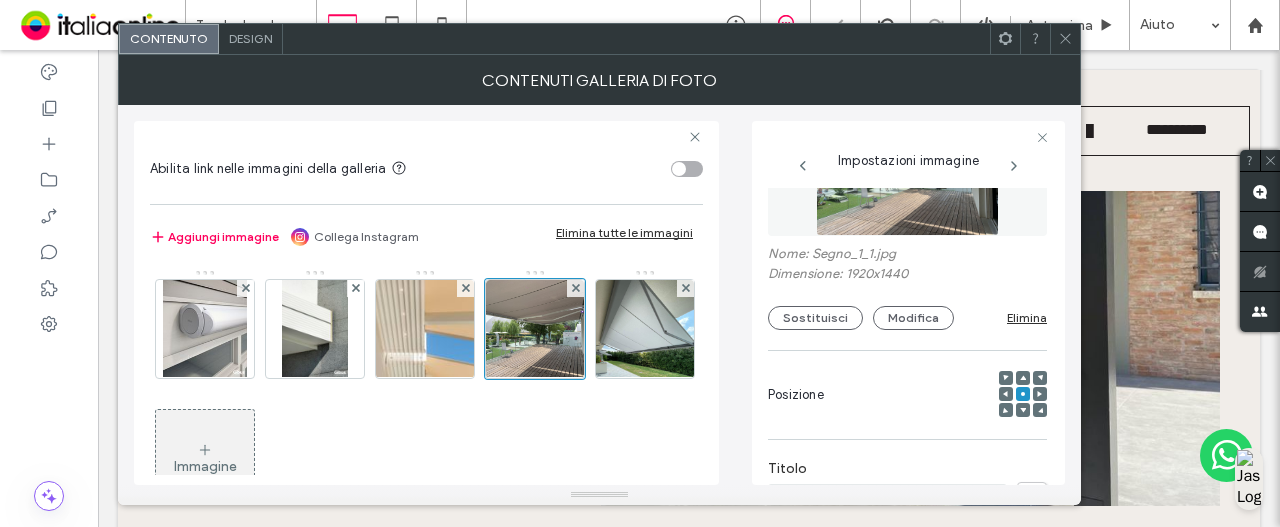 click 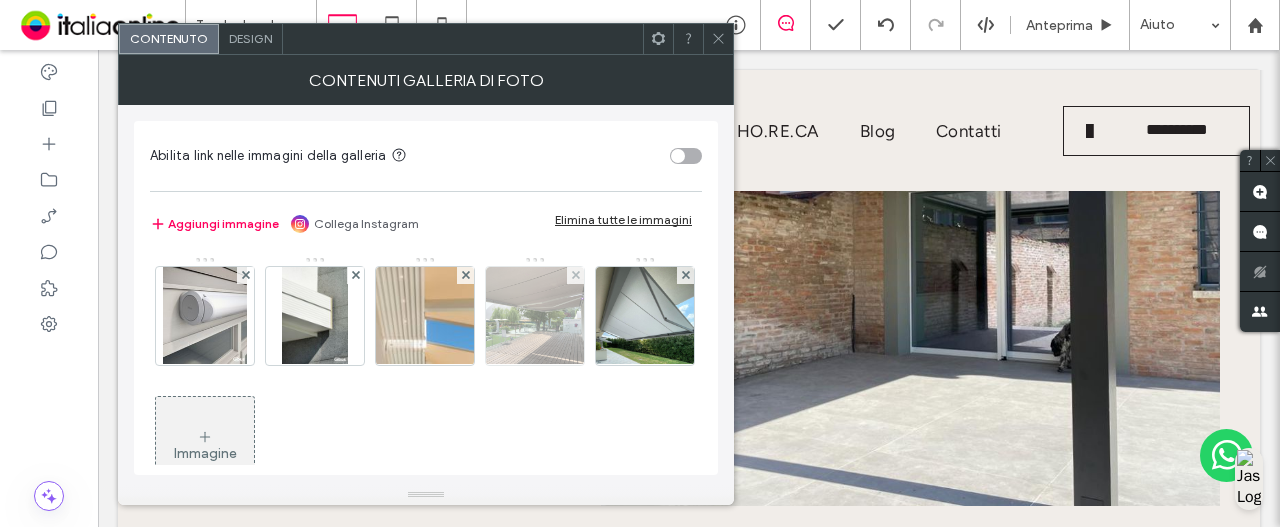 drag, startPoint x: 554, startPoint y: 349, endPoint x: 576, endPoint y: 361, distance: 25.059929 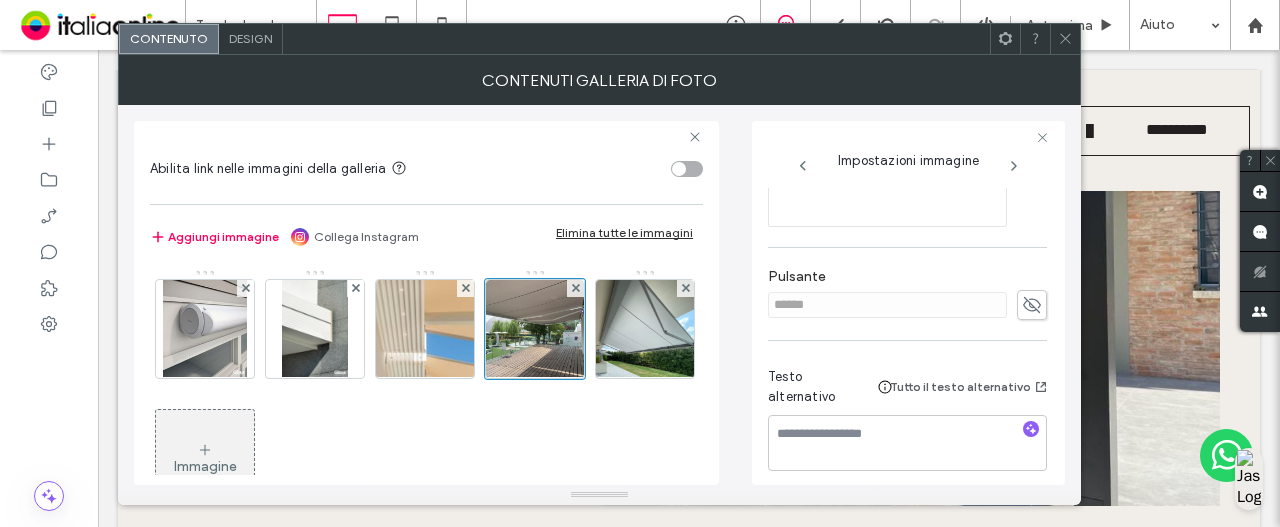 scroll, scrollTop: 573, scrollLeft: 0, axis: vertical 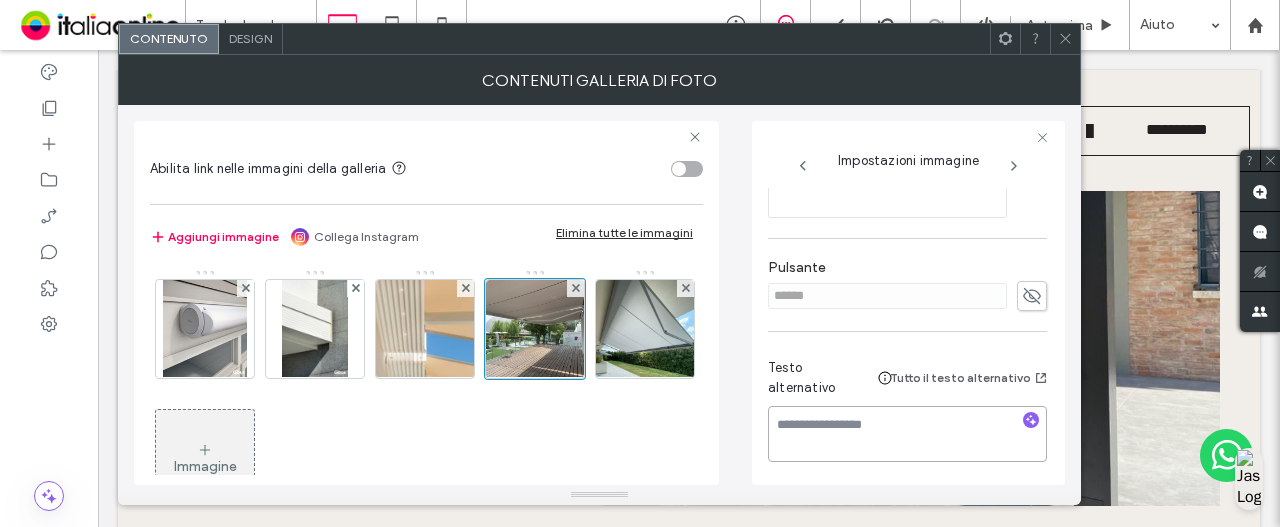 click at bounding box center [907, 434] 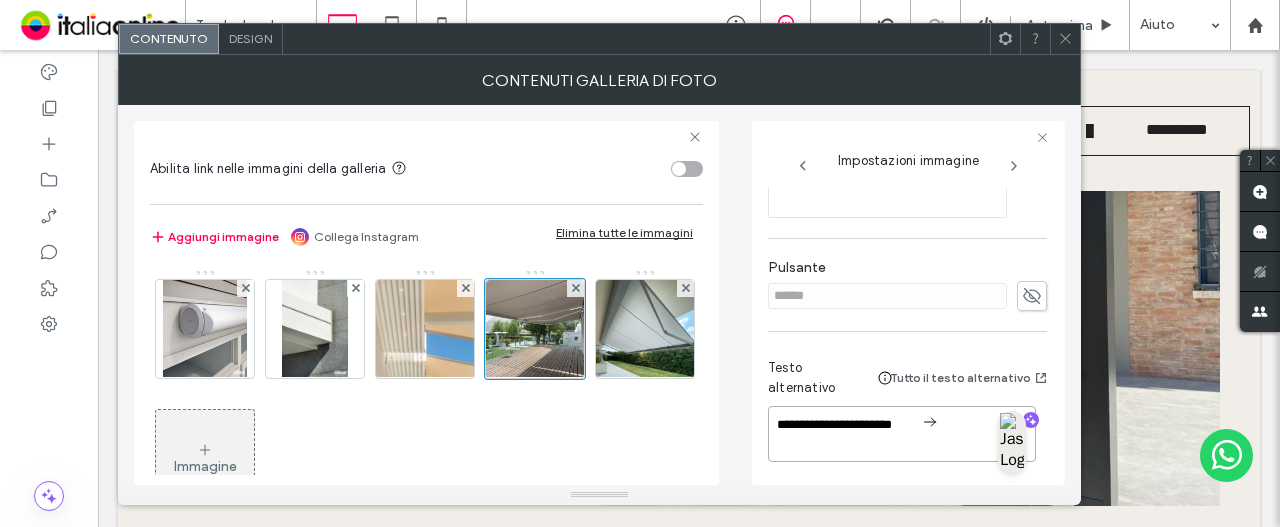type on "**********" 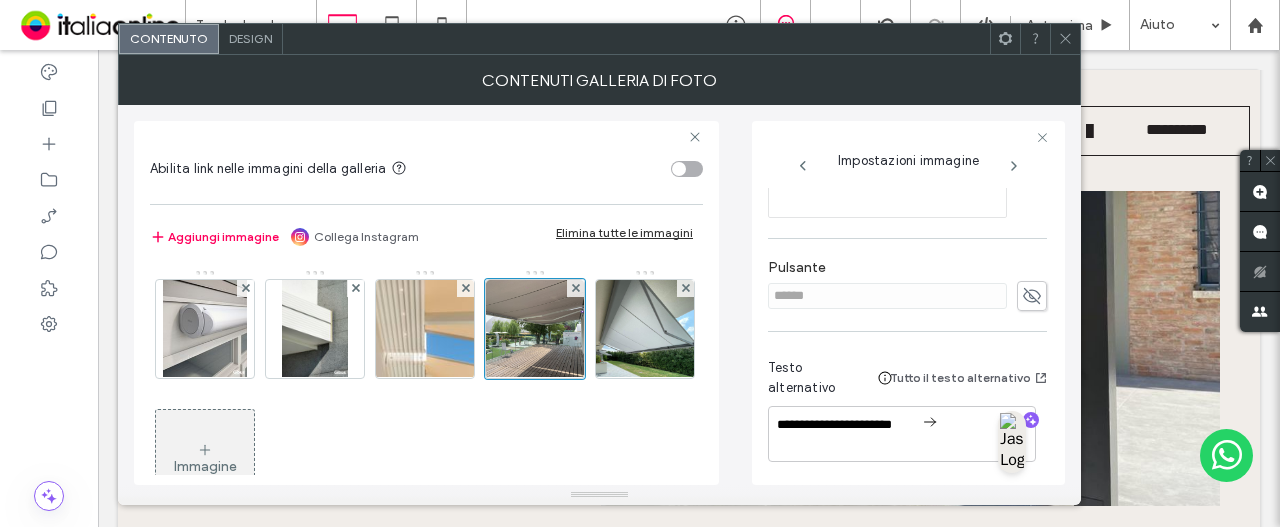 drag, startPoint x: 628, startPoint y: 419, endPoint x: 614, endPoint y: 419, distance: 14 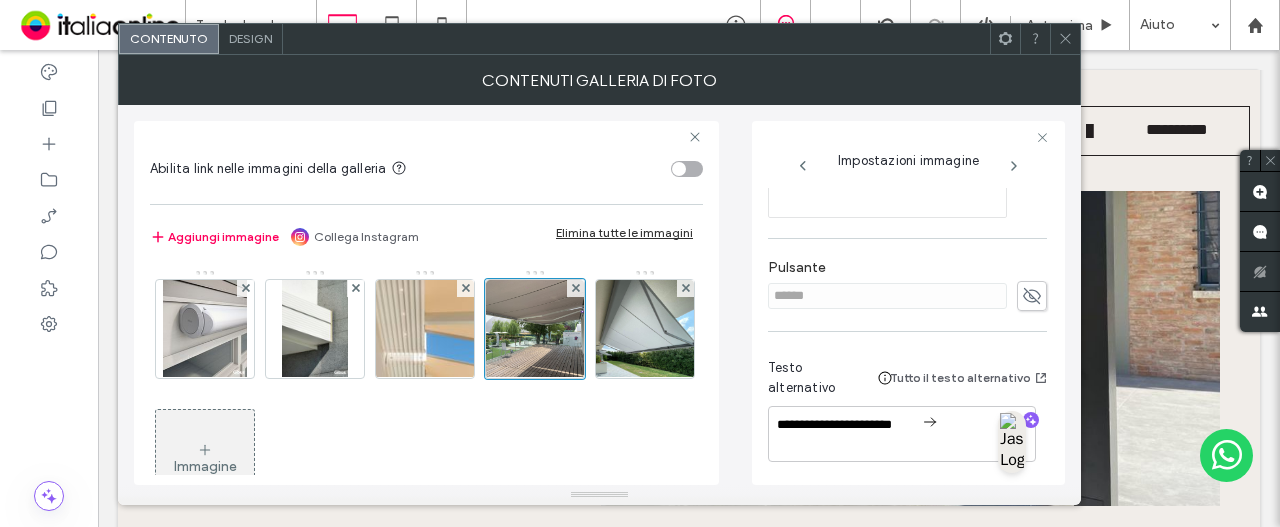 click on "Immagine" at bounding box center [425, 399] 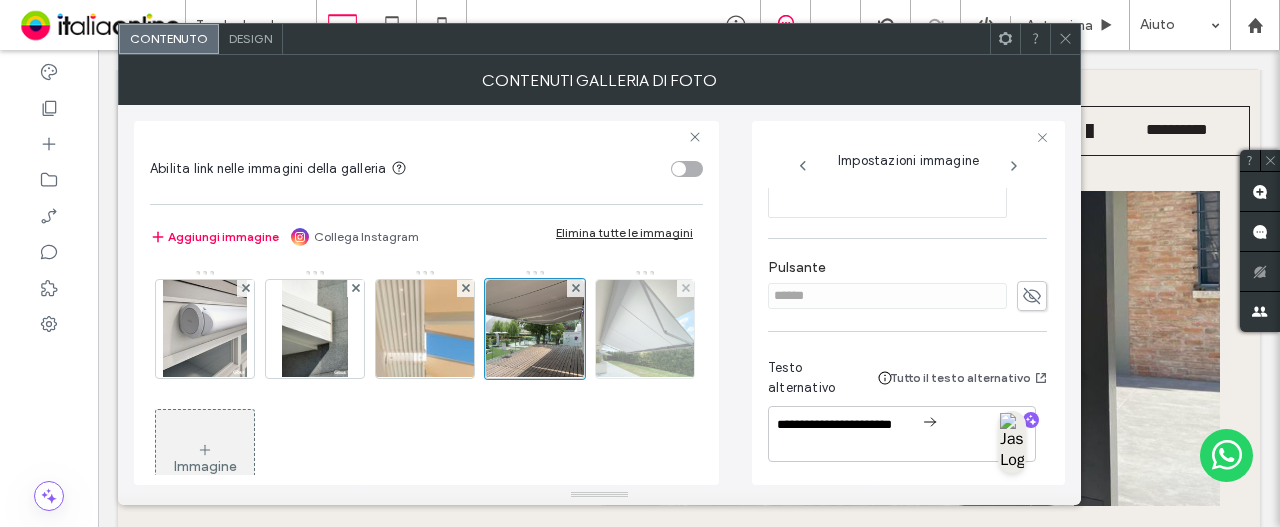 drag, startPoint x: 208, startPoint y: 439, endPoint x: 228, endPoint y: 439, distance: 20 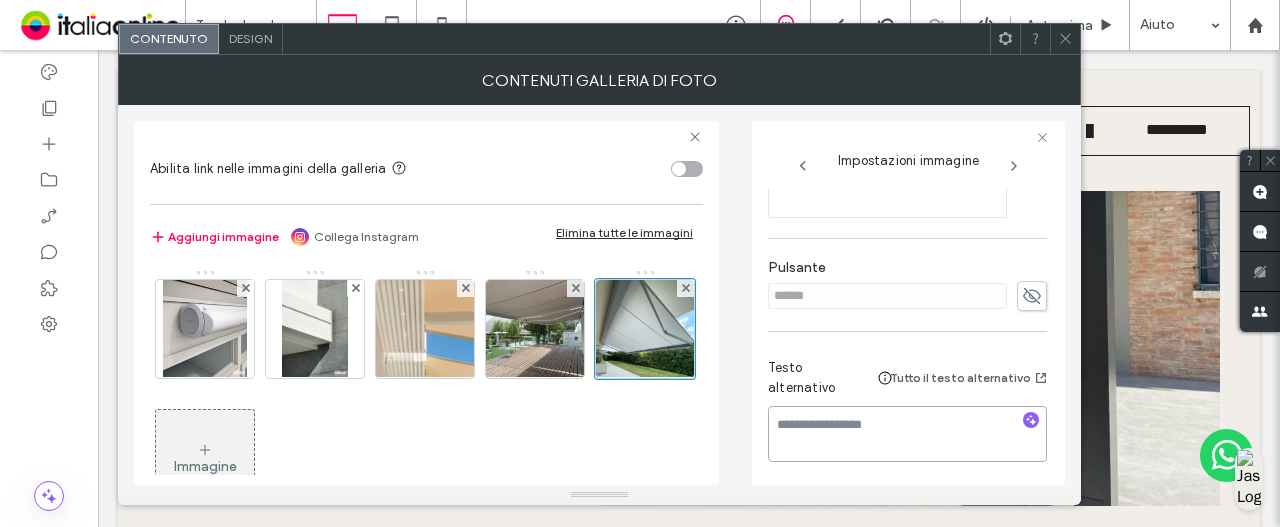 click at bounding box center (907, 434) 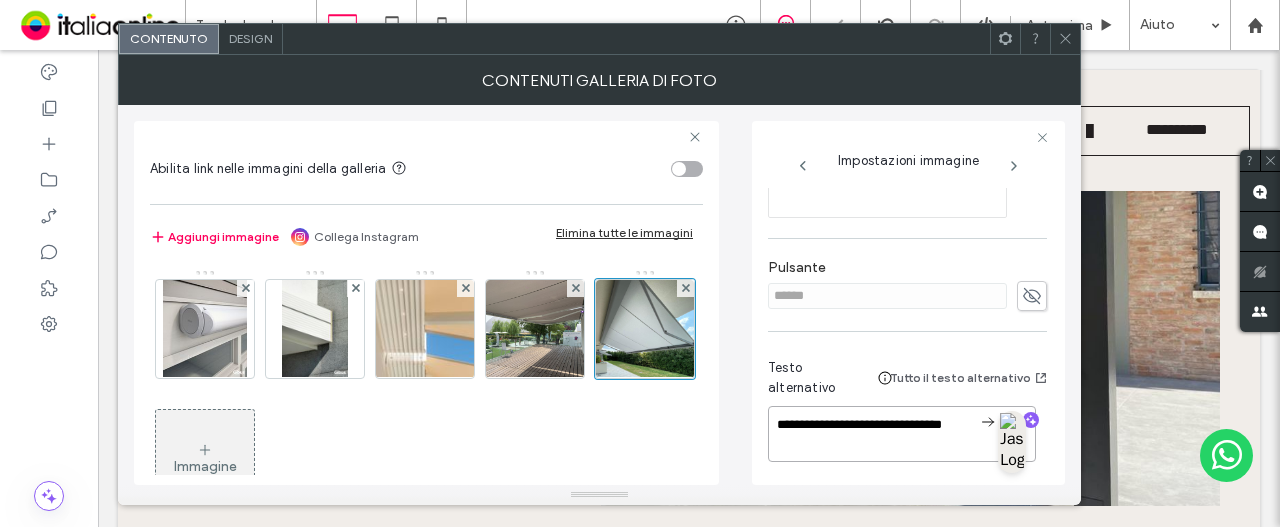 type on "**********" 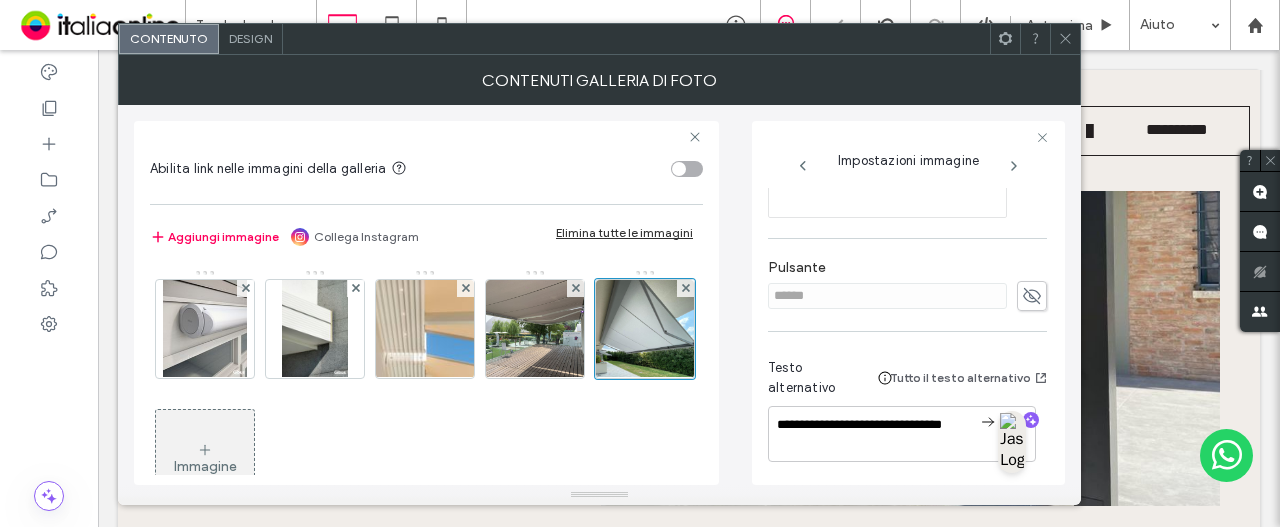 click on "**********" at bounding box center [907, 414] 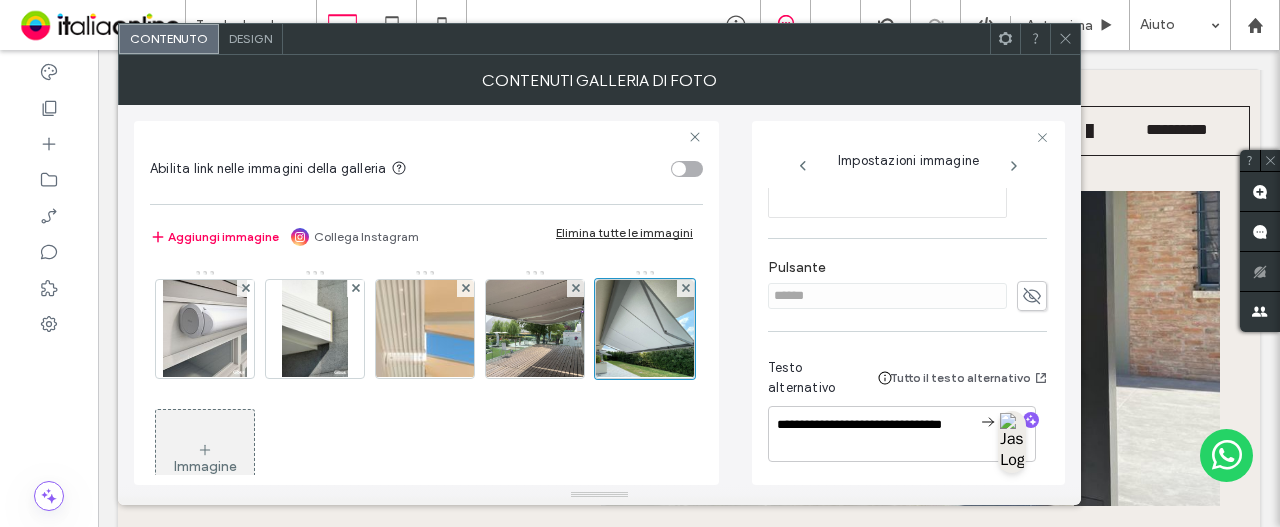 click 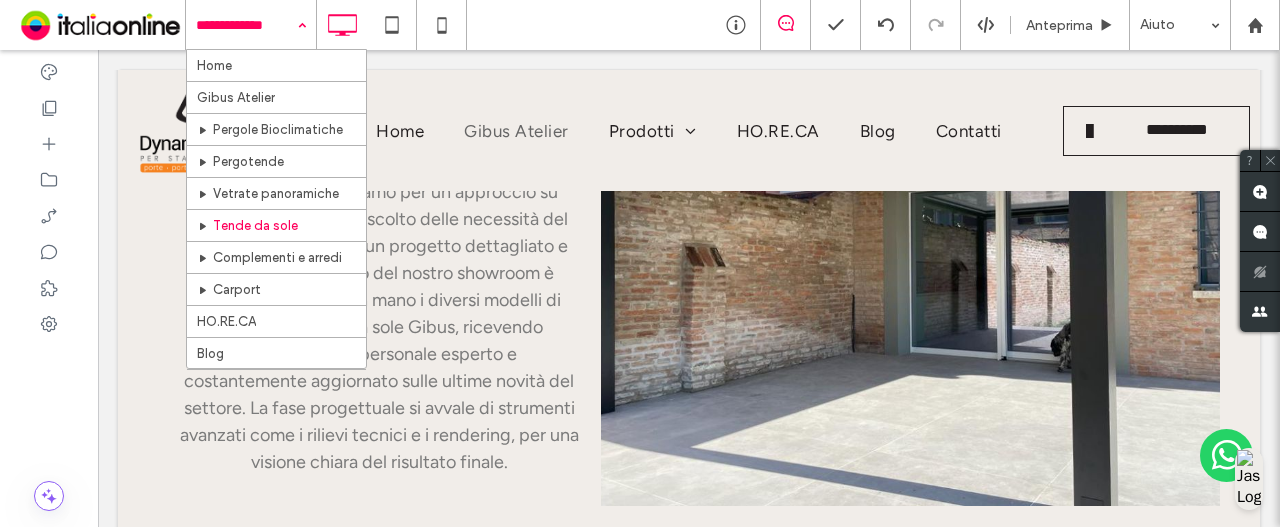 click on "Home Gibus Atelier Pergole Bioclimatiche Pergotende Vetrate panoramiche Tende da sole Complementi e arredi Carport HO.RE.CA Blog Contatti Grazie" at bounding box center [251, 25] 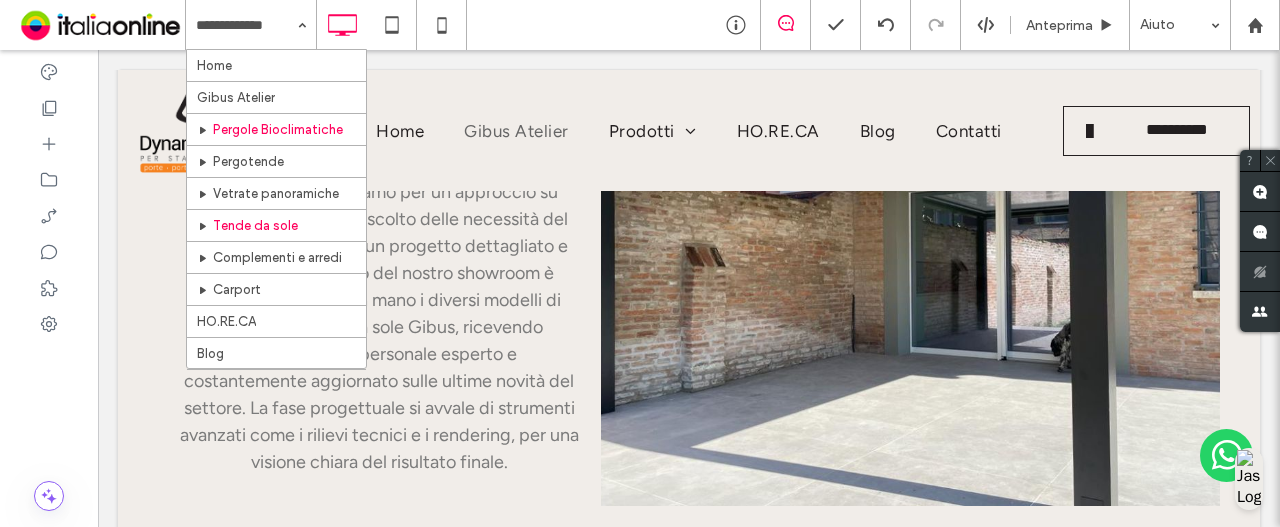 scroll, scrollTop: 71, scrollLeft: 0, axis: vertical 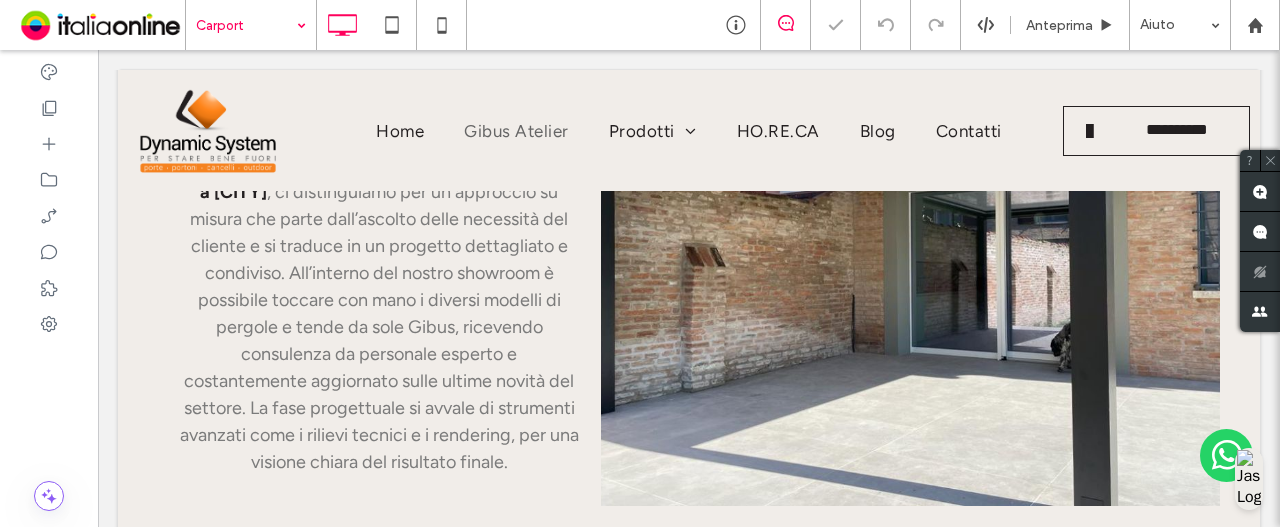click on "Carport" at bounding box center [251, 25] 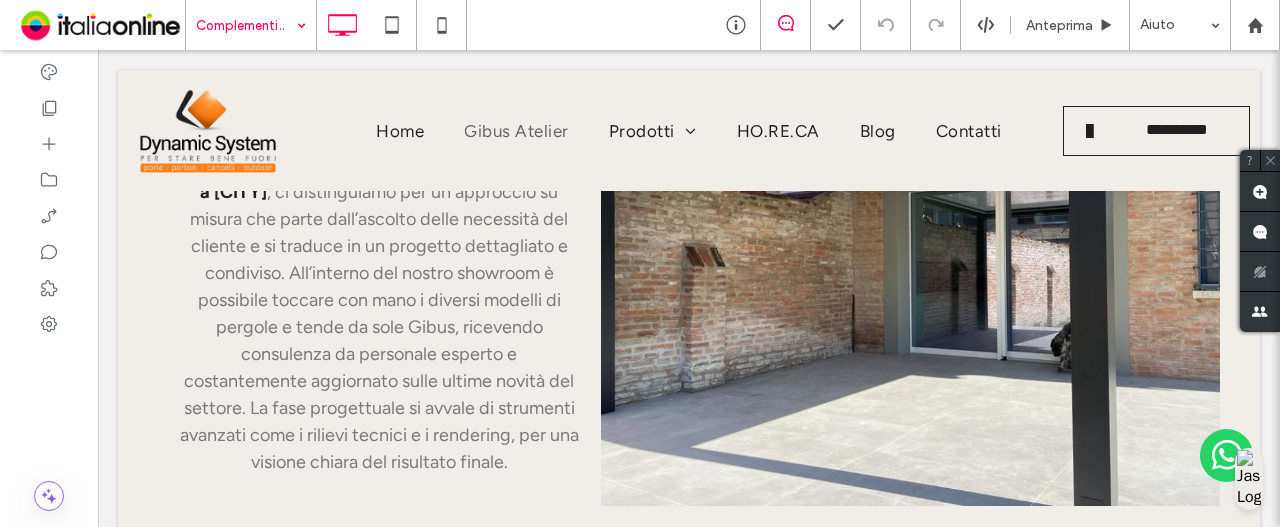 click at bounding box center [246, 25] 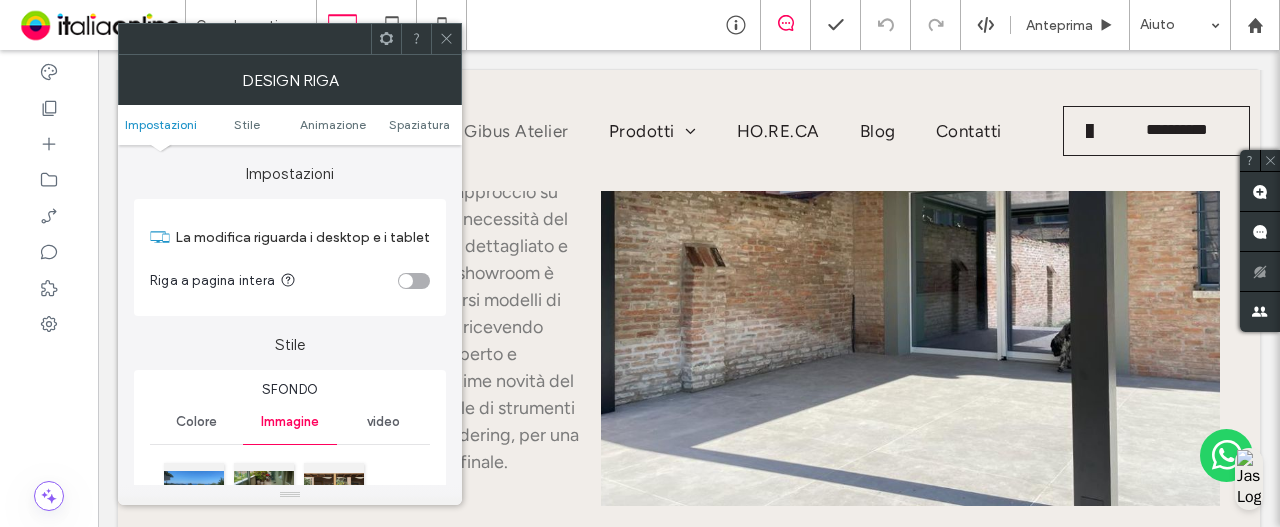 scroll, scrollTop: 300, scrollLeft: 0, axis: vertical 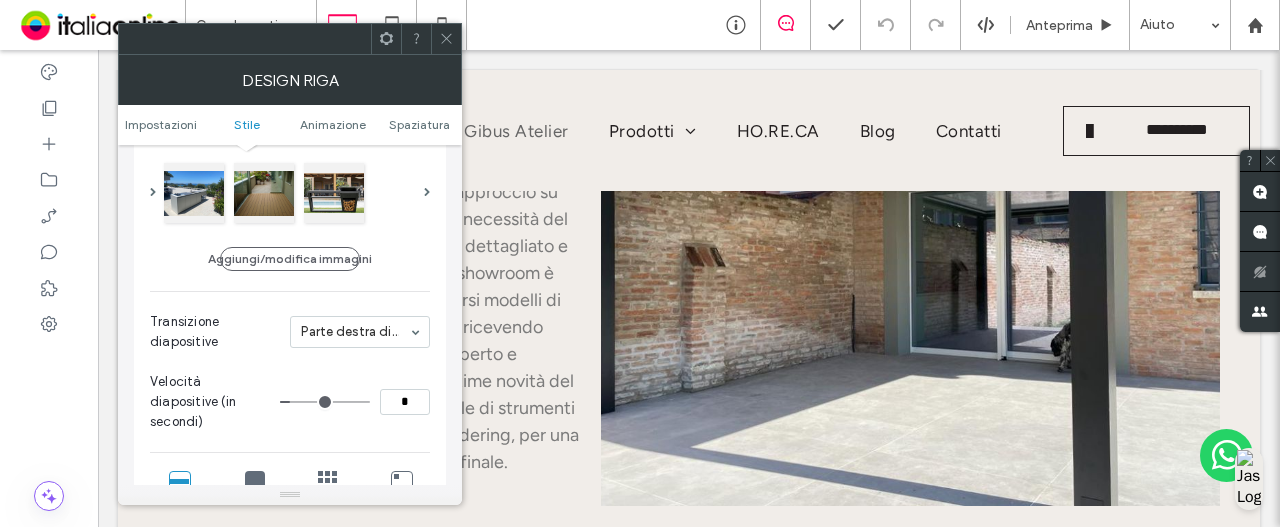 click 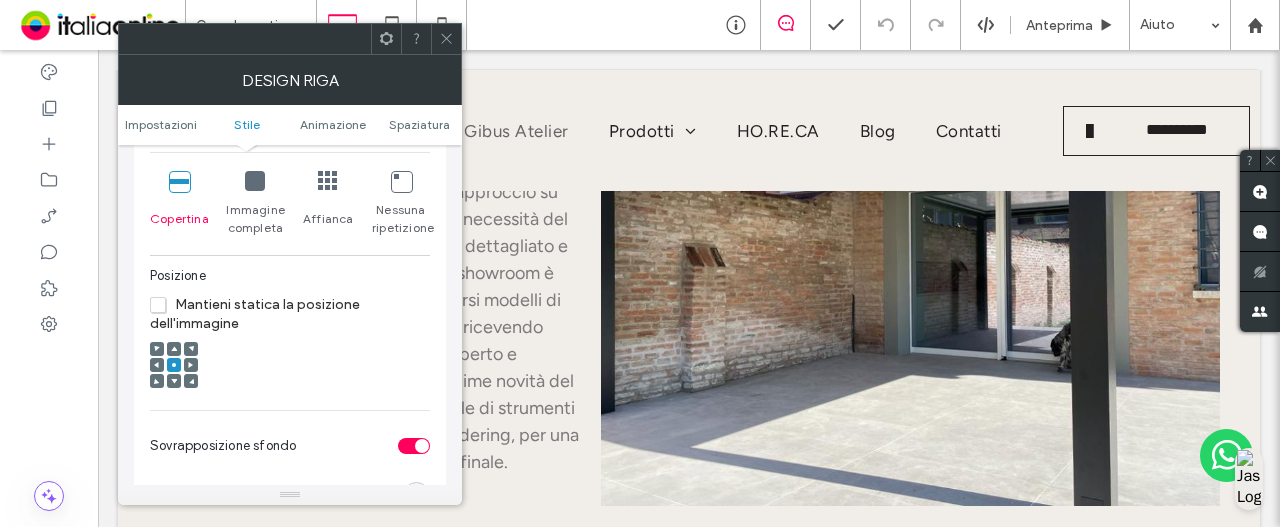 scroll, scrollTop: 300, scrollLeft: 0, axis: vertical 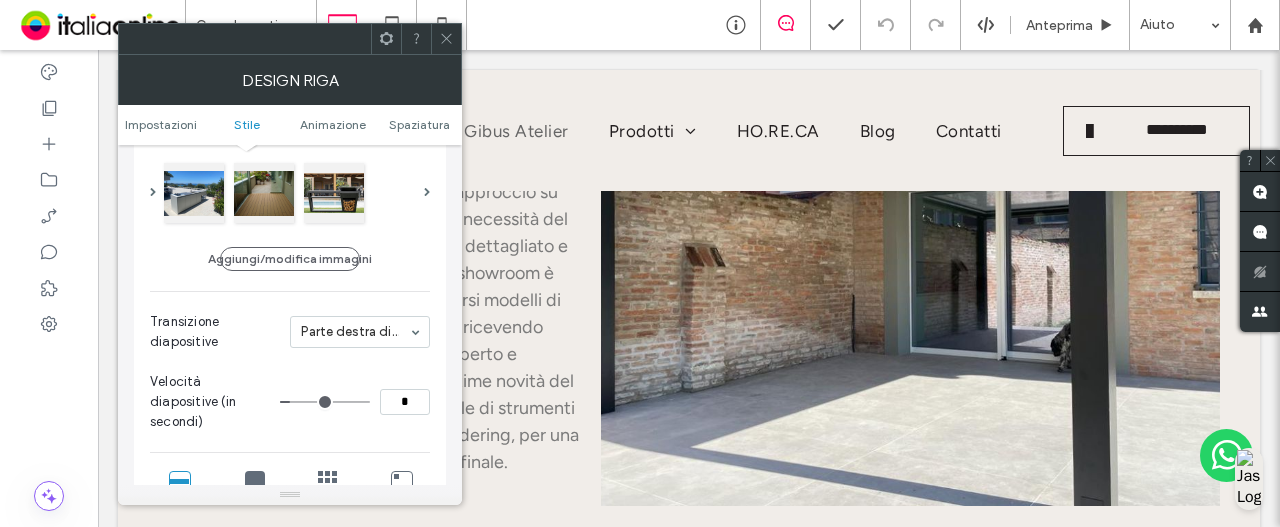 click at bounding box center (446, 39) 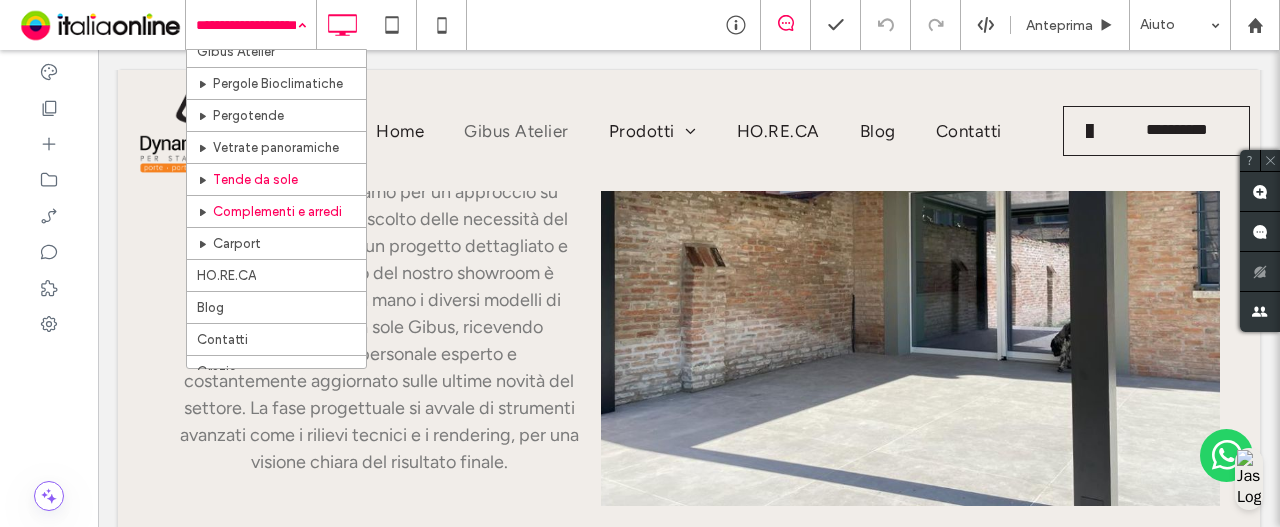 scroll, scrollTop: 71, scrollLeft: 0, axis: vertical 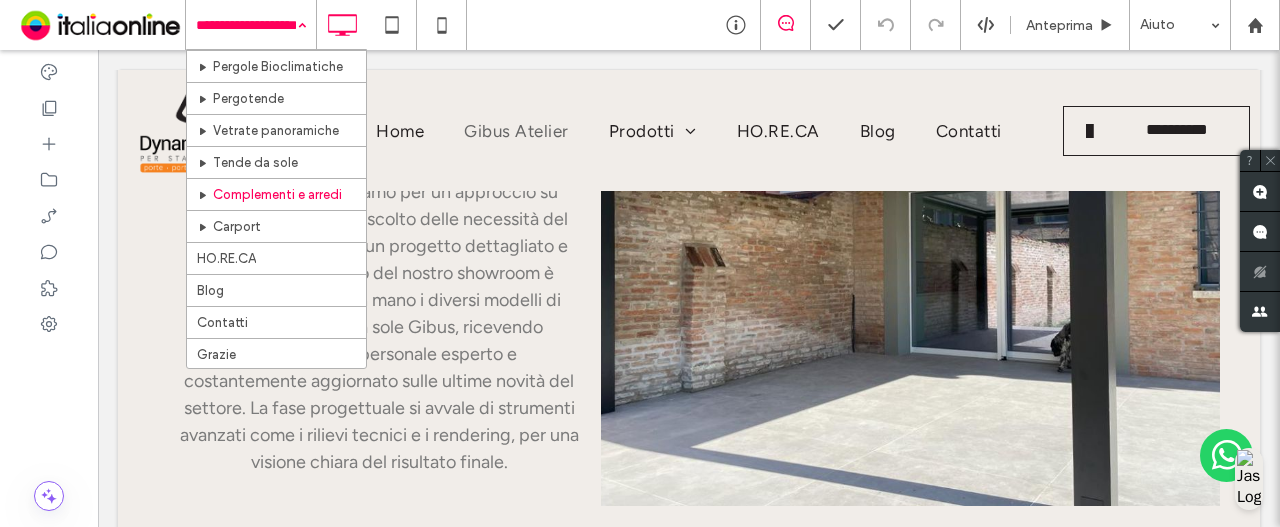 click on "Home Gibus Atelier Pergole Bioclimatiche Pergotende Vetrate panoramiche Tende da sole Complementi e arredi Carport HO.RE.CA Blog Contatti Grazie" at bounding box center [251, 25] 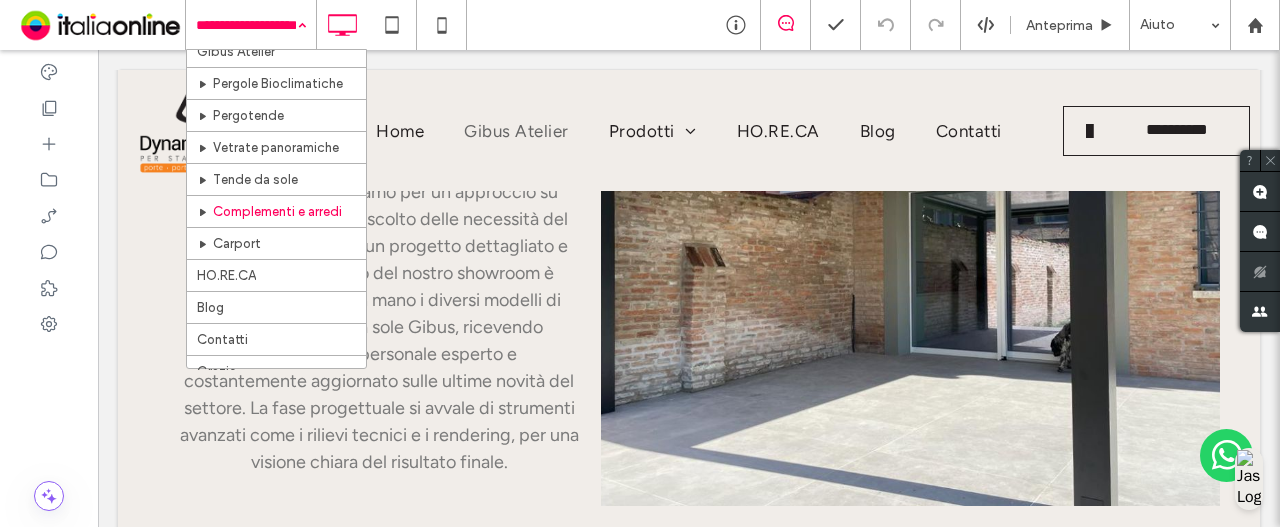 scroll, scrollTop: 71, scrollLeft: 0, axis: vertical 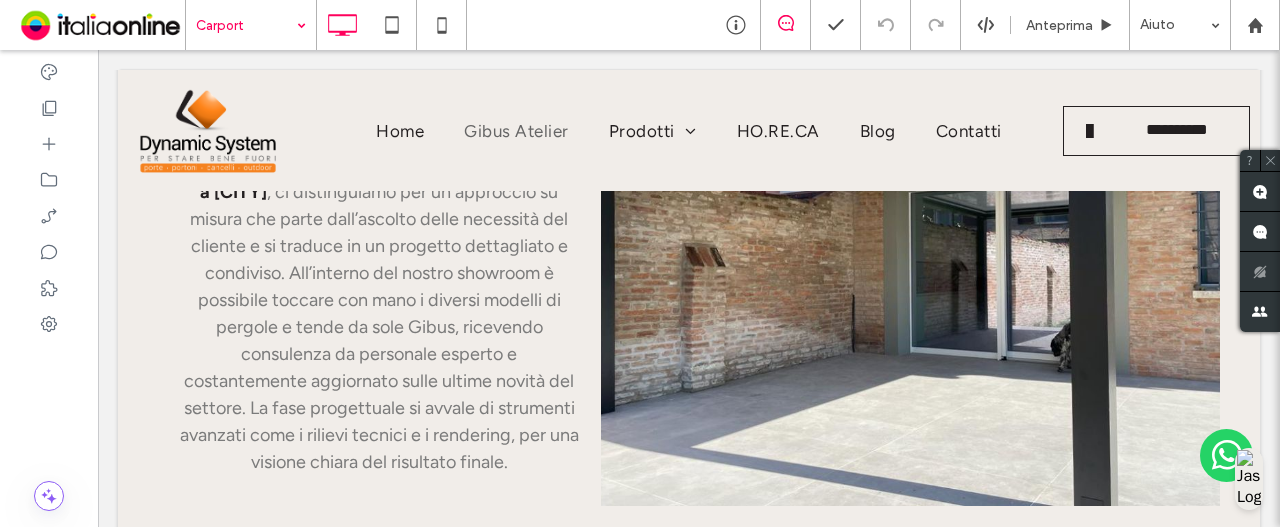 click at bounding box center [246, 25] 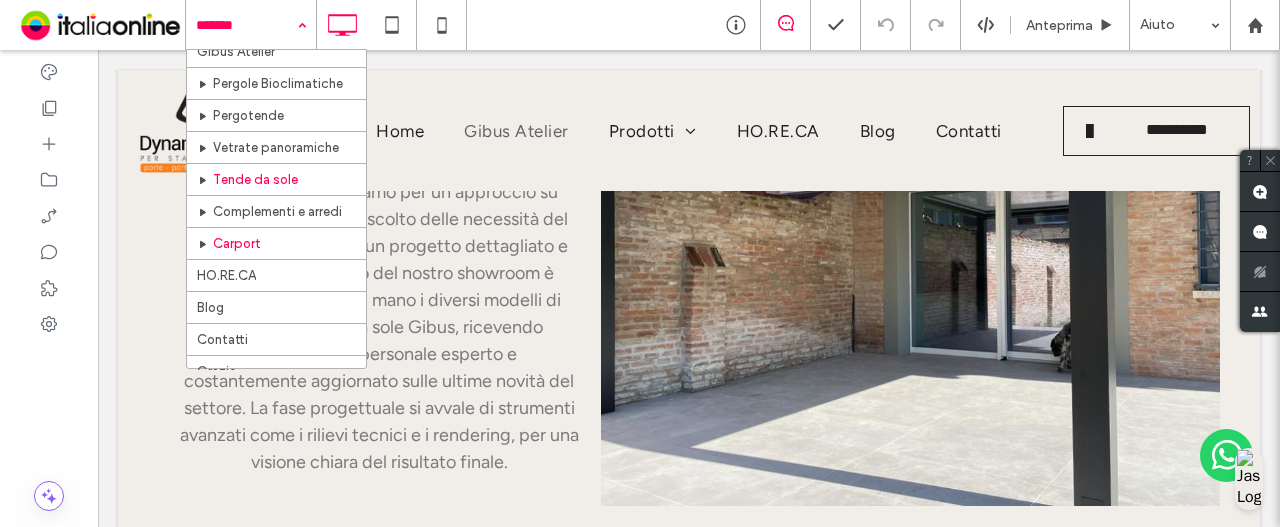 scroll, scrollTop: 71, scrollLeft: 0, axis: vertical 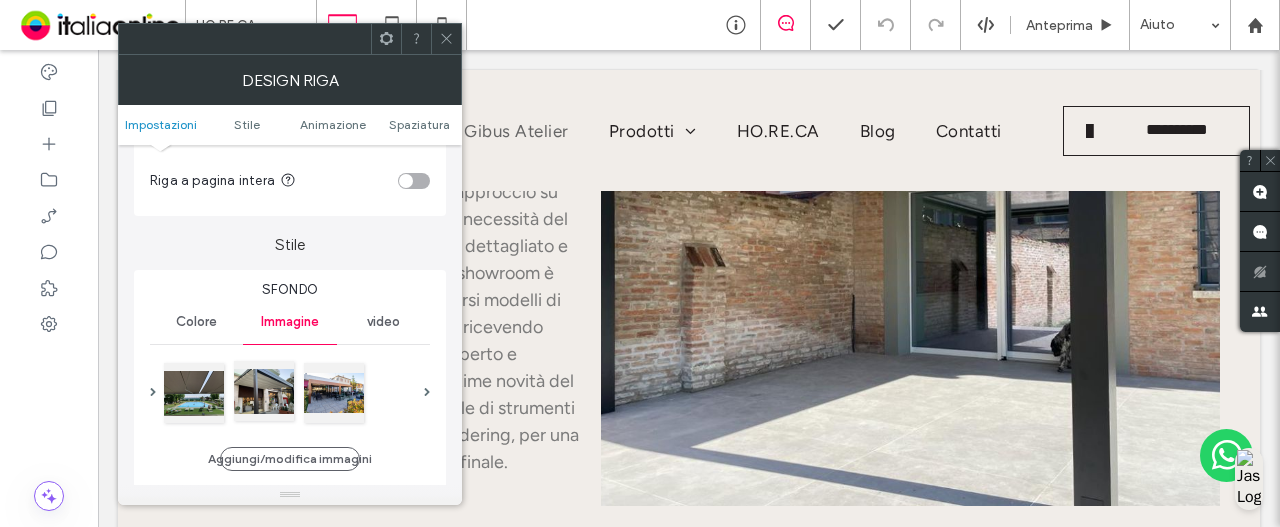 click at bounding box center [264, 391] 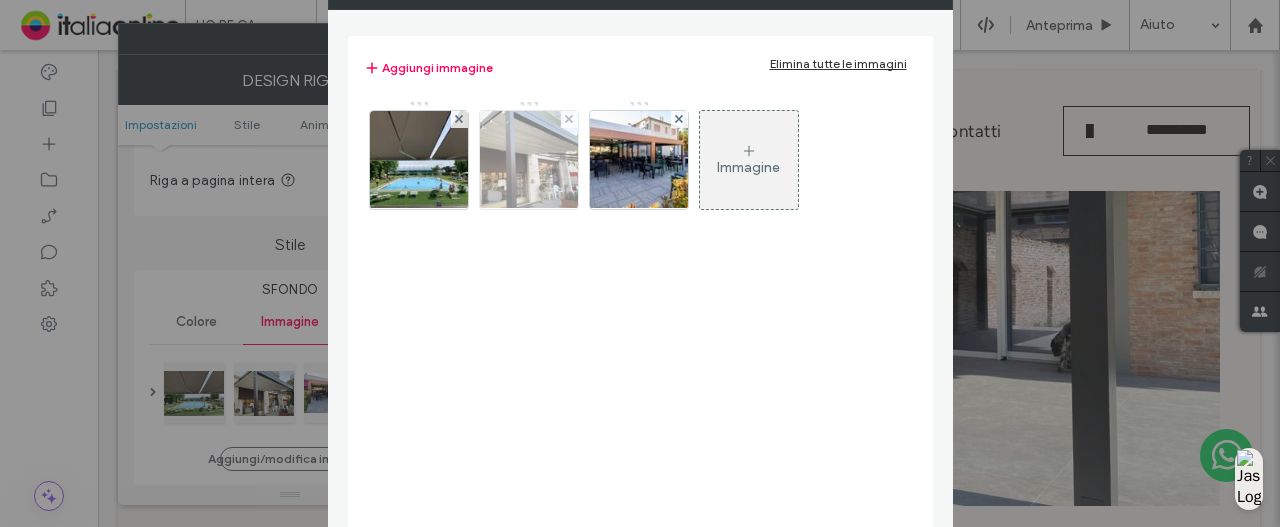 click at bounding box center [528, 160] 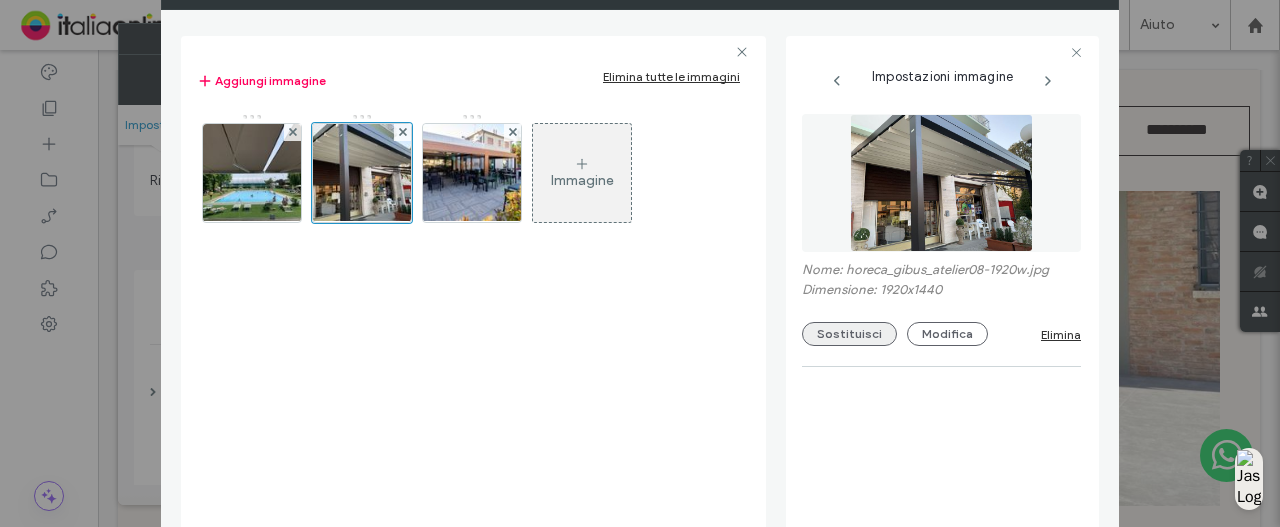 click on "Sostituisci" at bounding box center (849, 334) 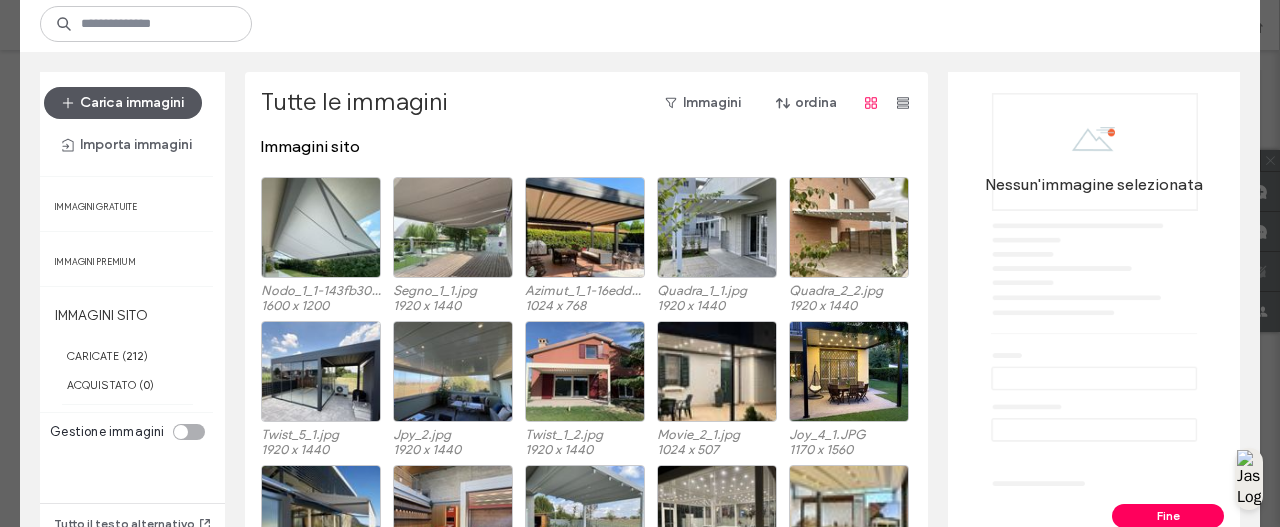 click on "Carica immagini" at bounding box center [123, 103] 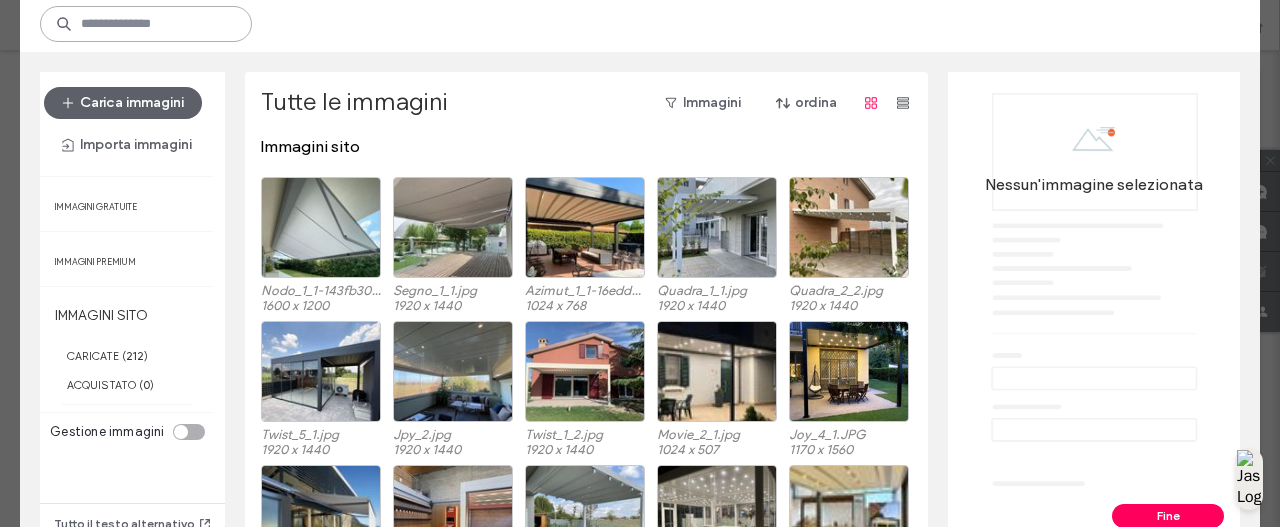 click at bounding box center [146, 24] 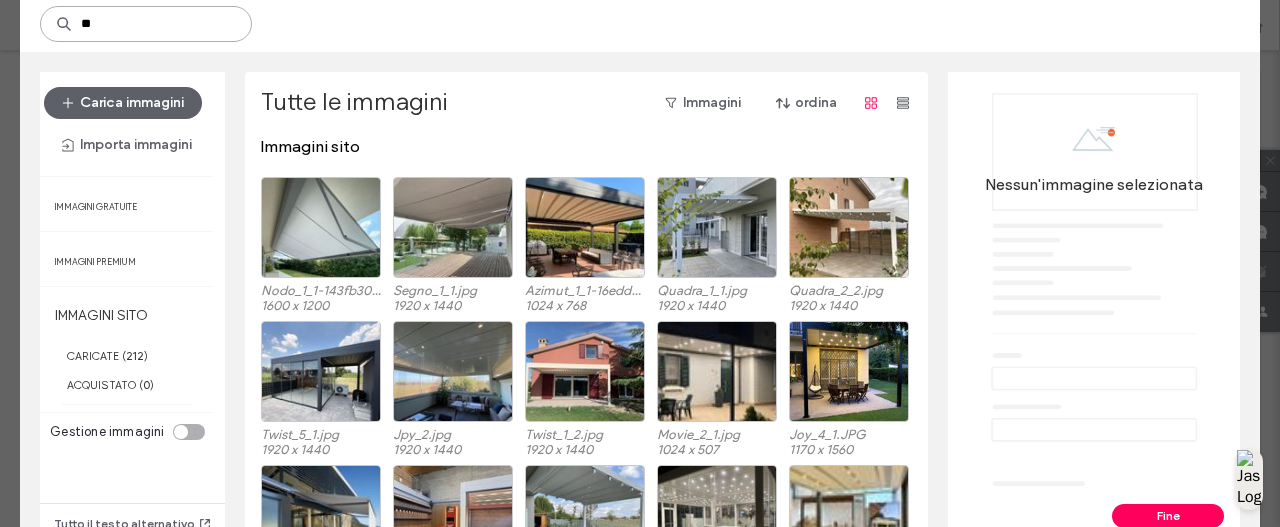 type on "***" 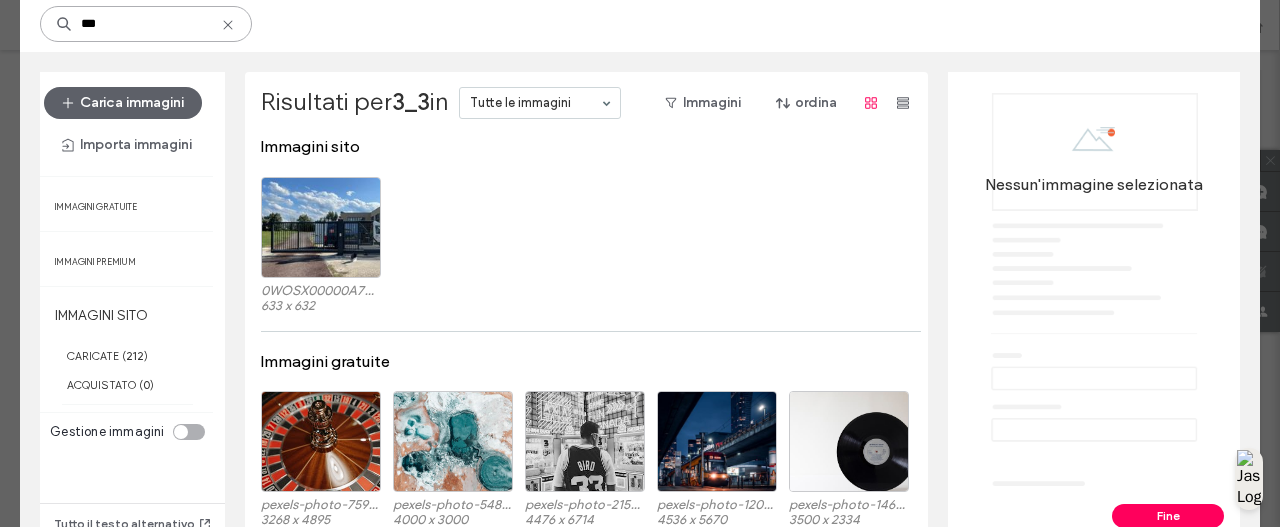 drag, startPoint x: 113, startPoint y: 30, endPoint x: 30, endPoint y: 30, distance: 83 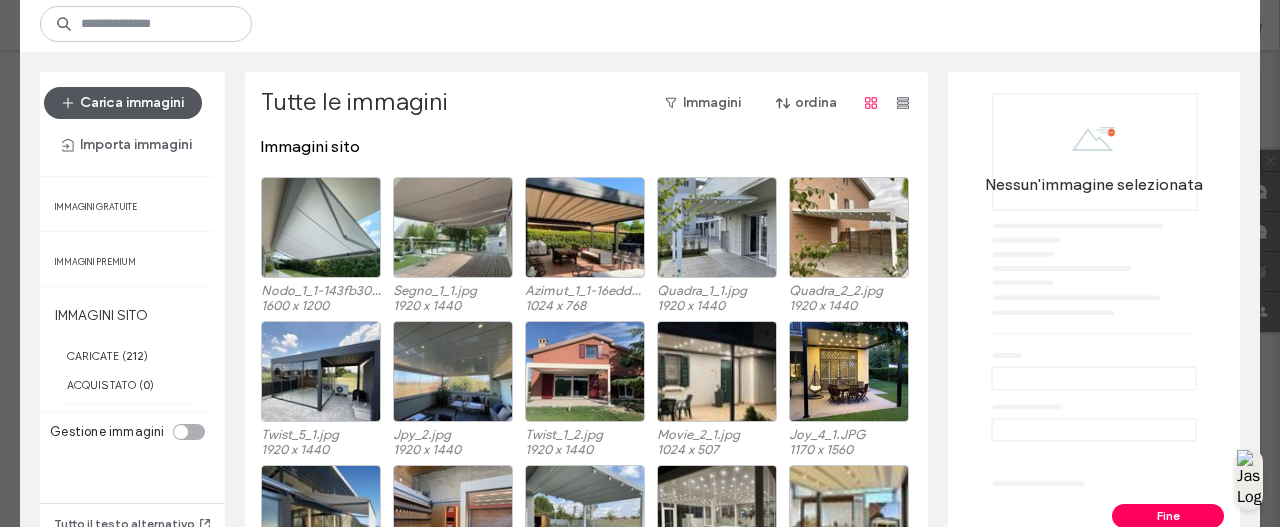 click on "Carica immagini" at bounding box center [123, 103] 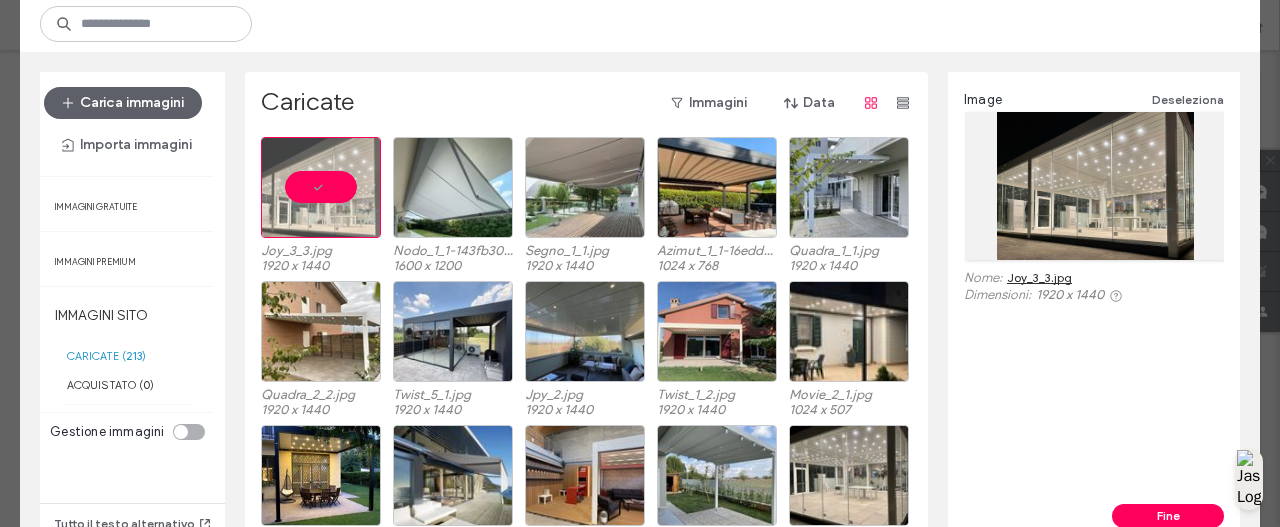 drag, startPoint x: 1149, startPoint y: 516, endPoint x: 1010, endPoint y: 485, distance: 142.41489 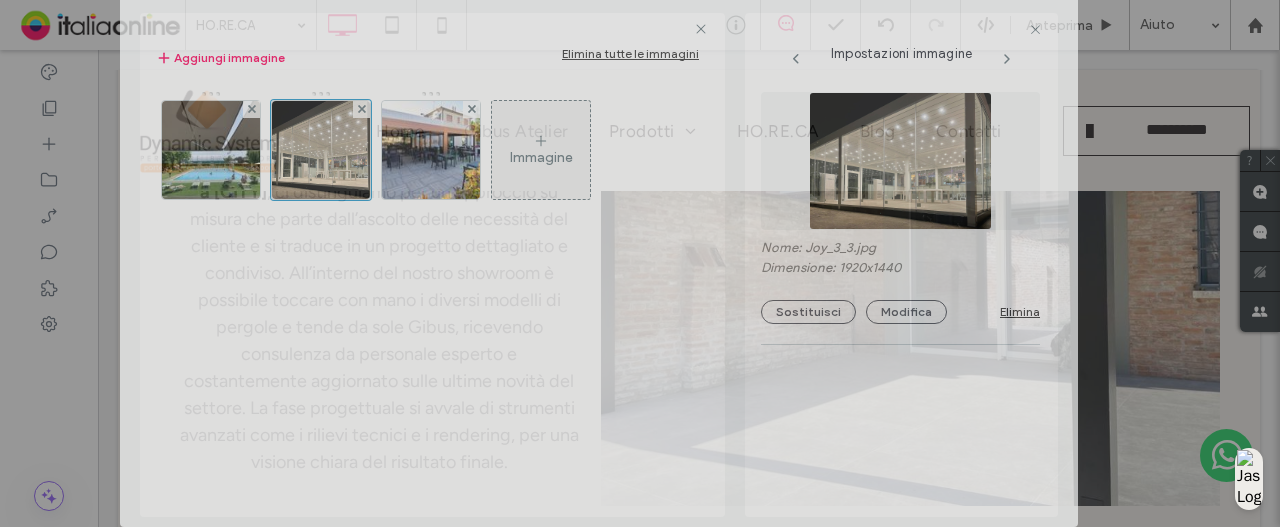 drag, startPoint x: 660, startPoint y: 3, endPoint x: 566, endPoint y: 35, distance: 99.29753 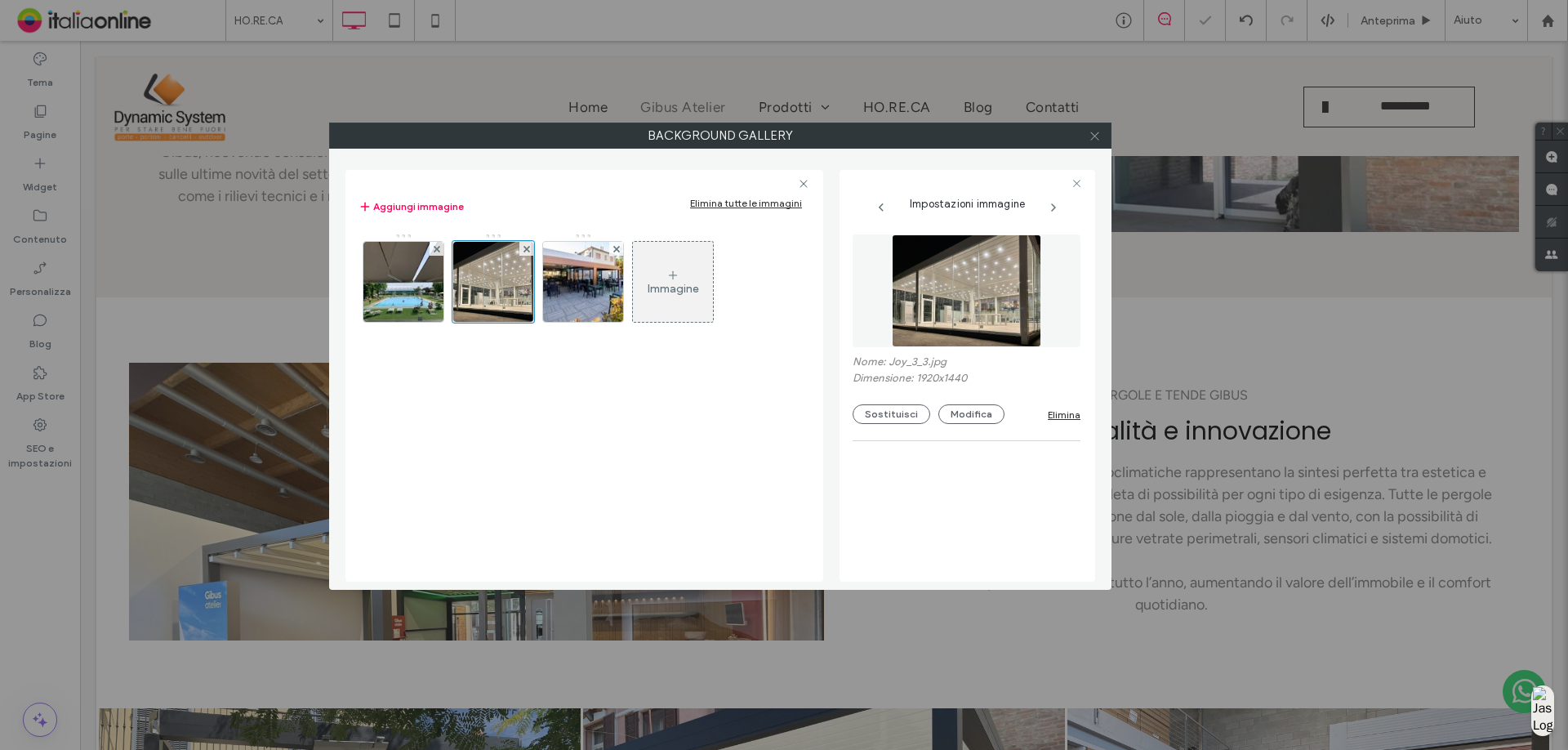 click 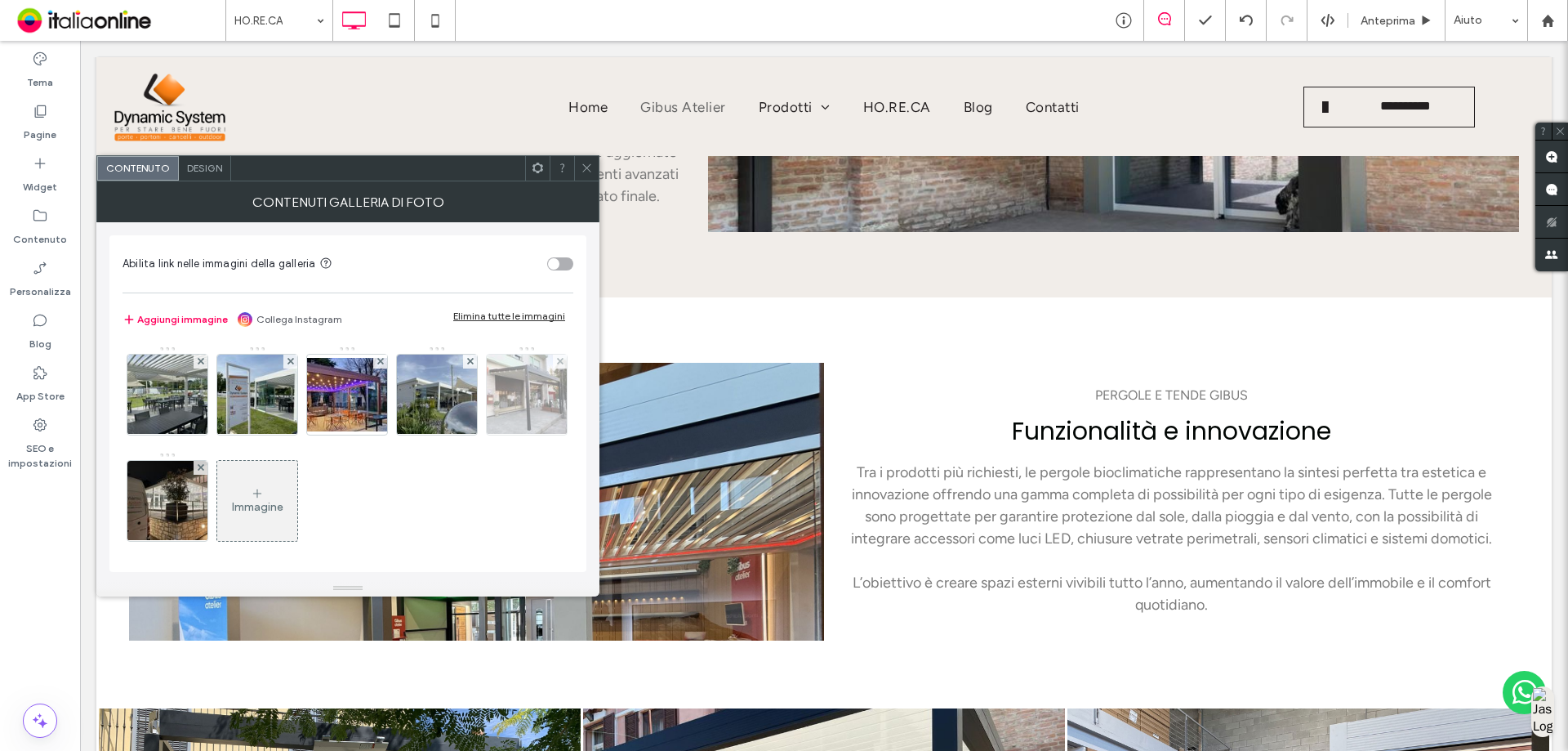 click at bounding box center [527, 395] 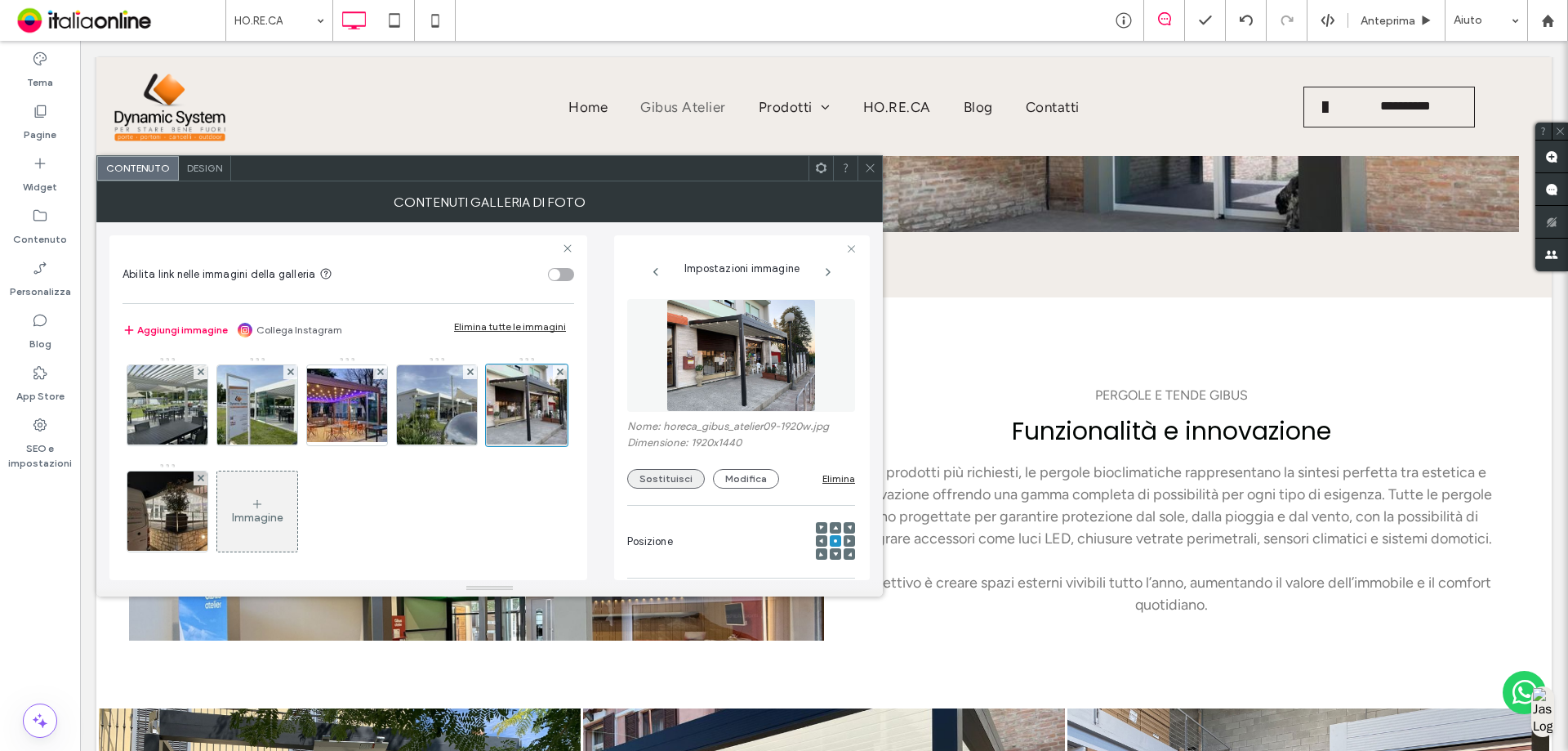 click on "Sostituisci" at bounding box center (666, 479) 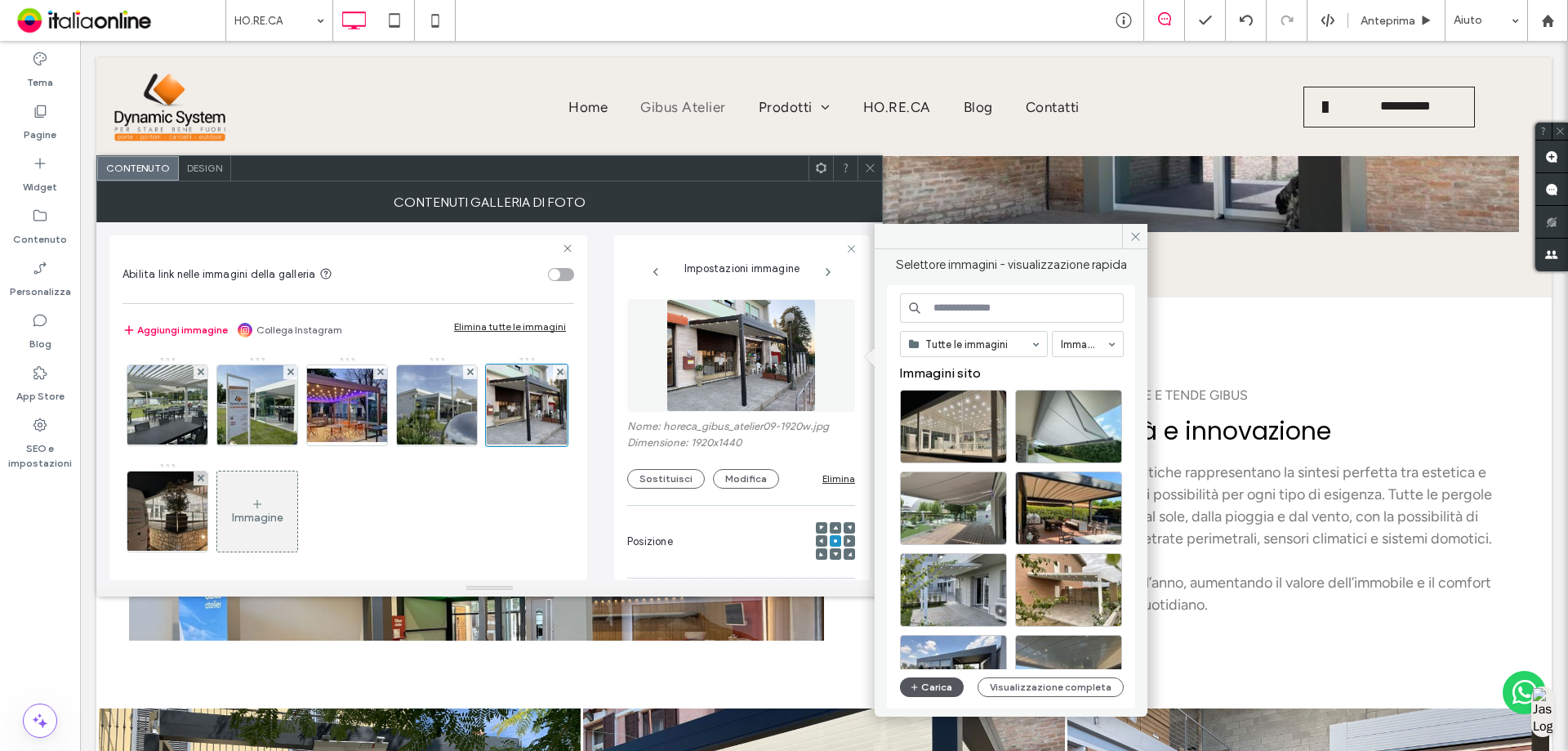 click on "Carica" at bounding box center [932, 687] 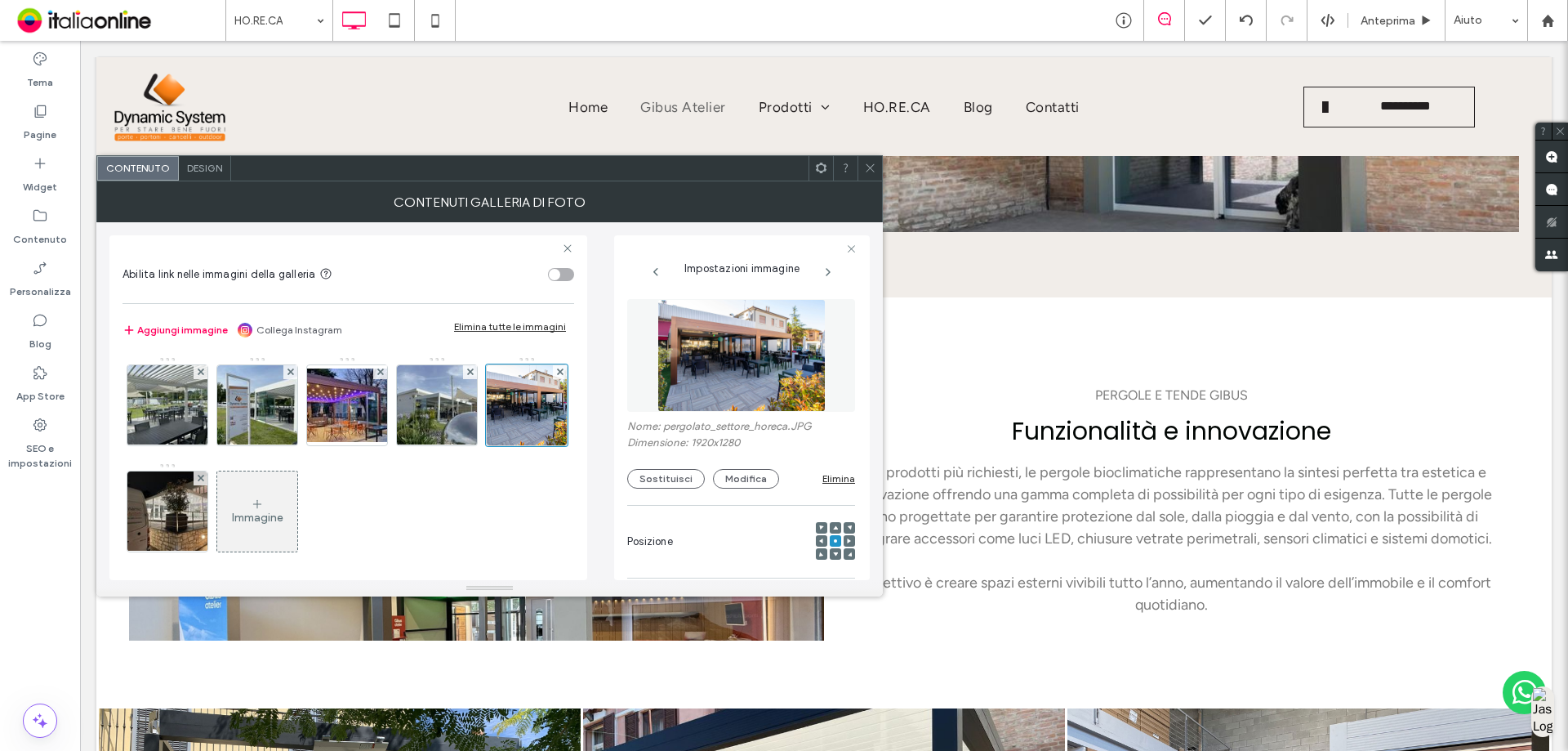 click at bounding box center [870, 168] 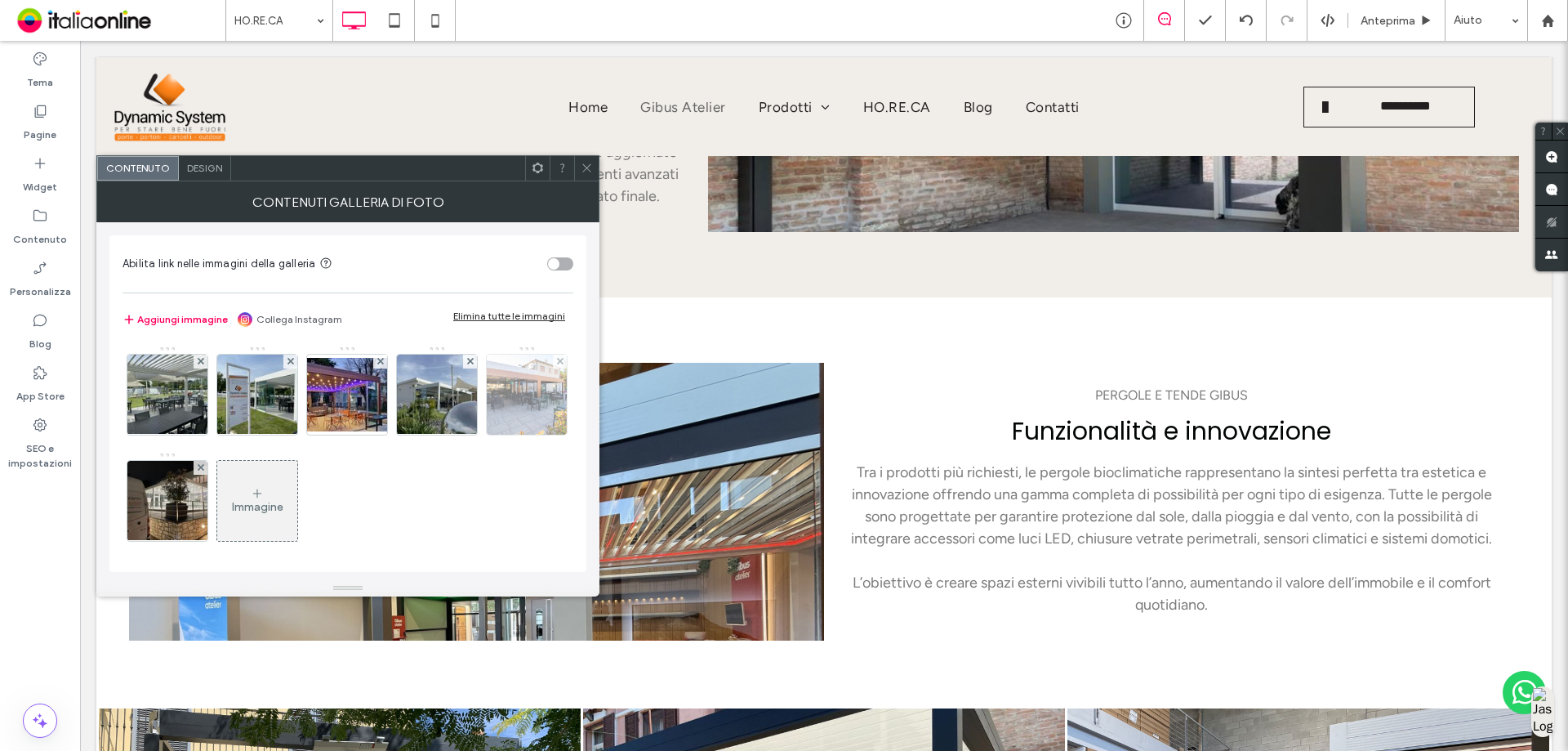 click at bounding box center (527, 395) 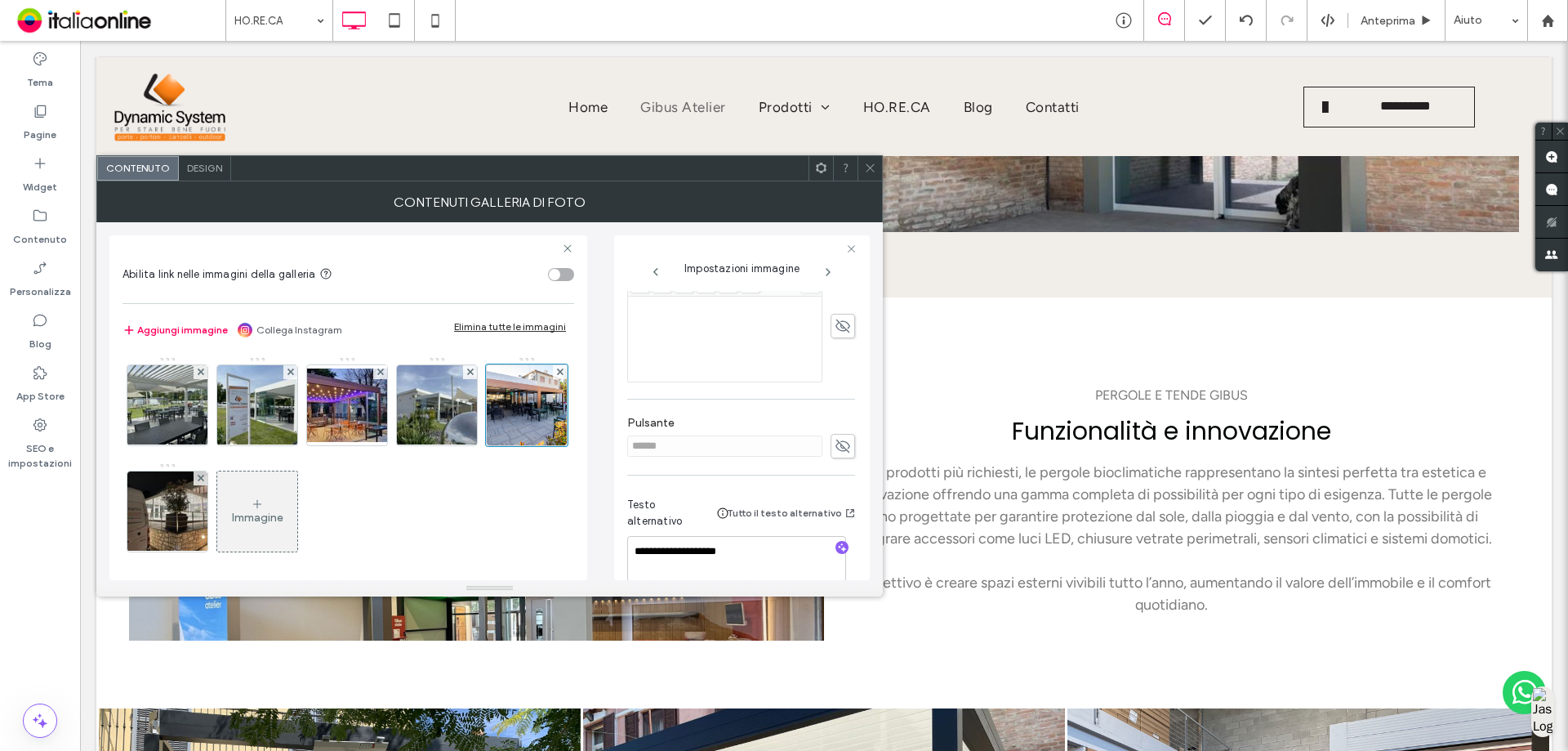 scroll, scrollTop: 424, scrollLeft: 0, axis: vertical 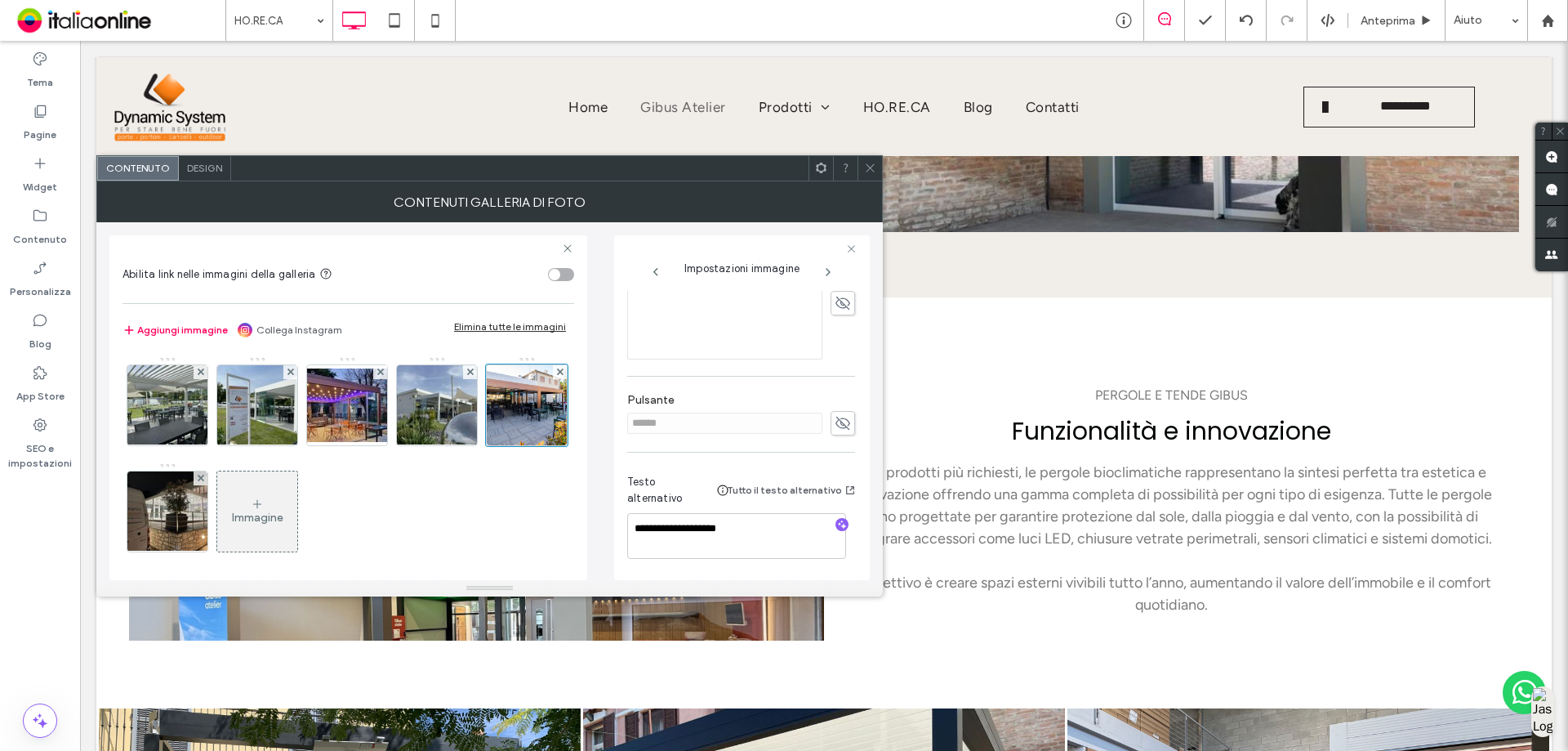 click at bounding box center (870, 168) 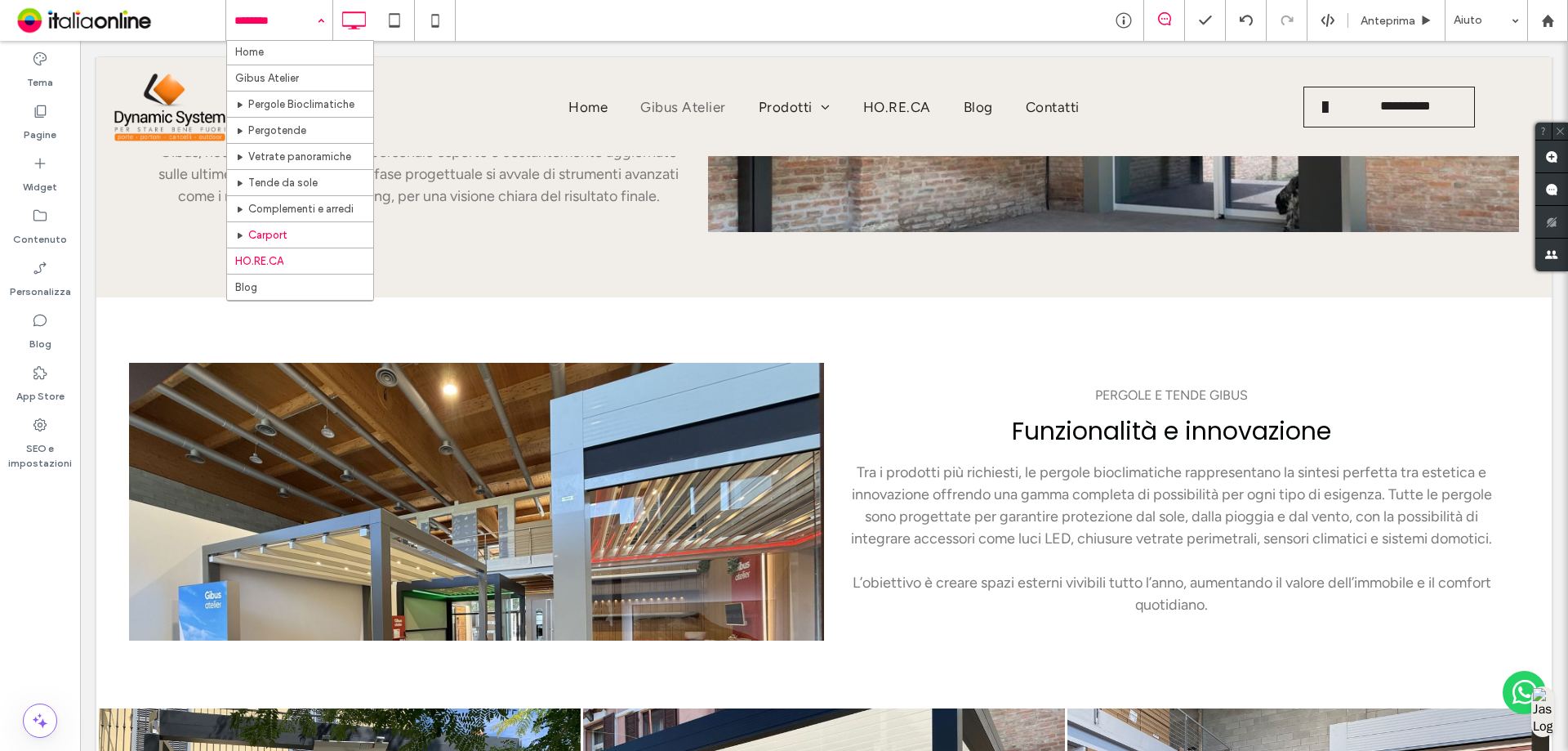 scroll, scrollTop: 0, scrollLeft: 0, axis: both 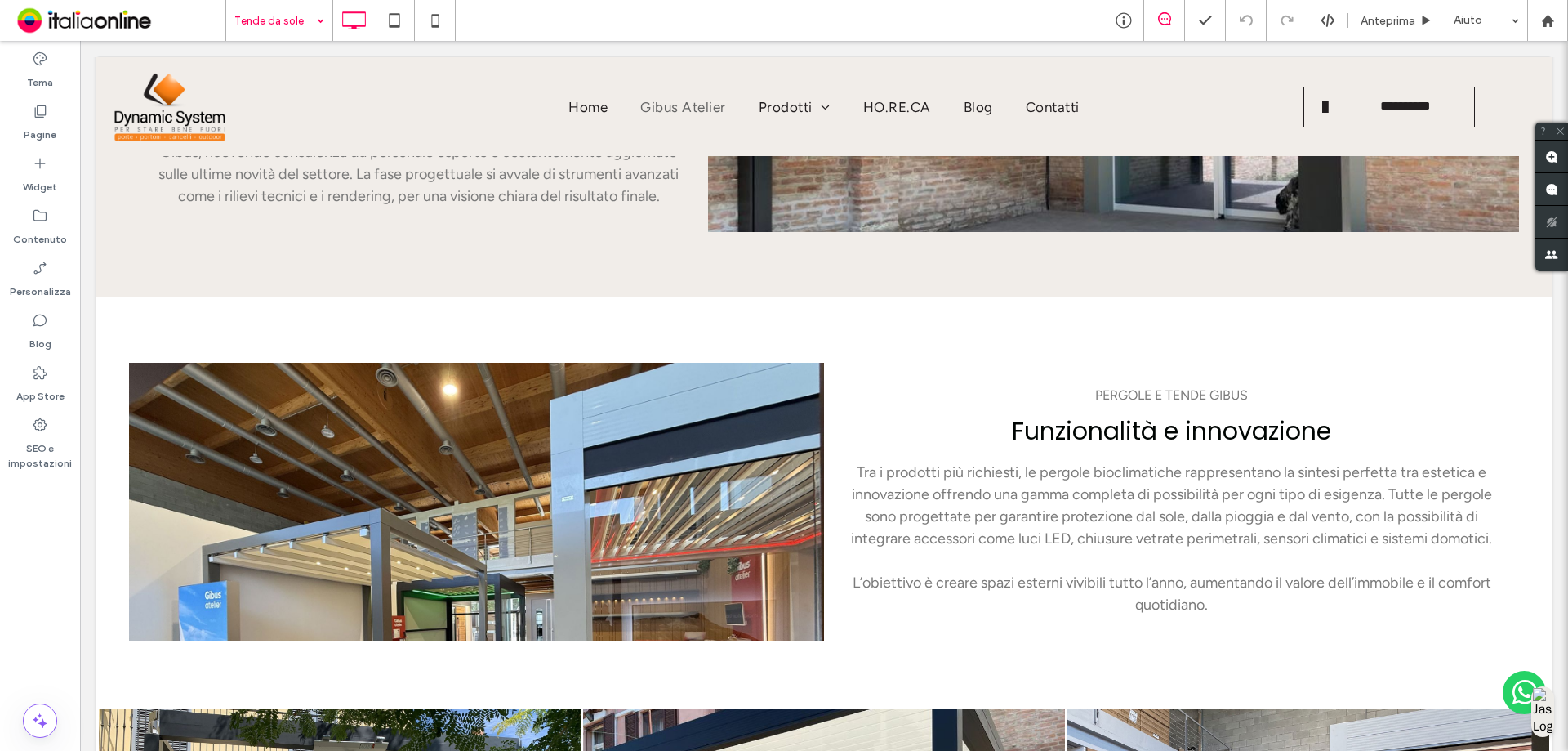click at bounding box center [275, 20] 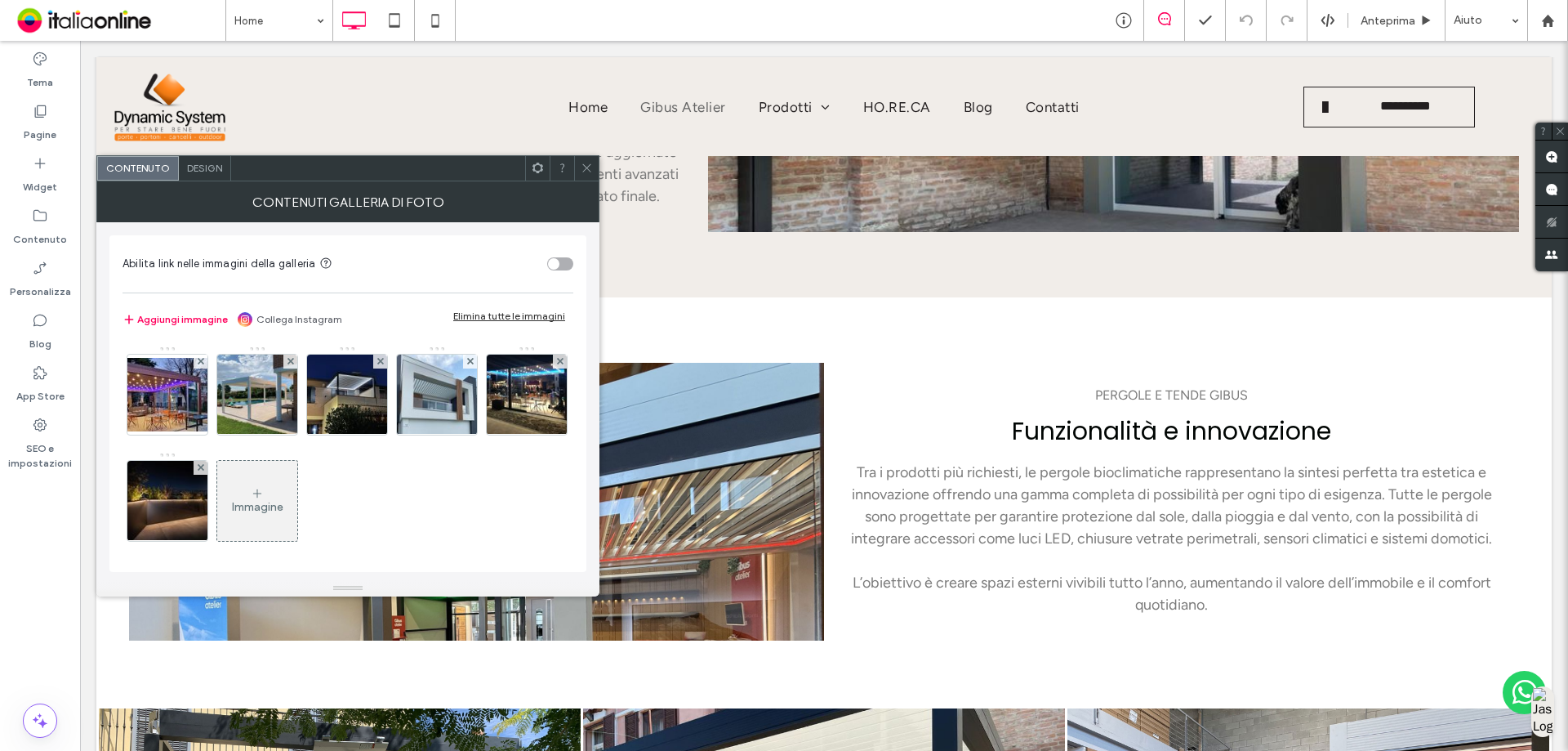 click at bounding box center (586, 168) 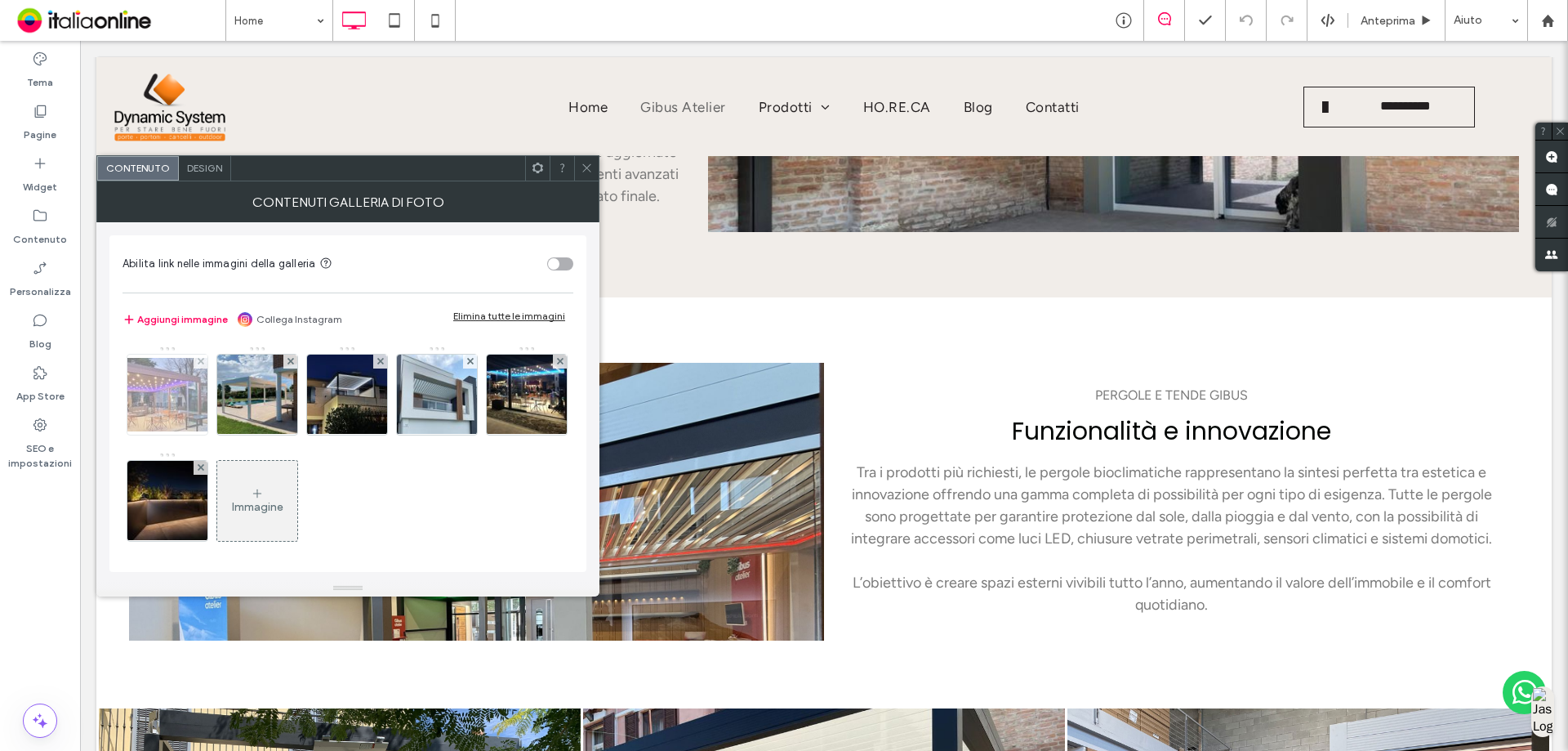 click at bounding box center [167, 395] 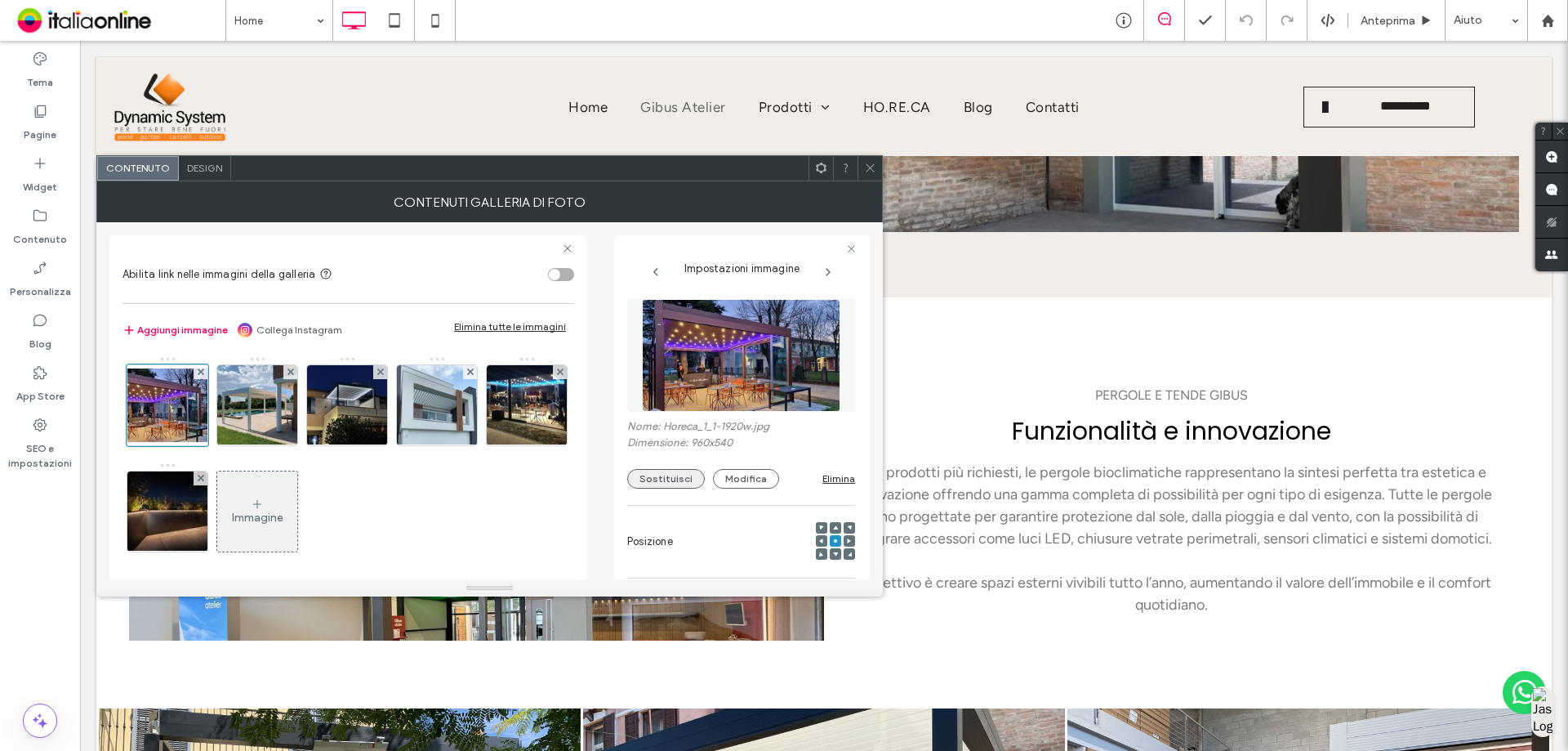 drag, startPoint x: 640, startPoint y: 476, endPoint x: 650, endPoint y: 479, distance: 10.440307 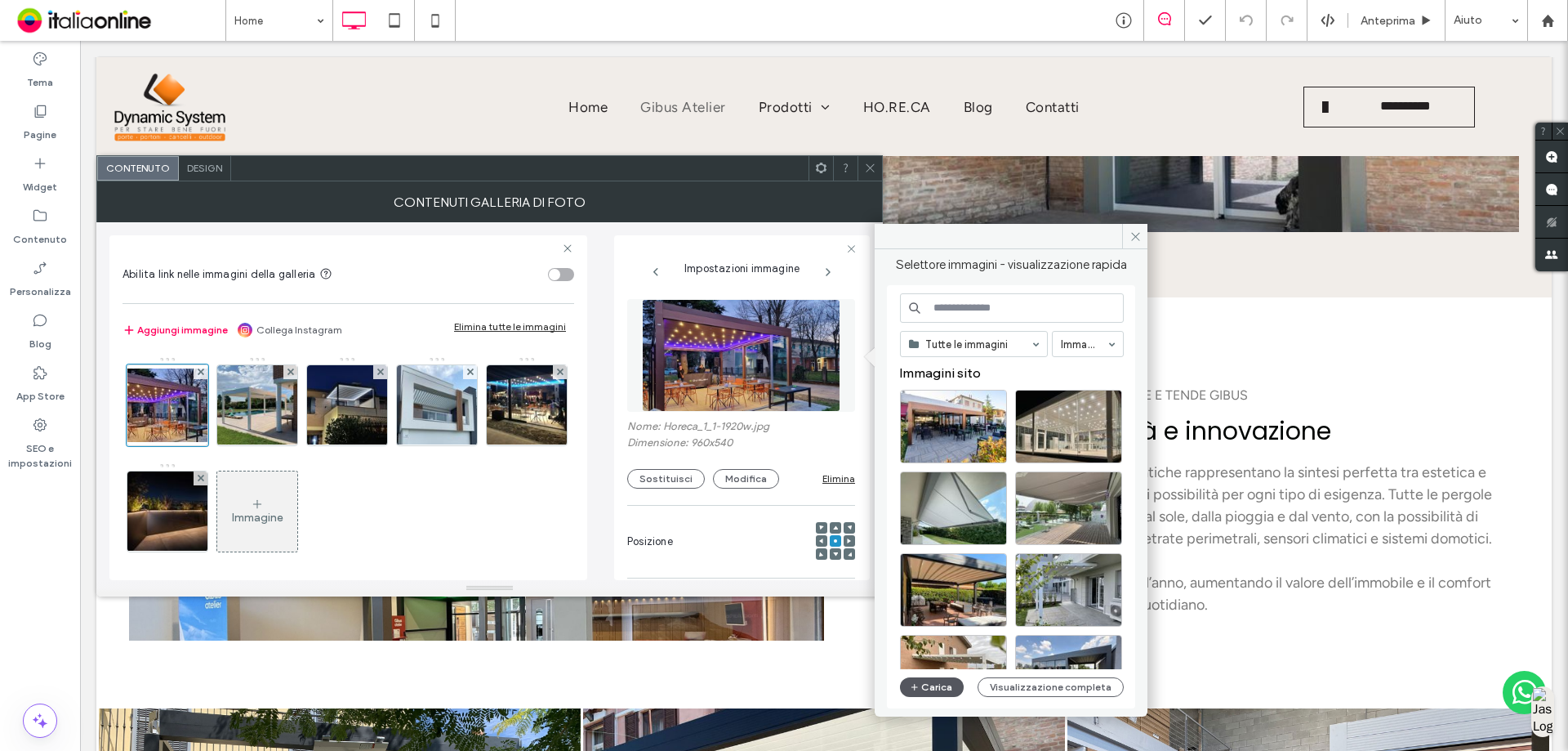 click on "Carica" at bounding box center [932, 687] 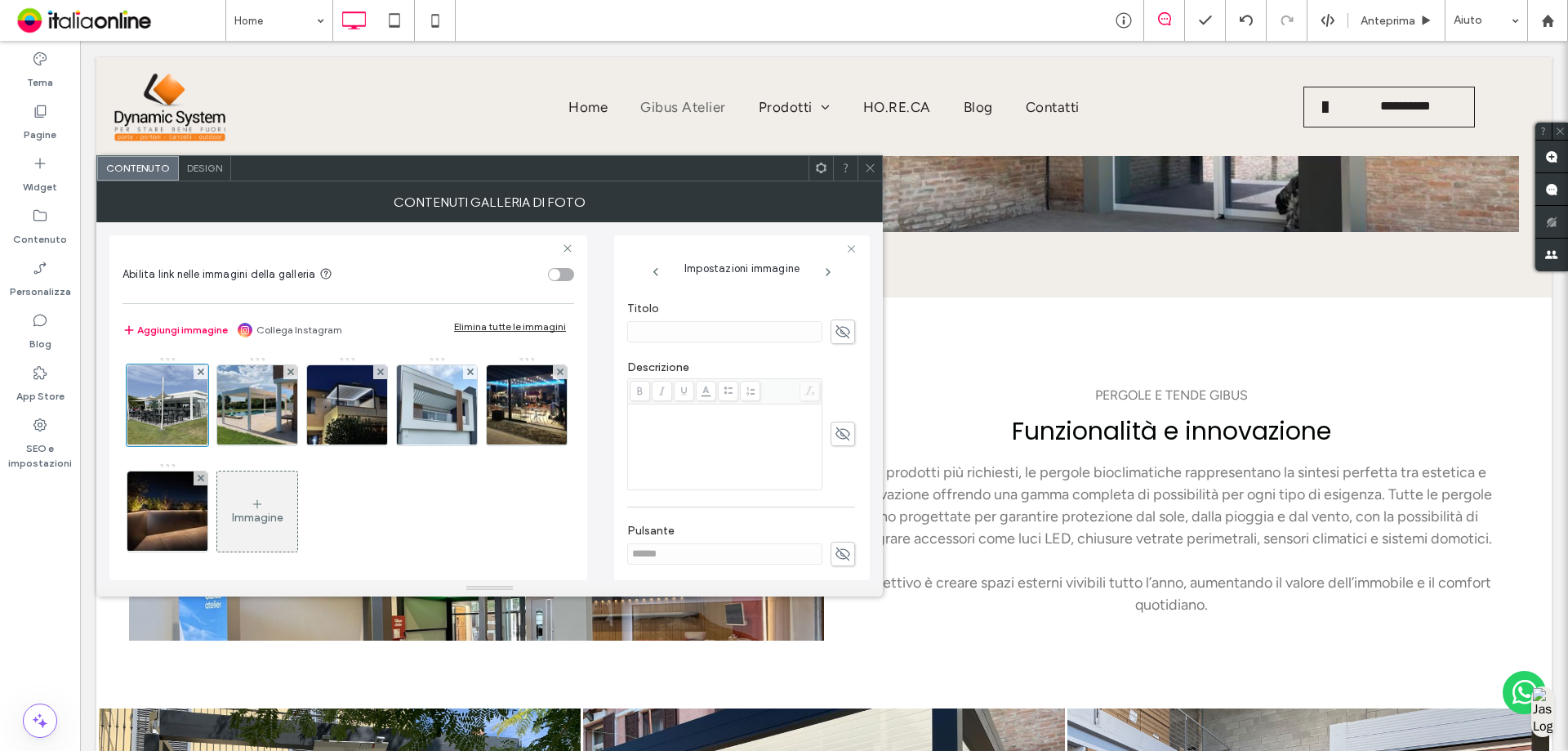 scroll, scrollTop: 424, scrollLeft: 0, axis: vertical 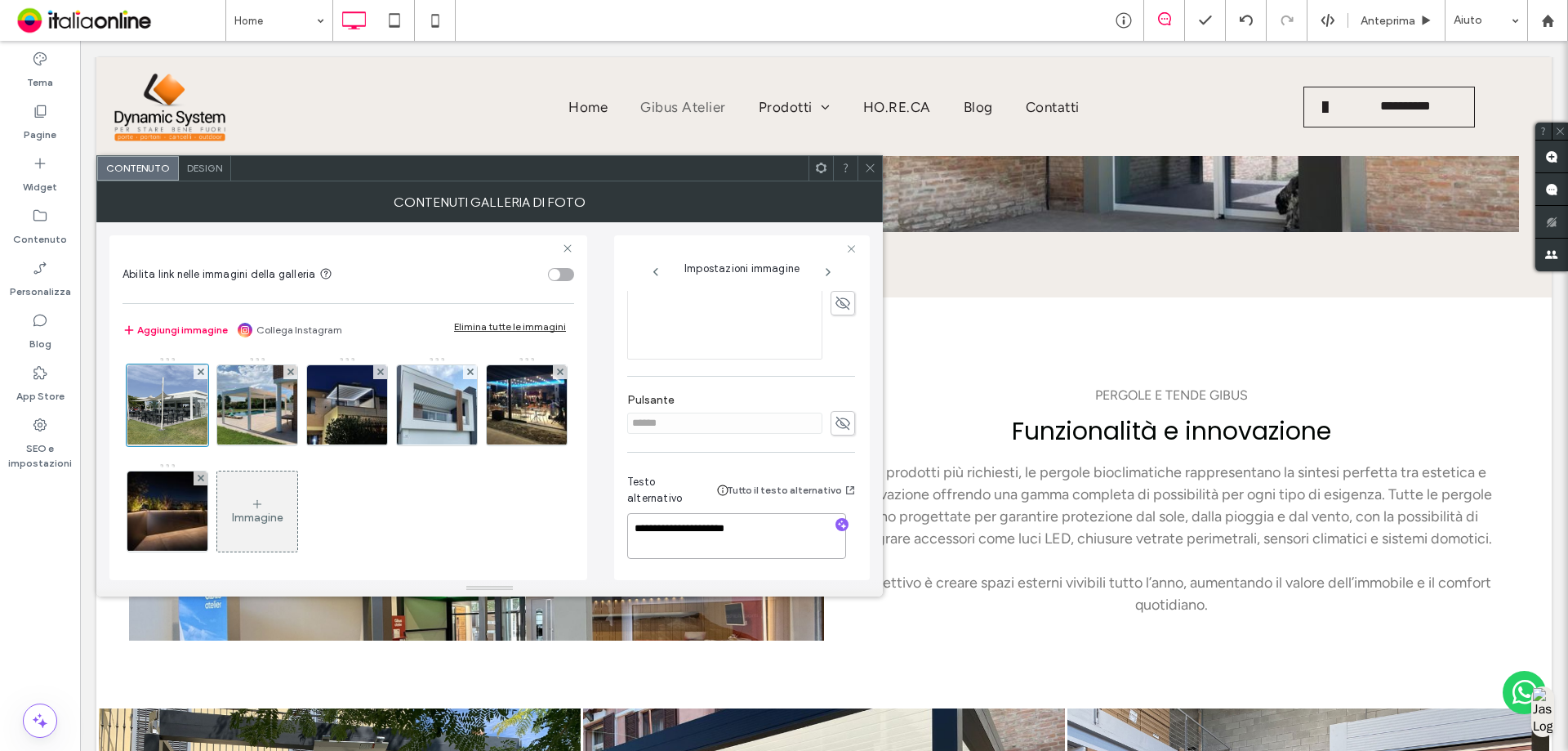 click on "**********" at bounding box center (737, 536) 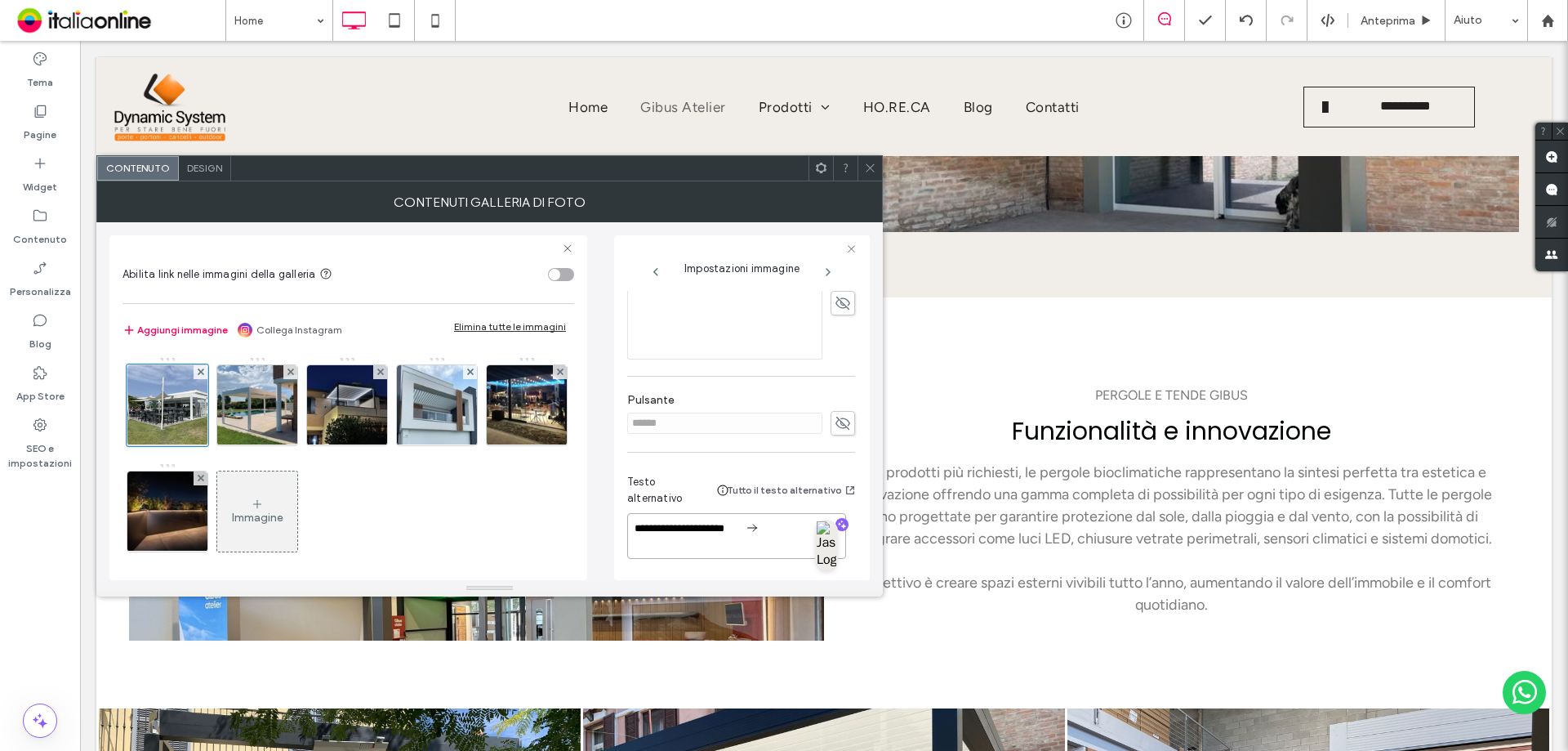 click on "**********" at bounding box center (737, 536) 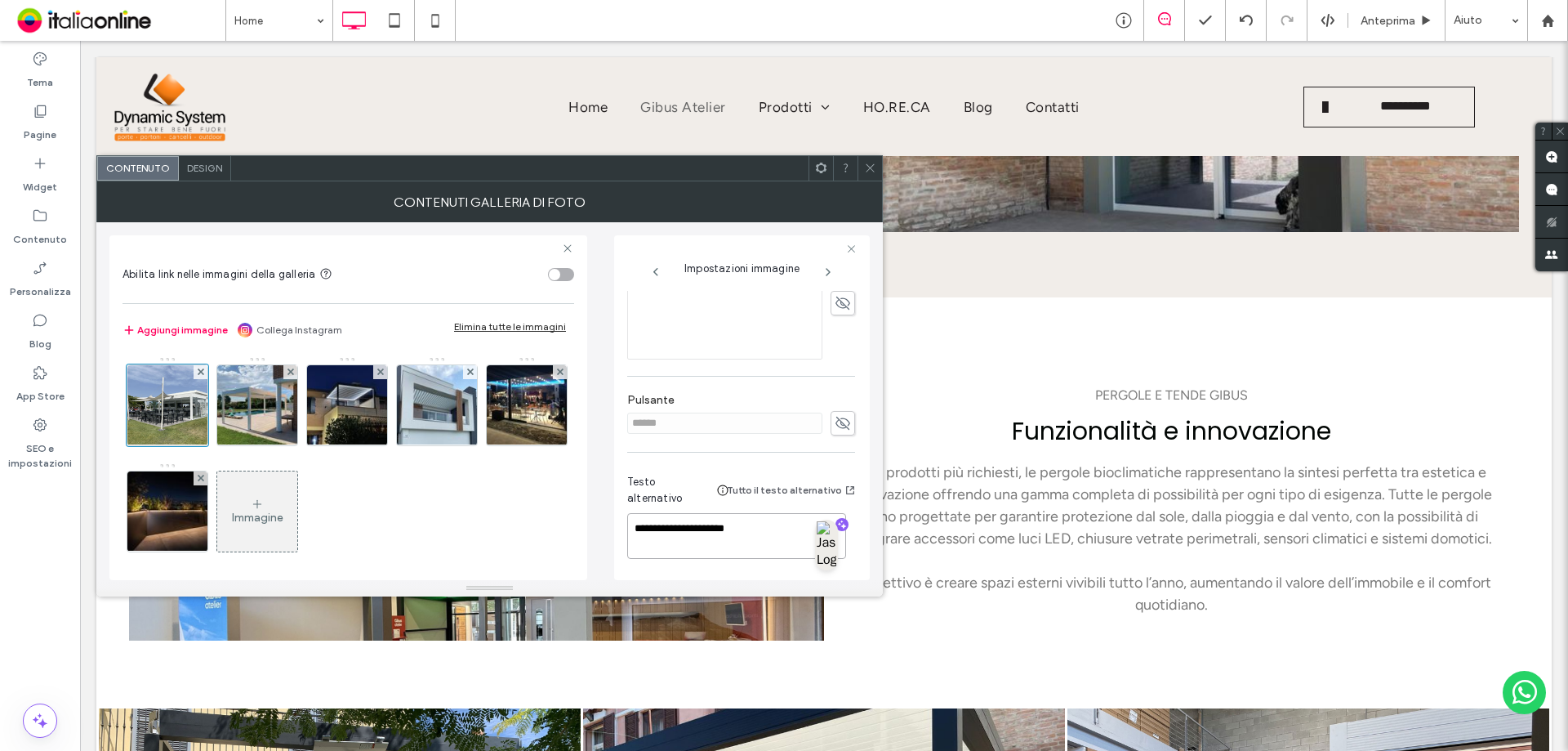 click on "**********" at bounding box center [737, 536] 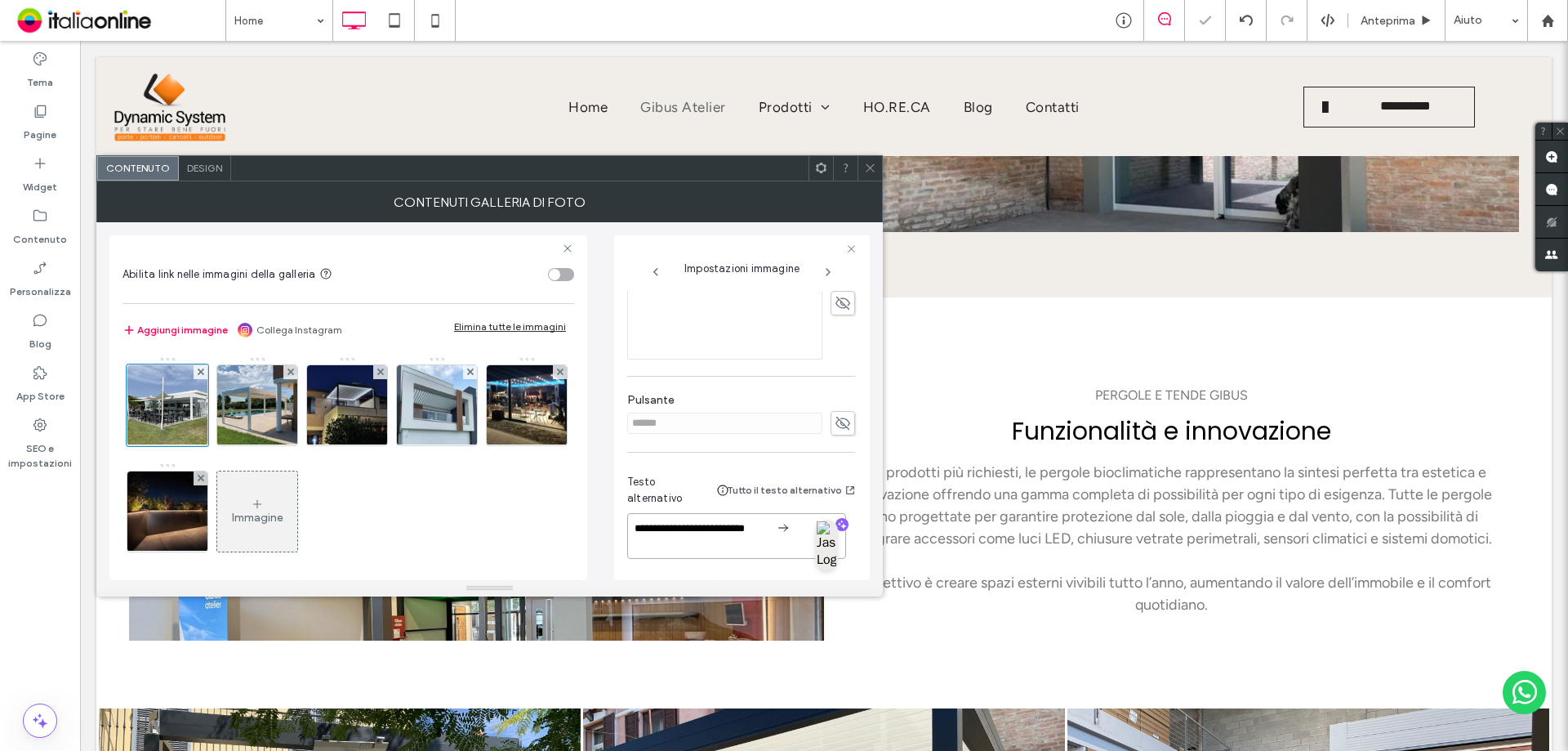 click on "**********" at bounding box center [737, 536] 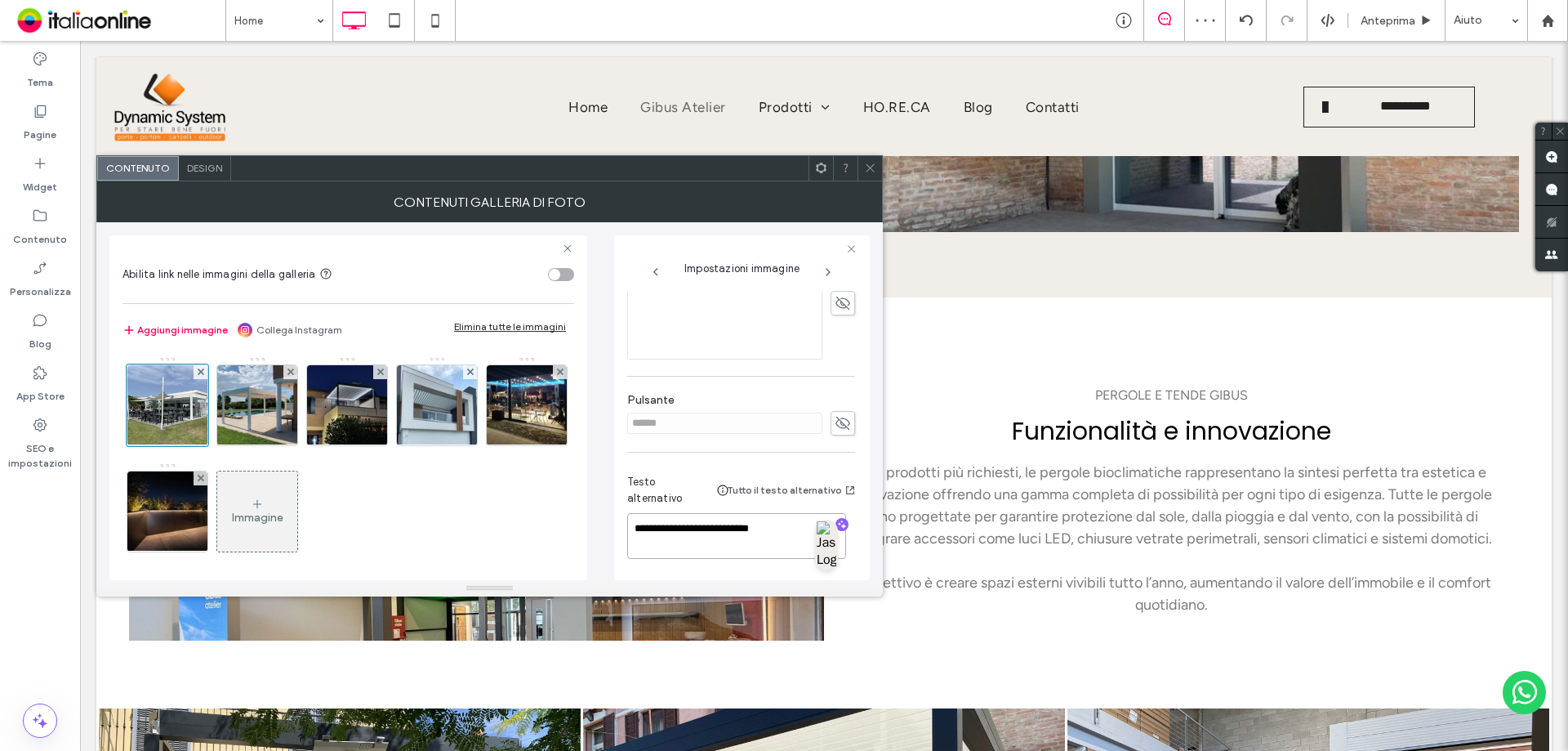 type on "**********" 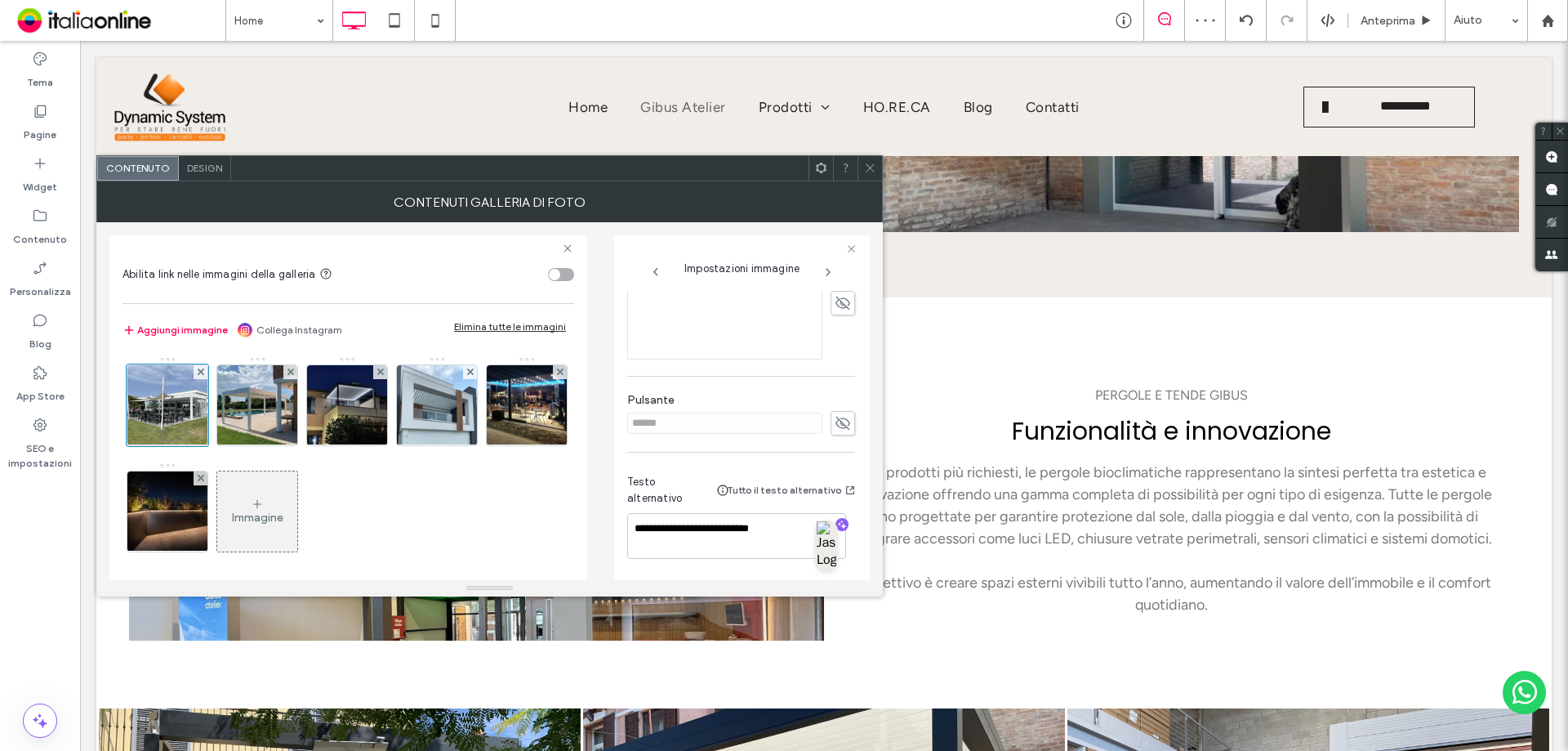 click on "**********" at bounding box center (741, 520) 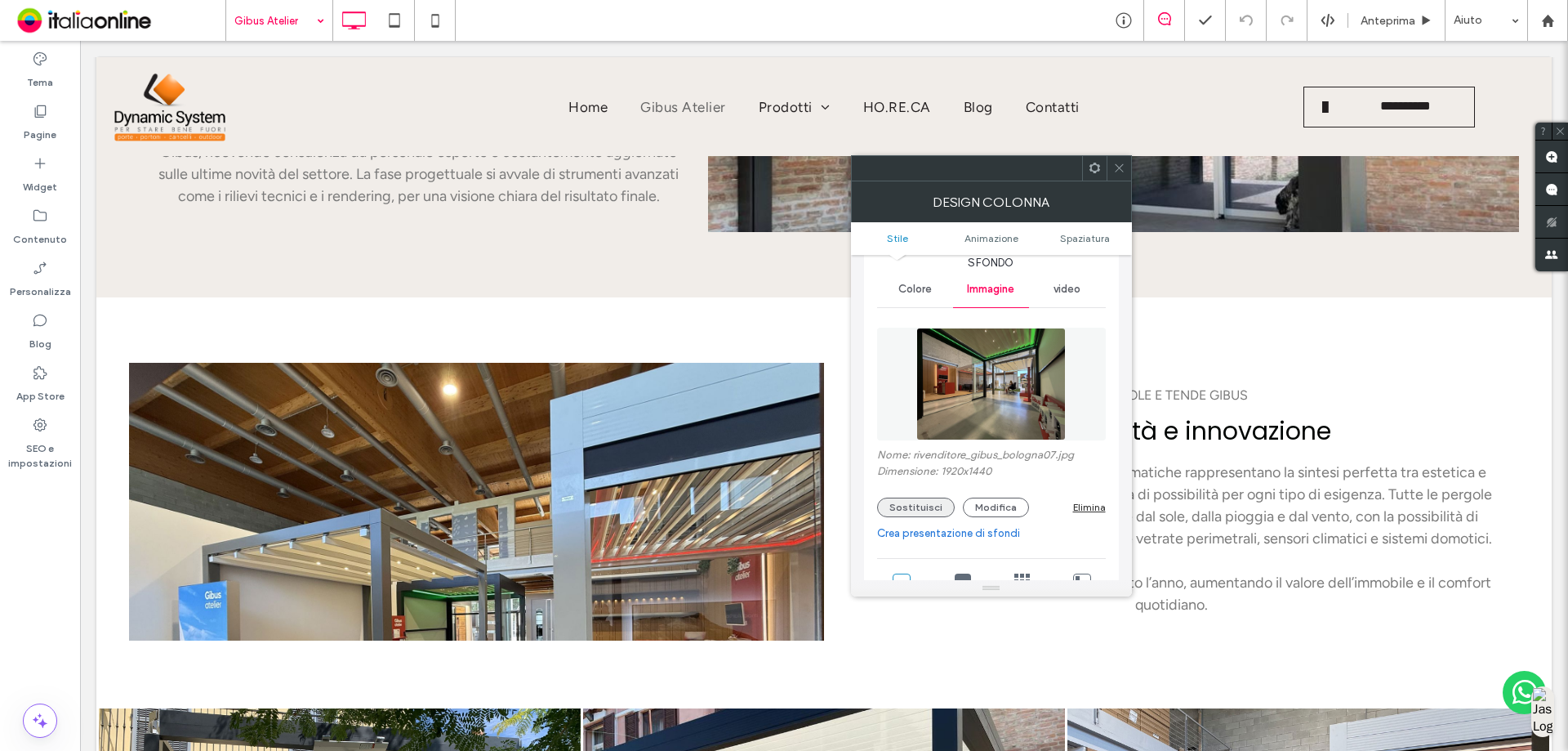 scroll, scrollTop: 82, scrollLeft: 0, axis: vertical 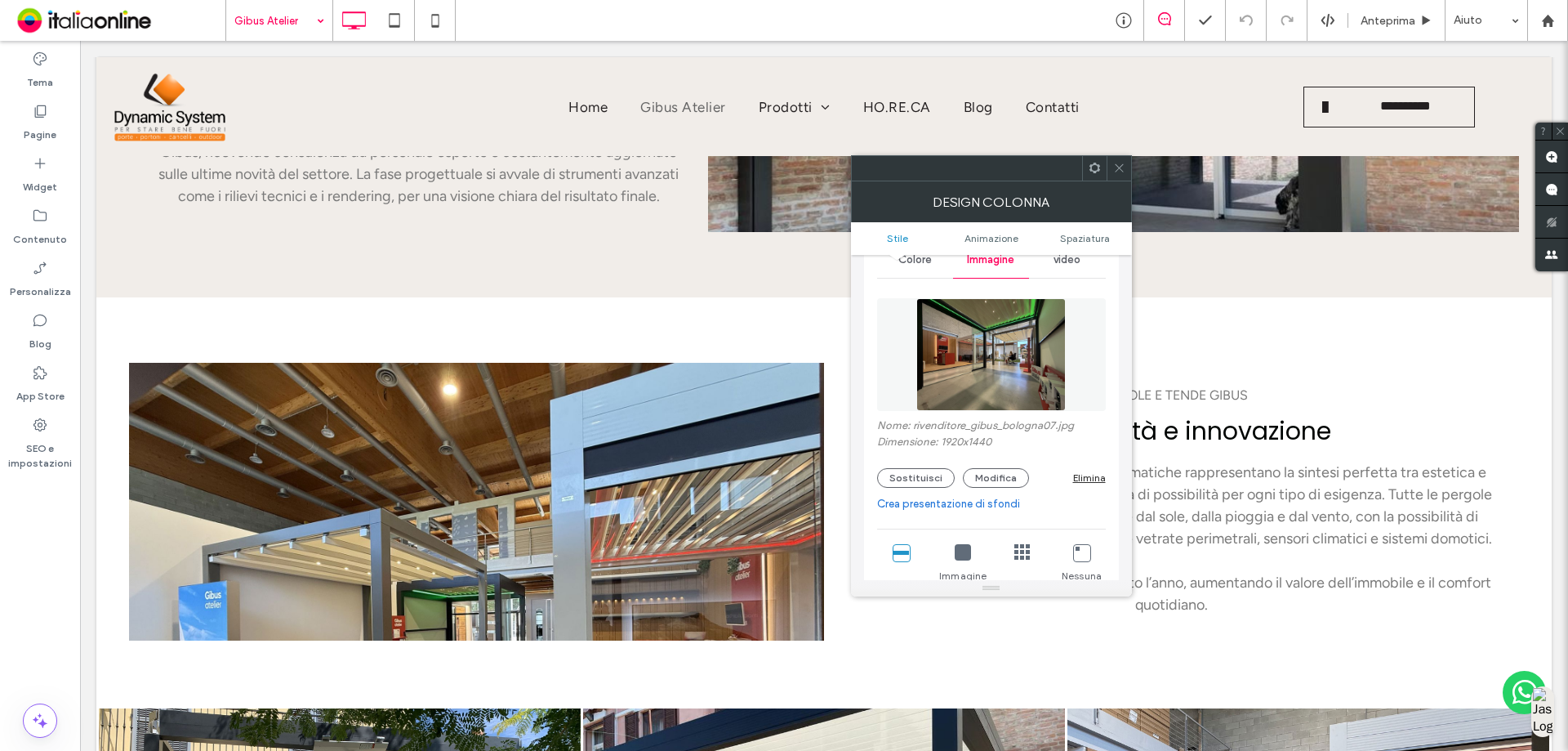 drag, startPoint x: 906, startPoint y: 481, endPoint x: 1052, endPoint y: 520, distance: 151.11916 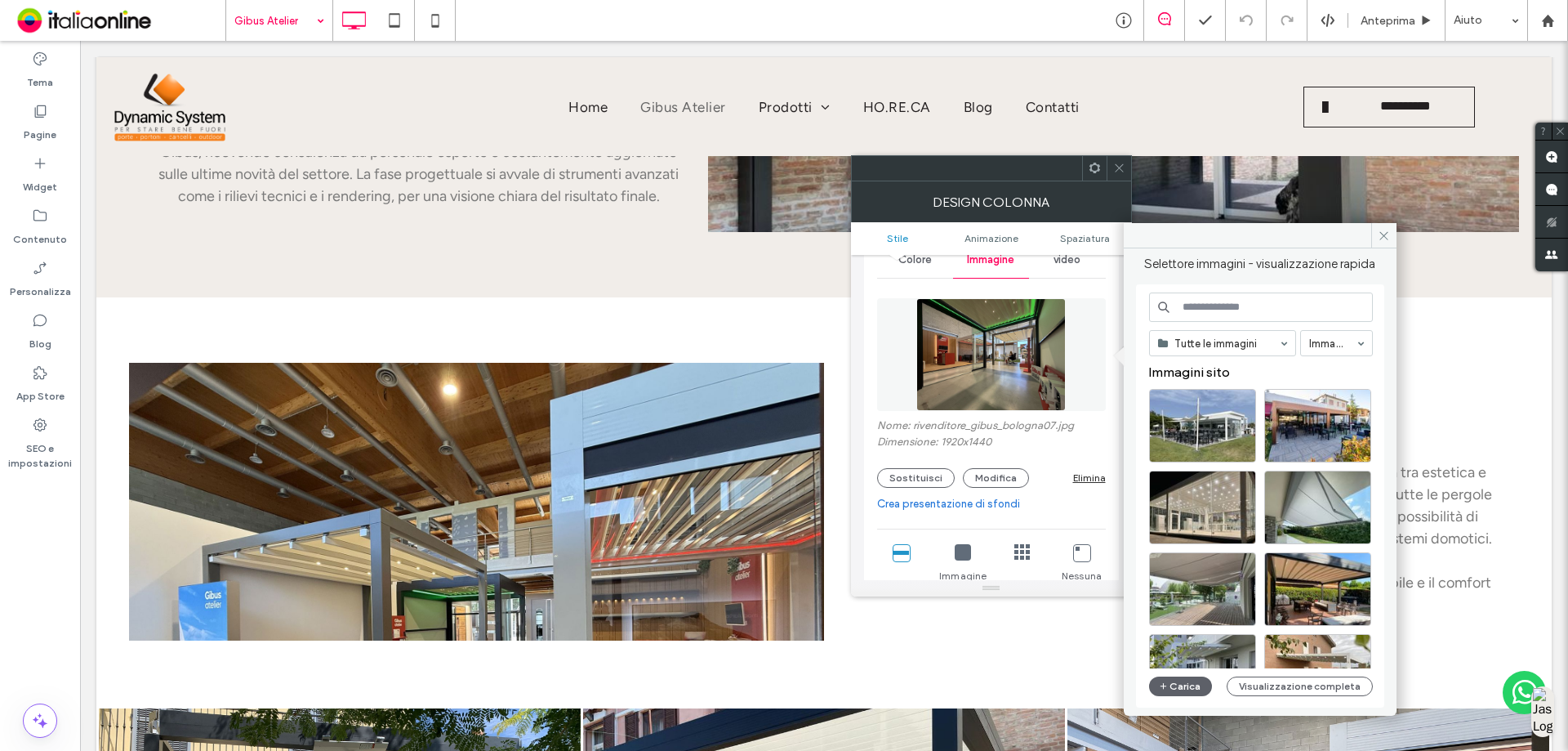 click on "Tutte le immagini Immagini Immagini sito Carica Visualizzazione completa" at bounding box center [1261, 496] 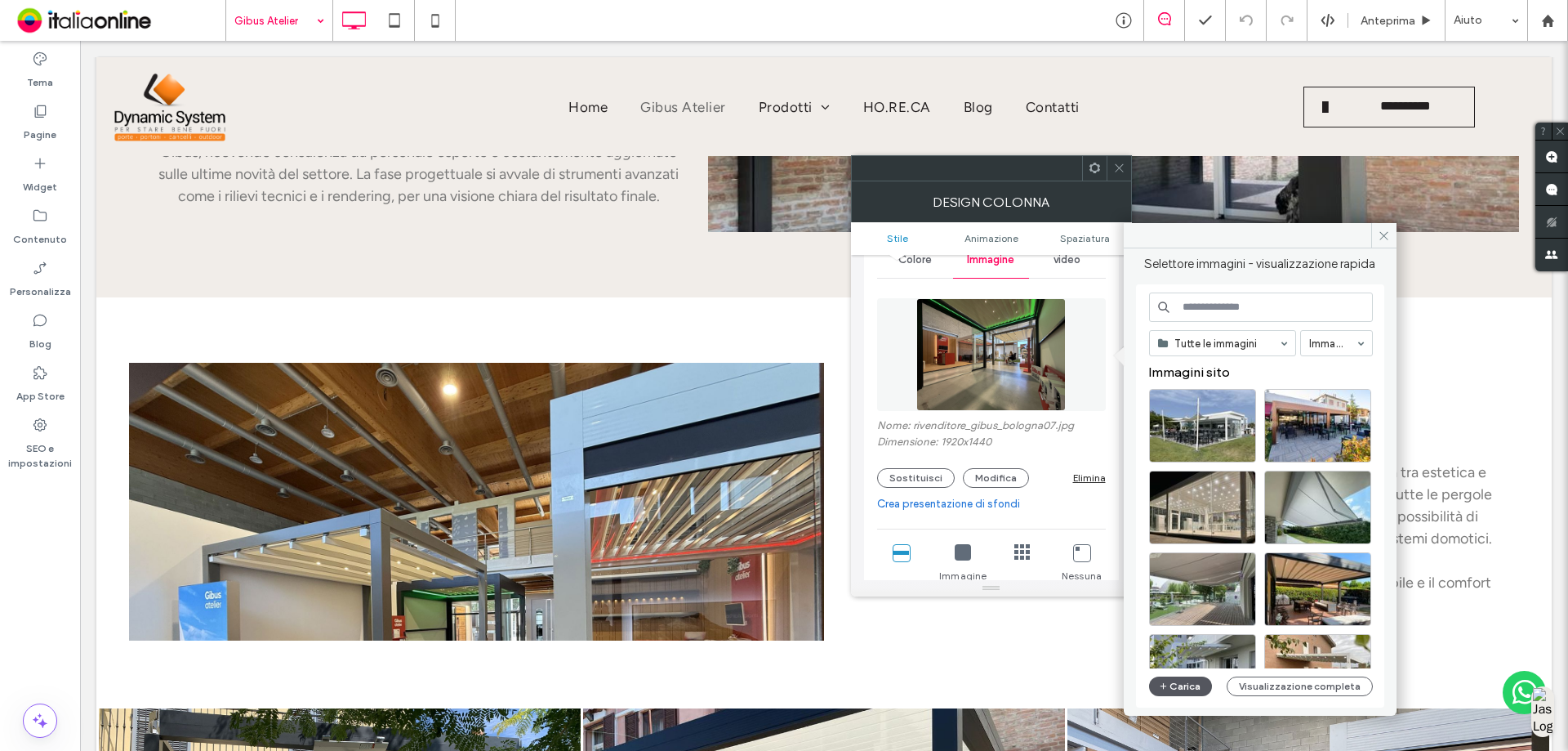 click on "Carica" at bounding box center (1181, 686) 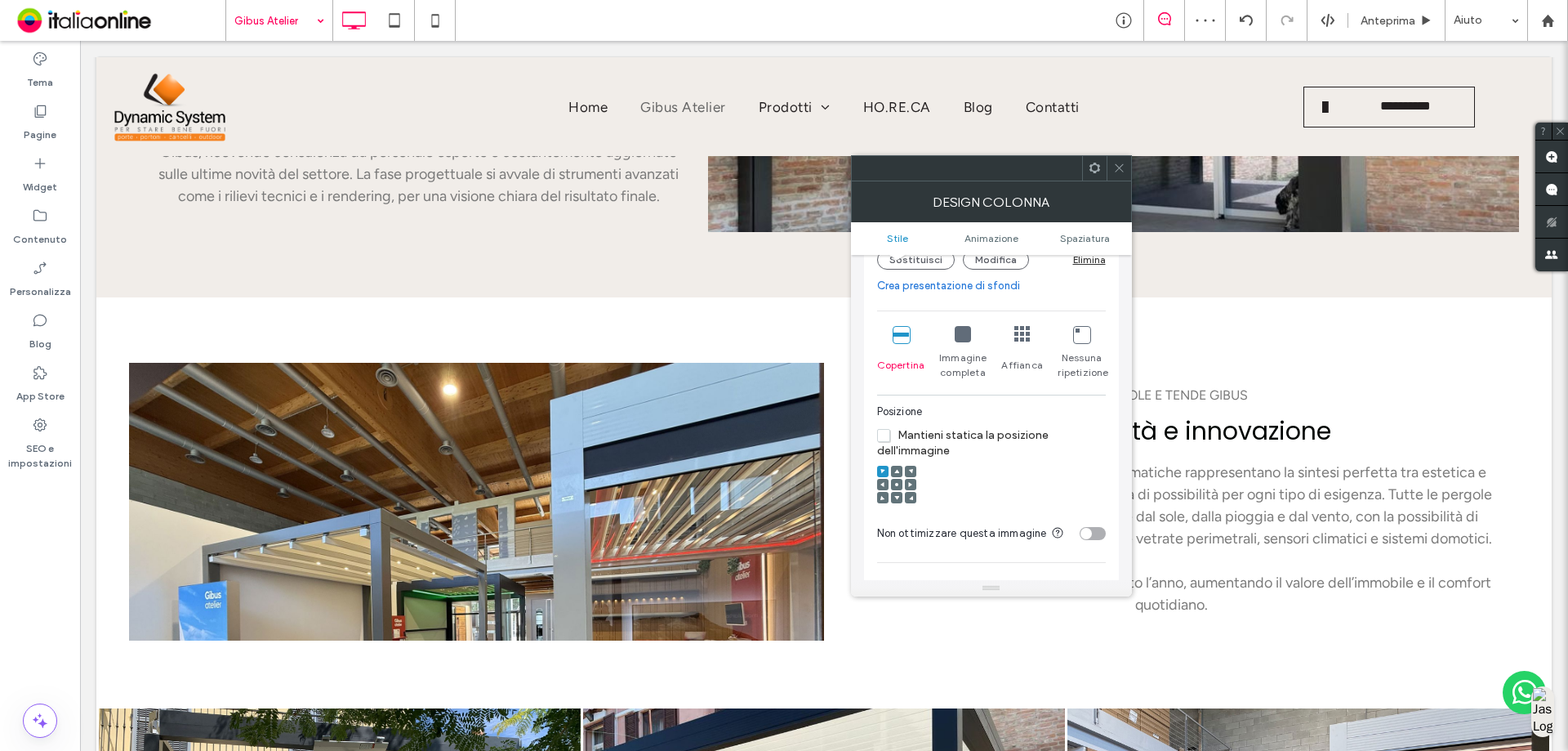 scroll, scrollTop: 327, scrollLeft: 0, axis: vertical 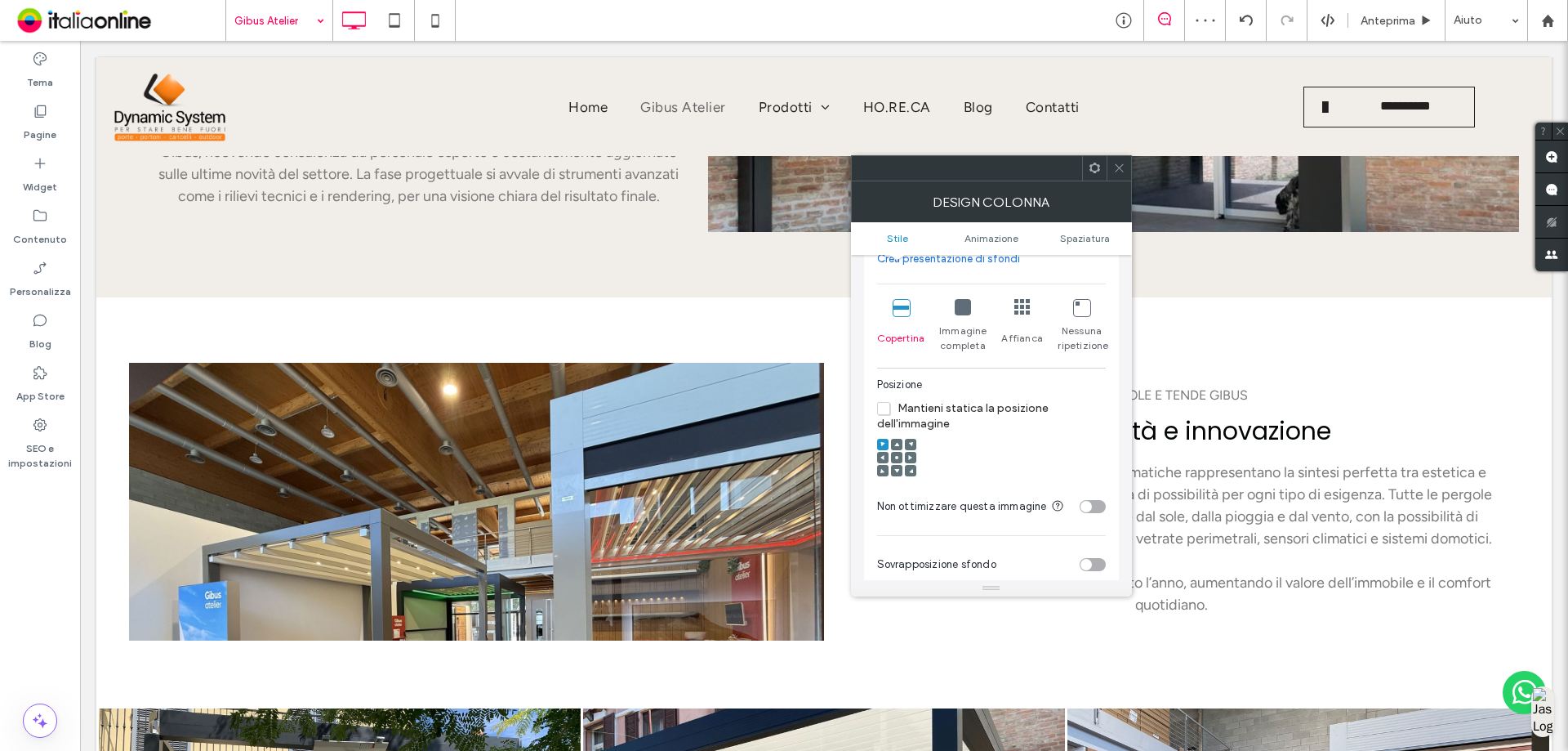 click 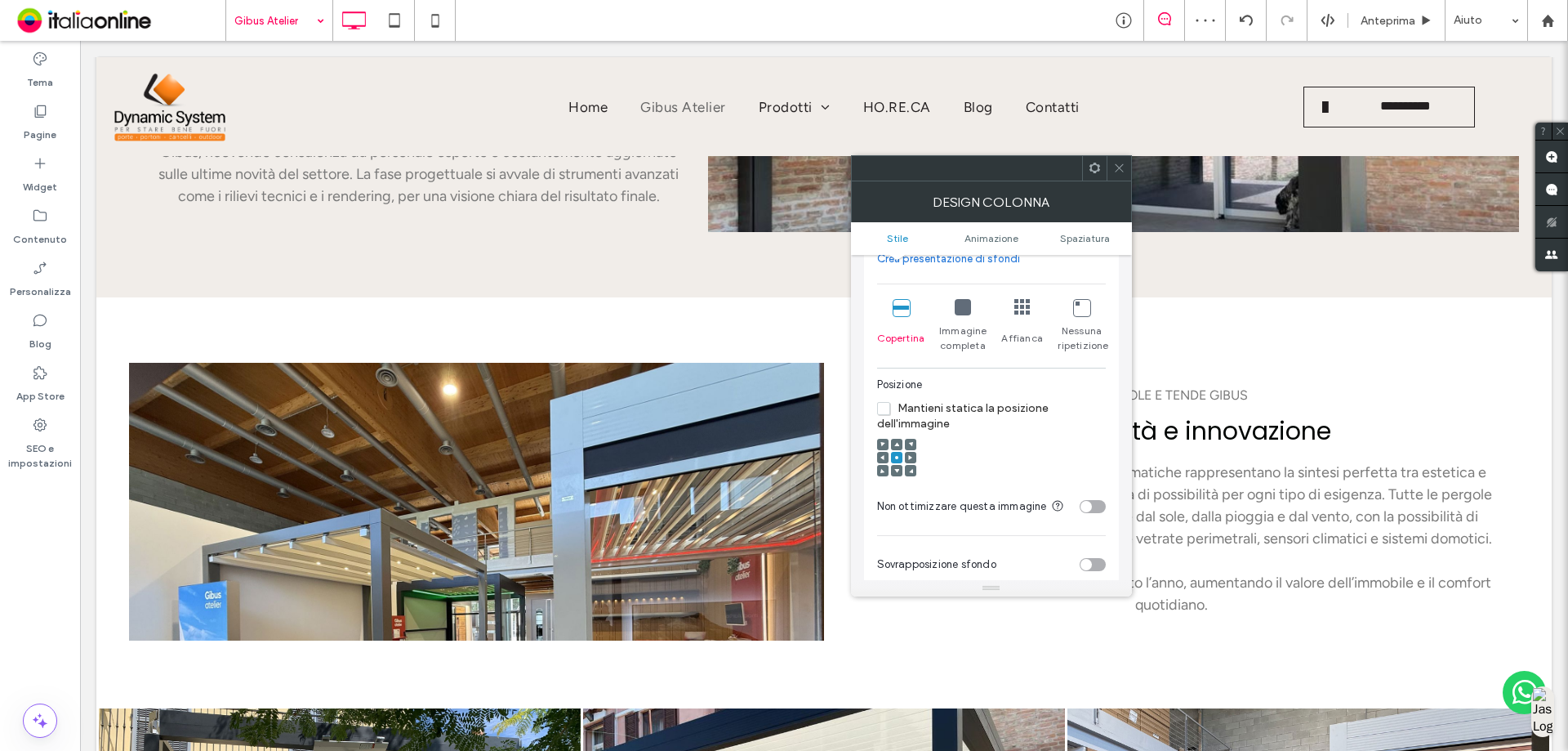 click at bounding box center (897, 471) 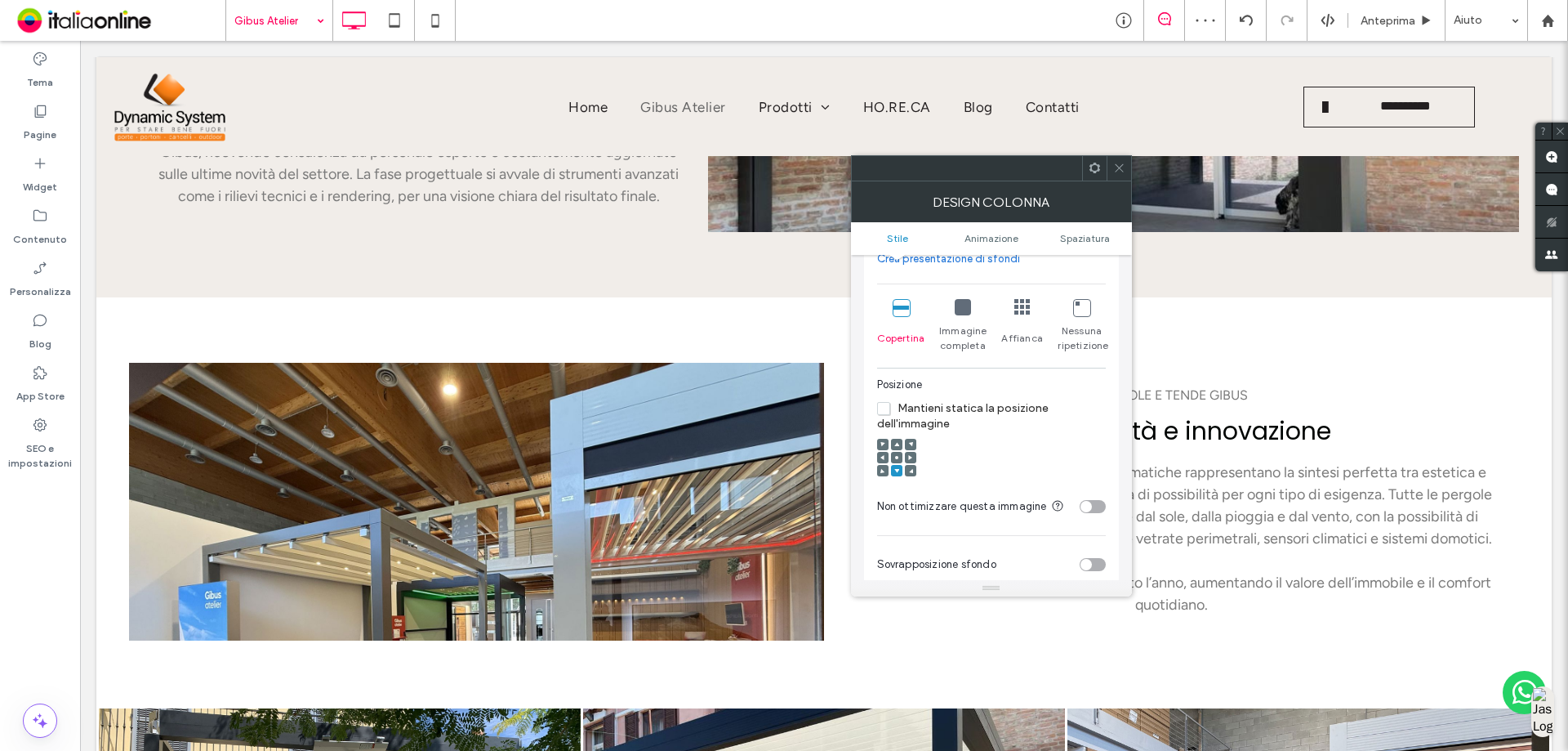 click 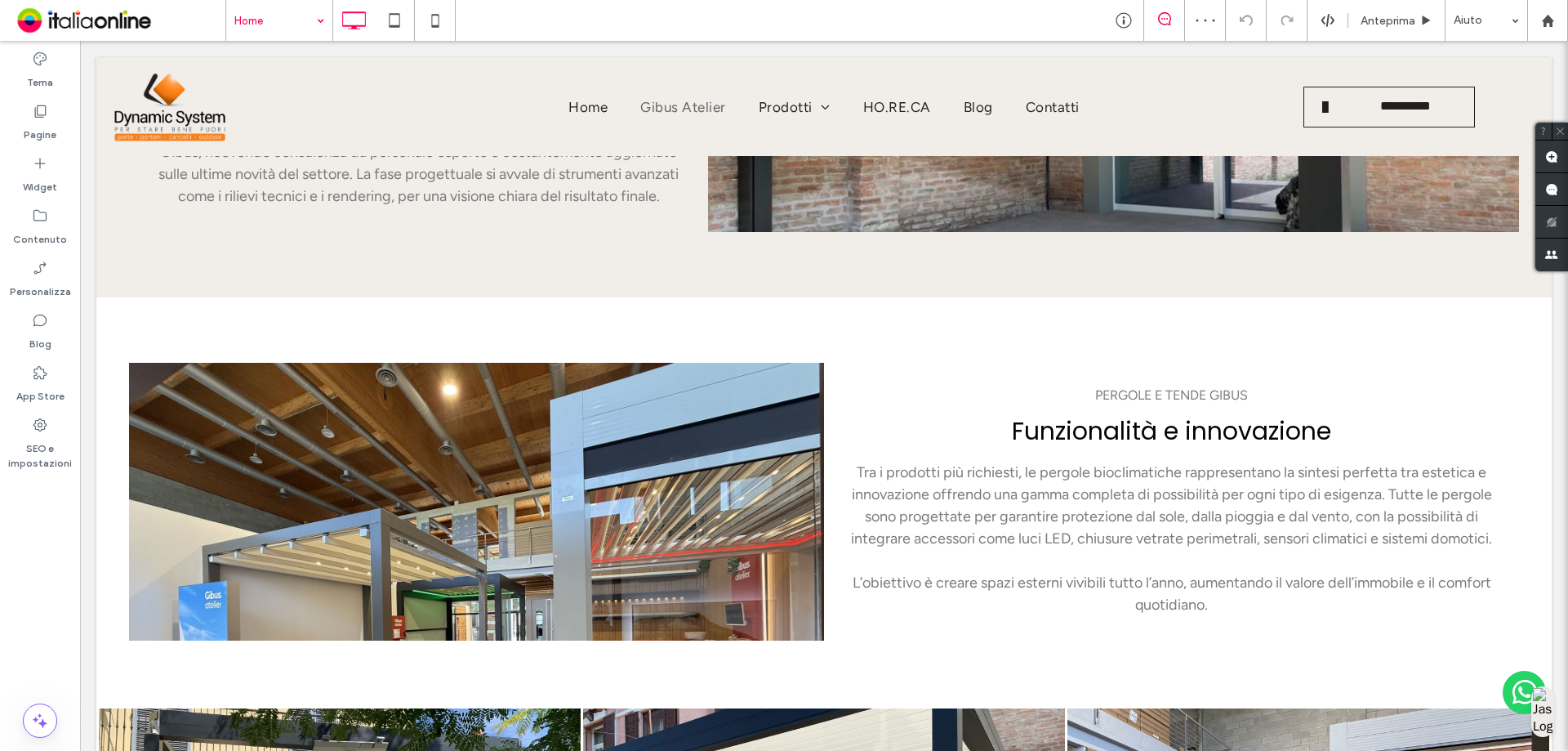 click at bounding box center (275, 20) 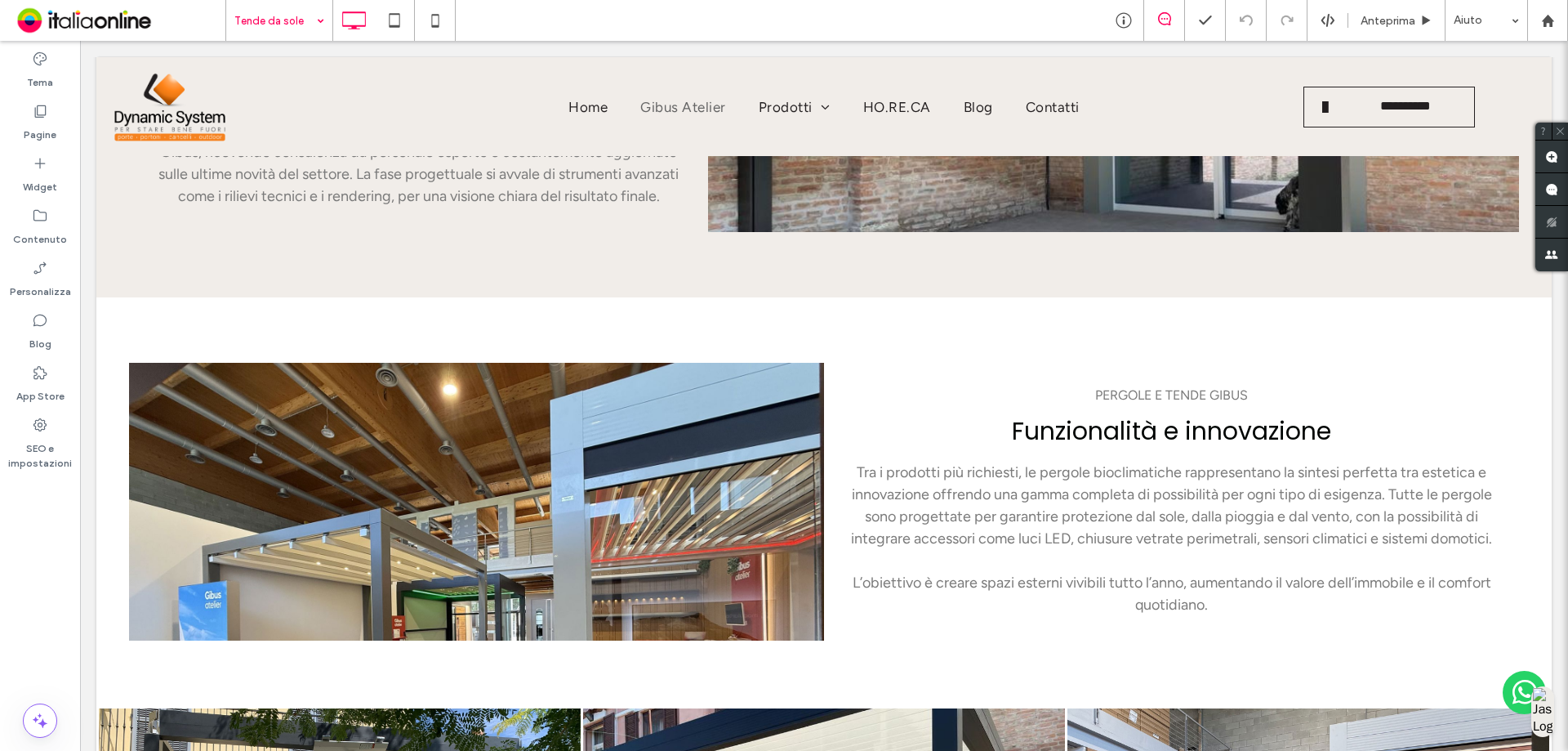 click at bounding box center (275, 20) 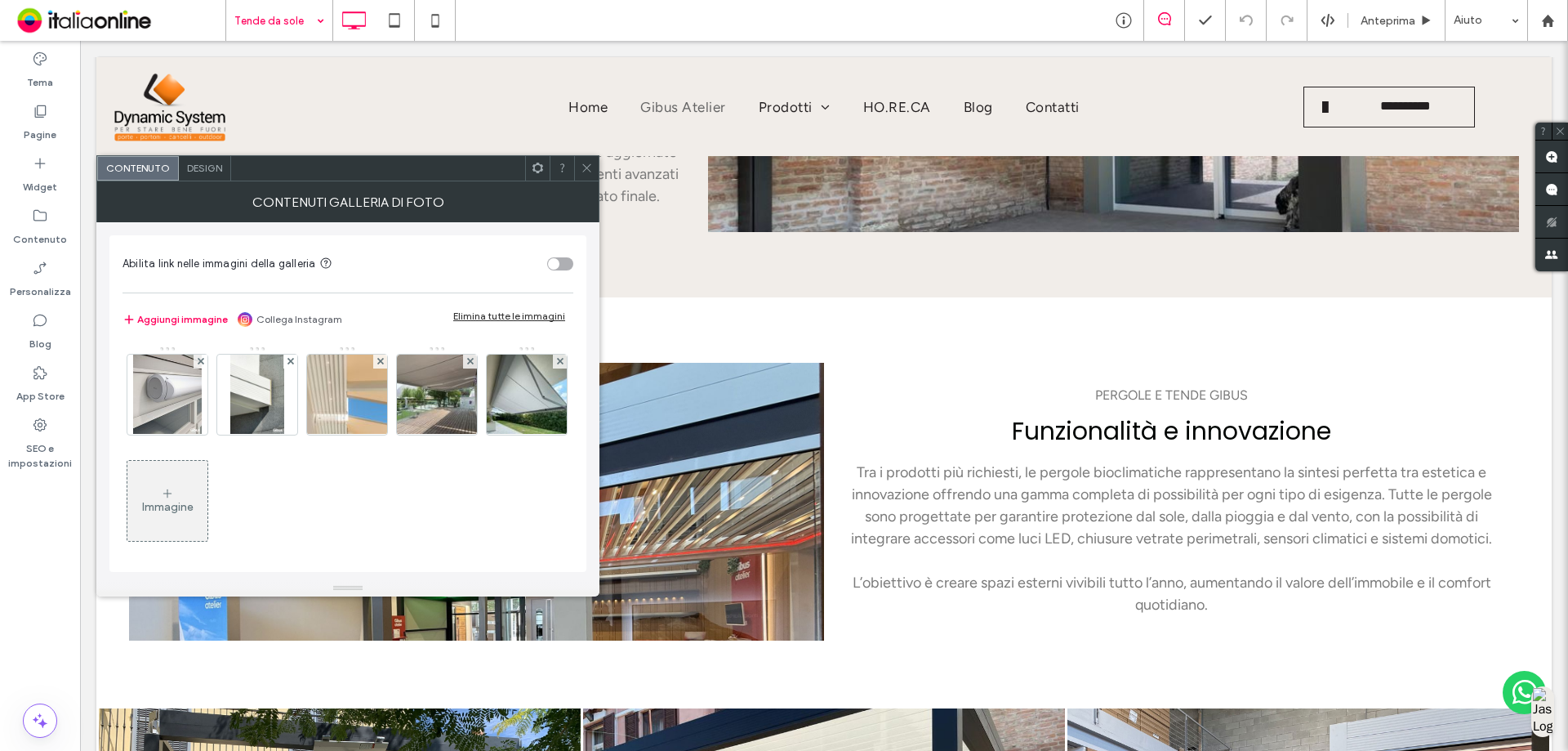 click on "Immagine" at bounding box center [167, 501] 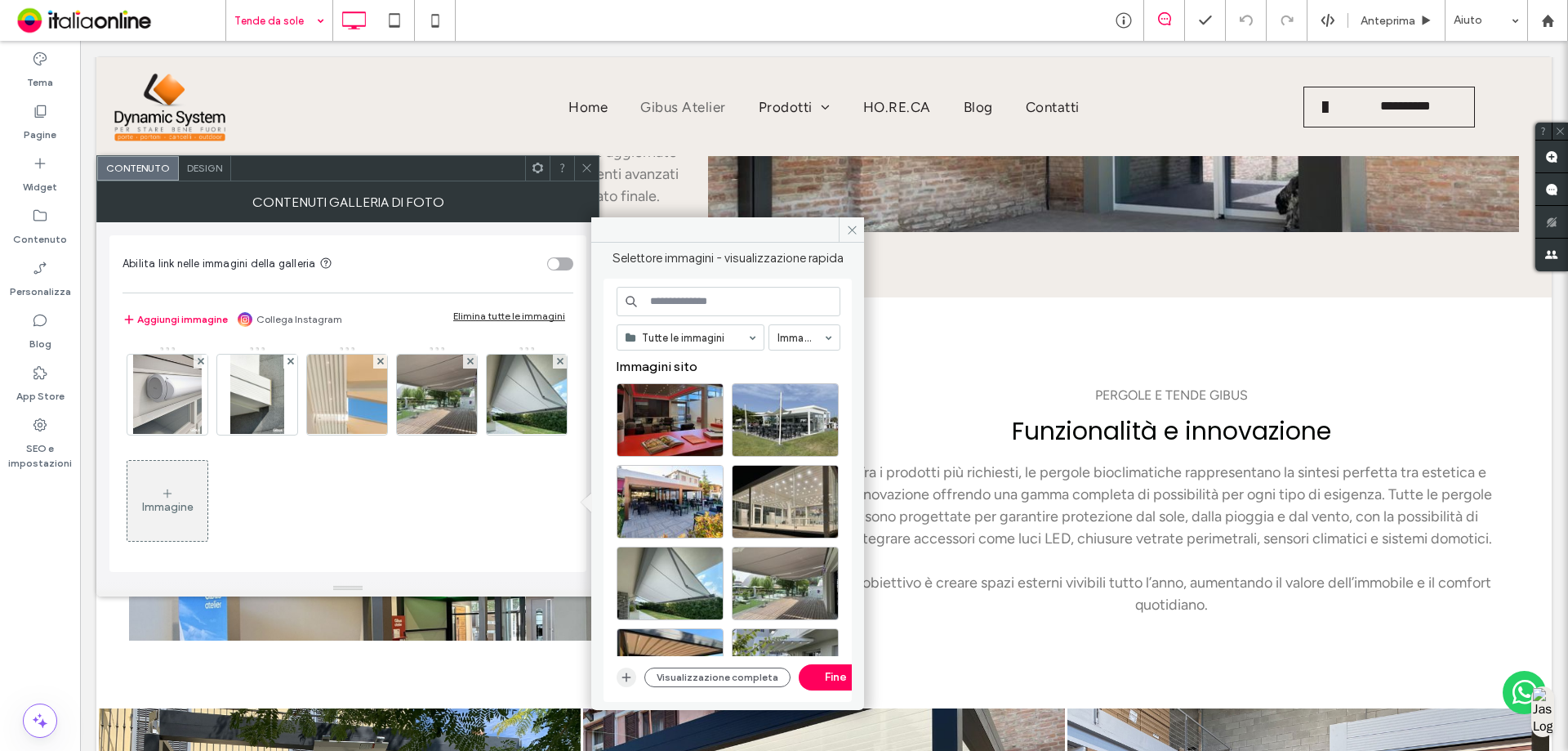 click 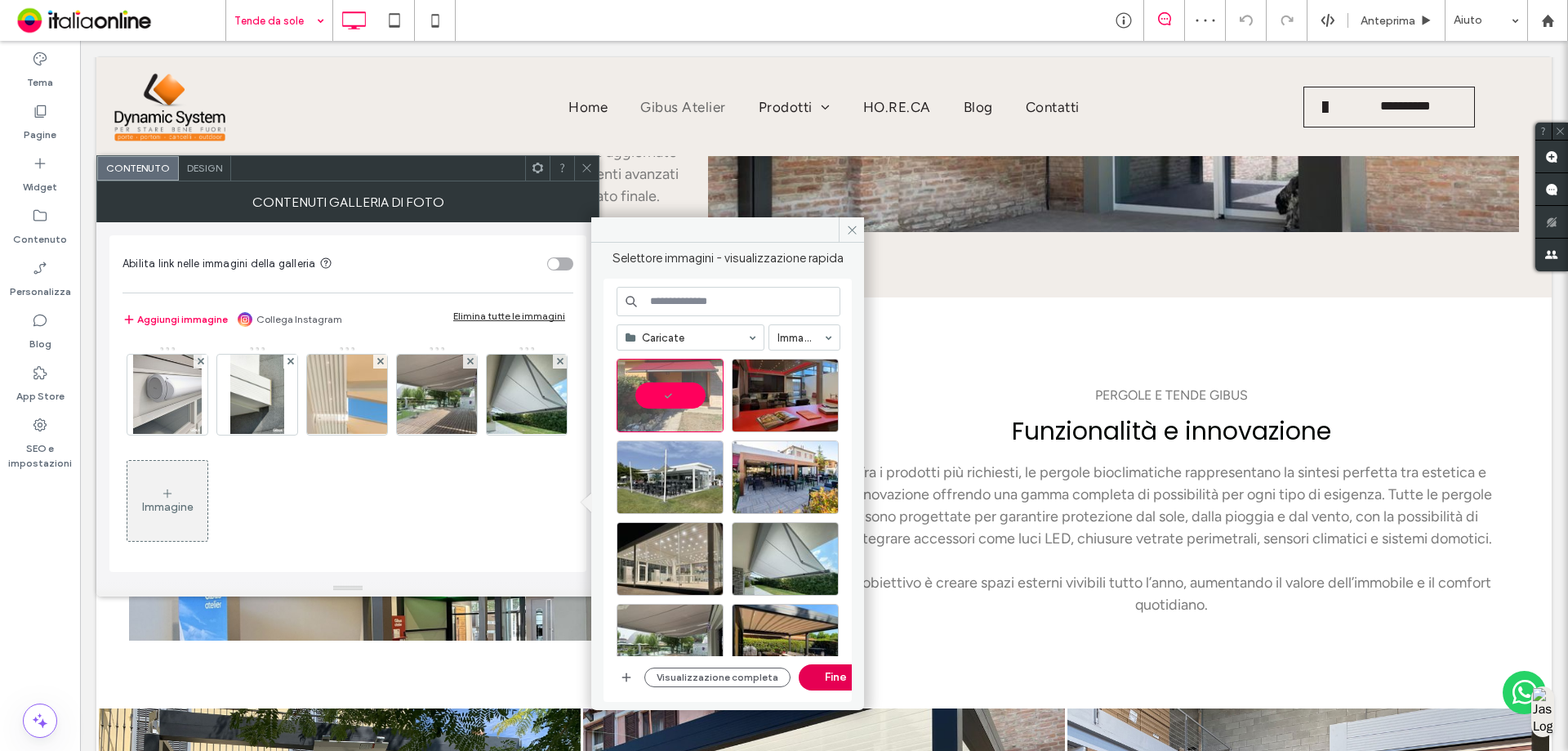 click on "Fine" at bounding box center [835, 677] 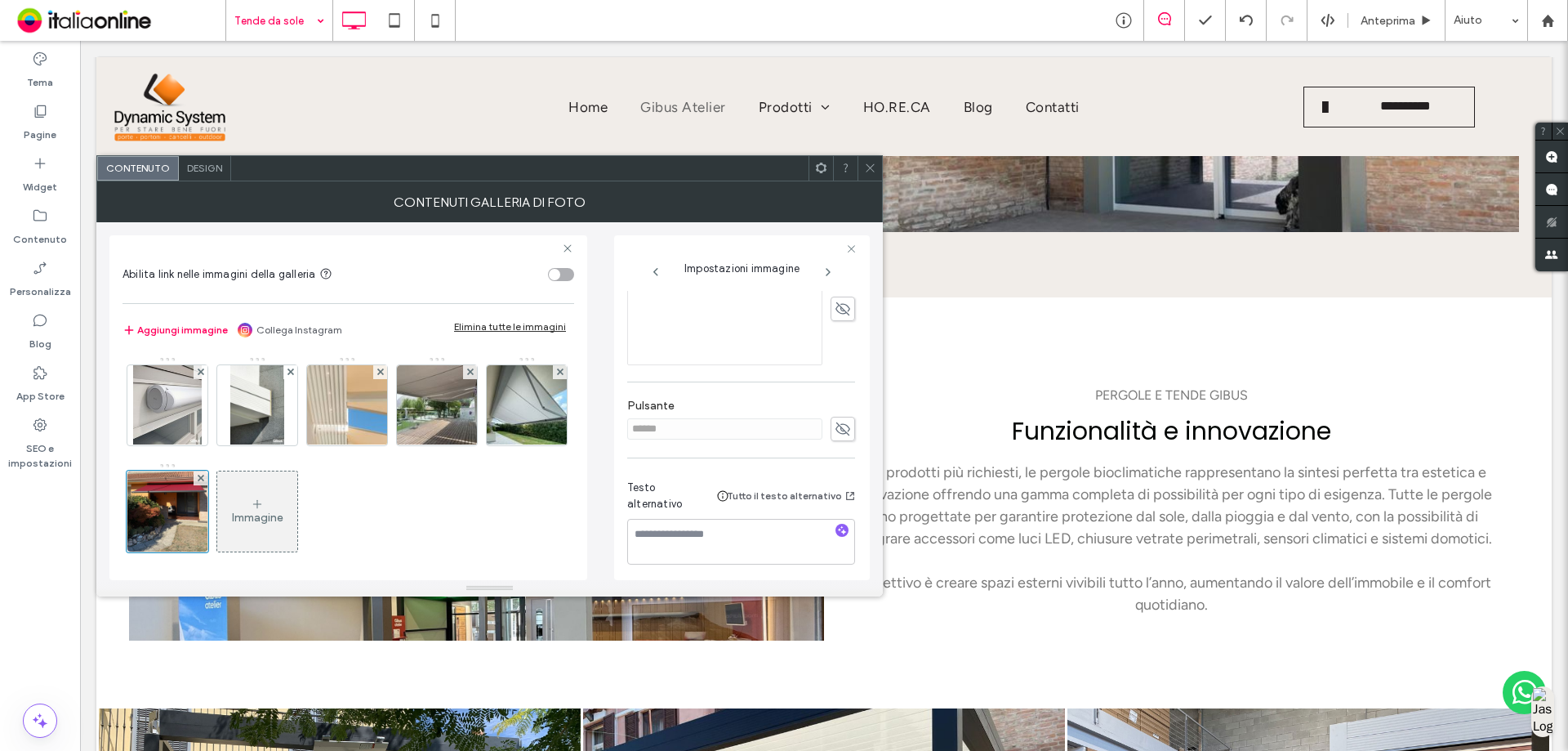 scroll, scrollTop: 436, scrollLeft: 0, axis: vertical 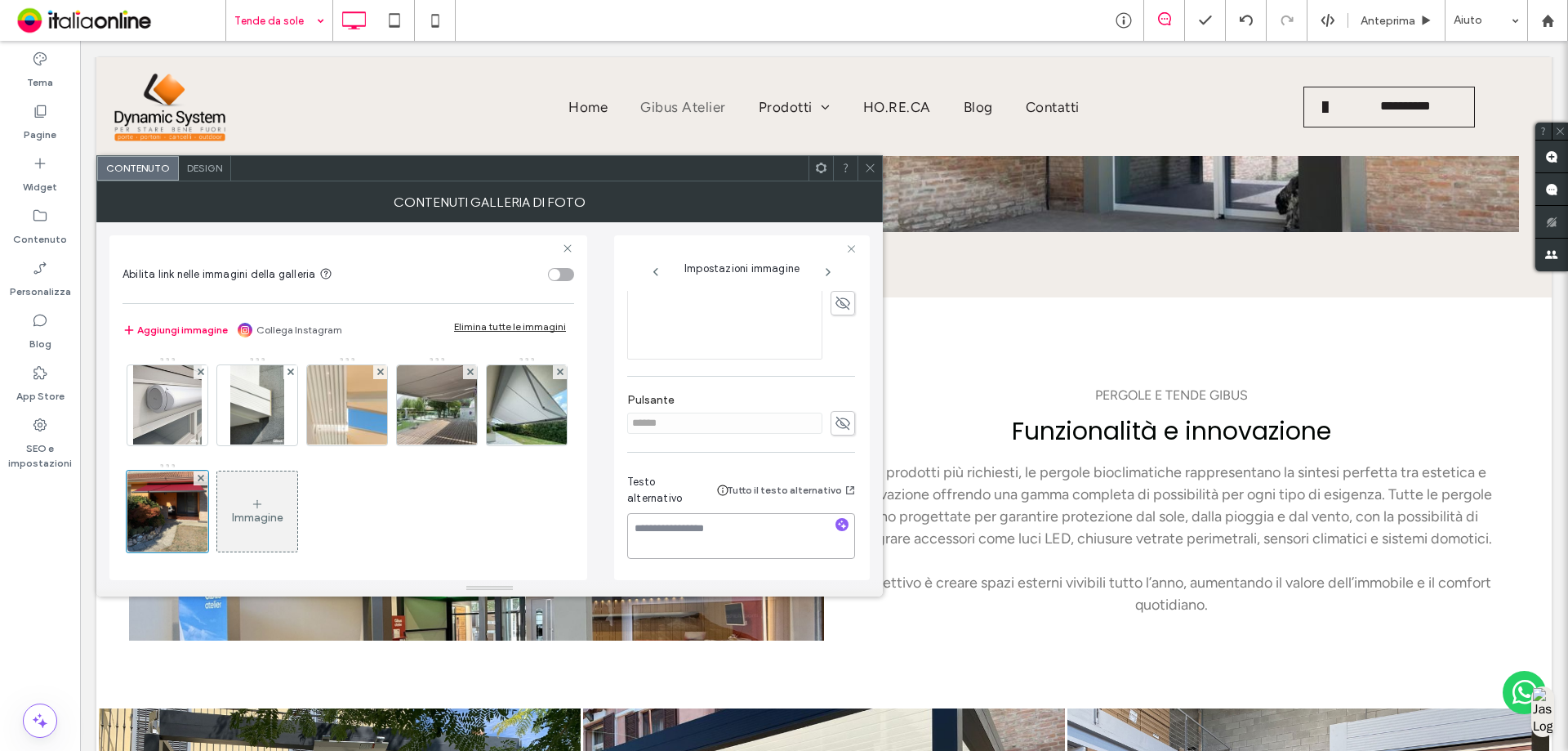click at bounding box center [741, 536] 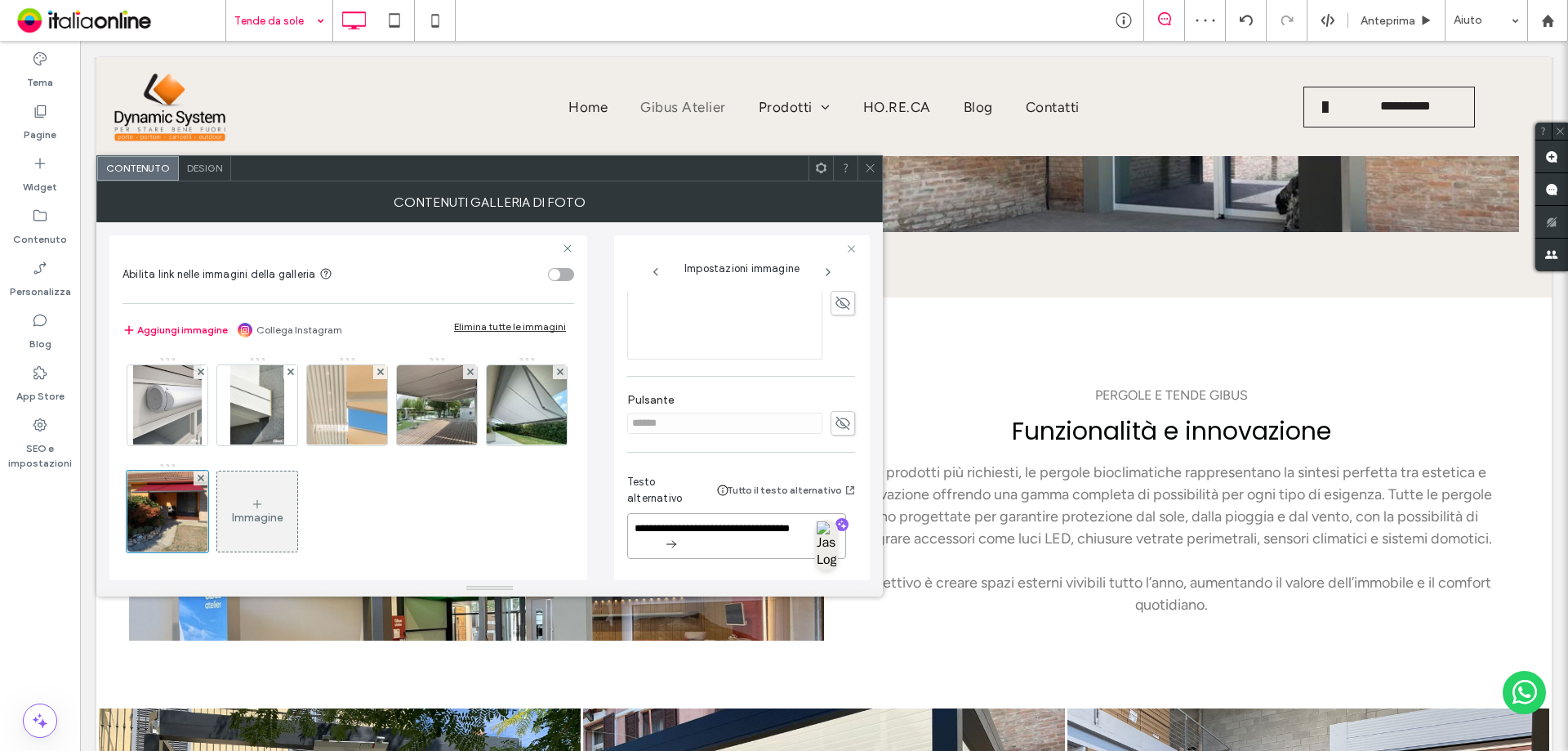 click on "**********" at bounding box center [737, 536] 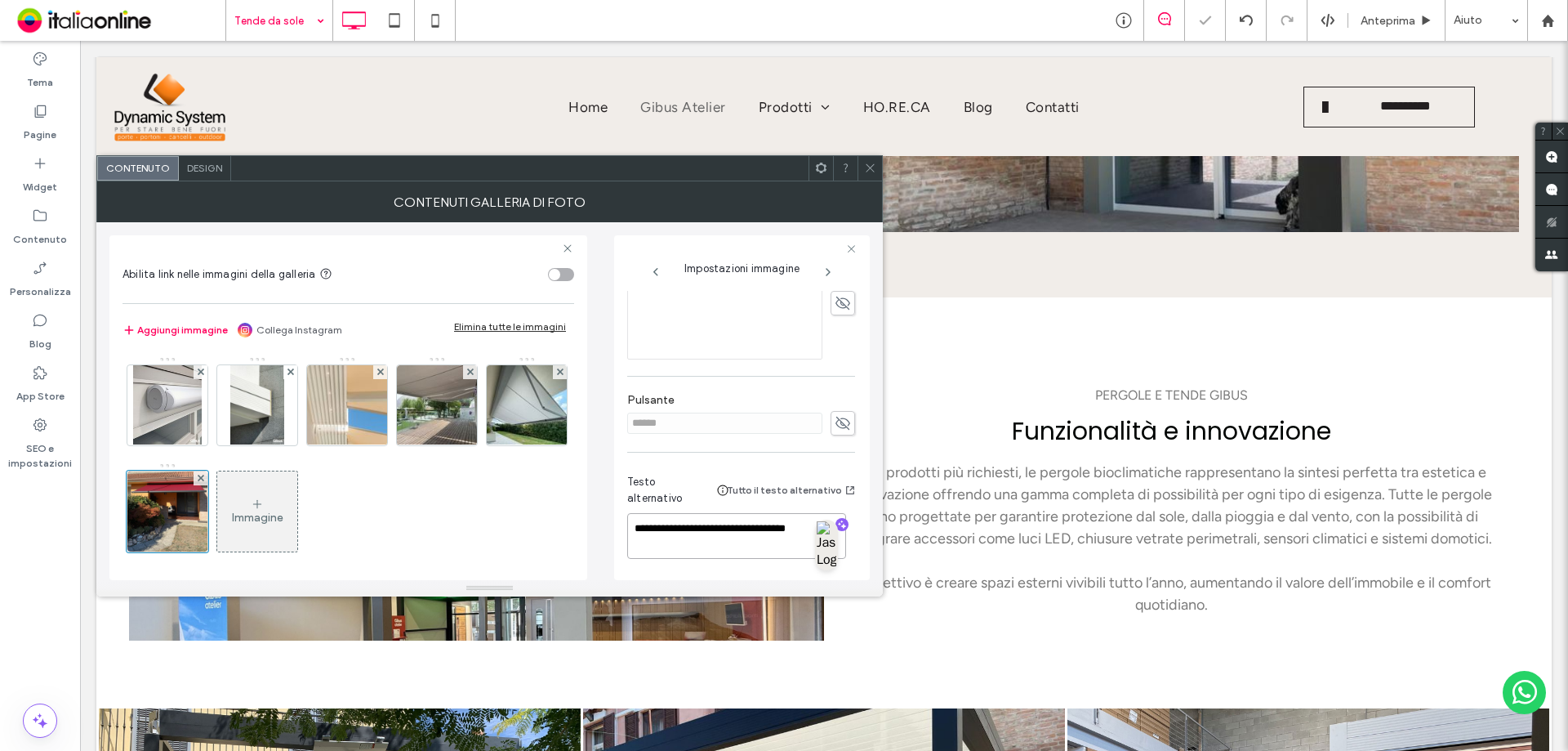 type on "**********" 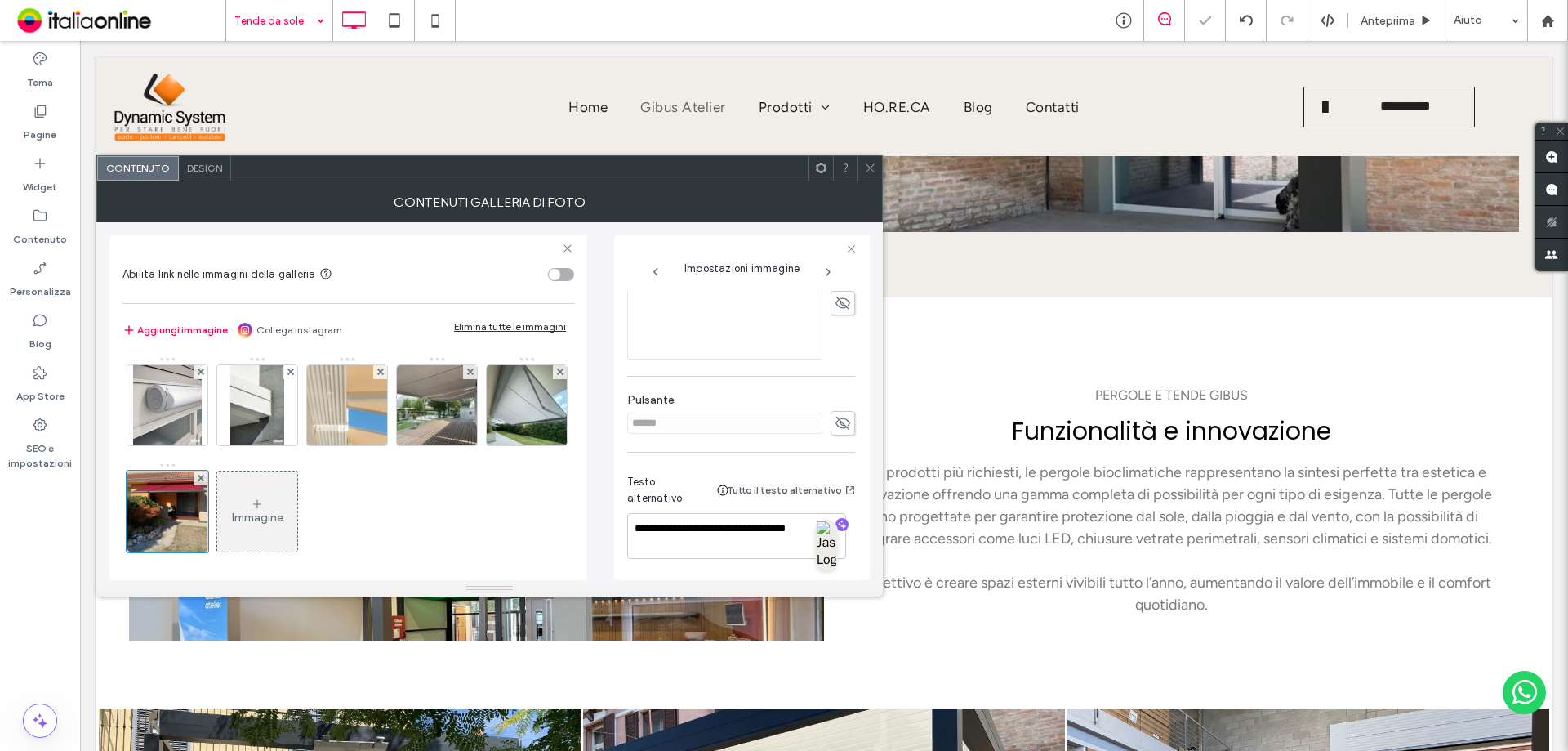 click on "**********" at bounding box center (741, 520) 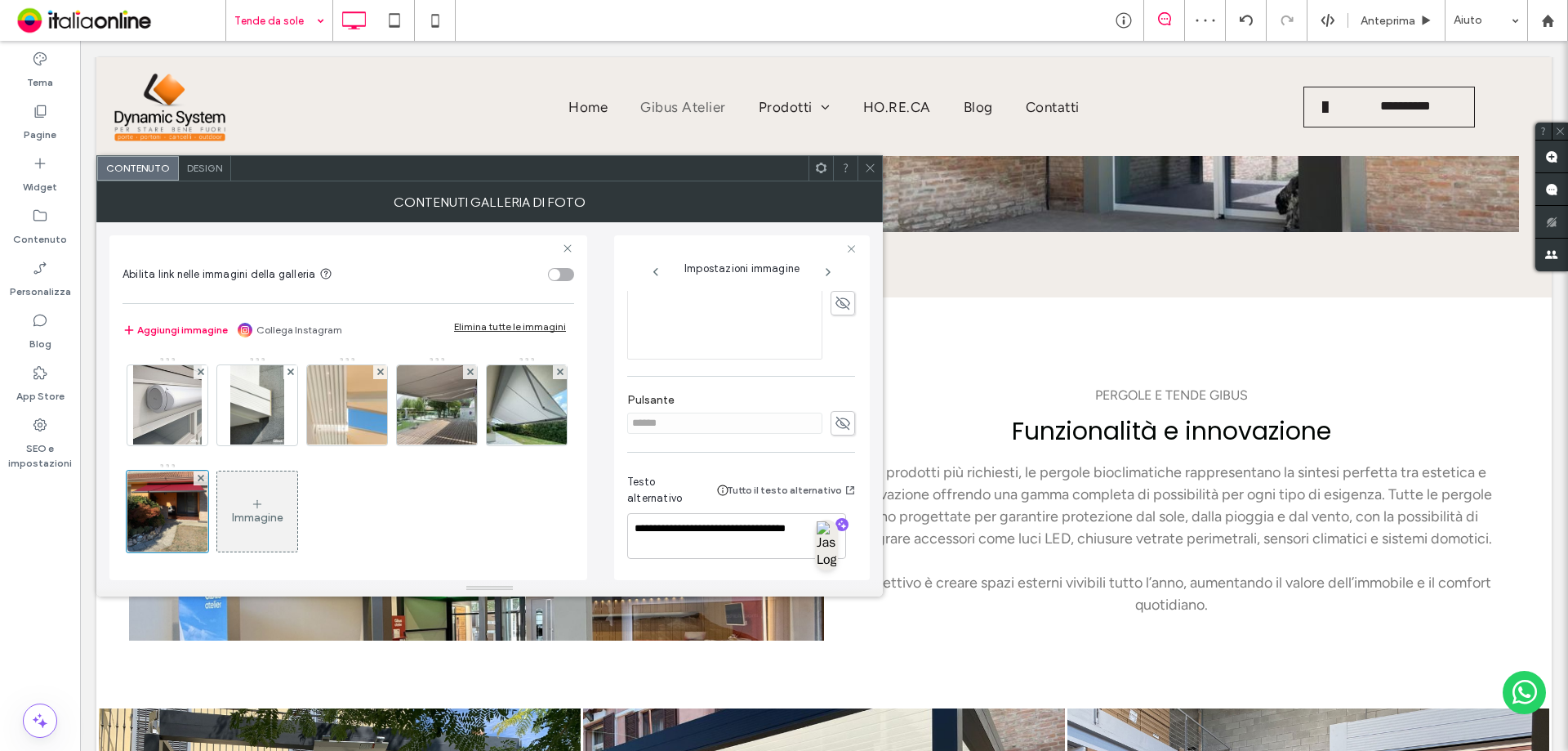 click at bounding box center [870, 168] 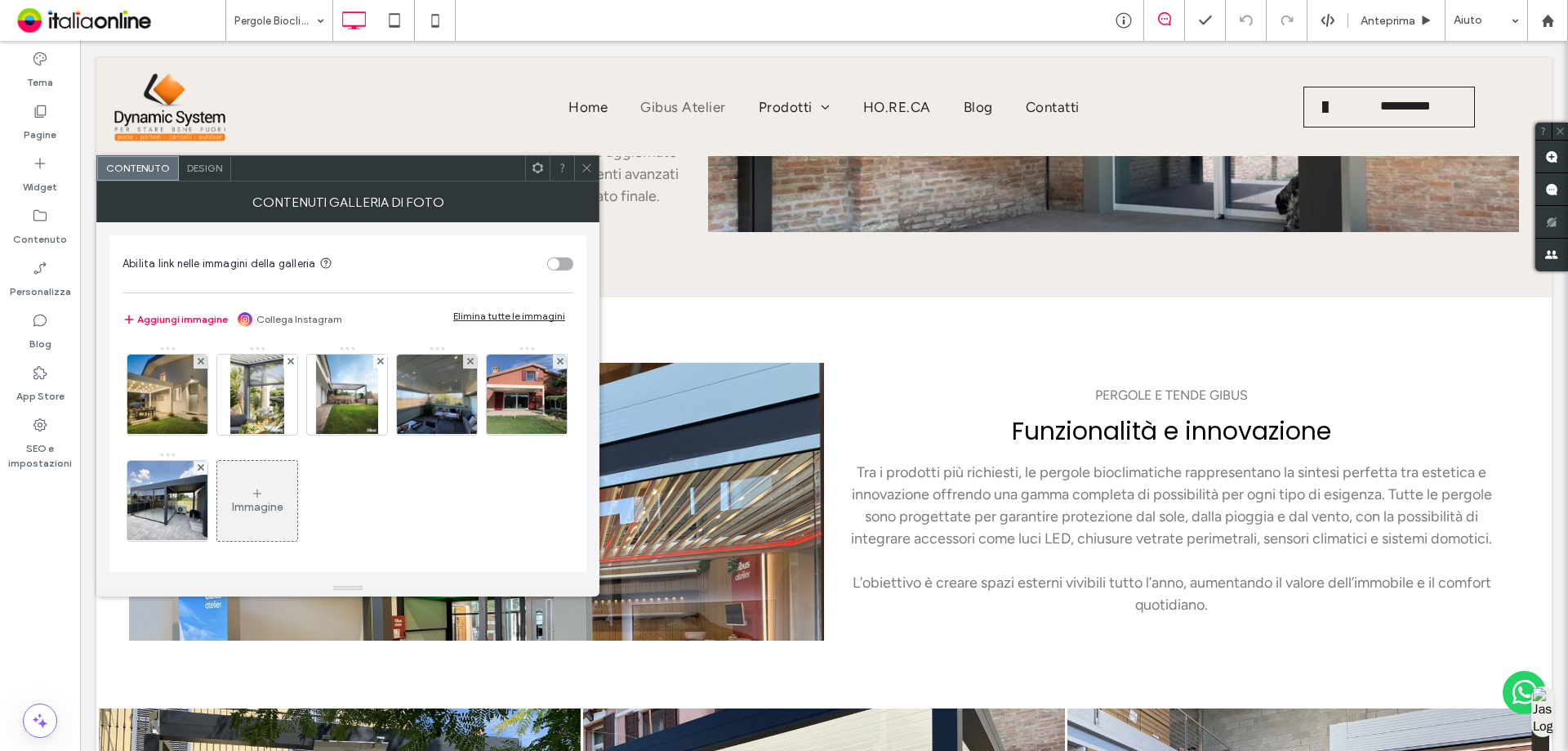 click 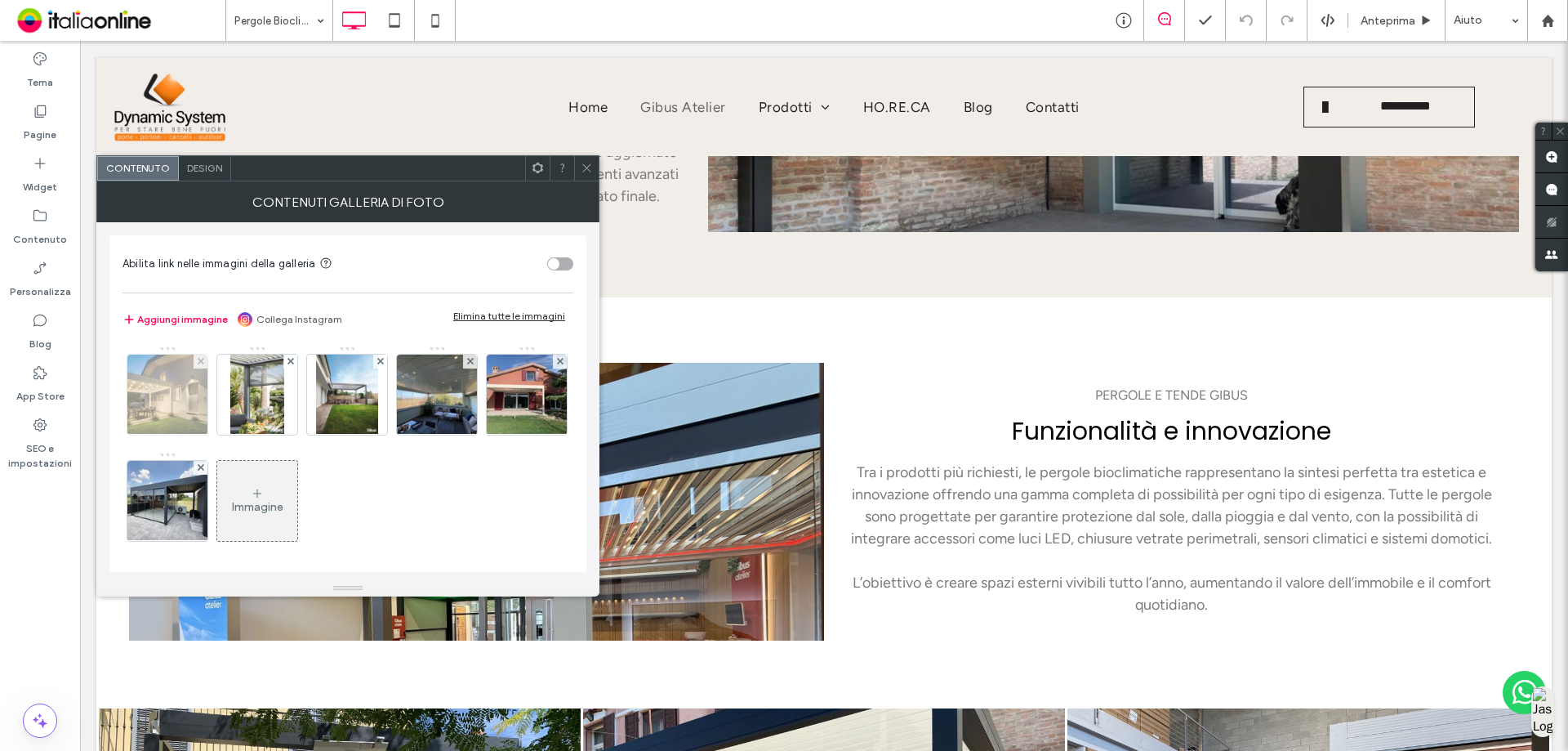 click at bounding box center [167, 395] 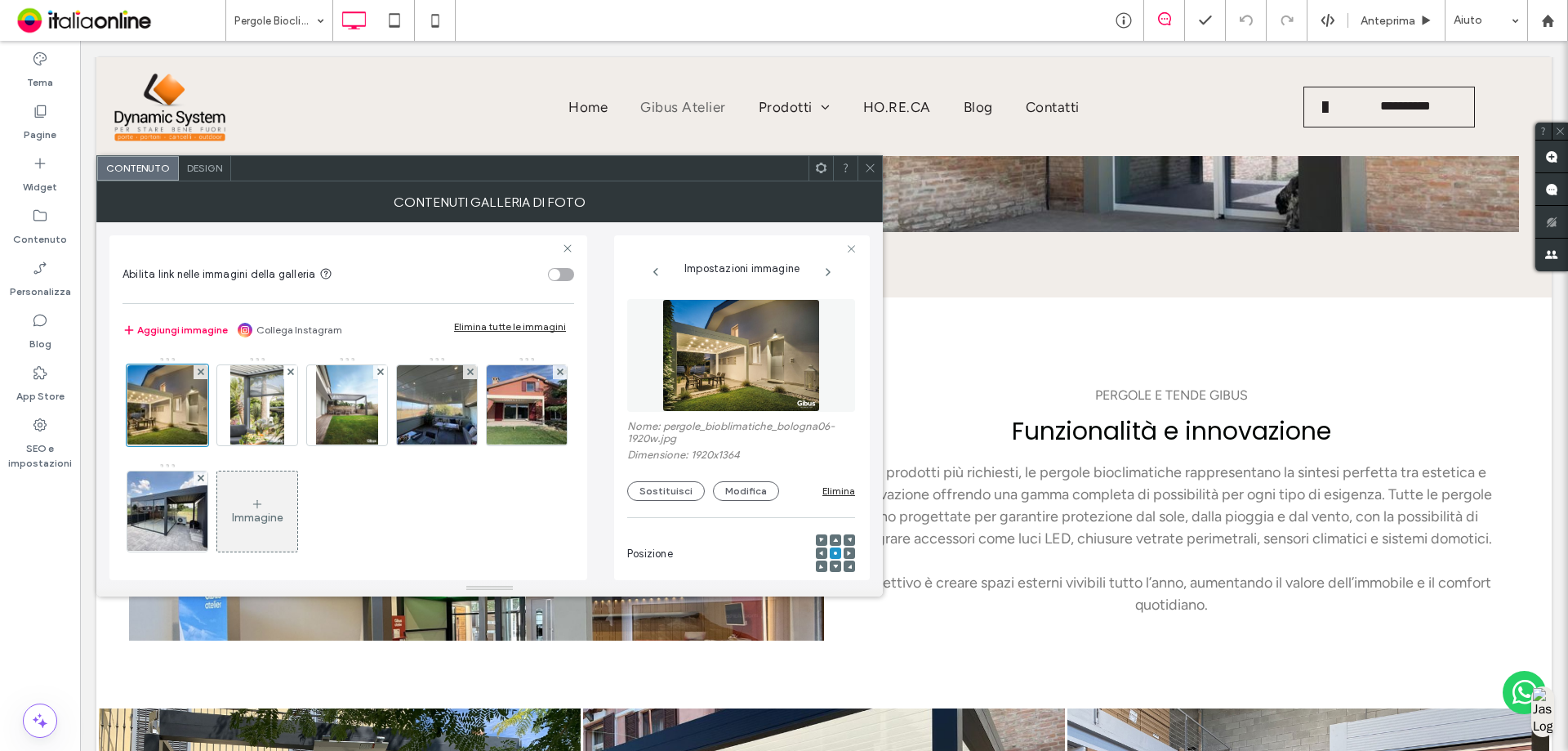 click on "Nome: pergole_bioblimatiche_bologna06-1920w.jpg Dimensione: 1920x1364 Sostituisci Modifica Elimina" at bounding box center [741, 400] 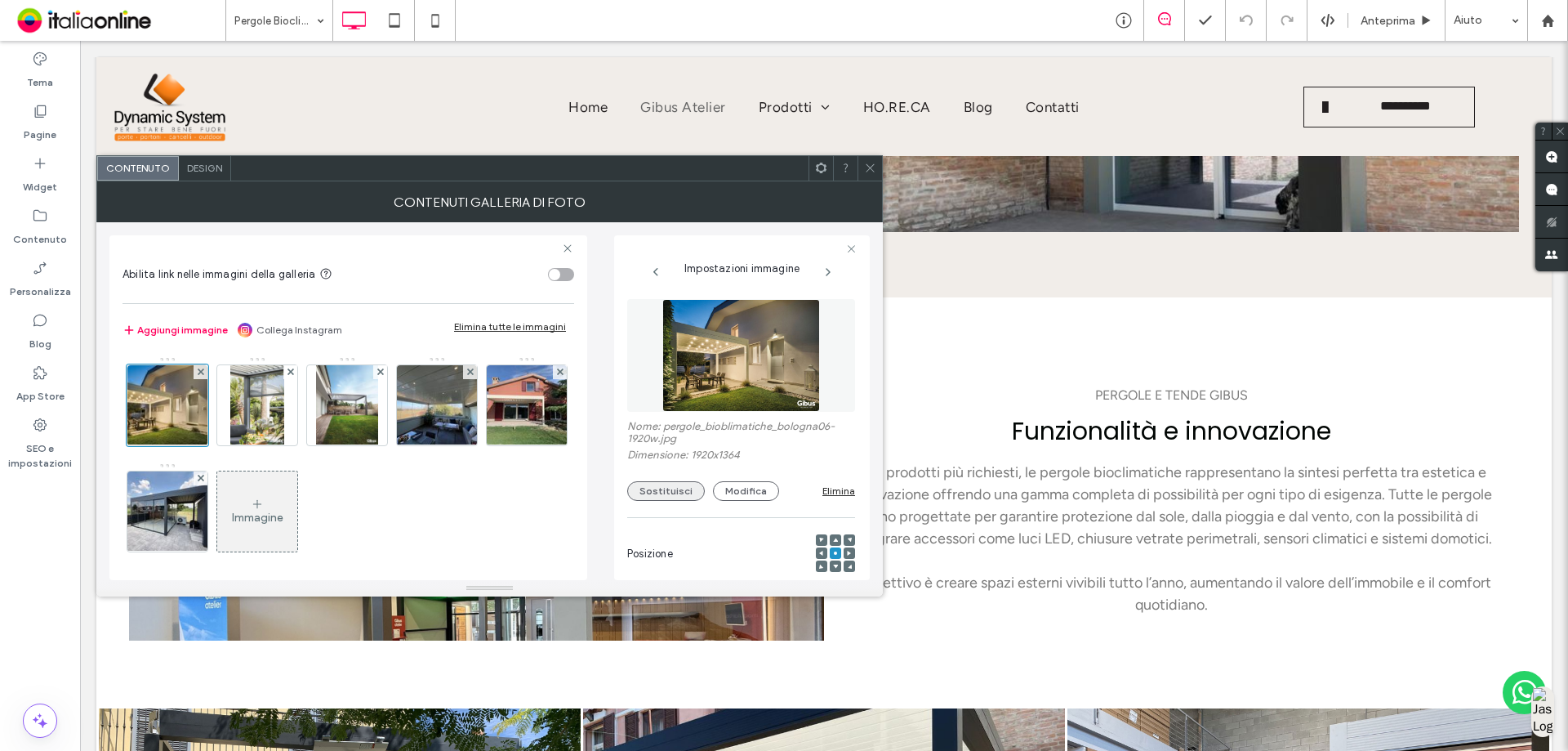 click on "Sostituisci" at bounding box center [666, 491] 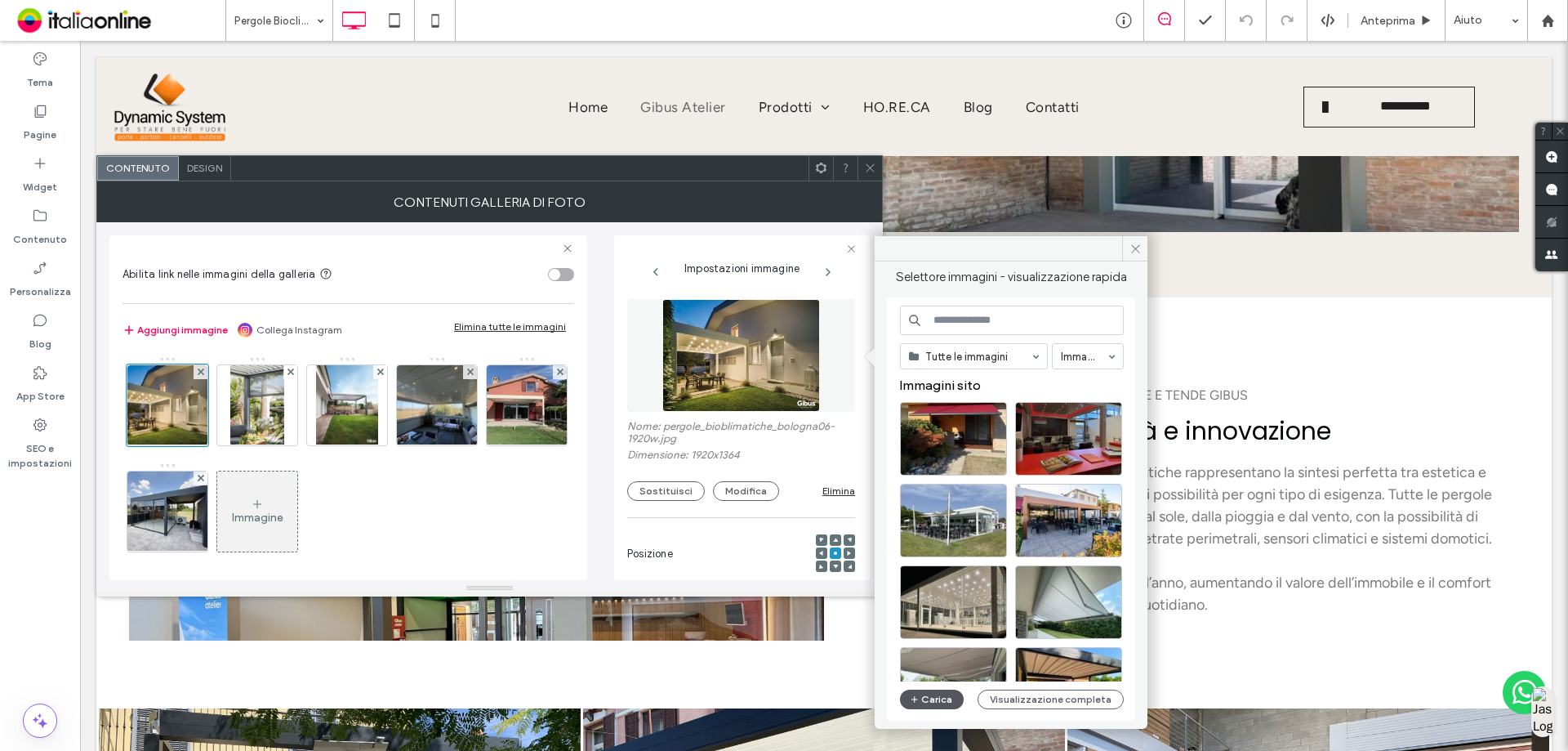 click on "Carica" at bounding box center [932, 700] 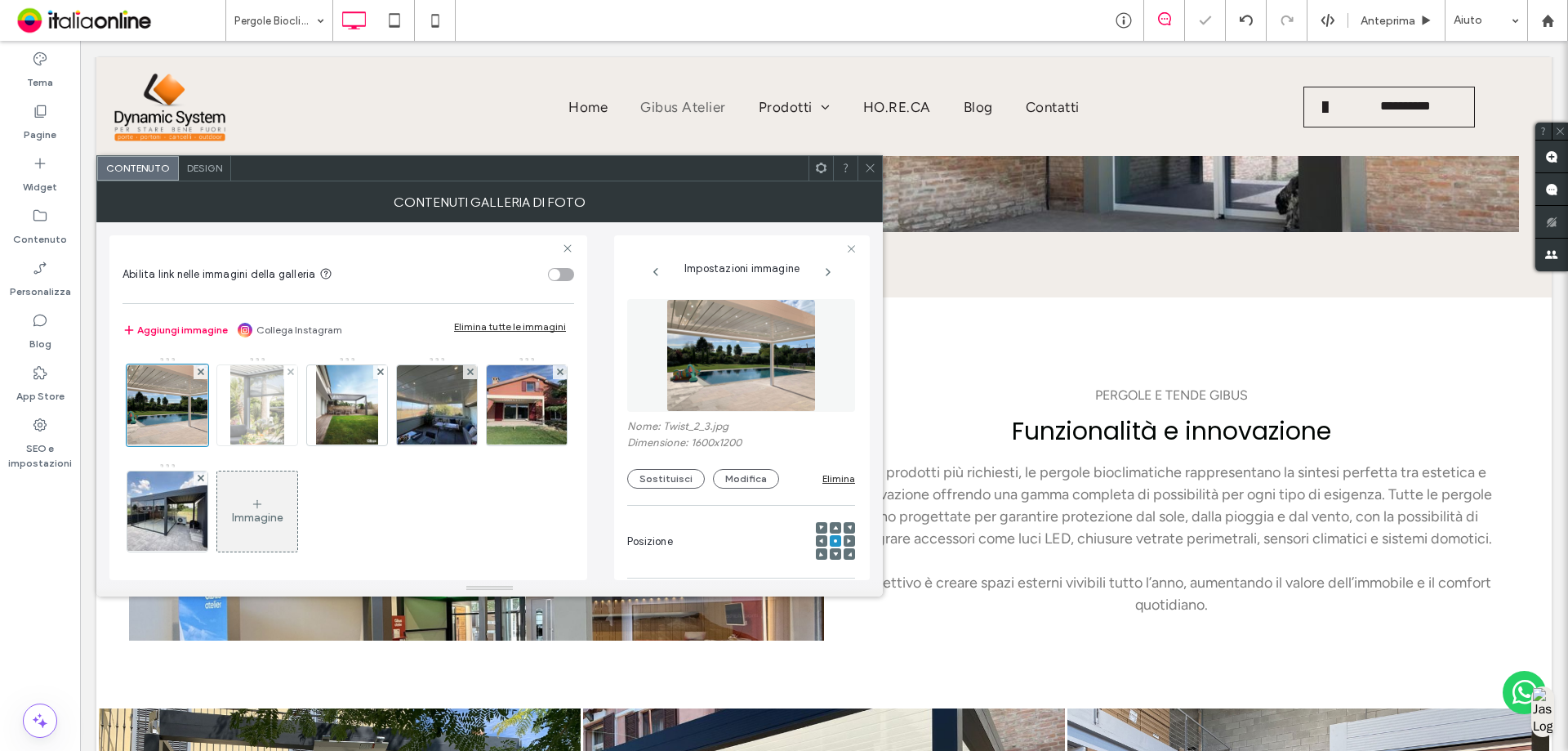 click at bounding box center [256, 405] 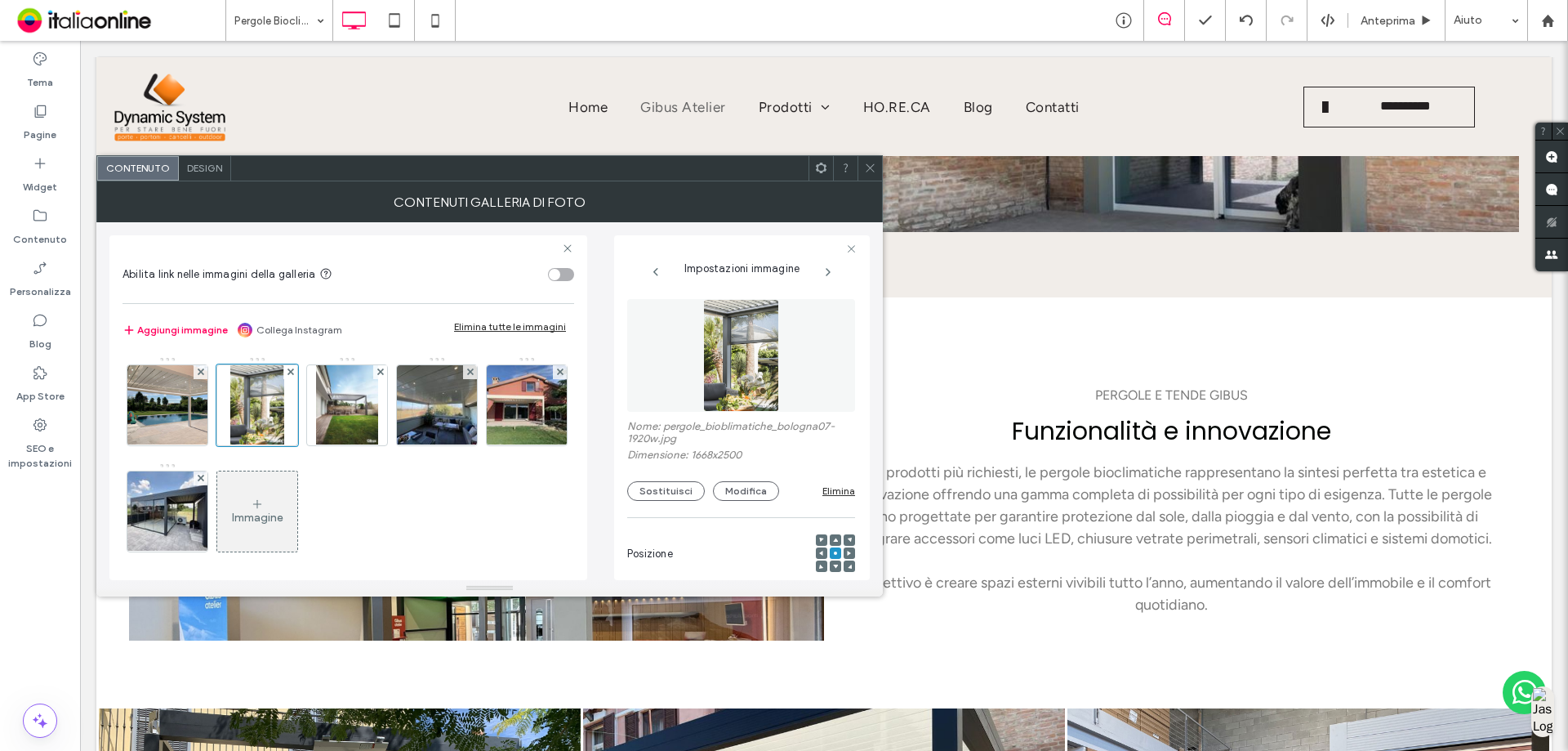 drag, startPoint x: 639, startPoint y: 494, endPoint x: 707, endPoint y: 516, distance: 71.470274 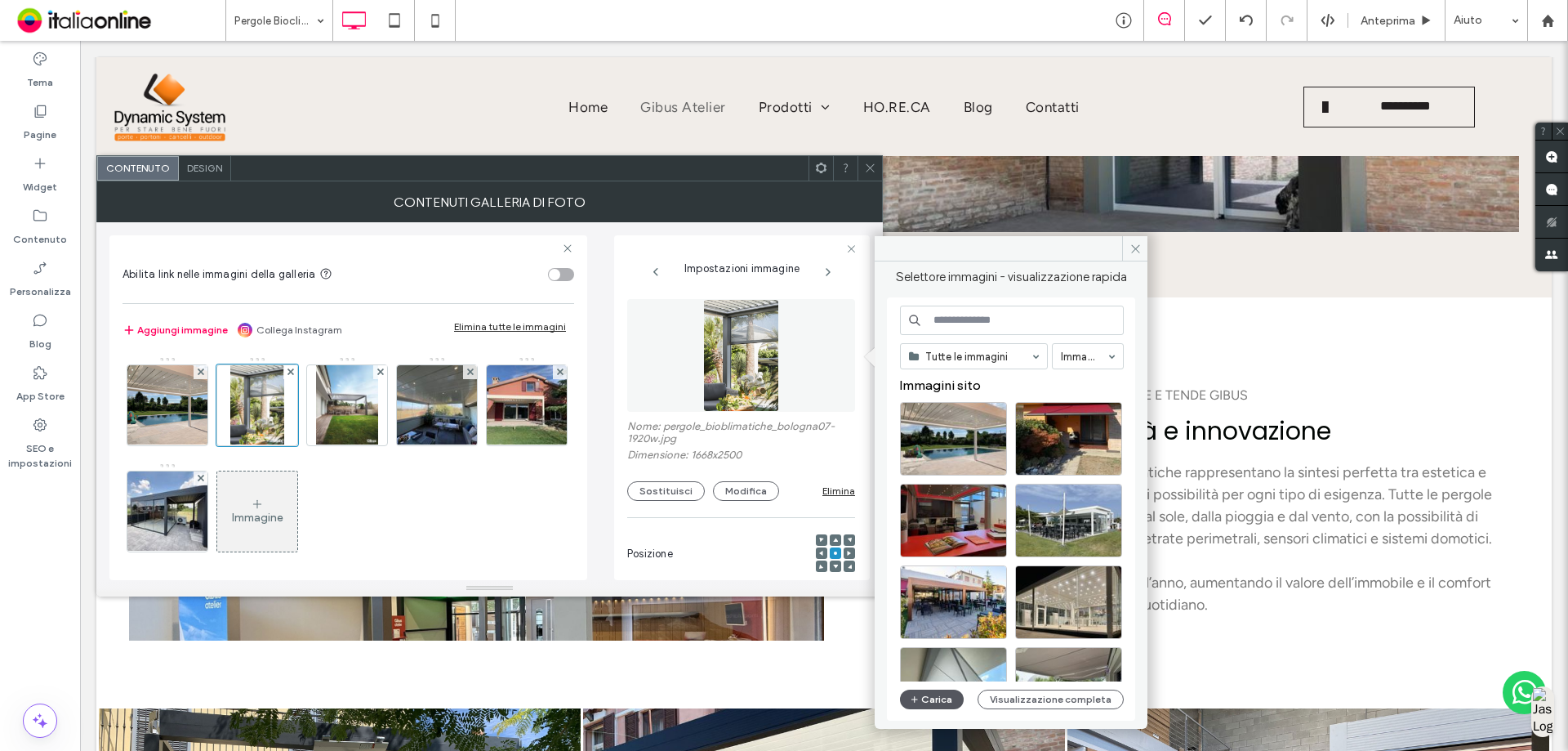 click on "Carica" at bounding box center [932, 700] 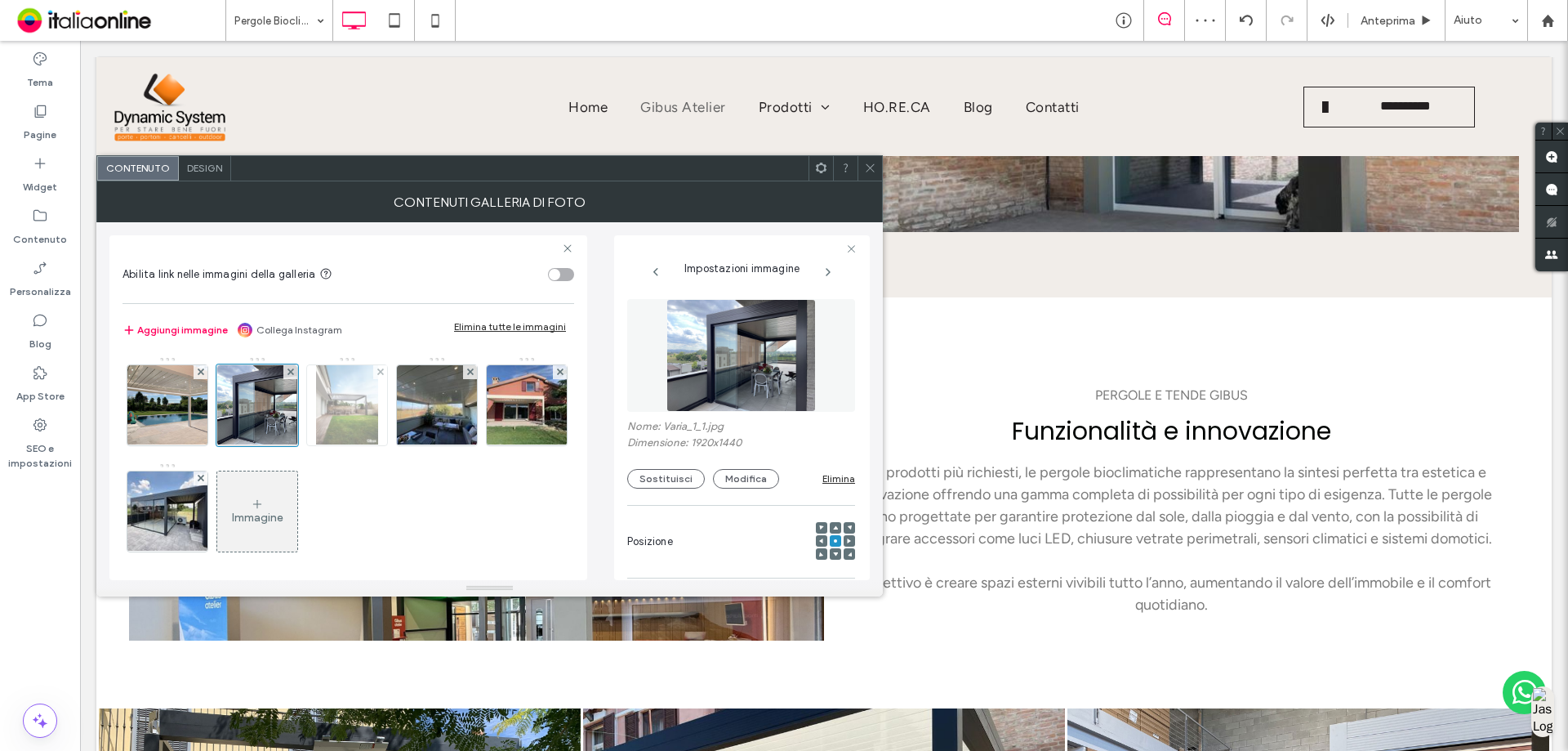 click at bounding box center [347, 405] 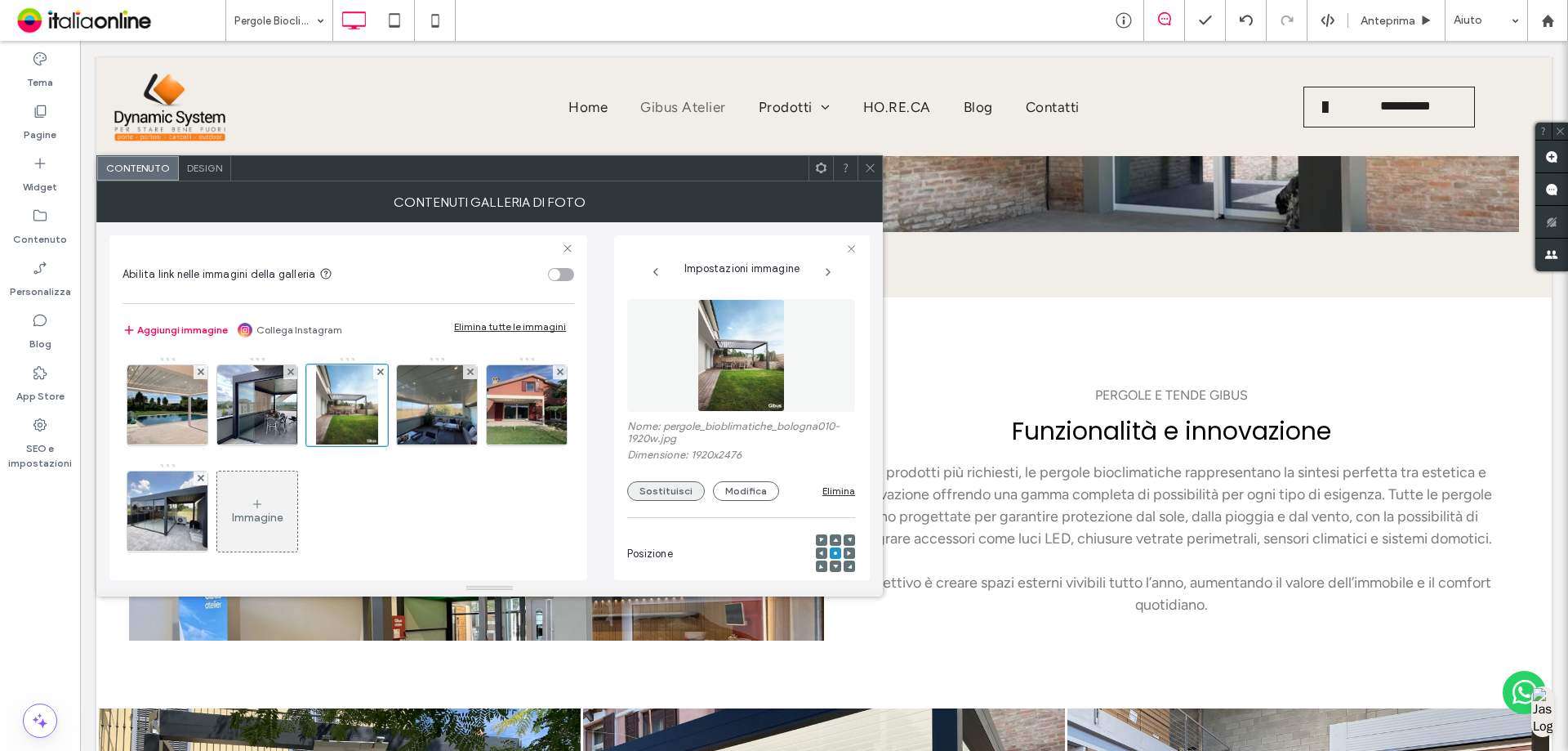 click on "Sostituisci" at bounding box center (666, 491) 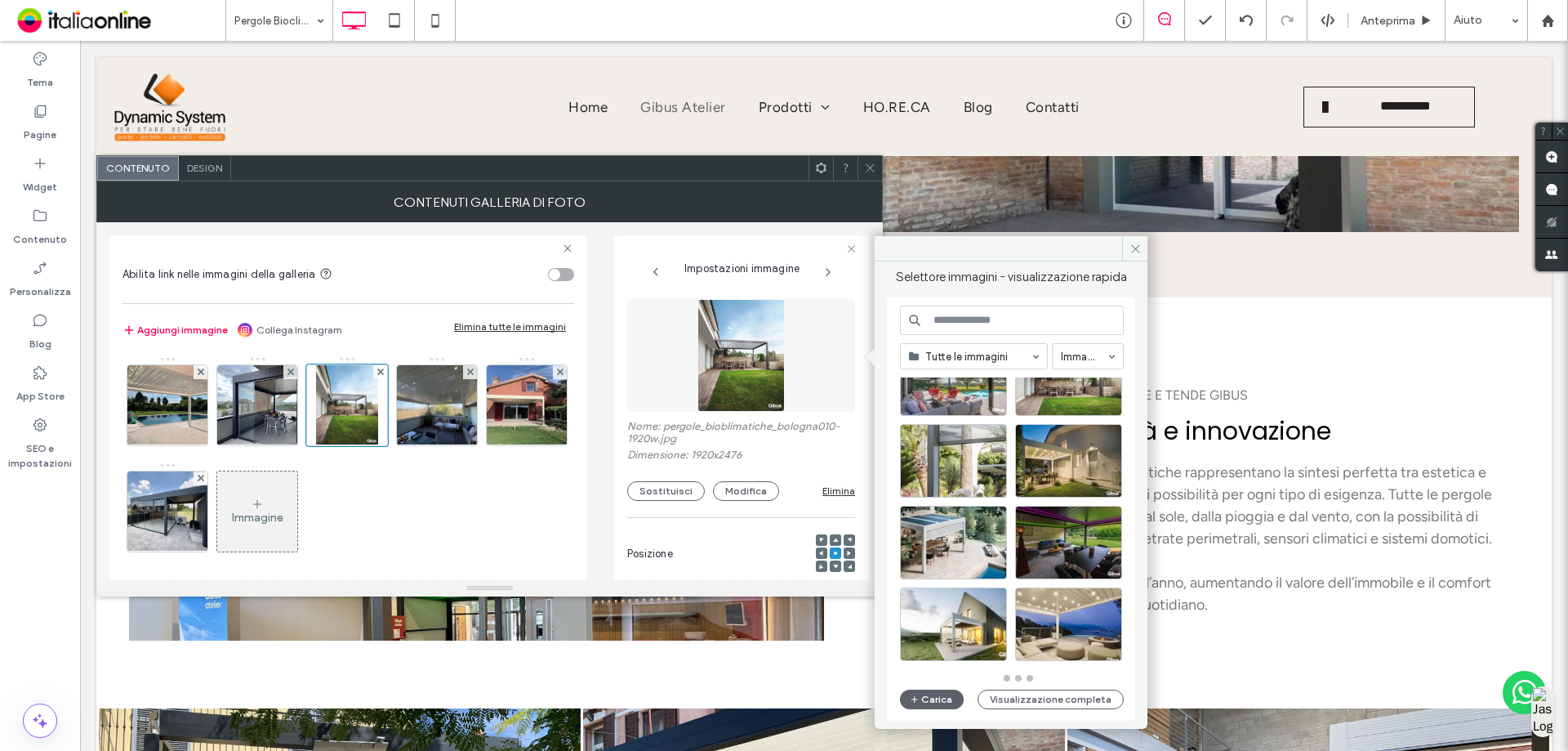 scroll, scrollTop: 3659, scrollLeft: 0, axis: vertical 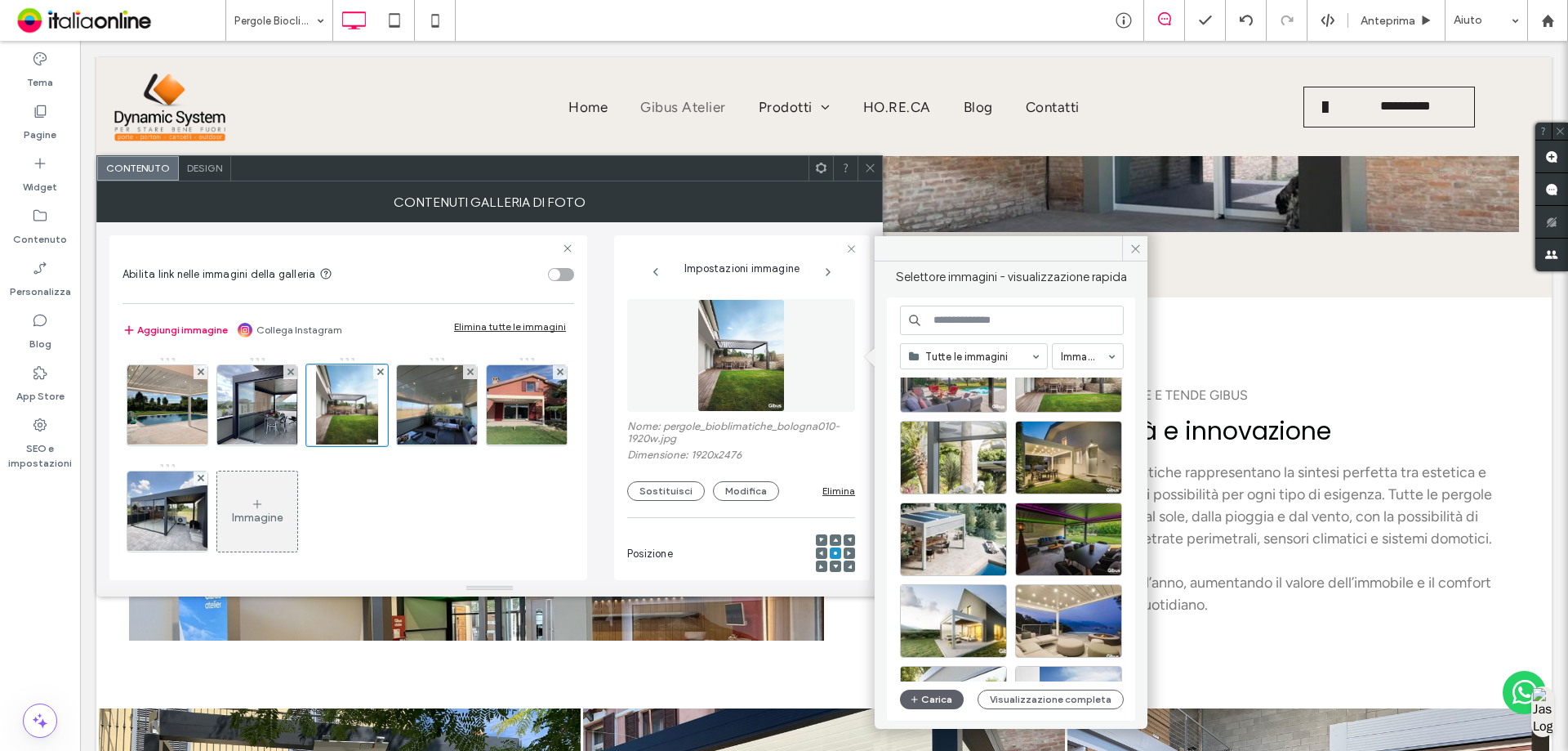 click 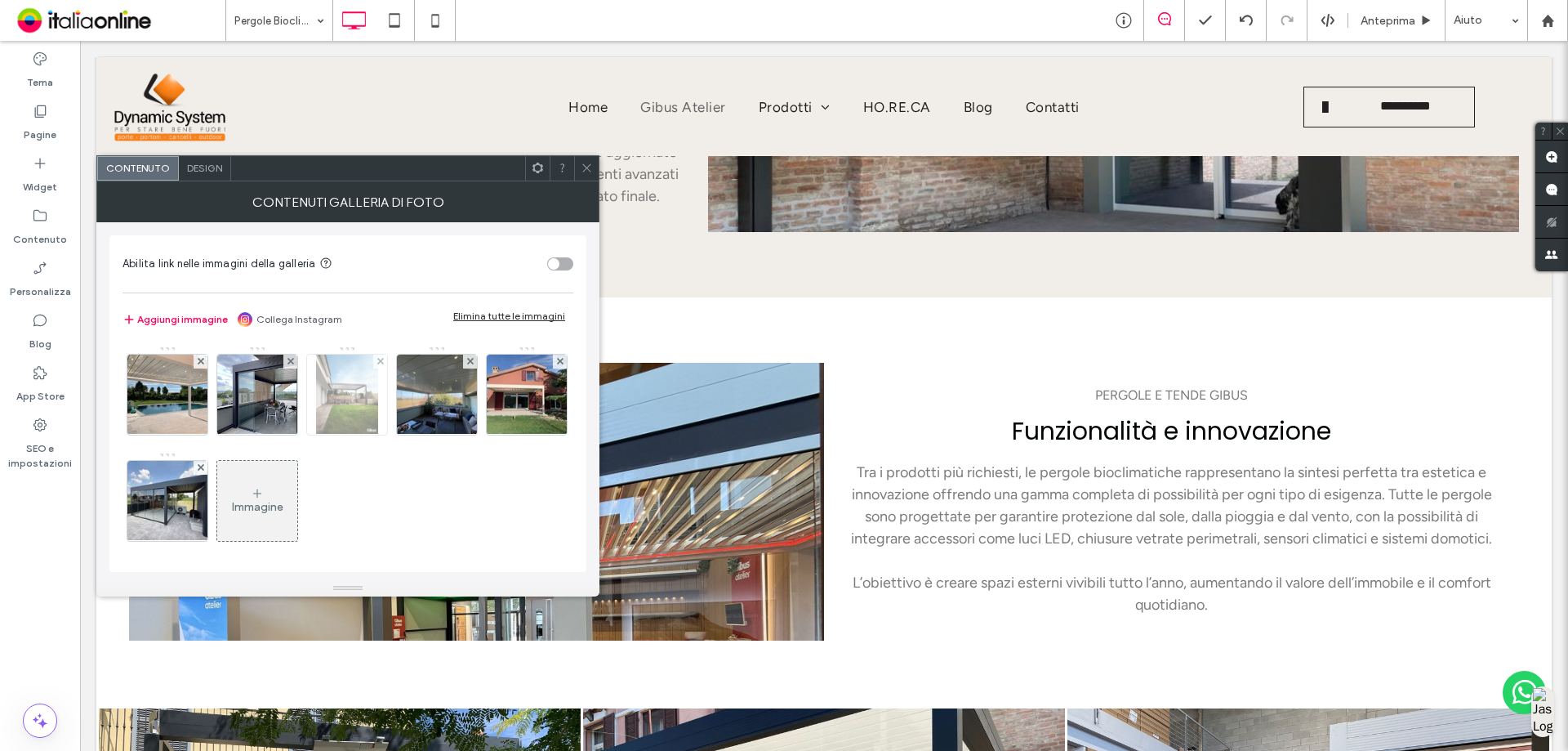click at bounding box center [347, 395] 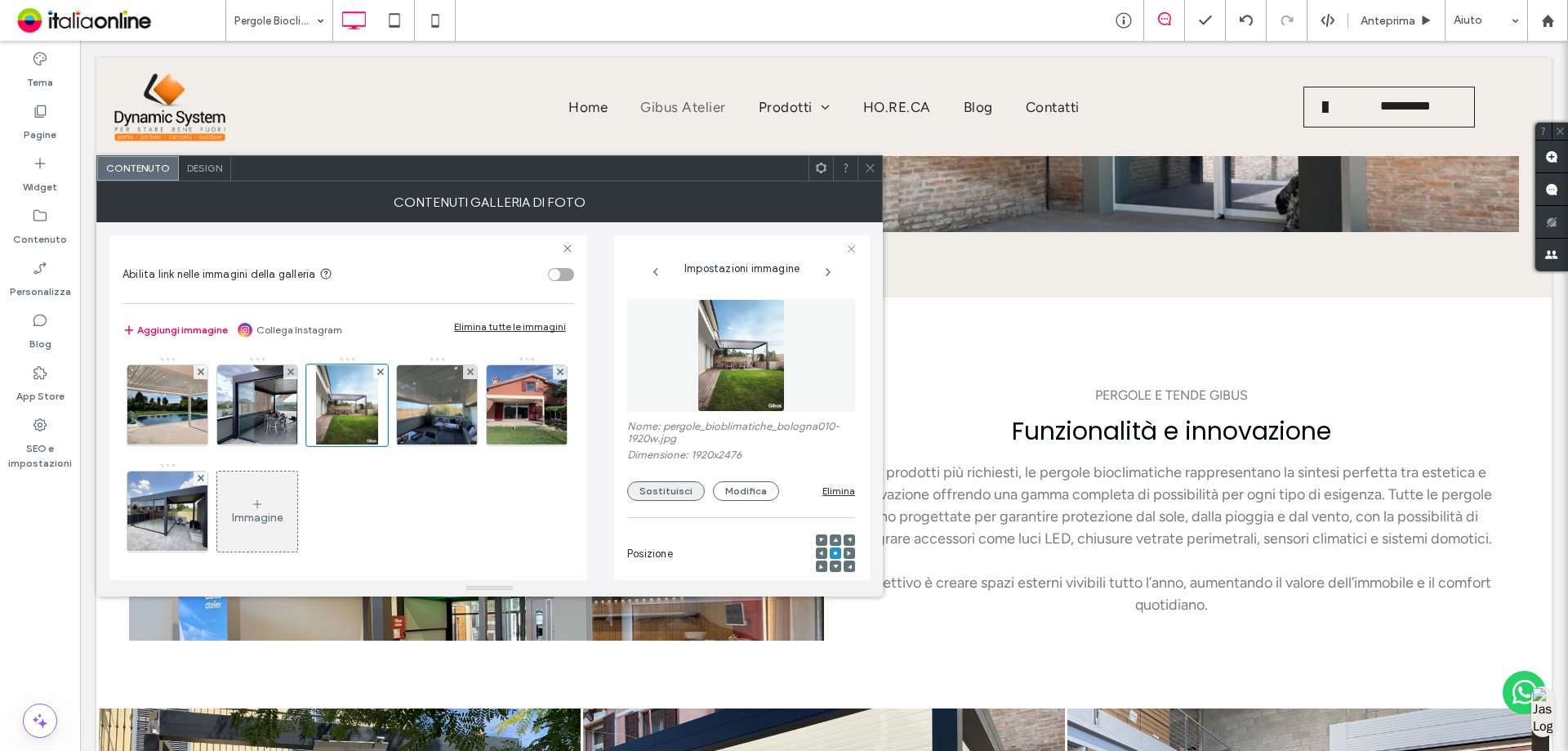 click on "Sostituisci" at bounding box center [666, 491] 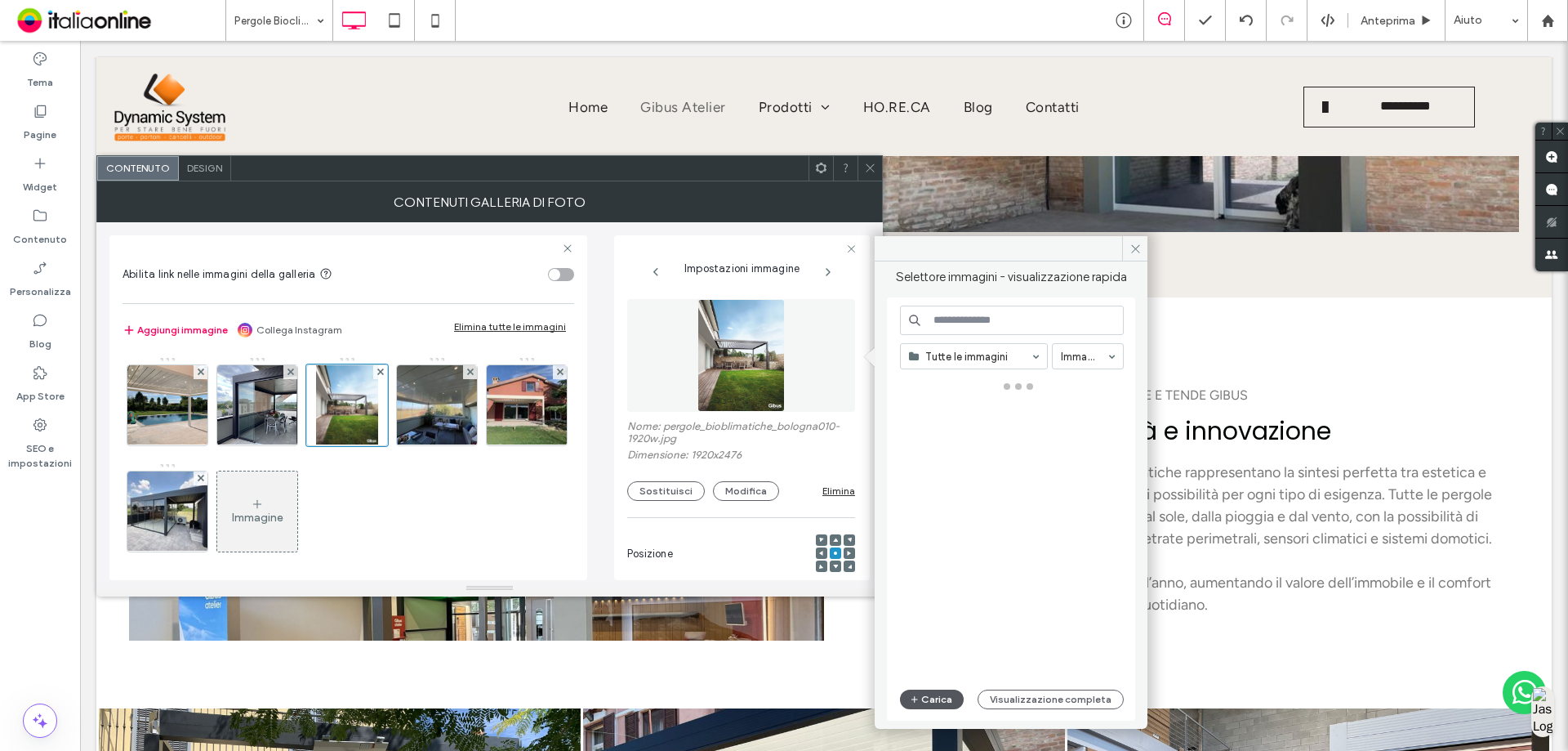 click on "Carica" at bounding box center [932, 700] 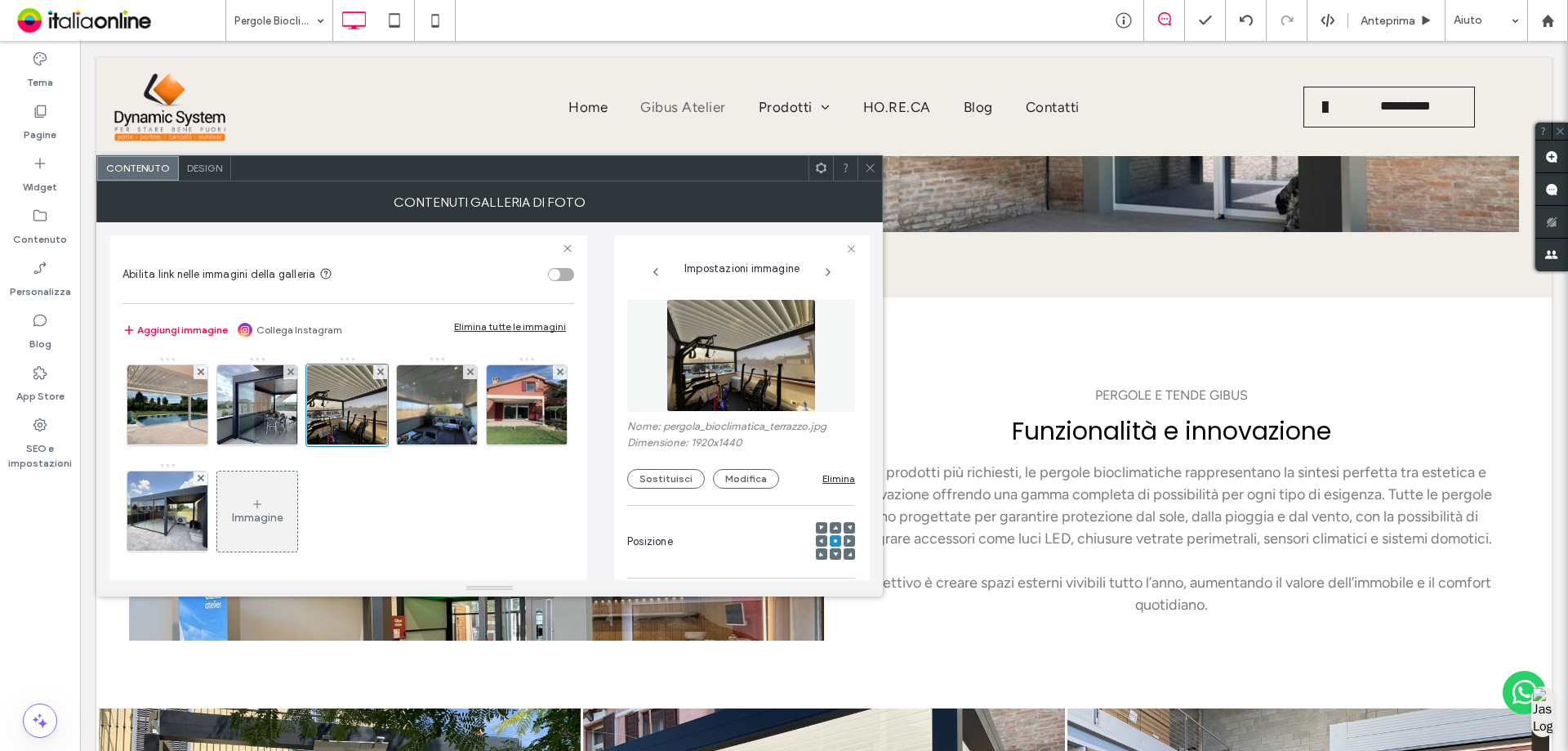 click 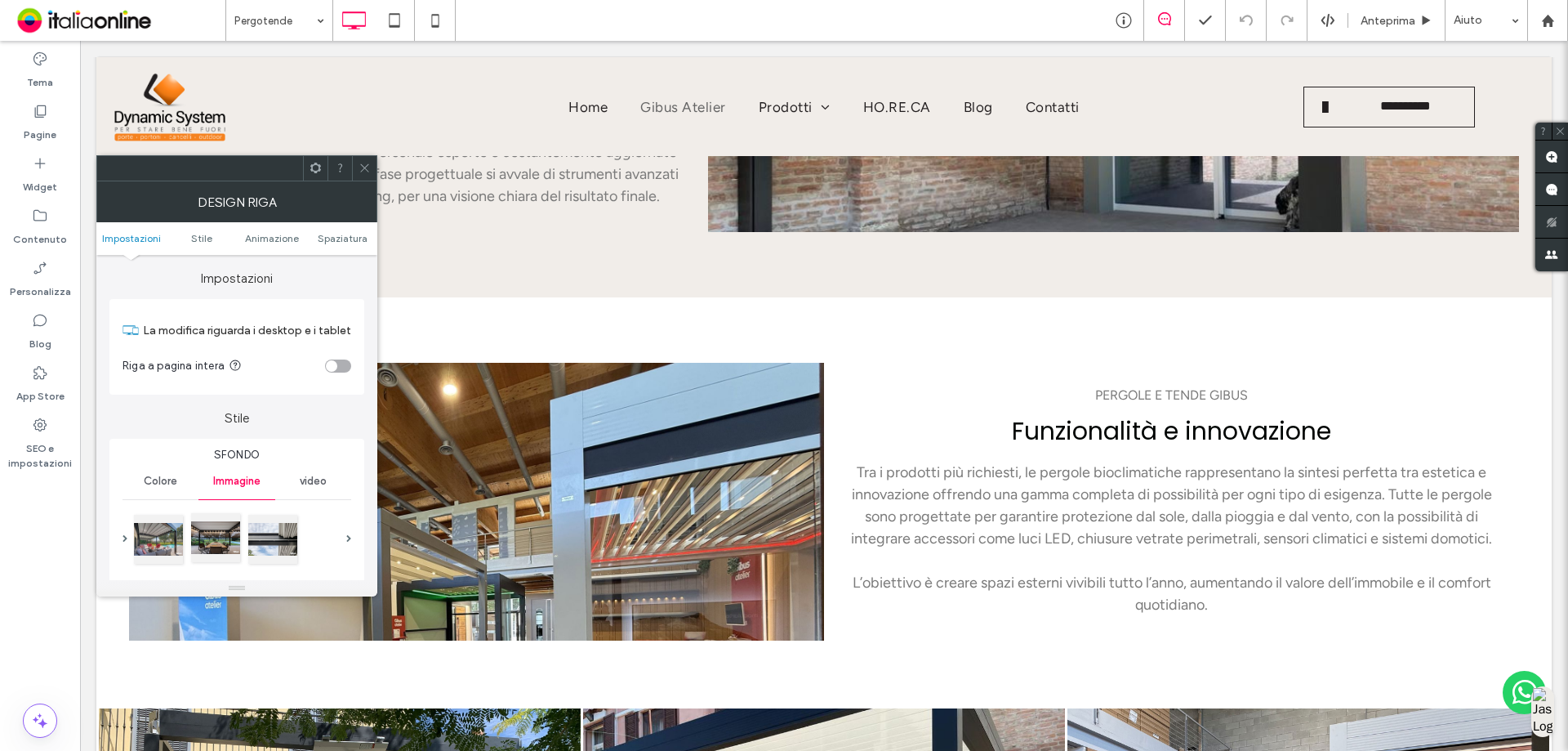 click at bounding box center (216, 538) 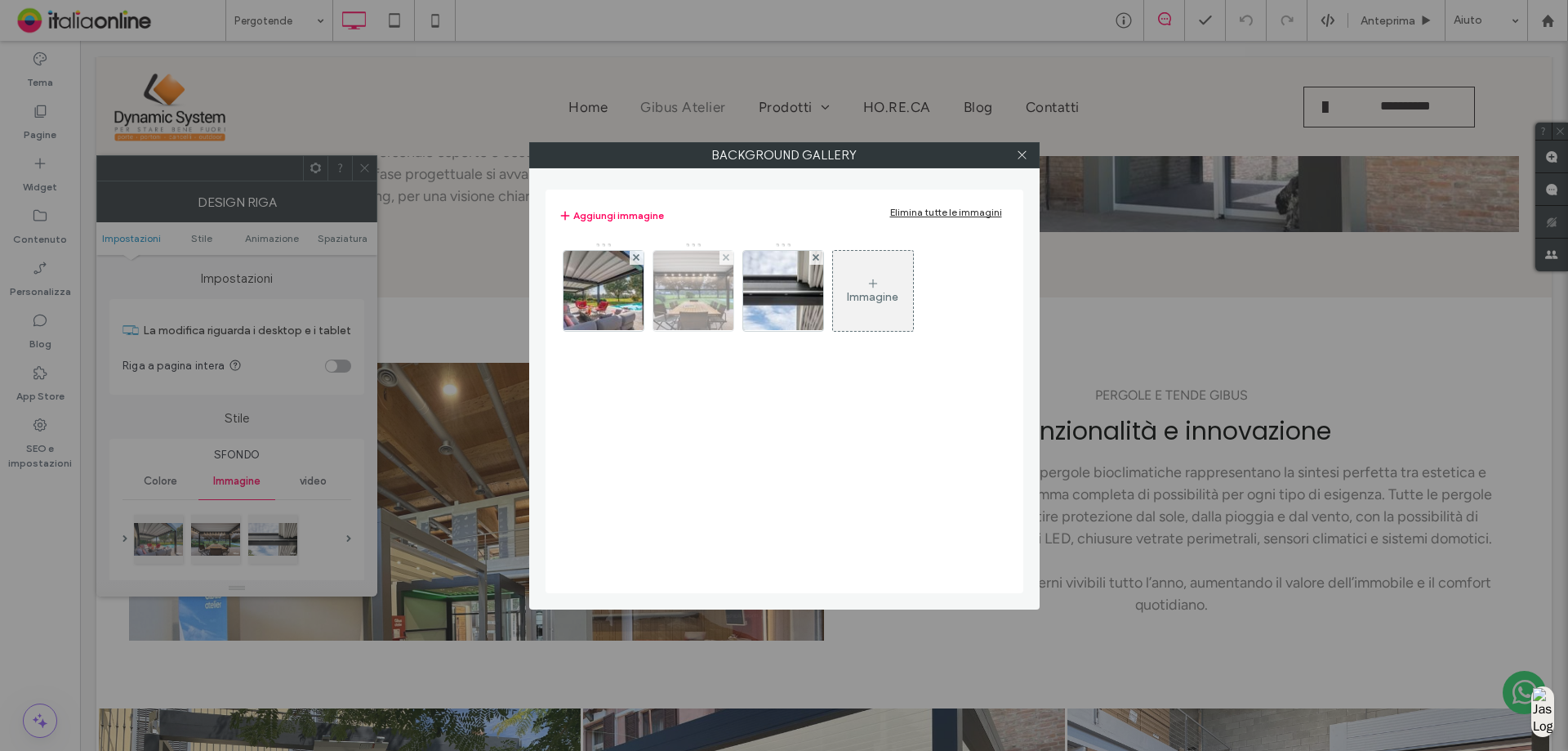 click at bounding box center [693, 291] 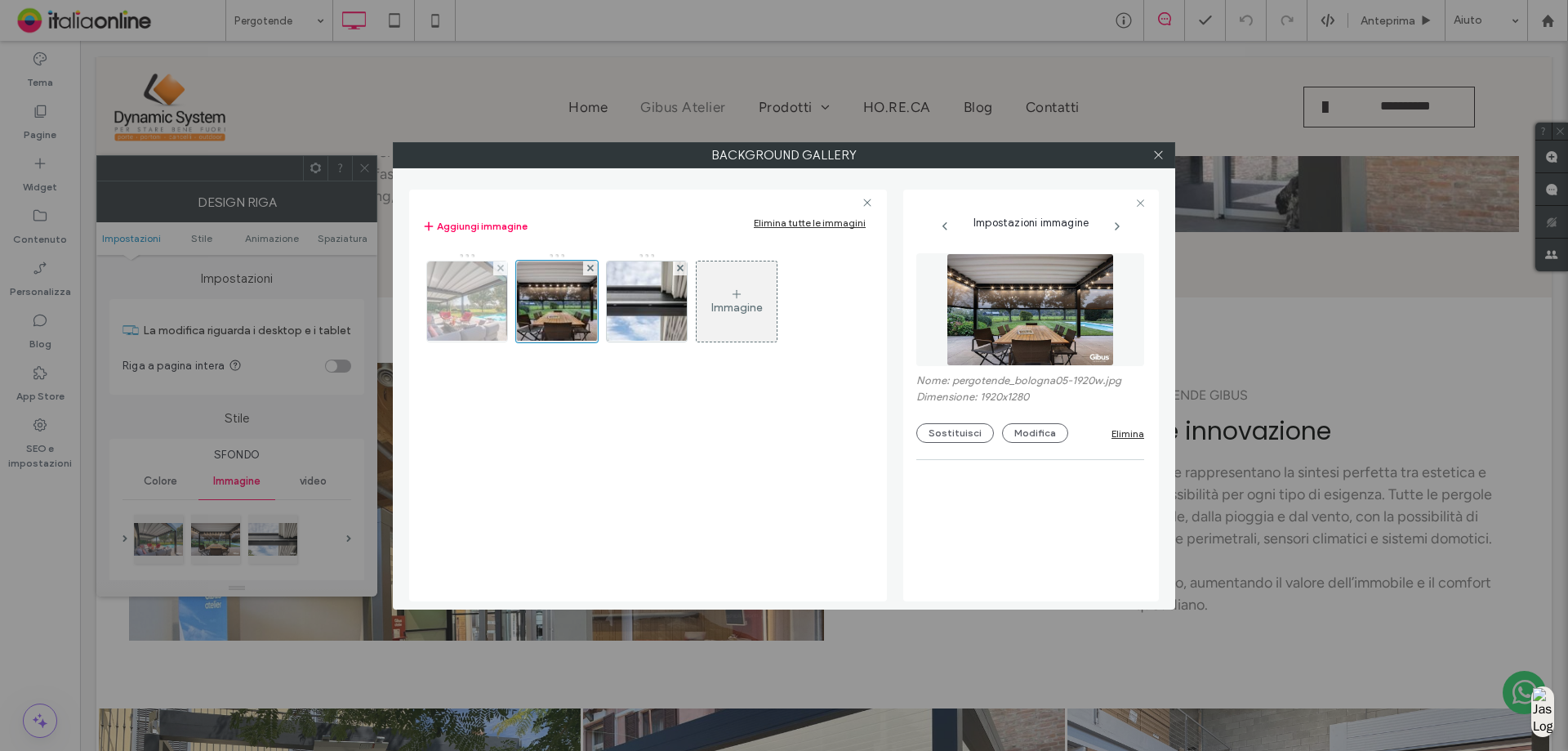 click at bounding box center (467, 302) 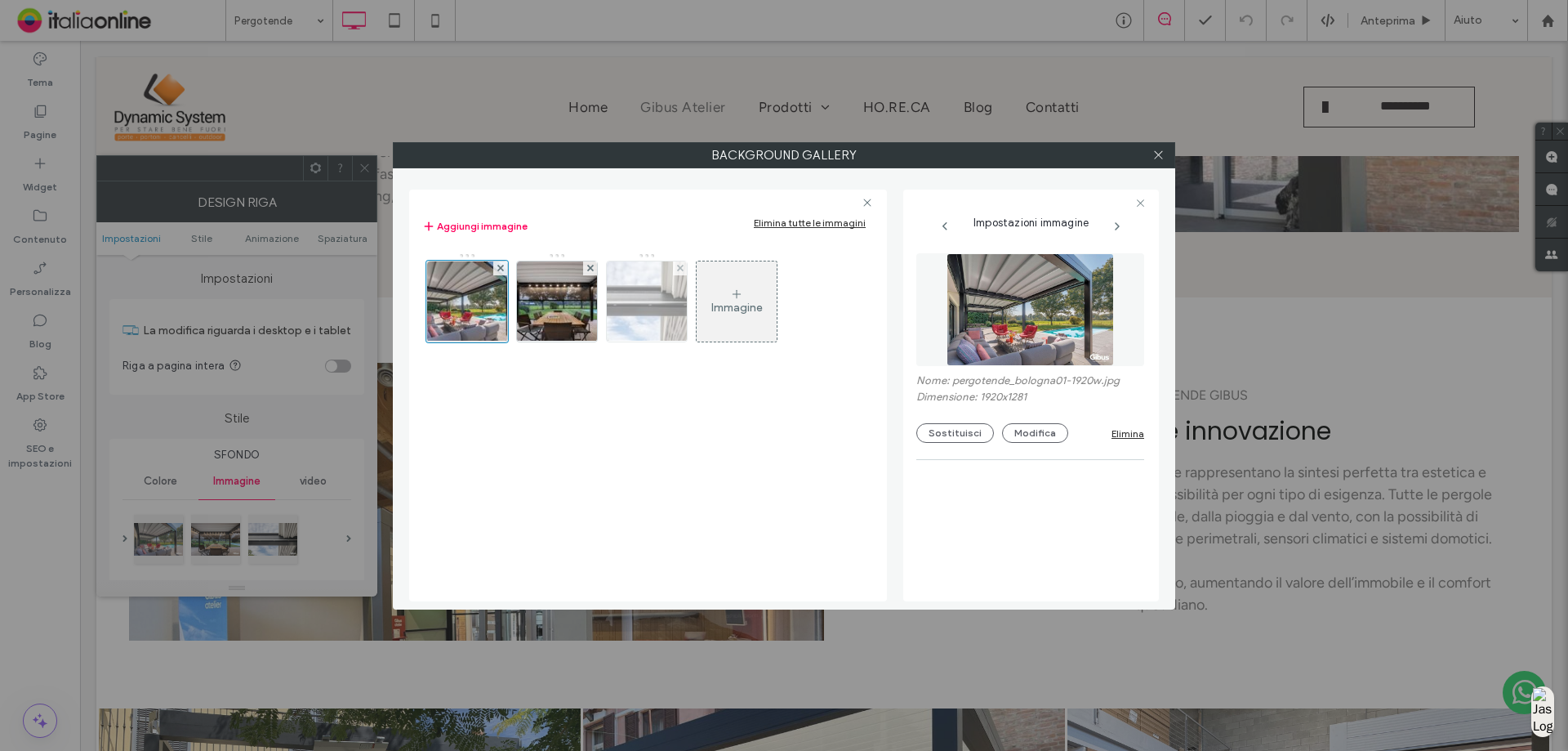 click at bounding box center [647, 302] 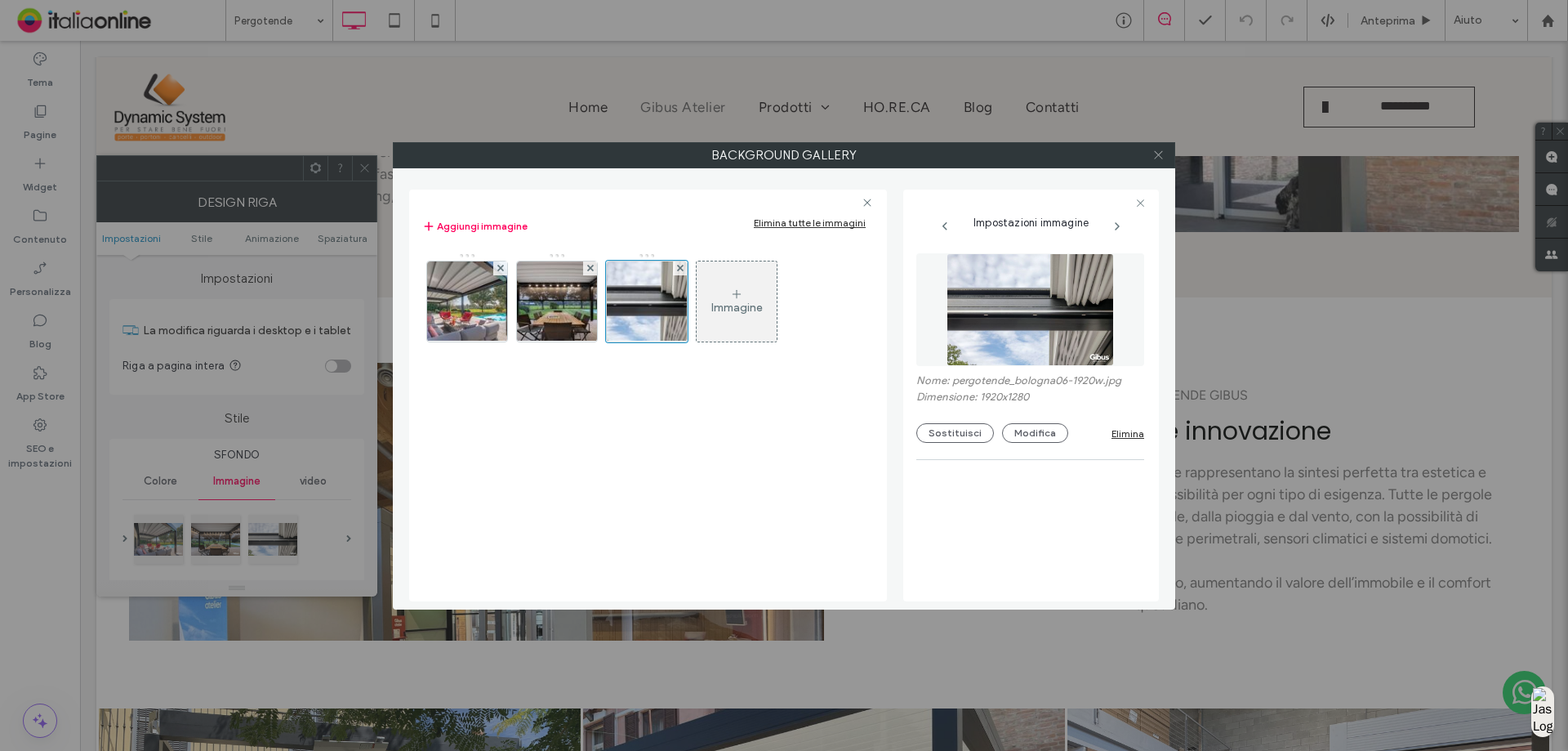 click 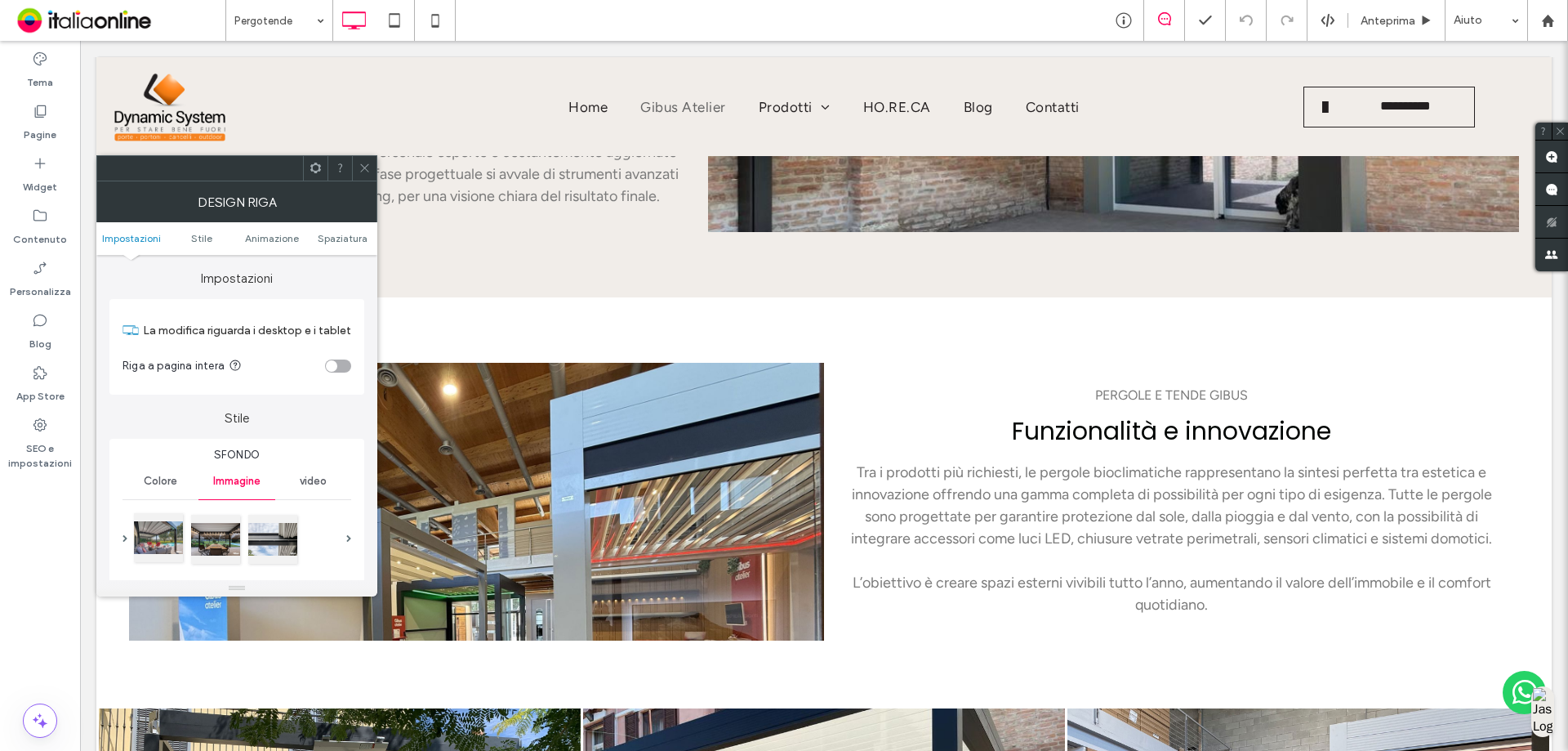 click at bounding box center (158, 538) 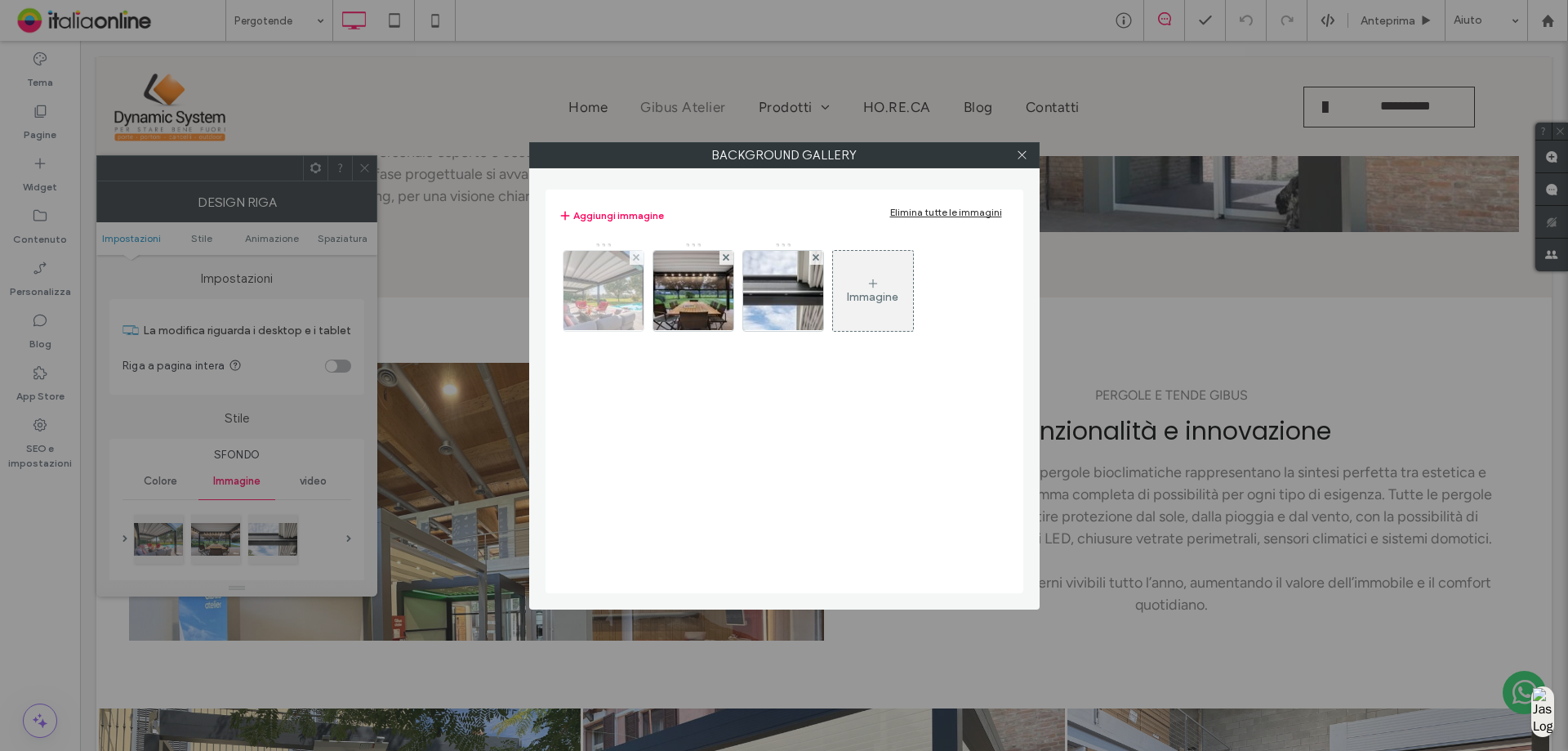 click at bounding box center (603, 291) 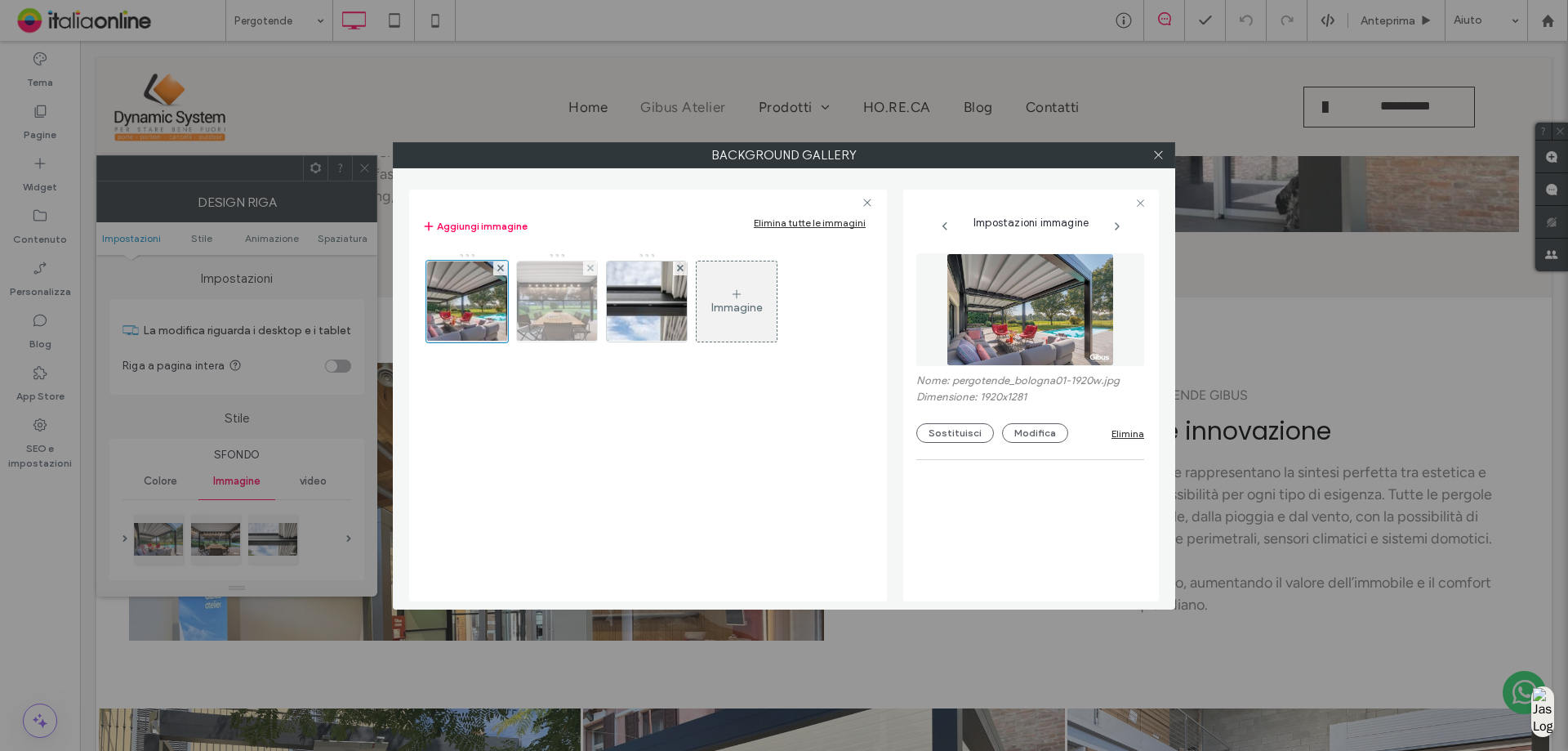 click at bounding box center [557, 302] 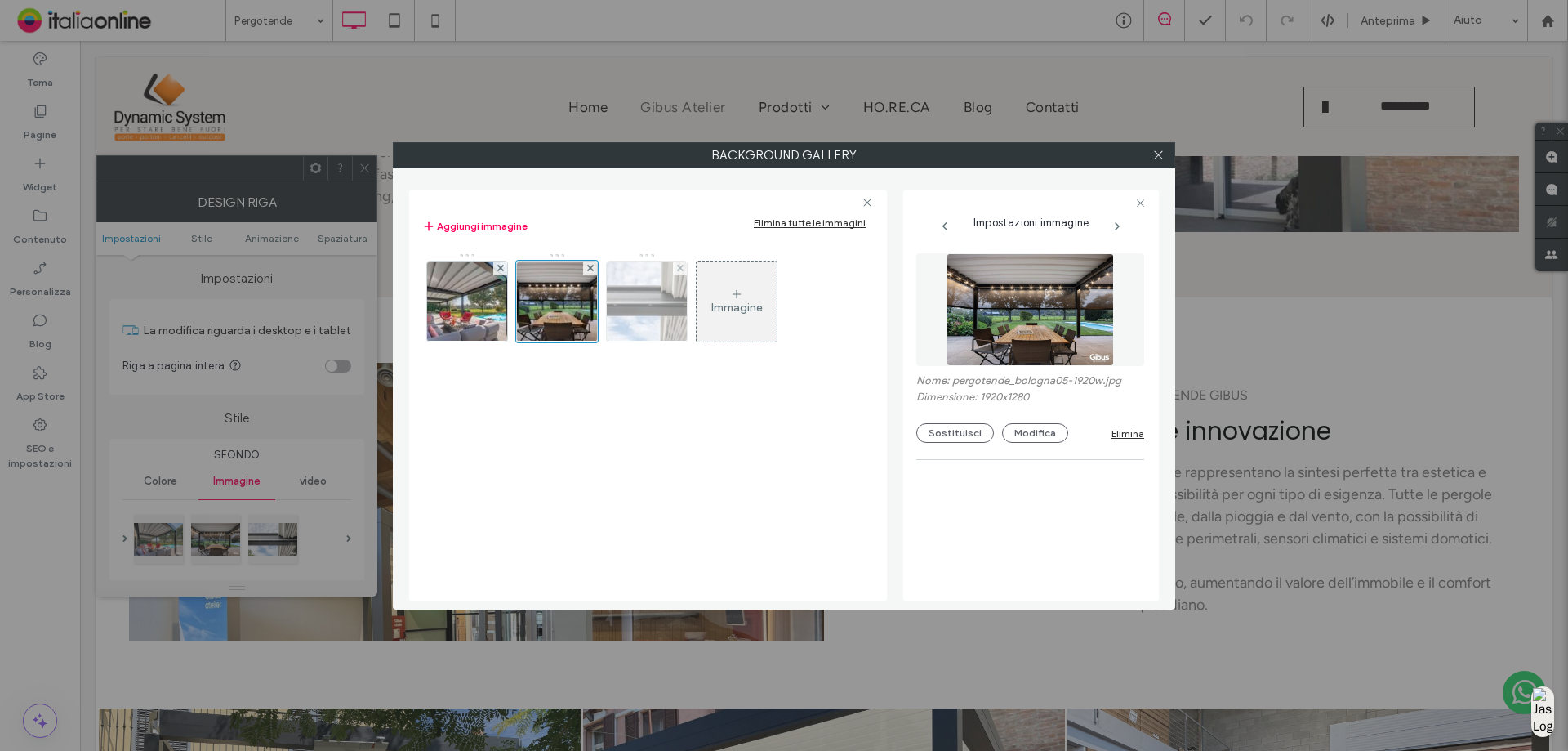click at bounding box center [647, 302] 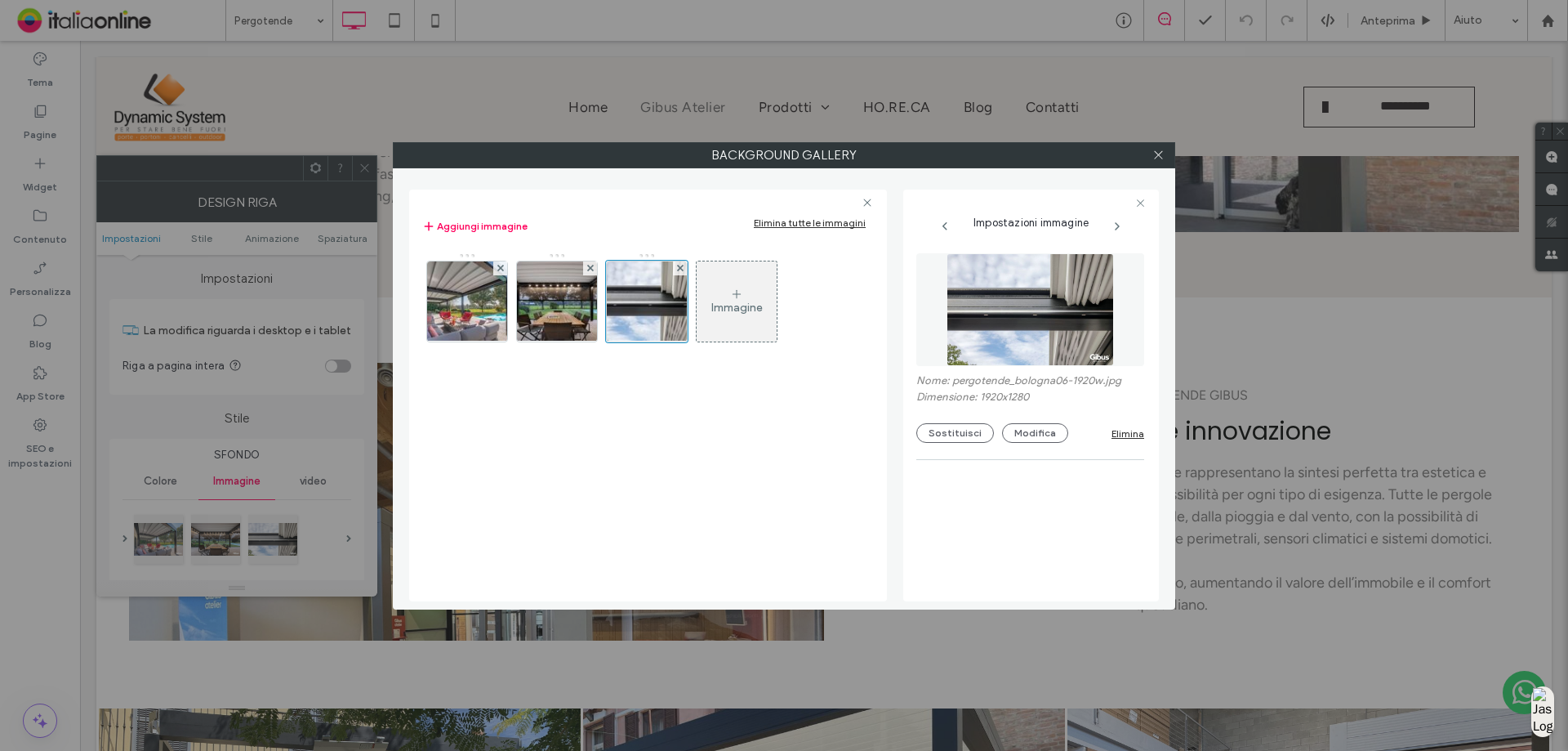click on "Background Gallery Aggiungi immagine Elimina tutte le immagini Immagine Impostazioni immagine Nome: pergotende_bologna06-1920w.jpg Dimensione: 1920x1280 Sostituisci Modifica Elimina" at bounding box center [784, 375] 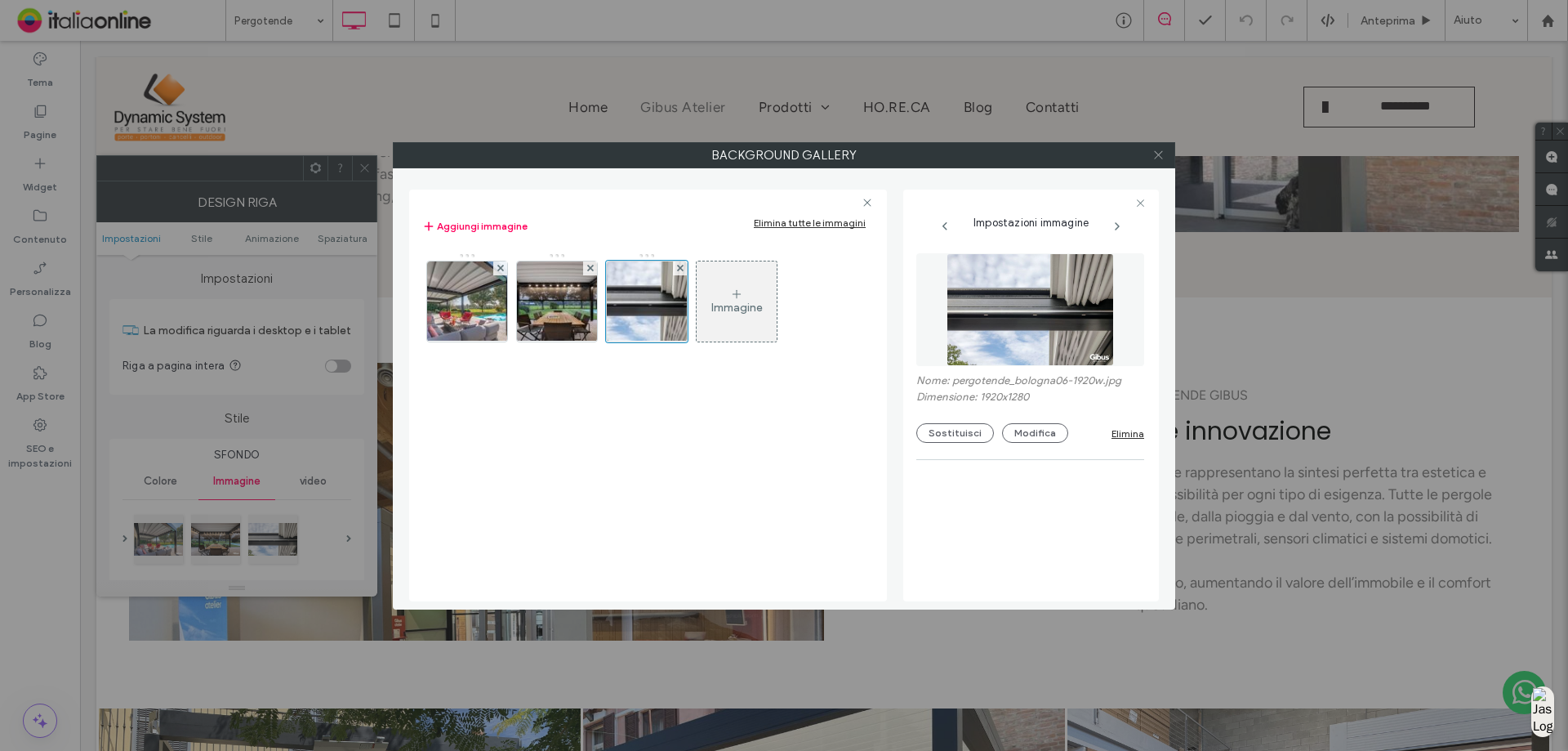 click 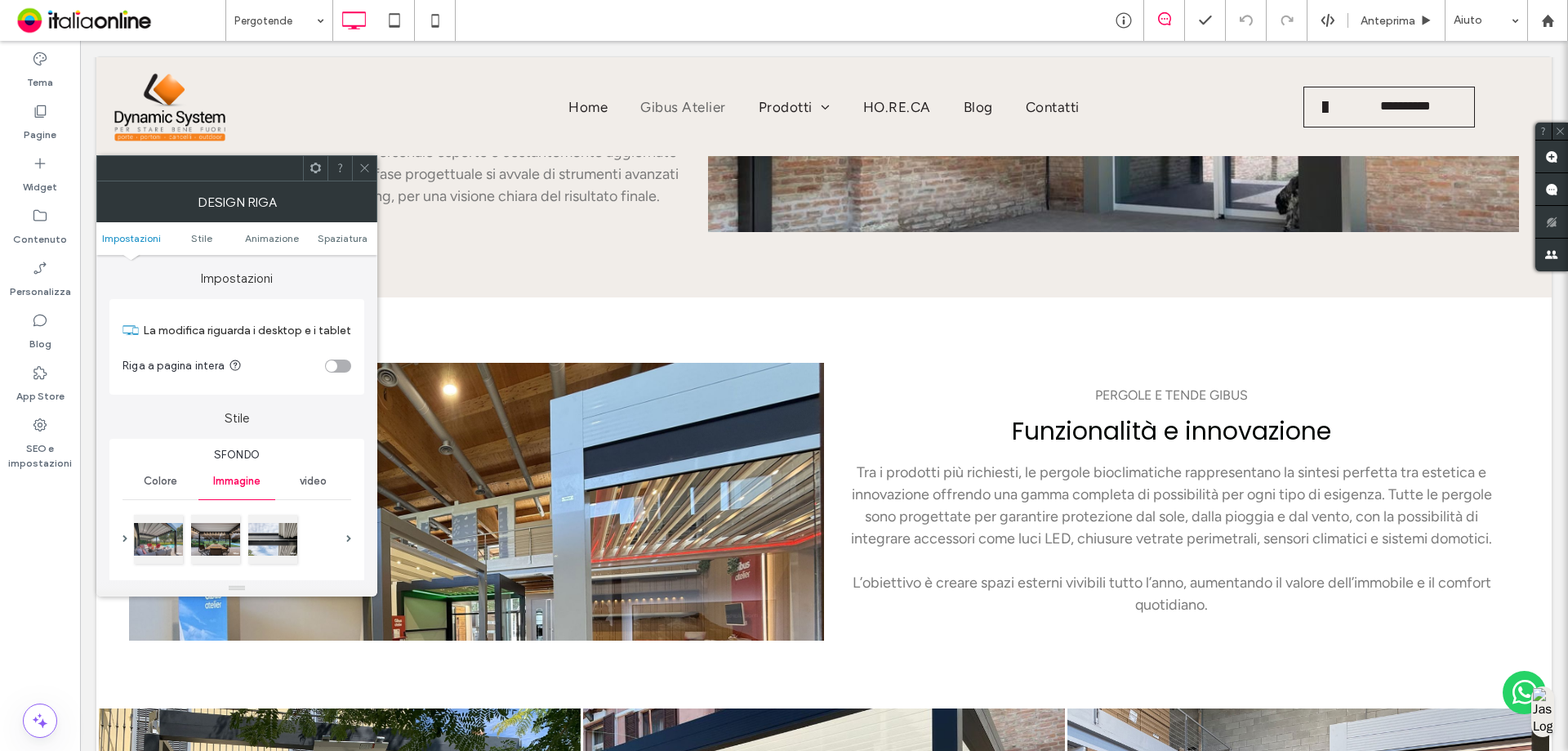 click 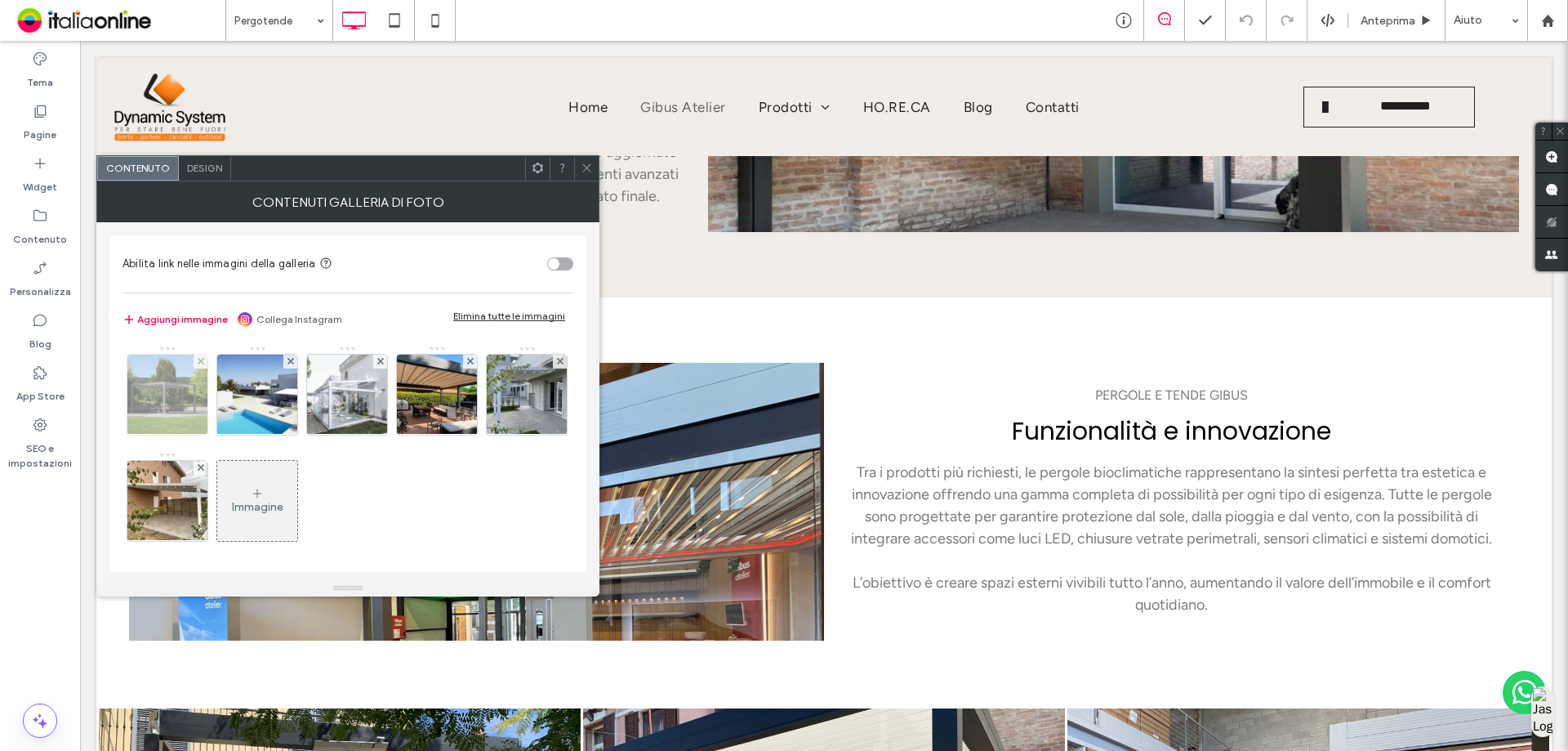 click at bounding box center (167, 395) 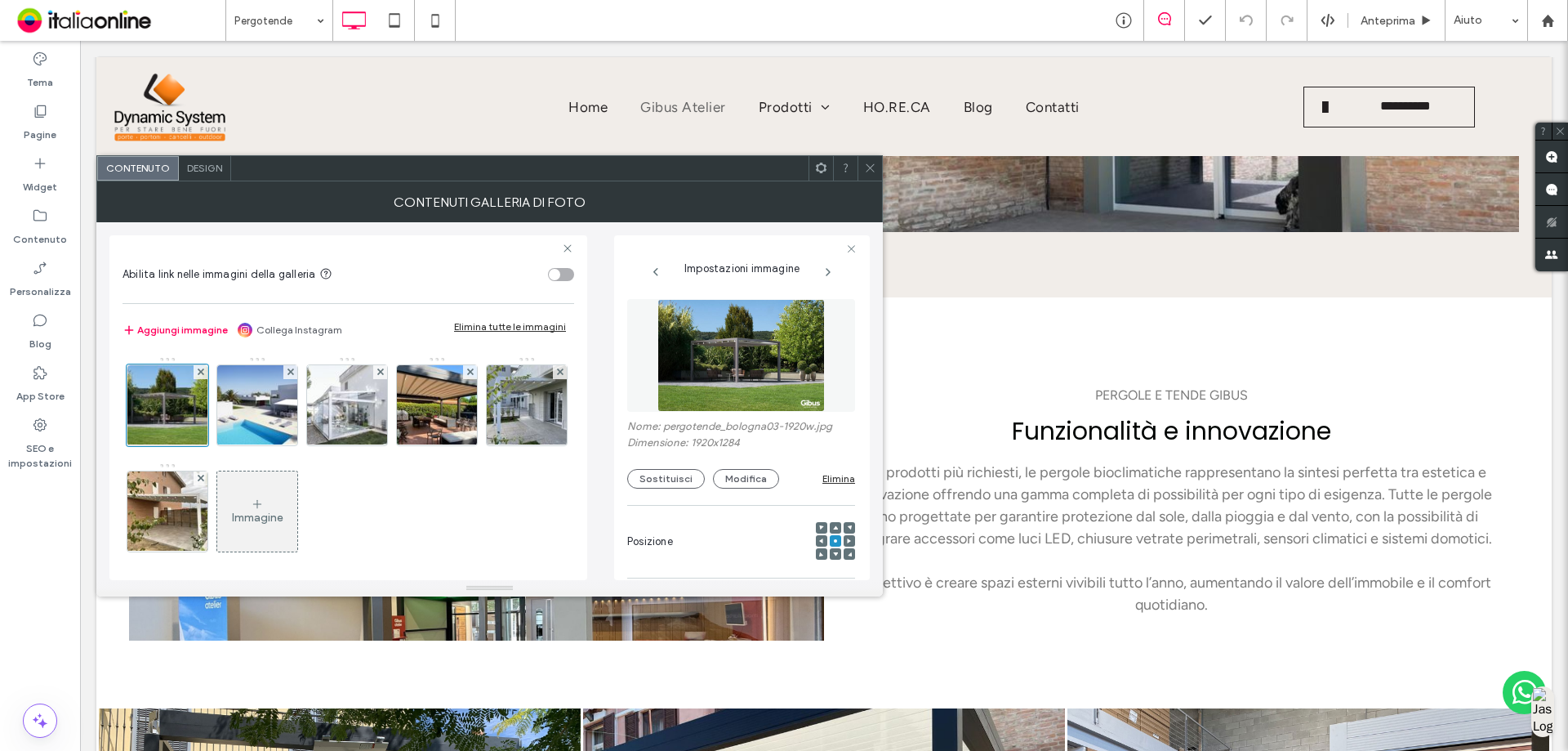 drag, startPoint x: 666, startPoint y: 479, endPoint x: 680, endPoint y: 490, distance: 17.804494 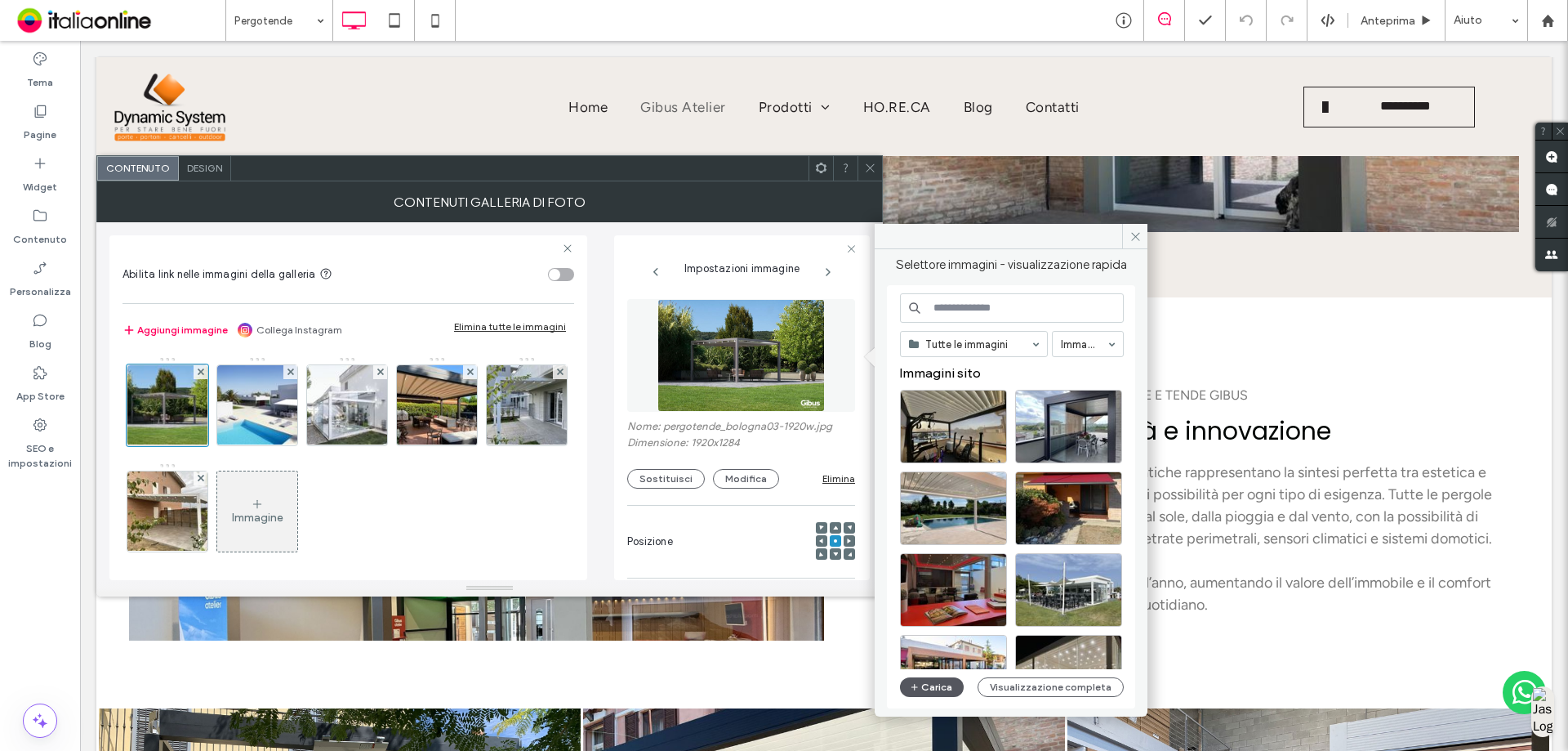 click 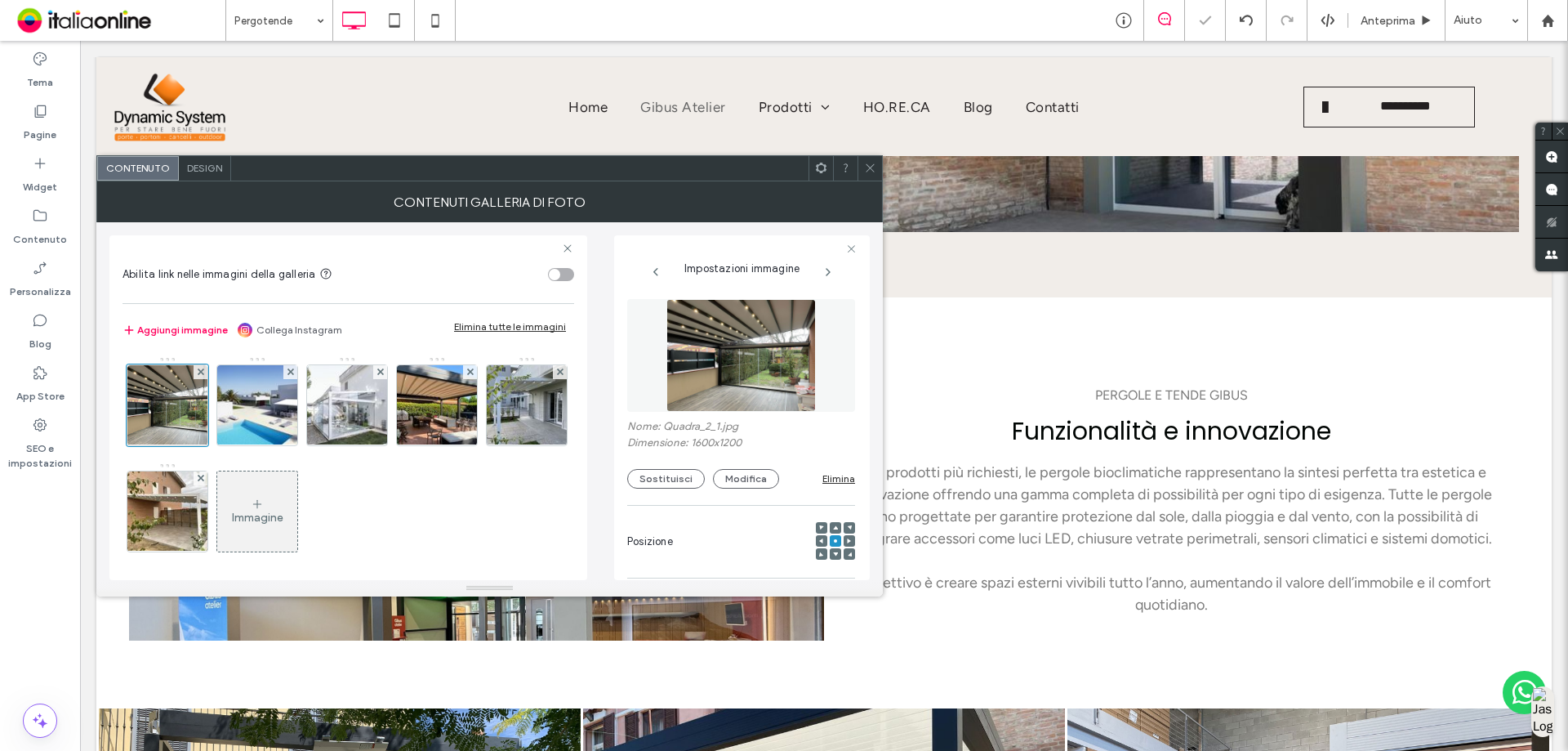 click 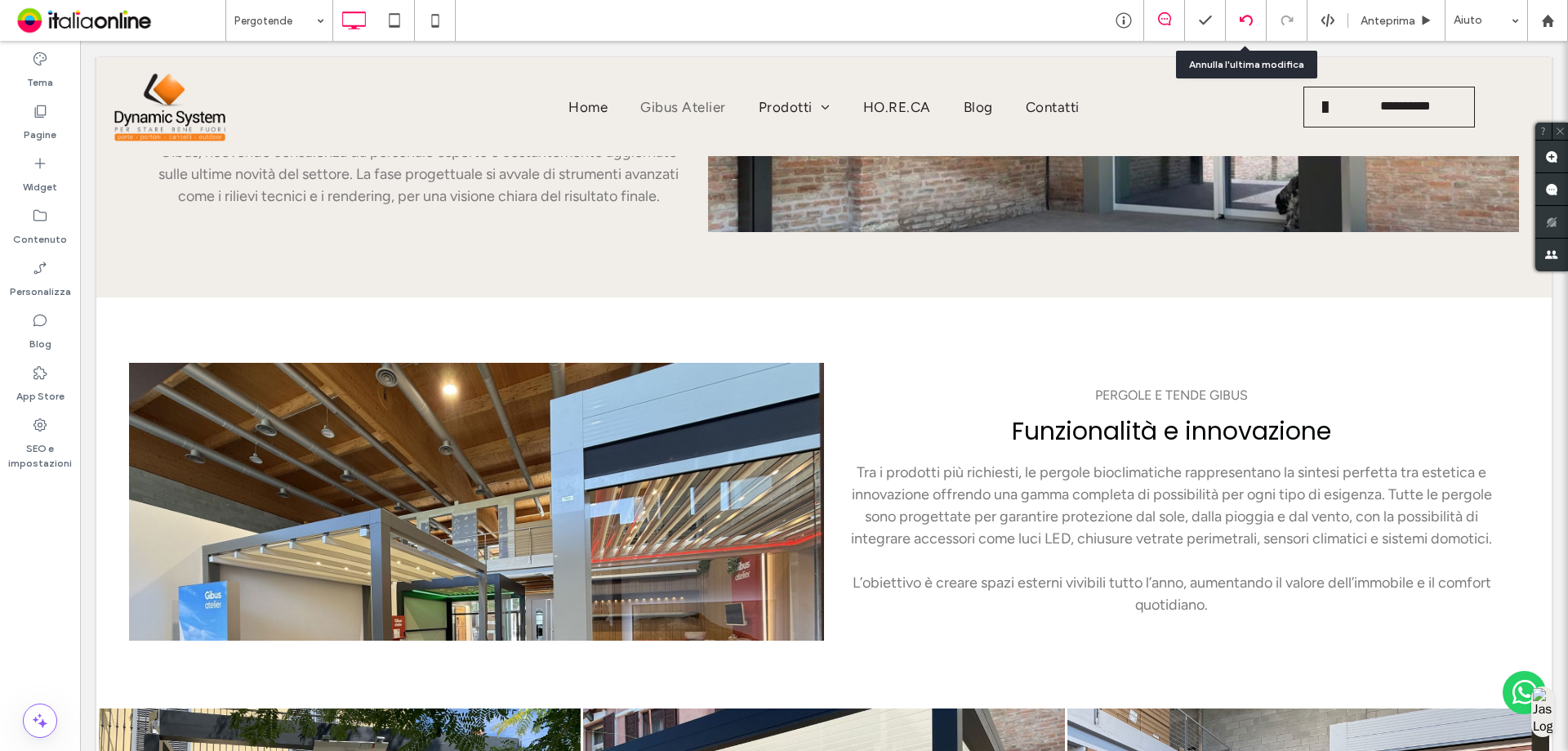 click at bounding box center (1246, 20) 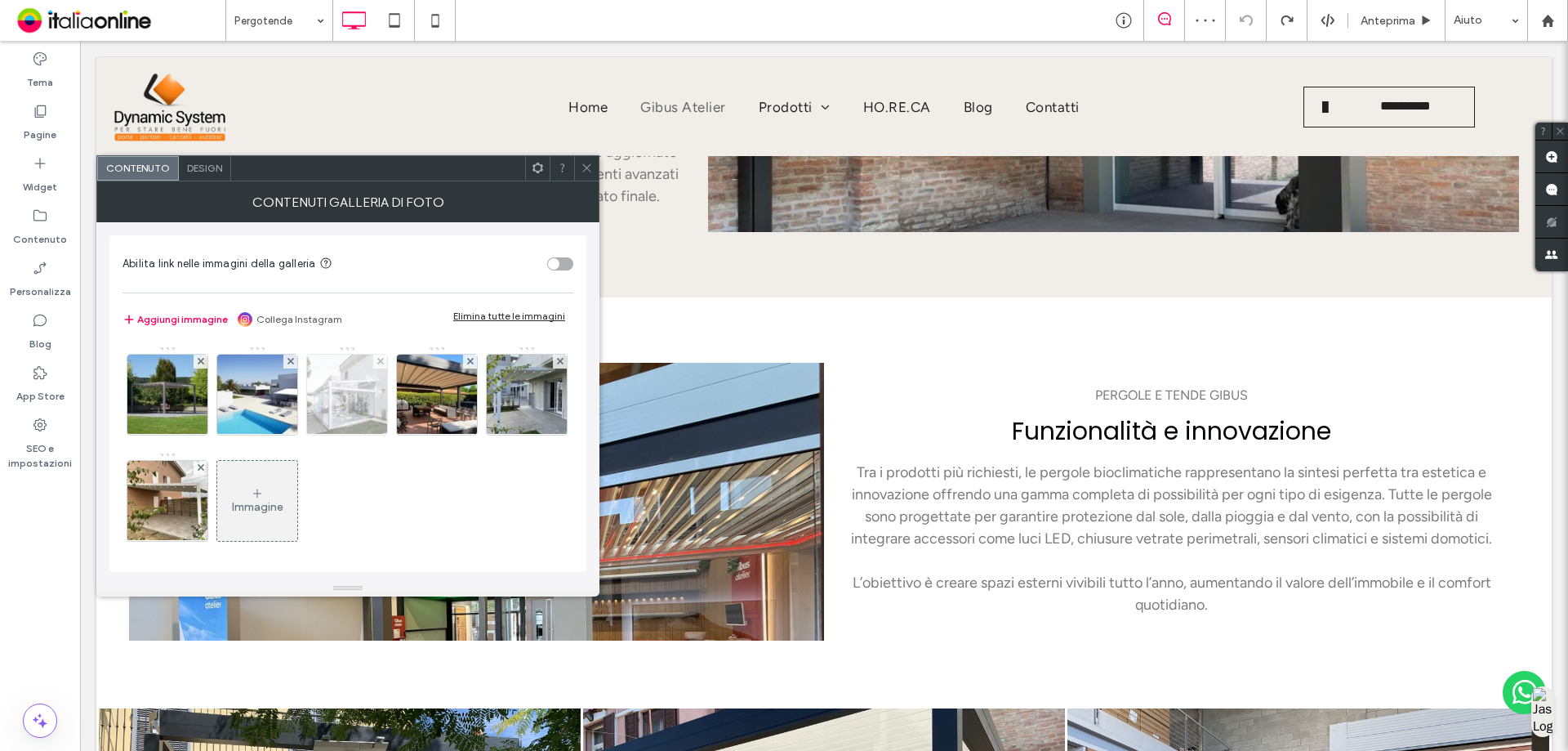 drag, startPoint x: 302, startPoint y: 388, endPoint x: 316, endPoint y: 388, distance: 14 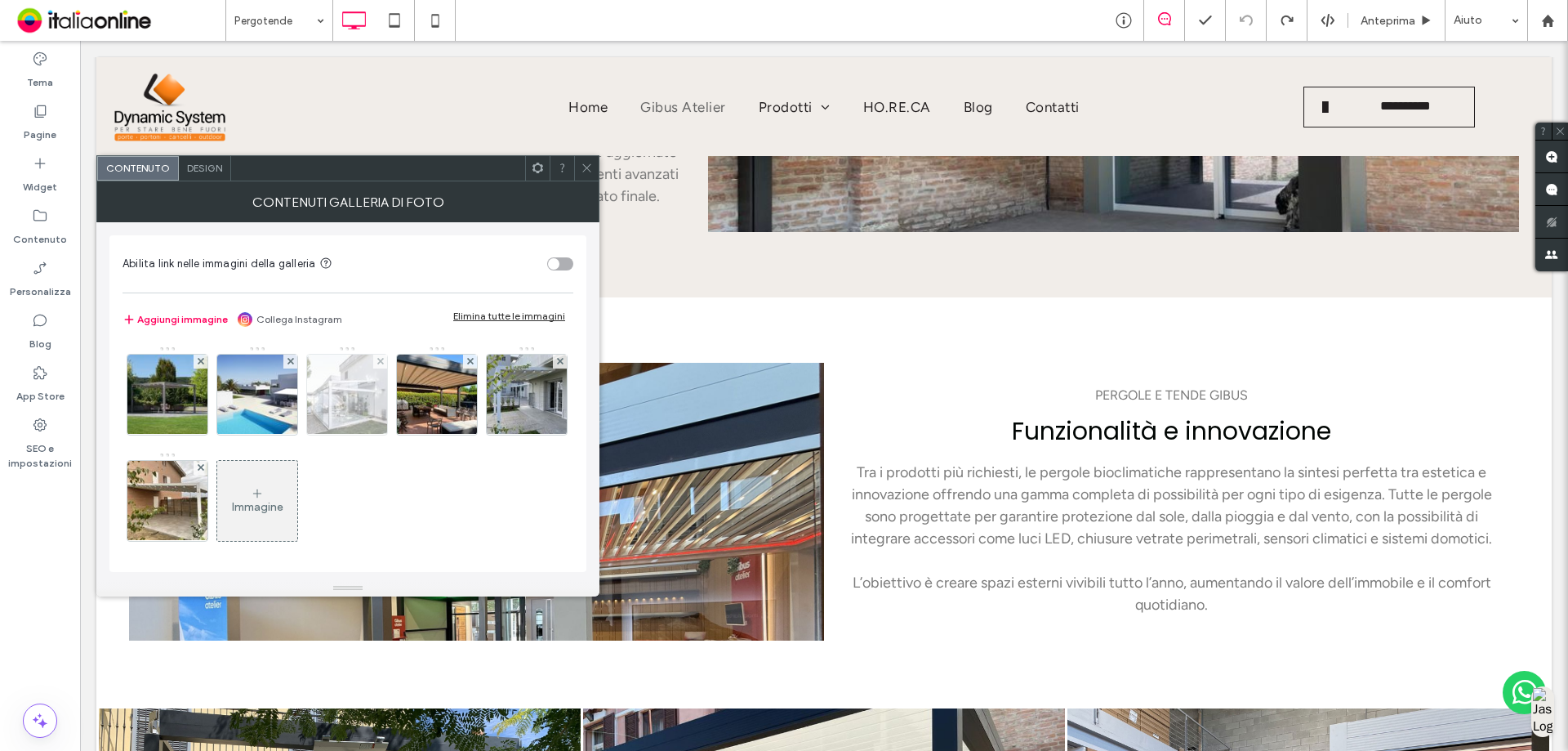 click at bounding box center [347, 395] 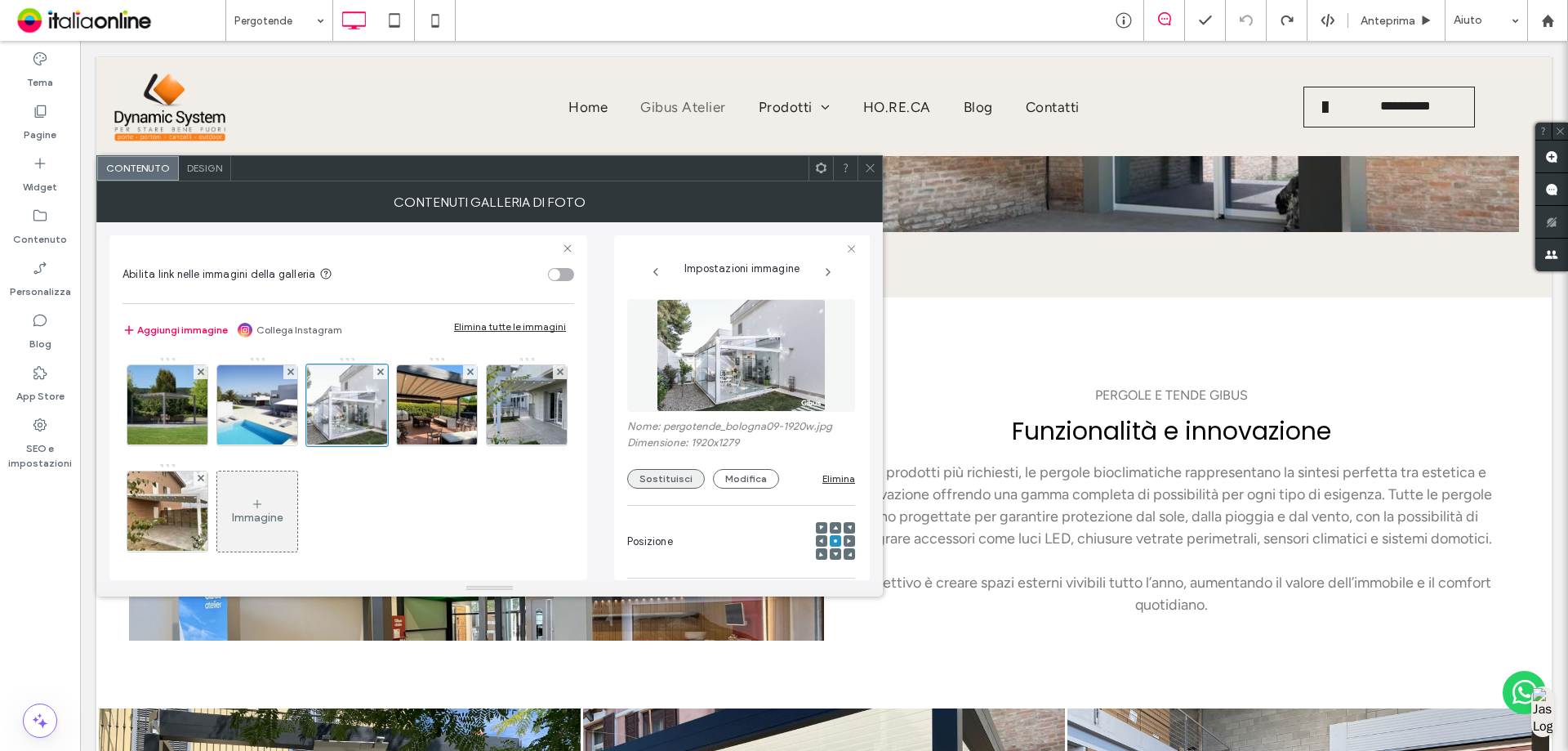 click on "Sostituisci" at bounding box center (666, 479) 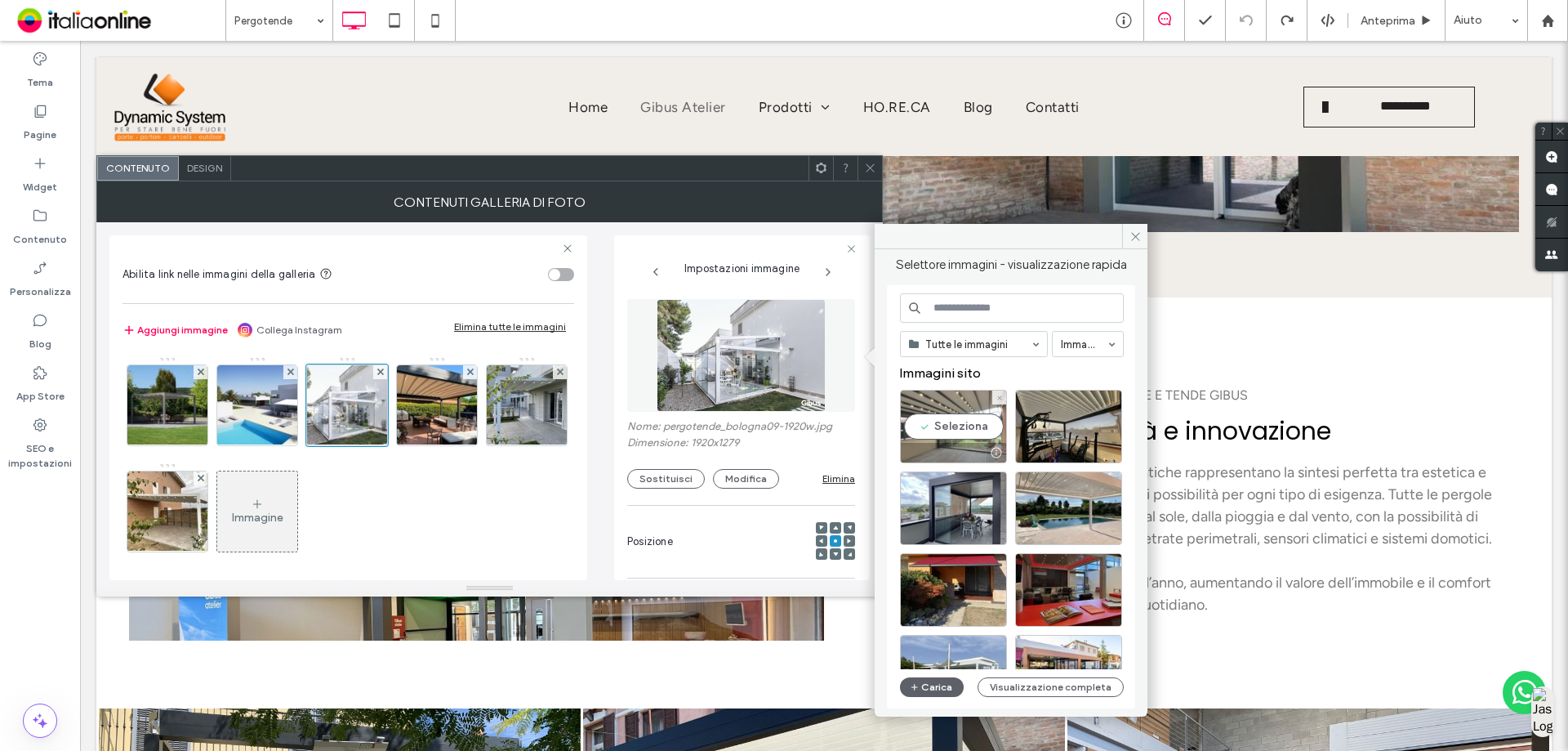 click on "Seleziona" at bounding box center [953, 427] 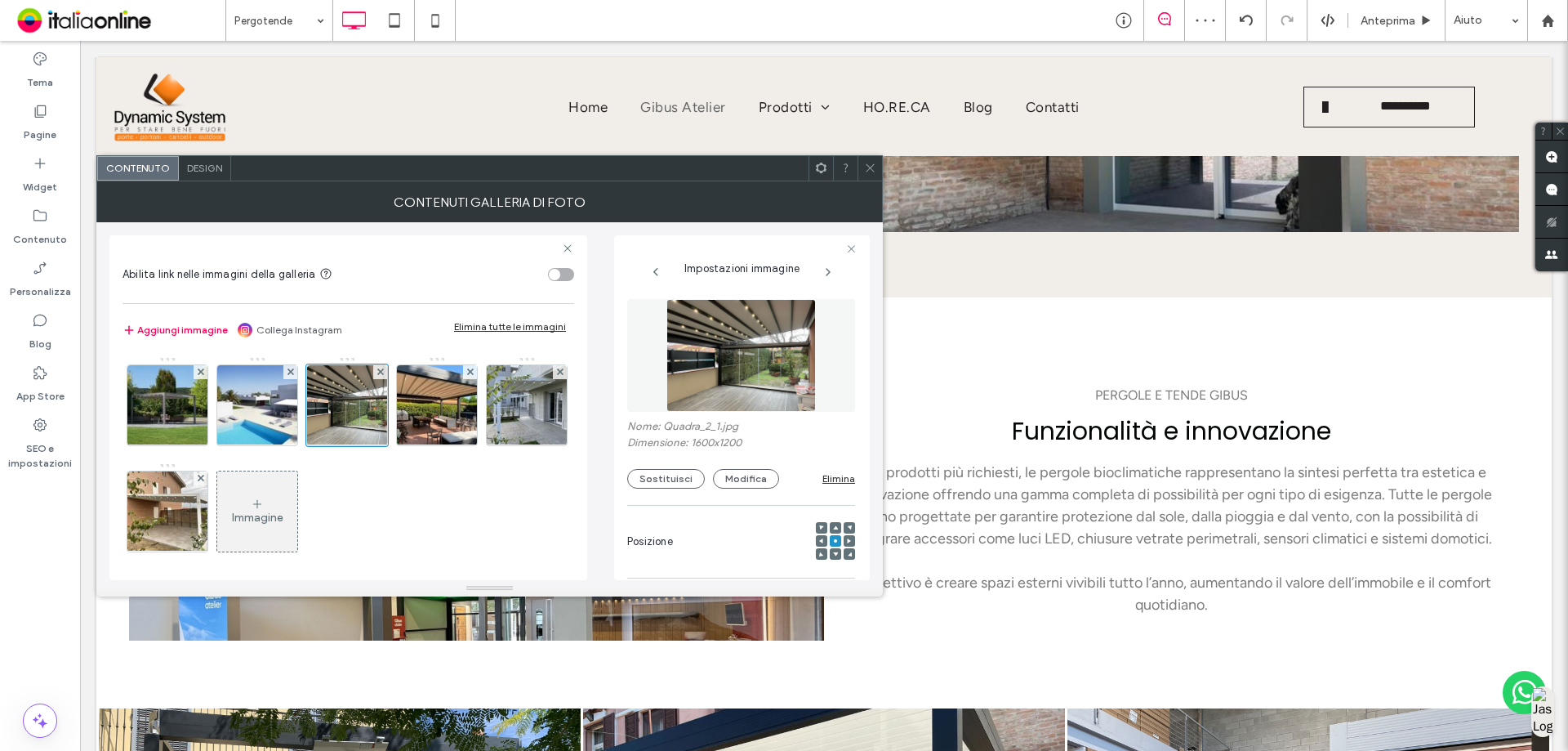 click 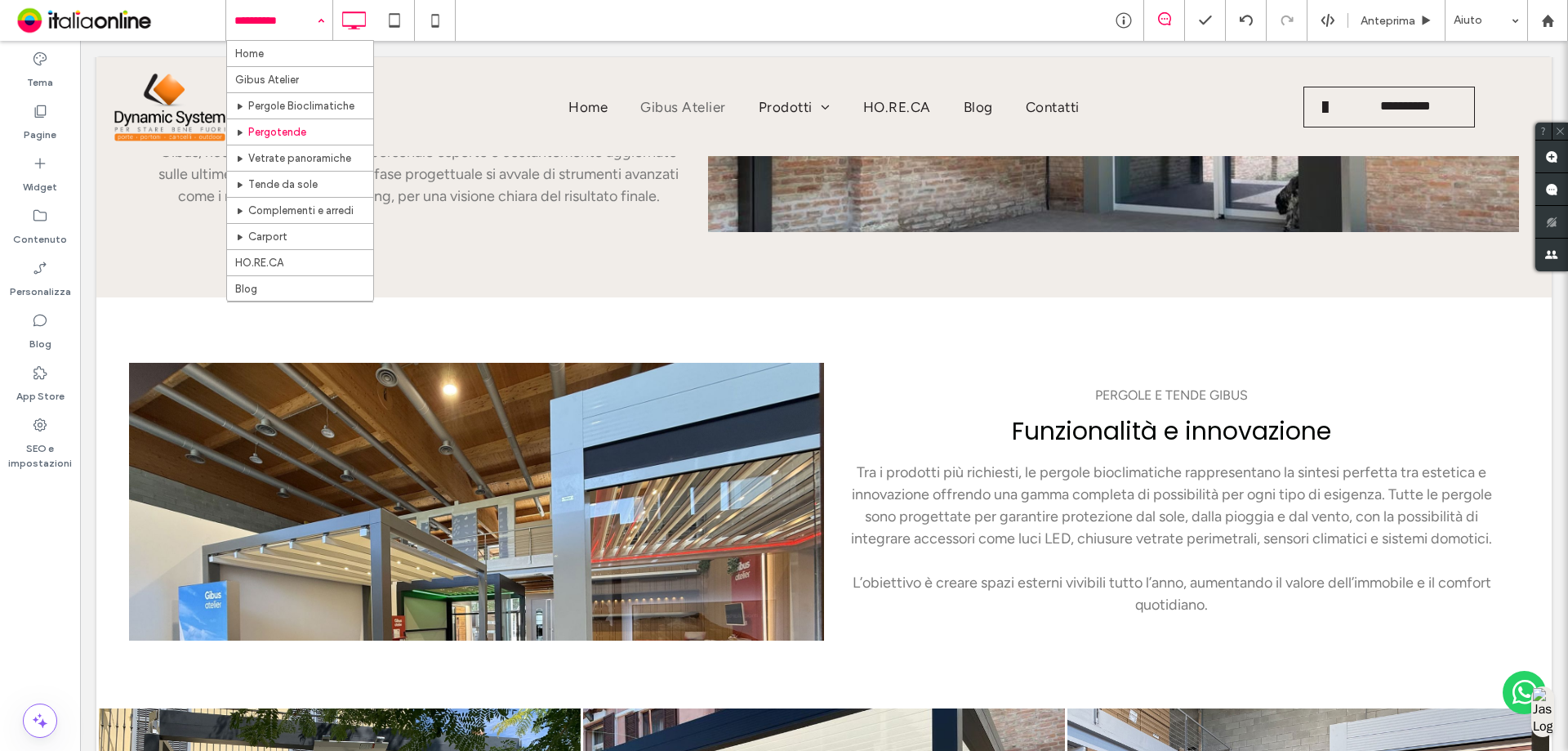 scroll, scrollTop: 51, scrollLeft: 0, axis: vertical 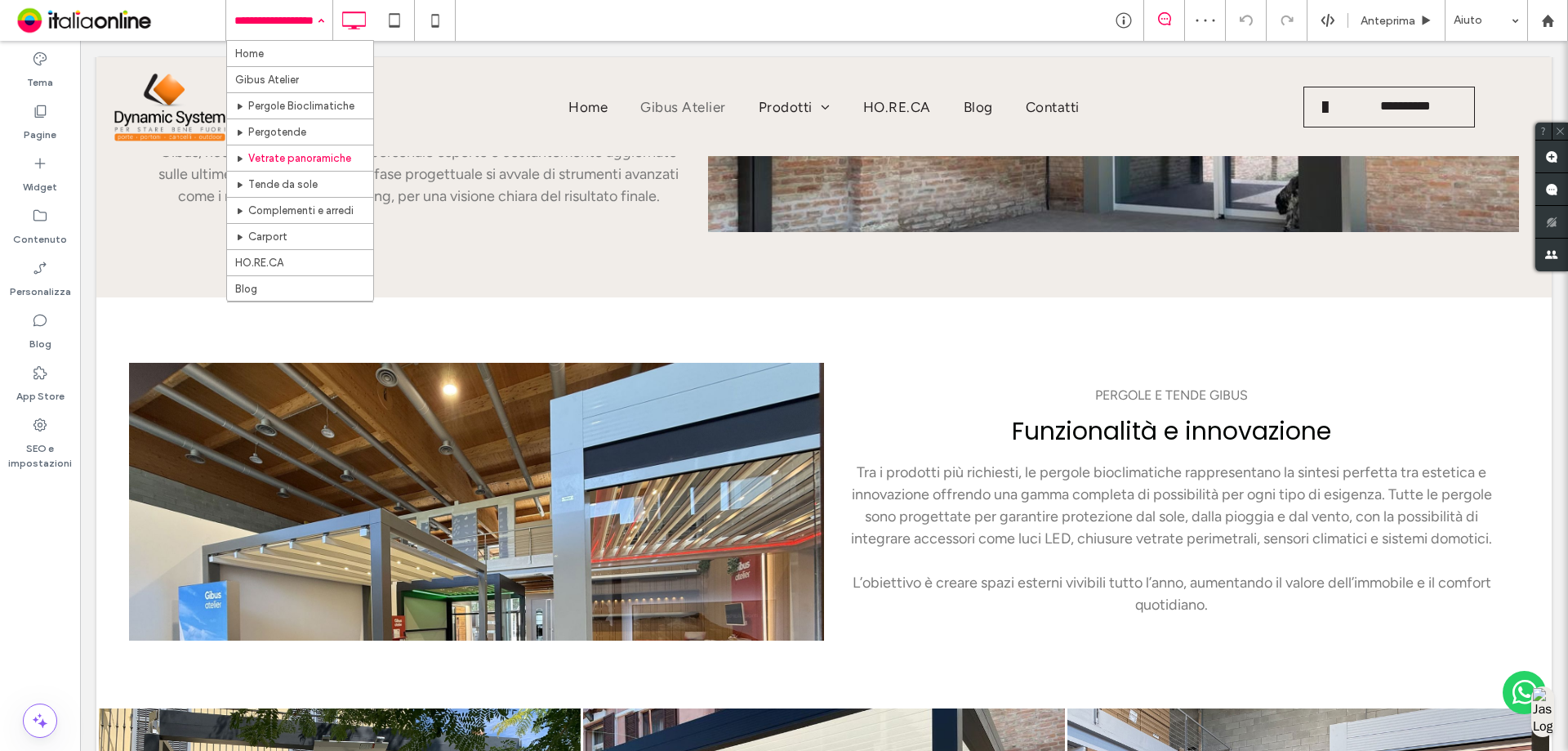 click at bounding box center (275, 20) 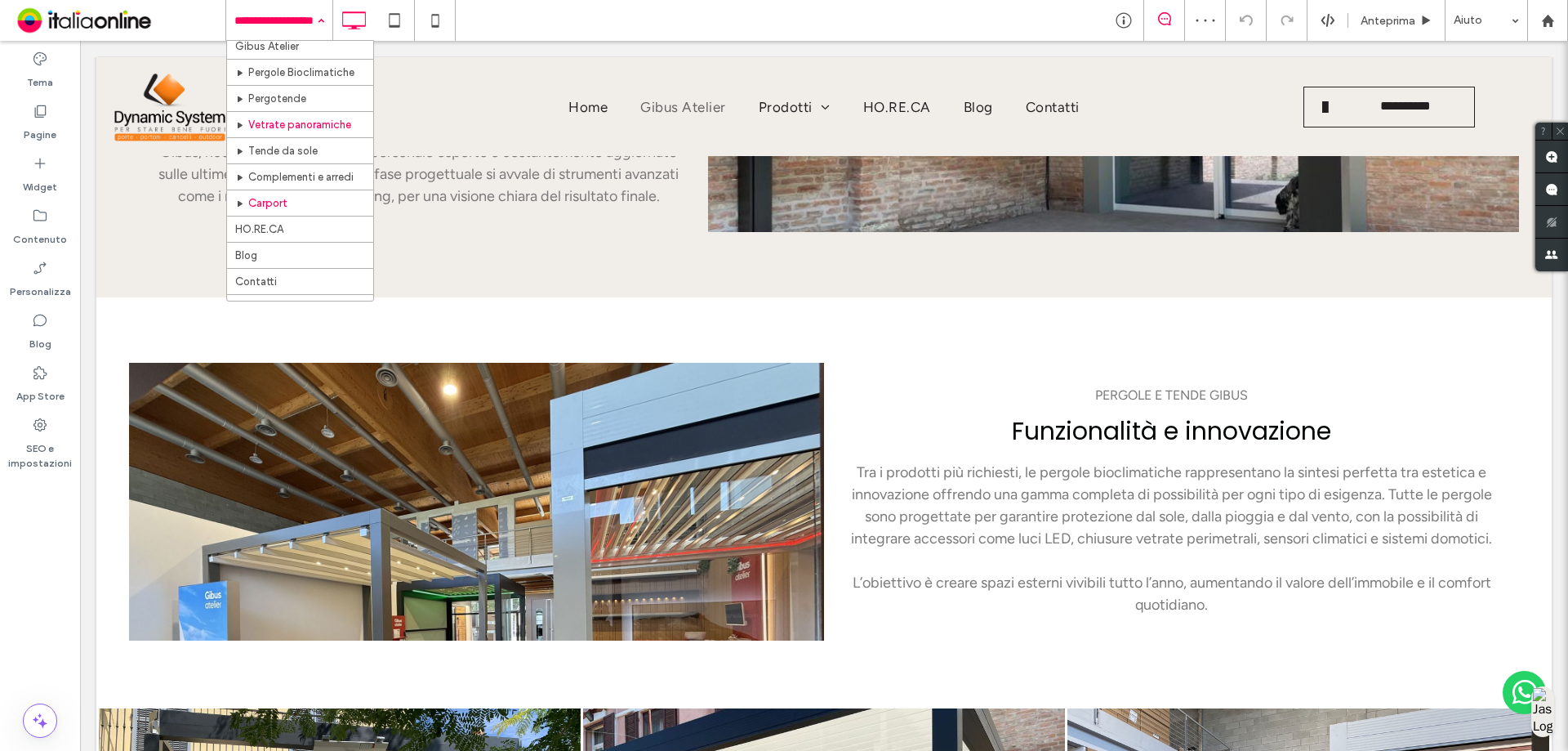 scroll, scrollTop: 51, scrollLeft: 0, axis: vertical 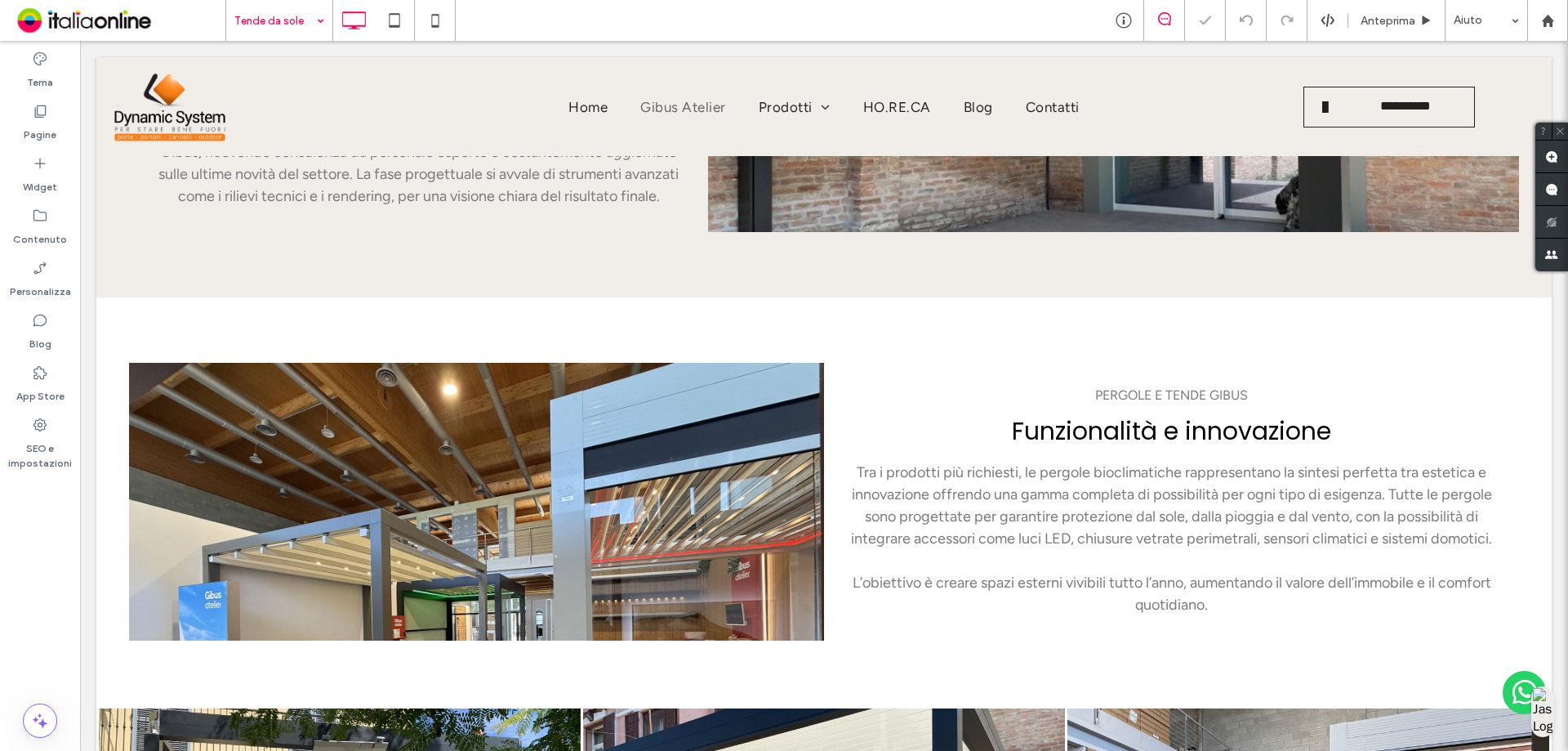 click at bounding box center [275, 20] 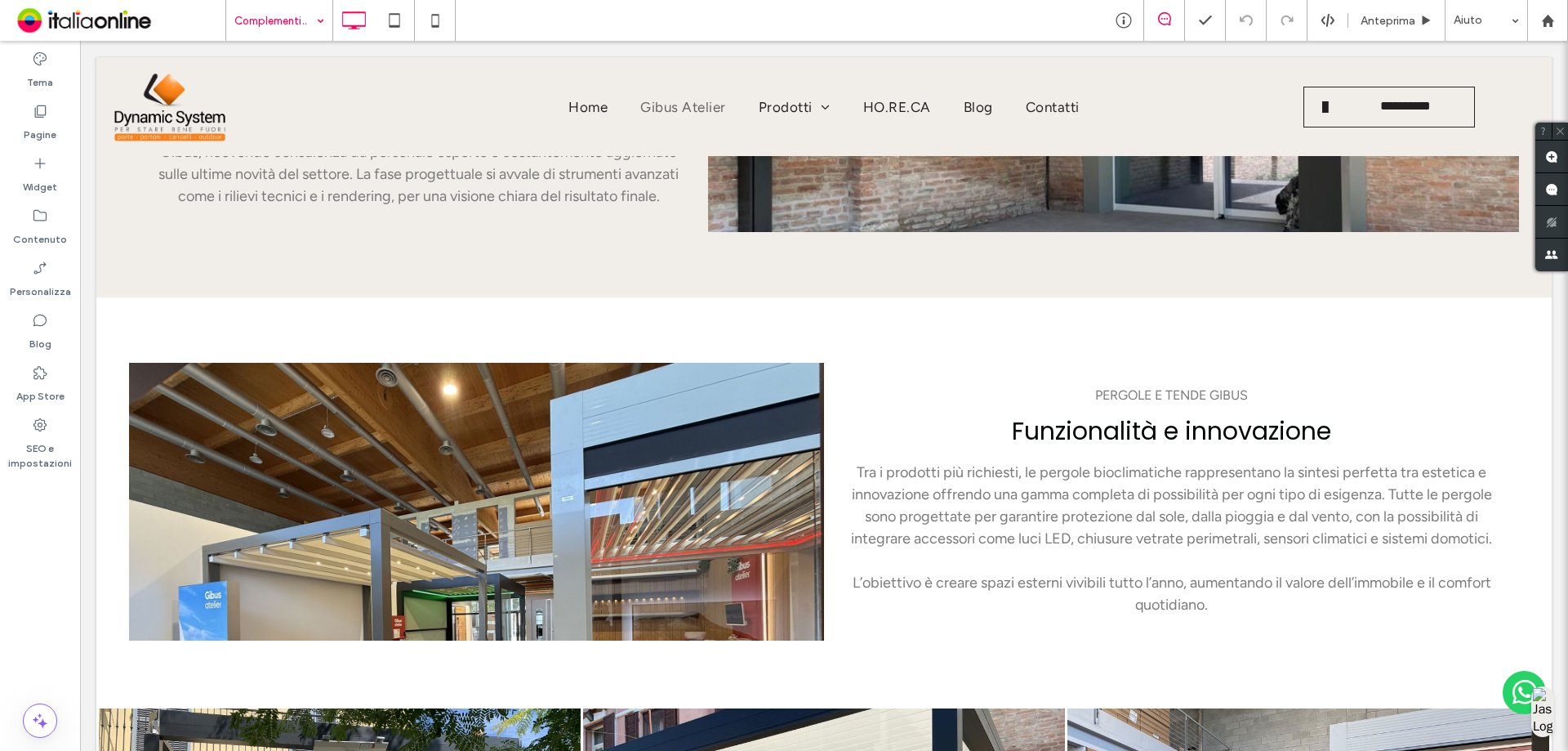 click at bounding box center (275, 20) 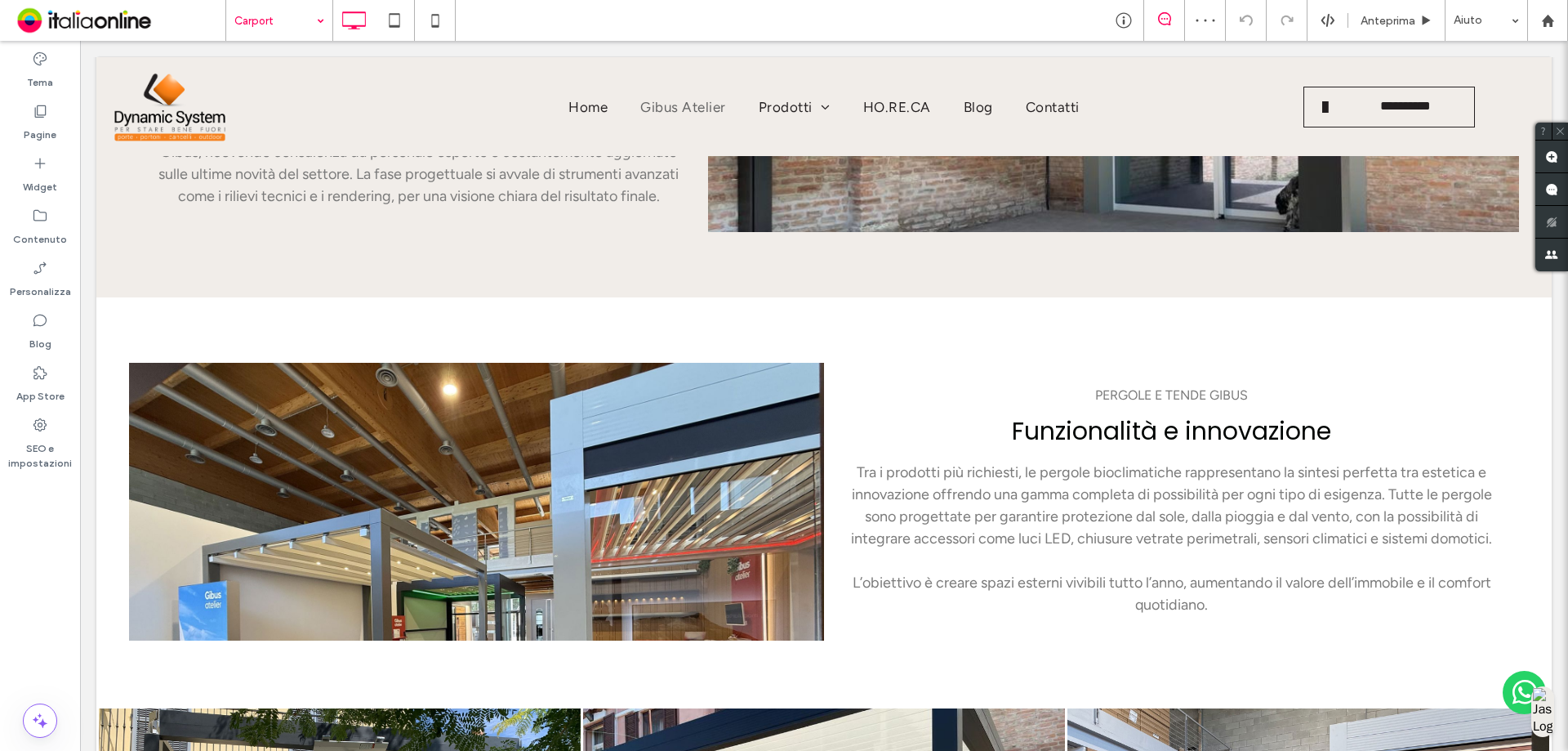 click at bounding box center (275, 20) 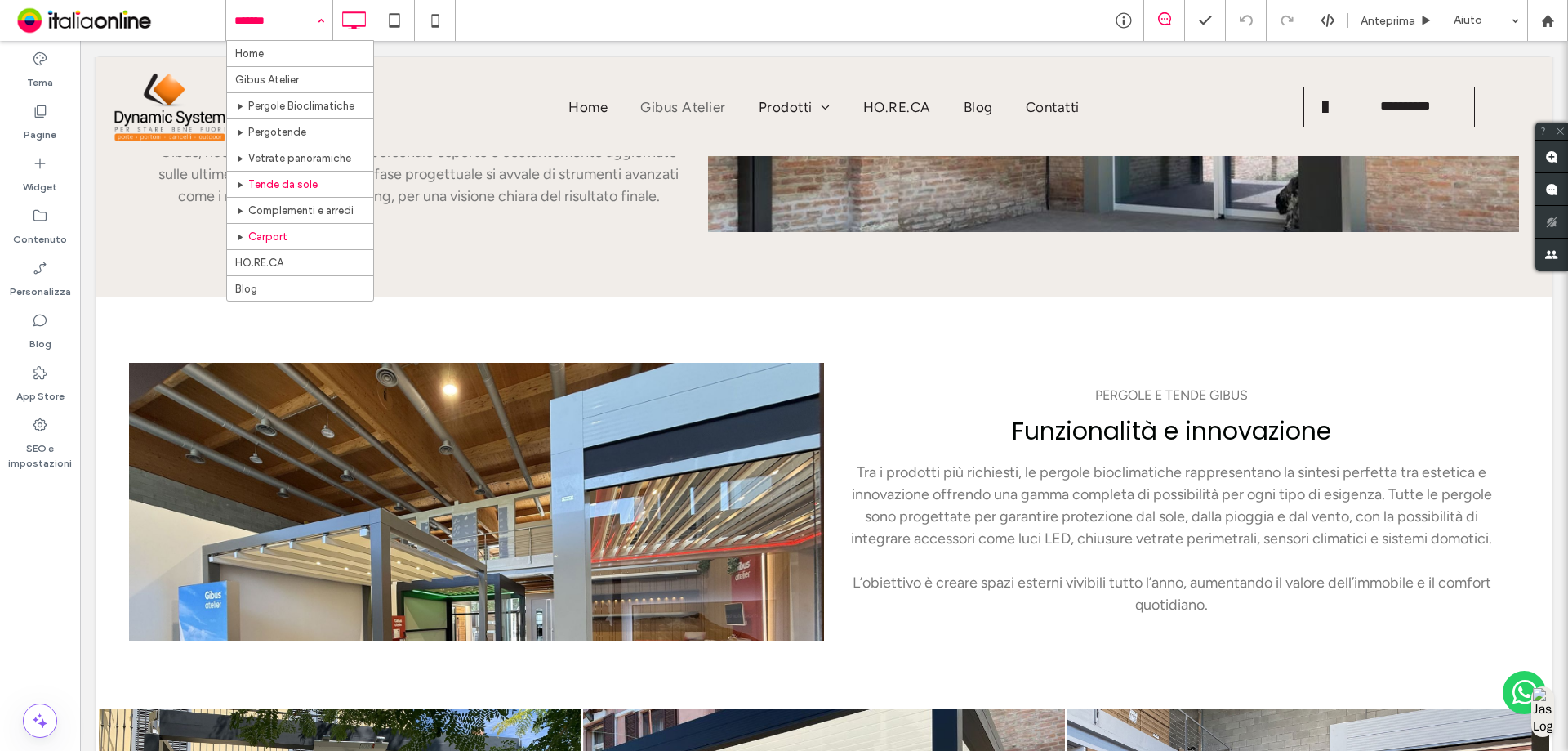 scroll, scrollTop: 51, scrollLeft: 0, axis: vertical 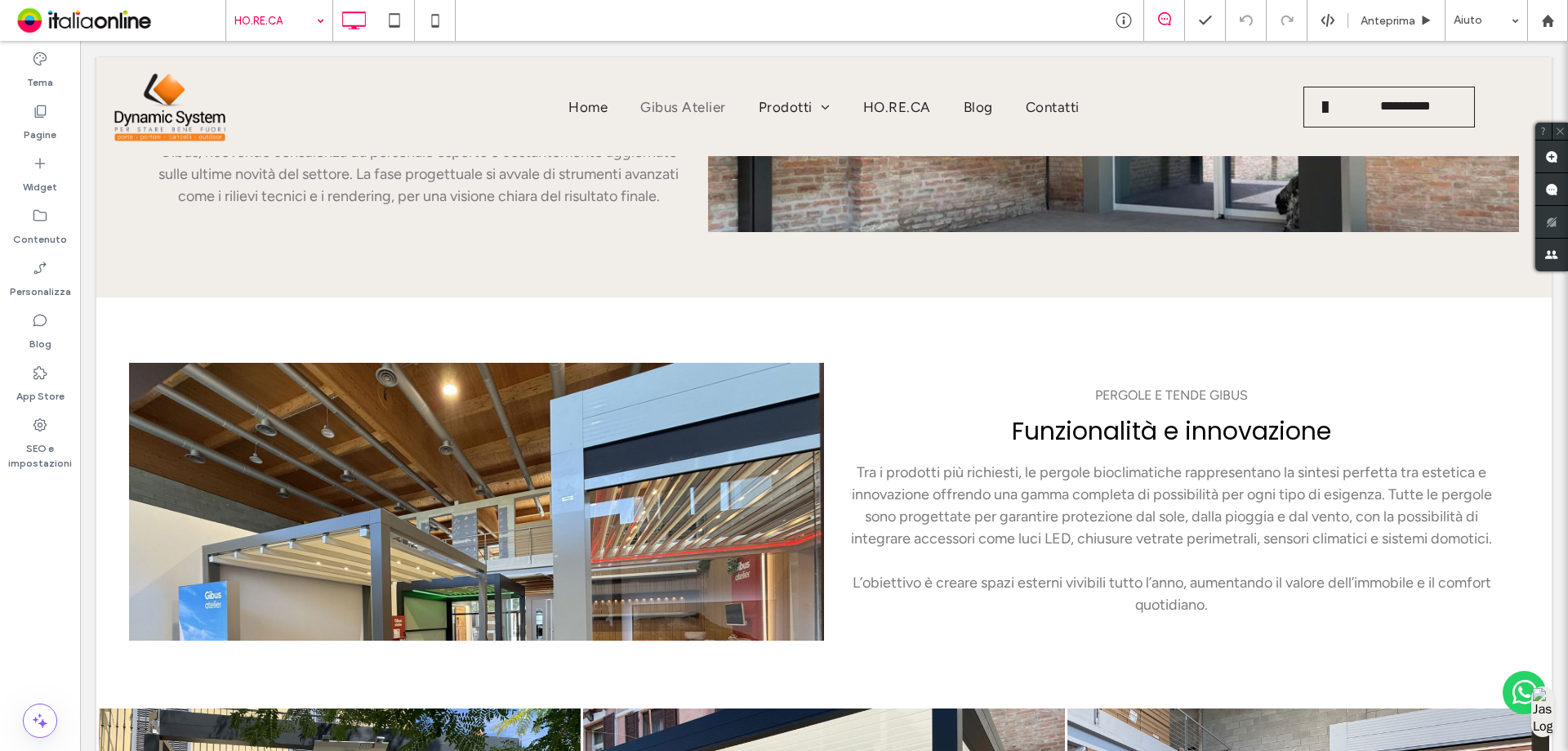 click at bounding box center (275, 20) 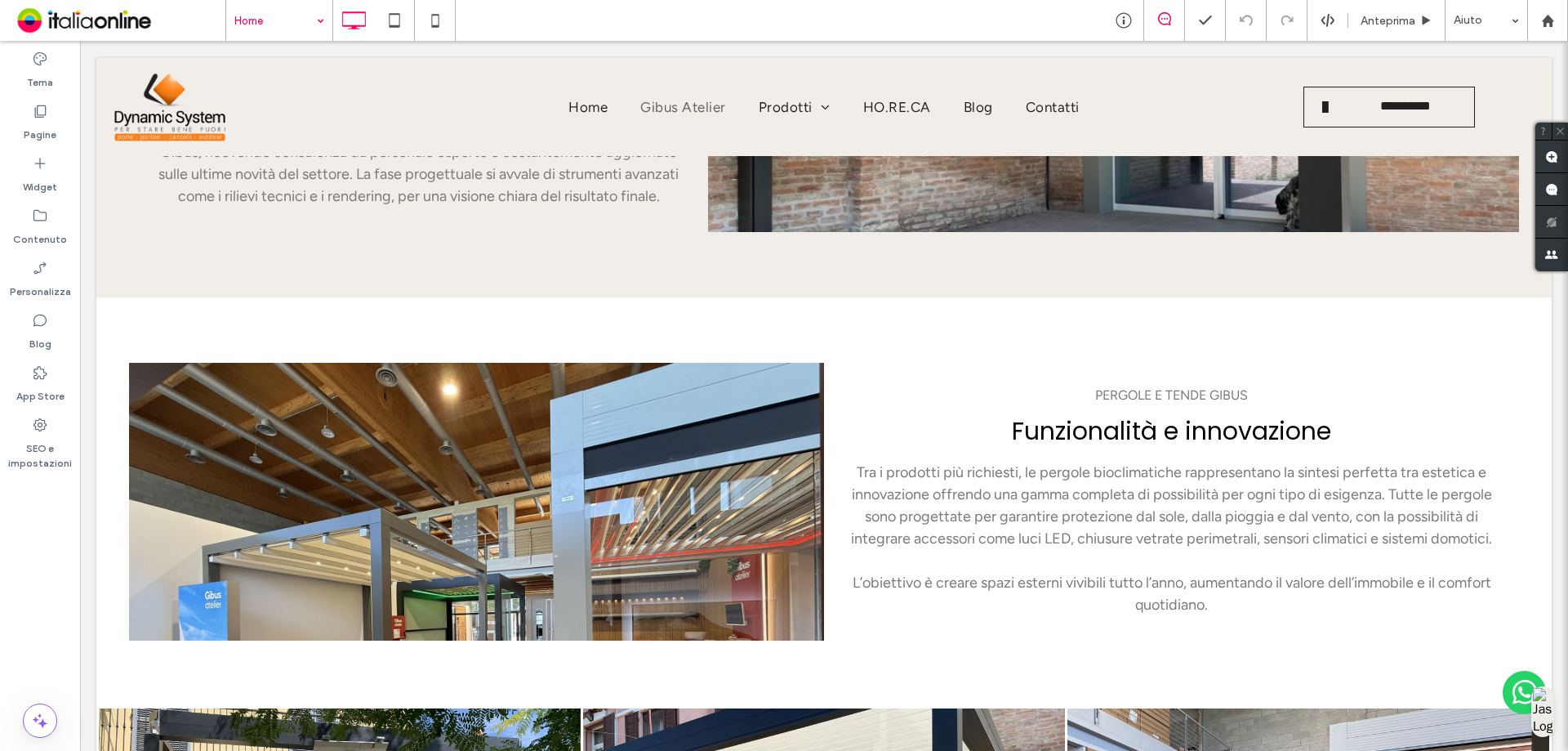 click at bounding box center [275, 20] 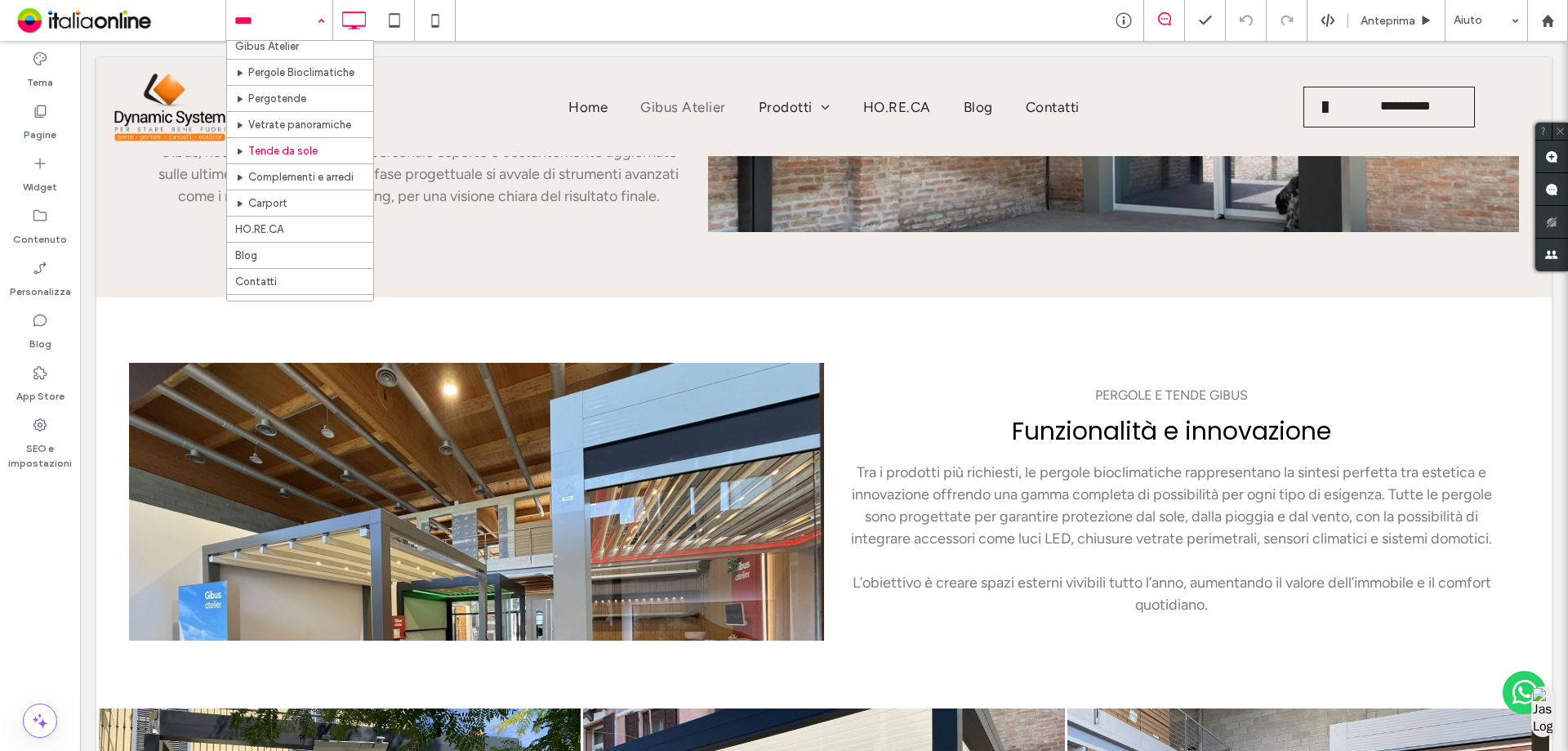 scroll, scrollTop: 51, scrollLeft: 0, axis: vertical 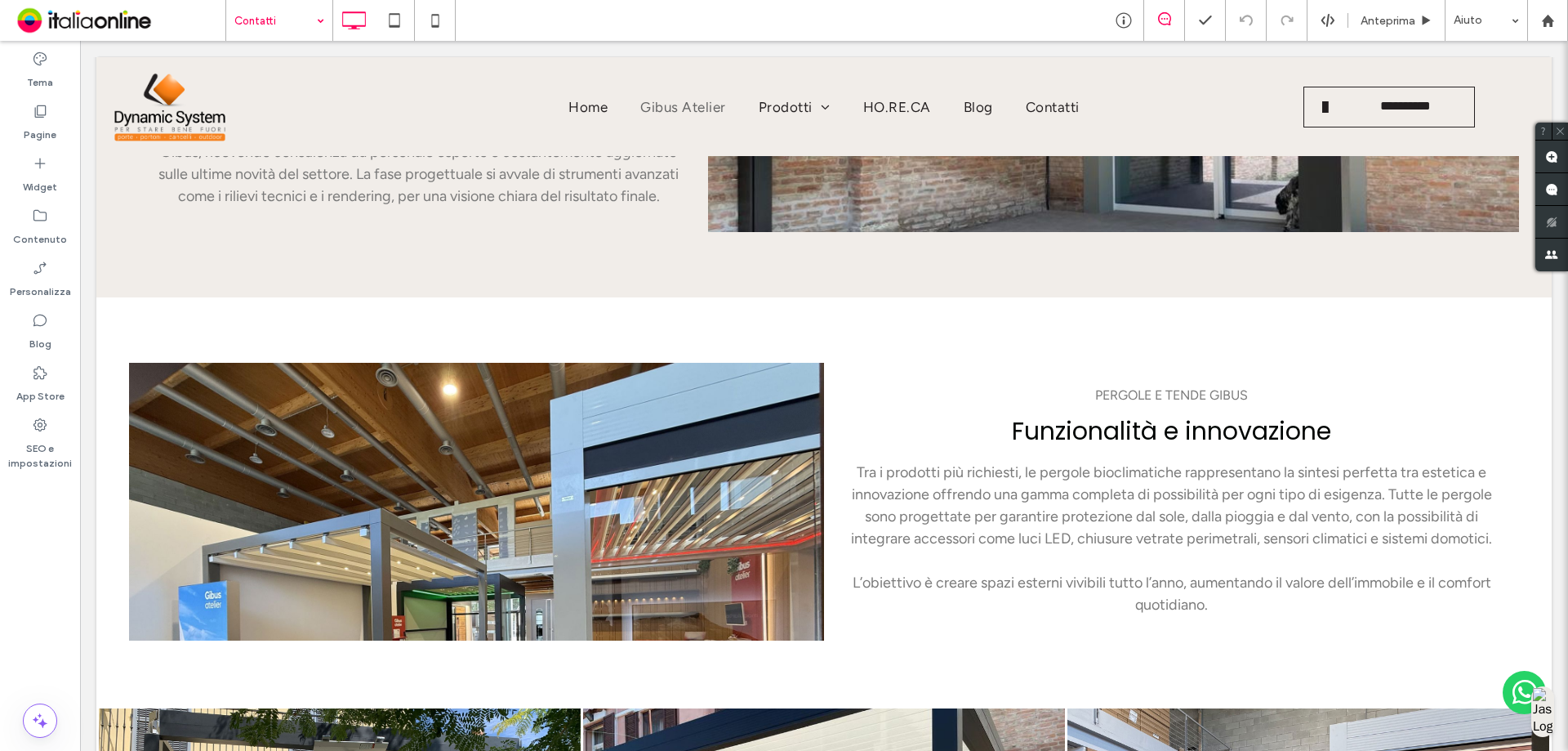 click at bounding box center (275, 20) 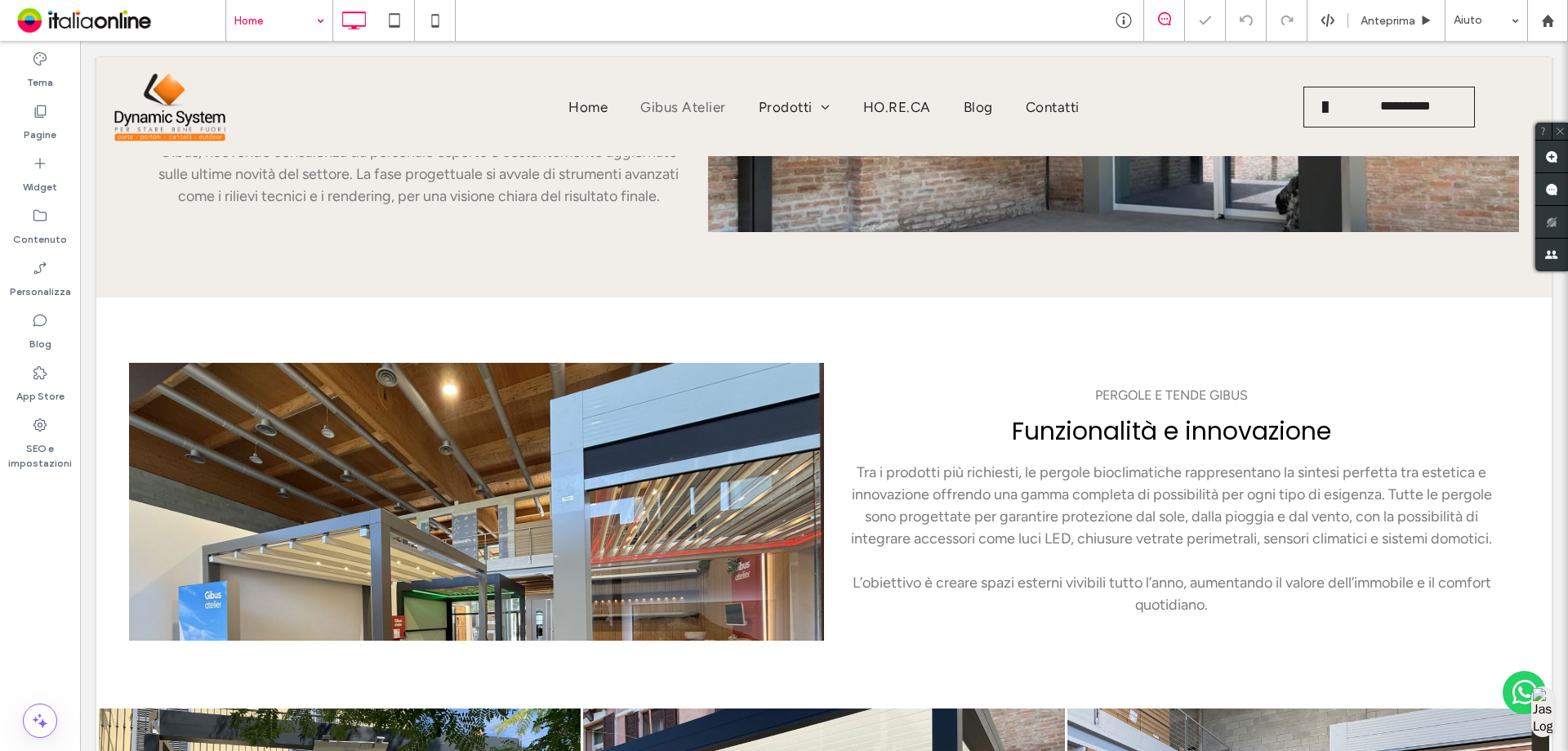 click at bounding box center [275, 20] 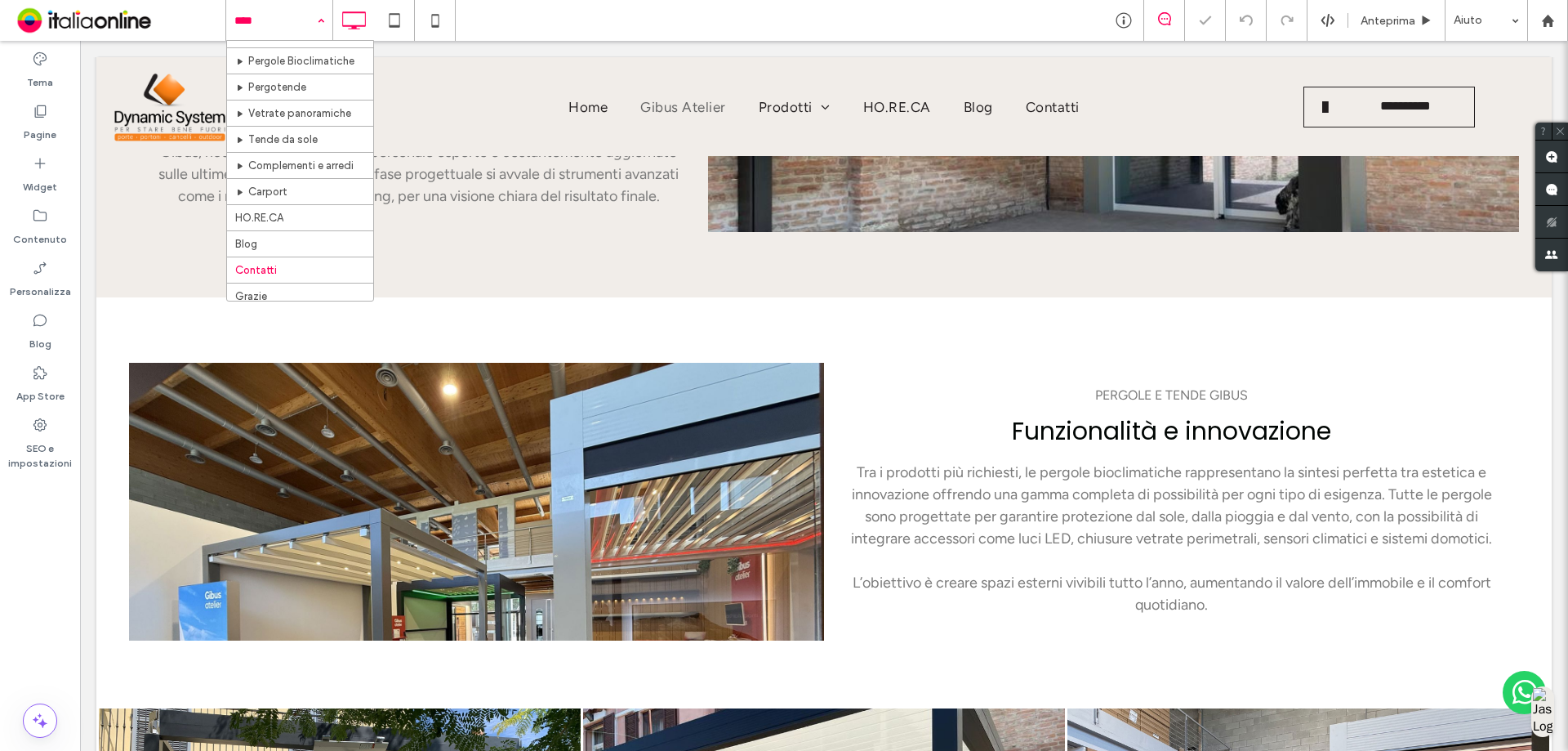 scroll, scrollTop: 51, scrollLeft: 0, axis: vertical 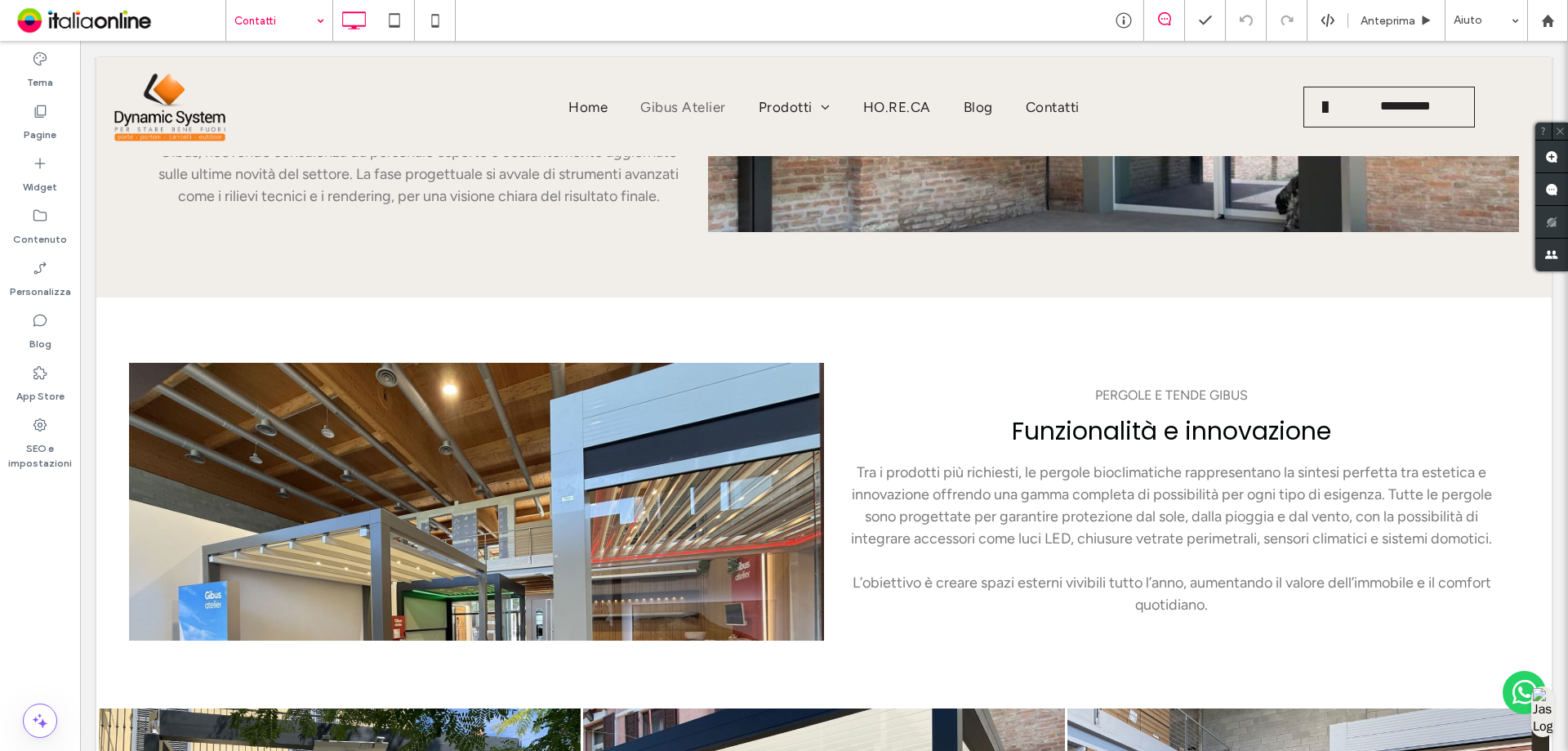 click at bounding box center [275, 20] 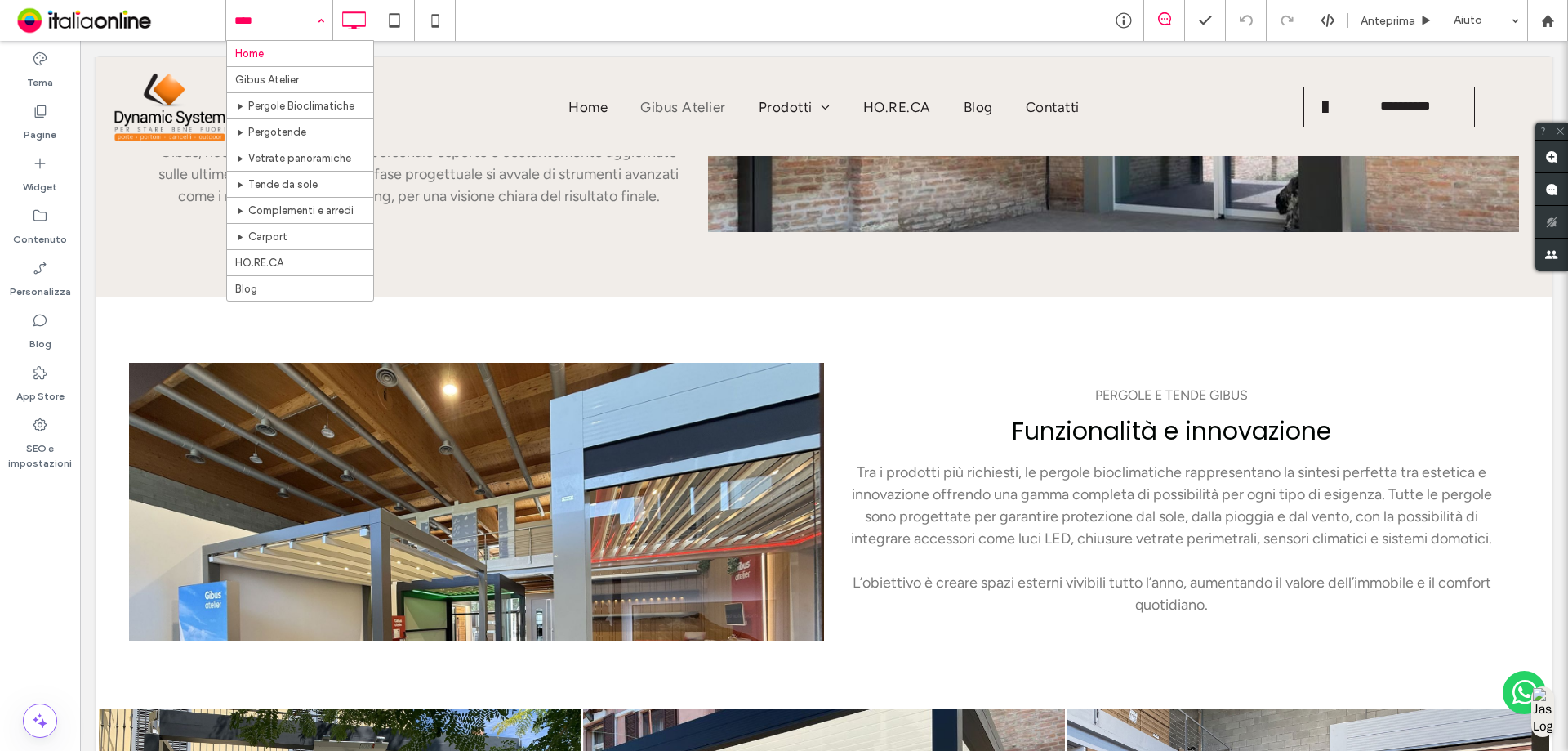 click on "Home Gibus Atelier Pergole Bioclimatiche Pergotende Vetrate panoramiche Tende da sole Complementi e arredi Carport HO.RE.CA Blog Contatti Grazie" at bounding box center [279, 20] 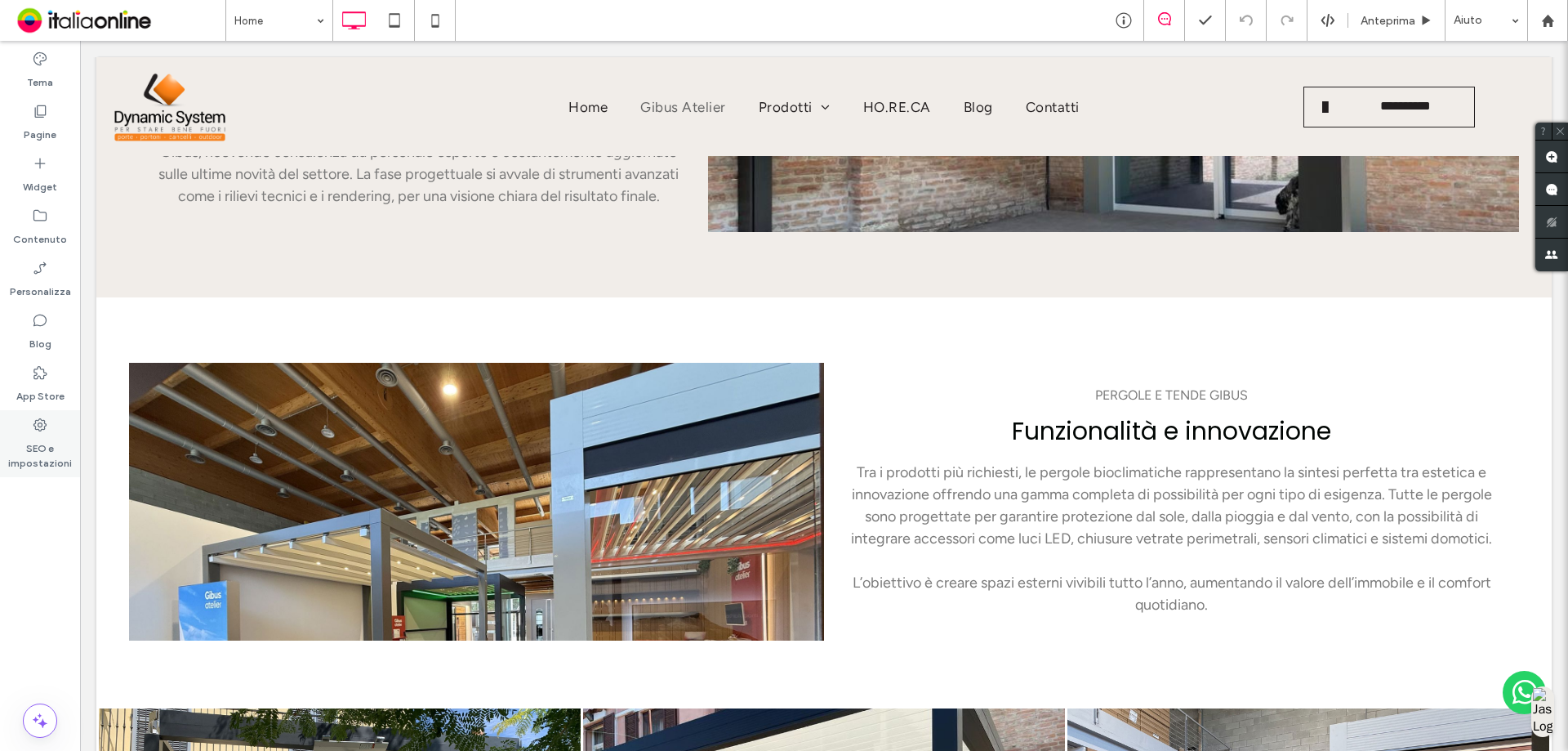 click on "SEO e impostazioni" at bounding box center (40, 452) 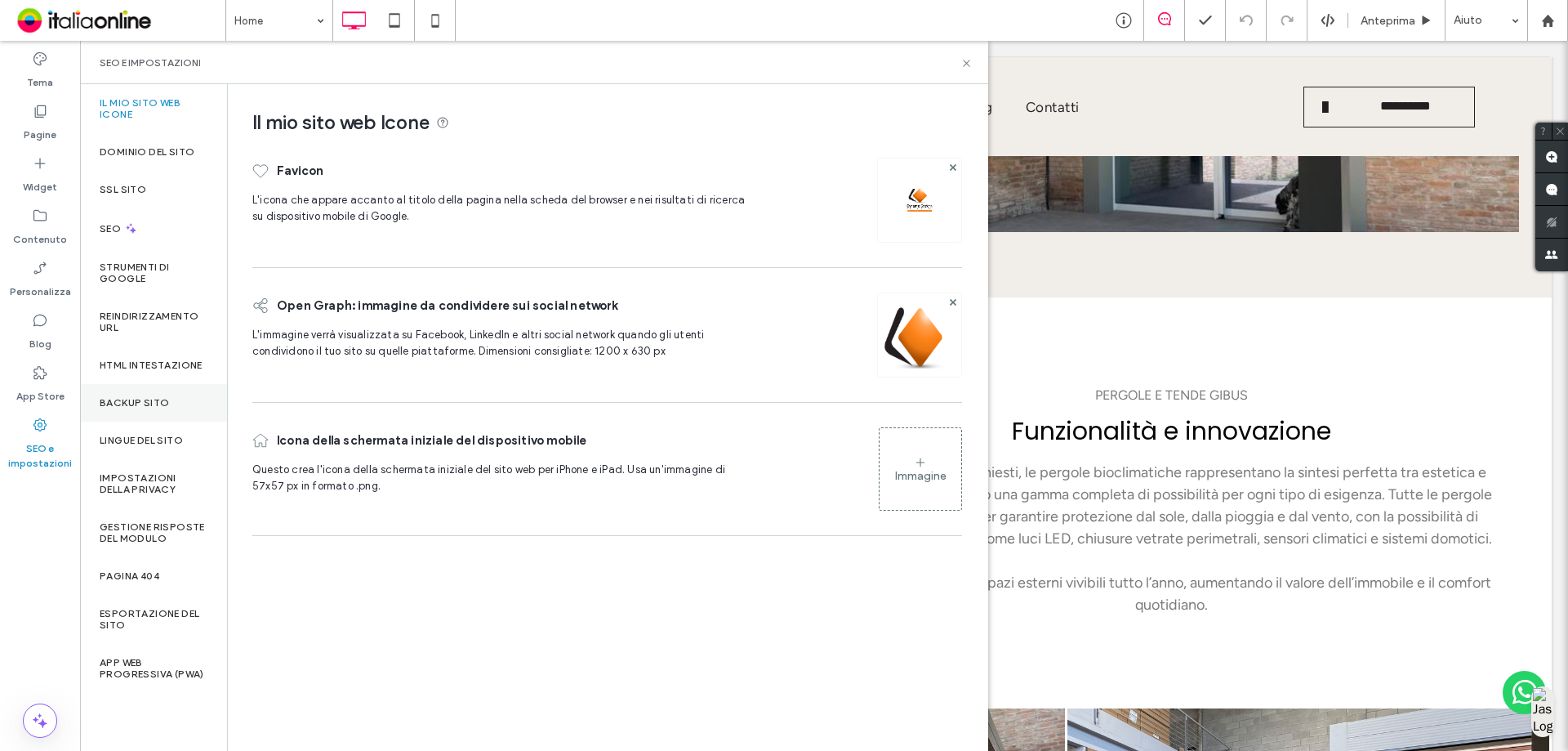 click on "Backup sito" at bounding box center (154, 403) 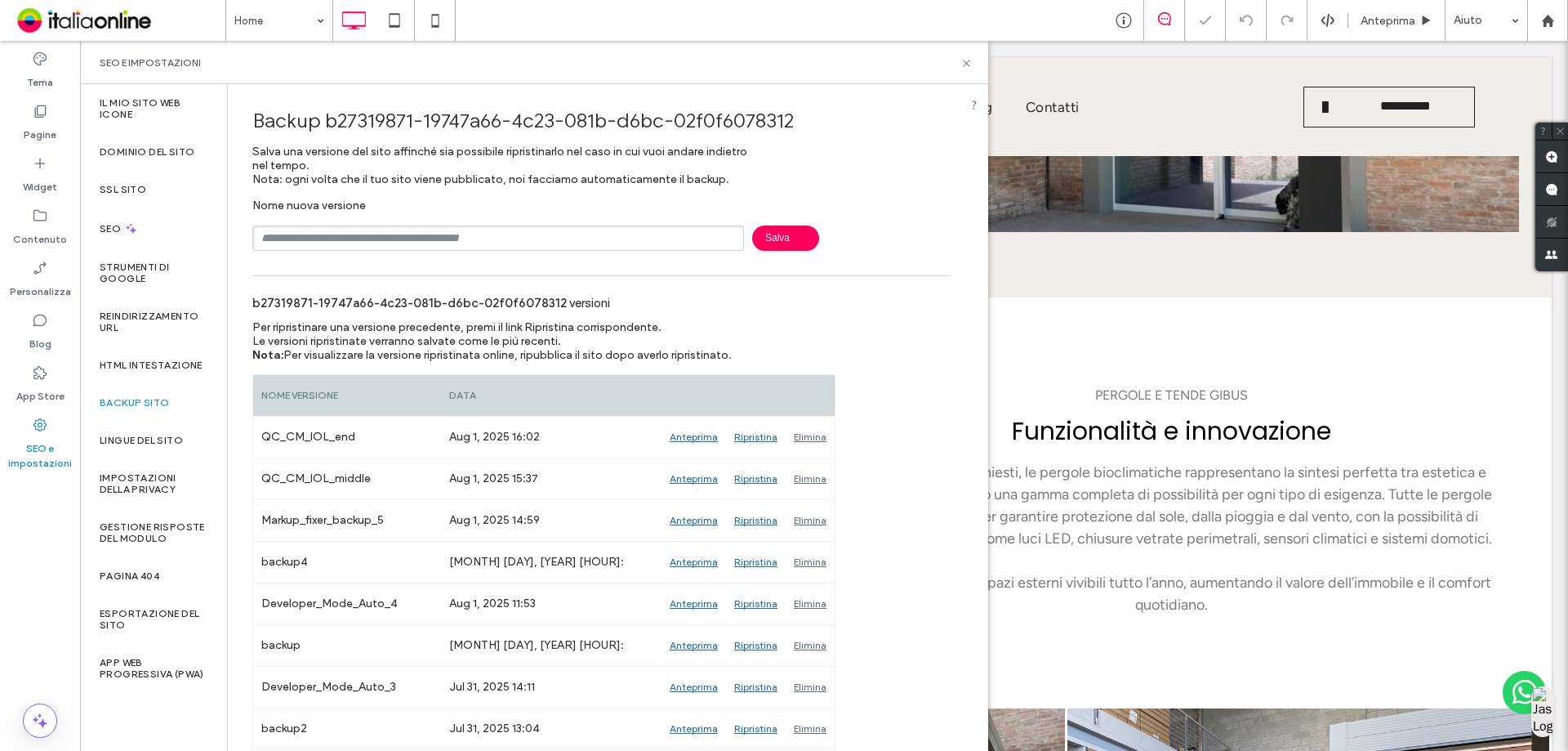 click at bounding box center [498, 238] 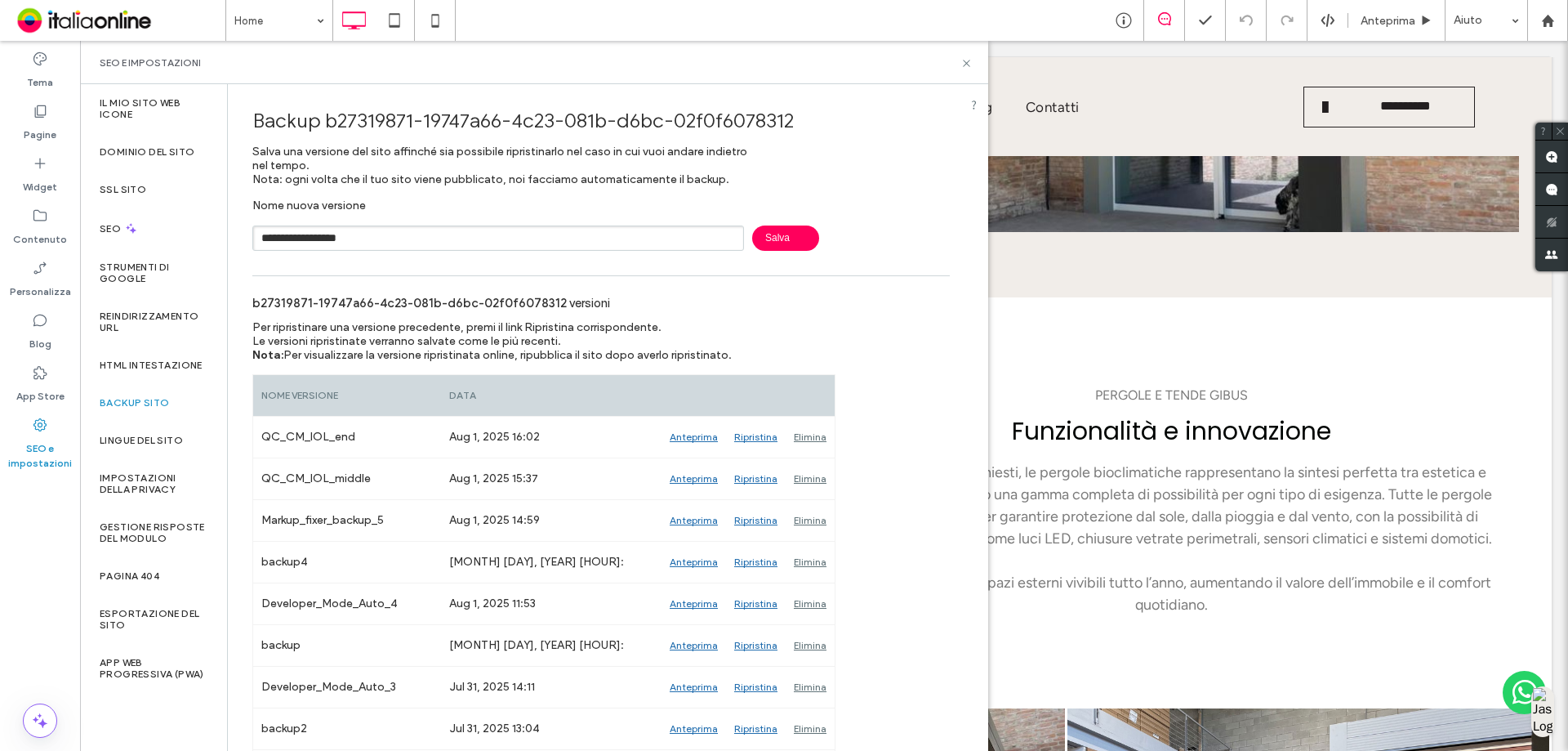 type on "**********" 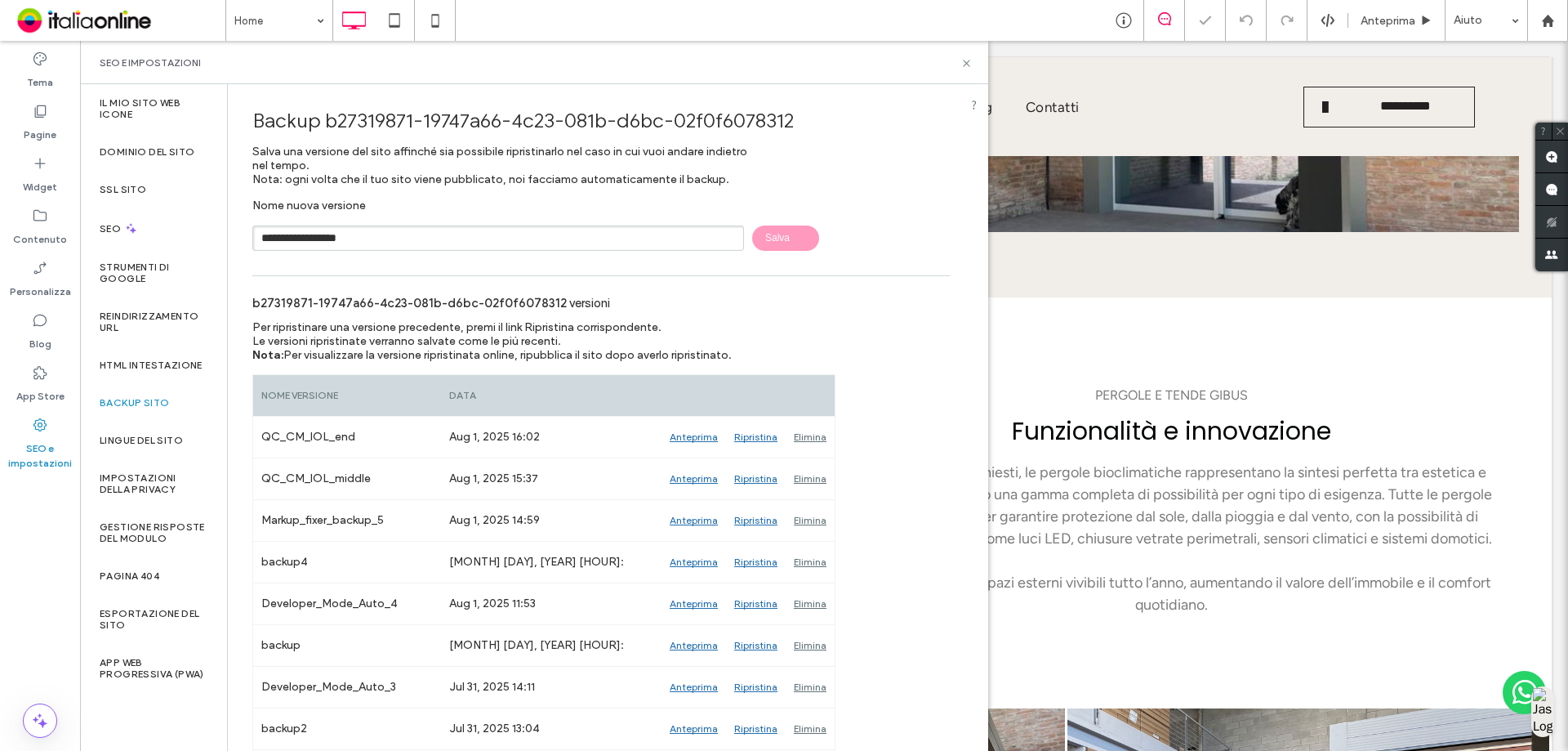 type 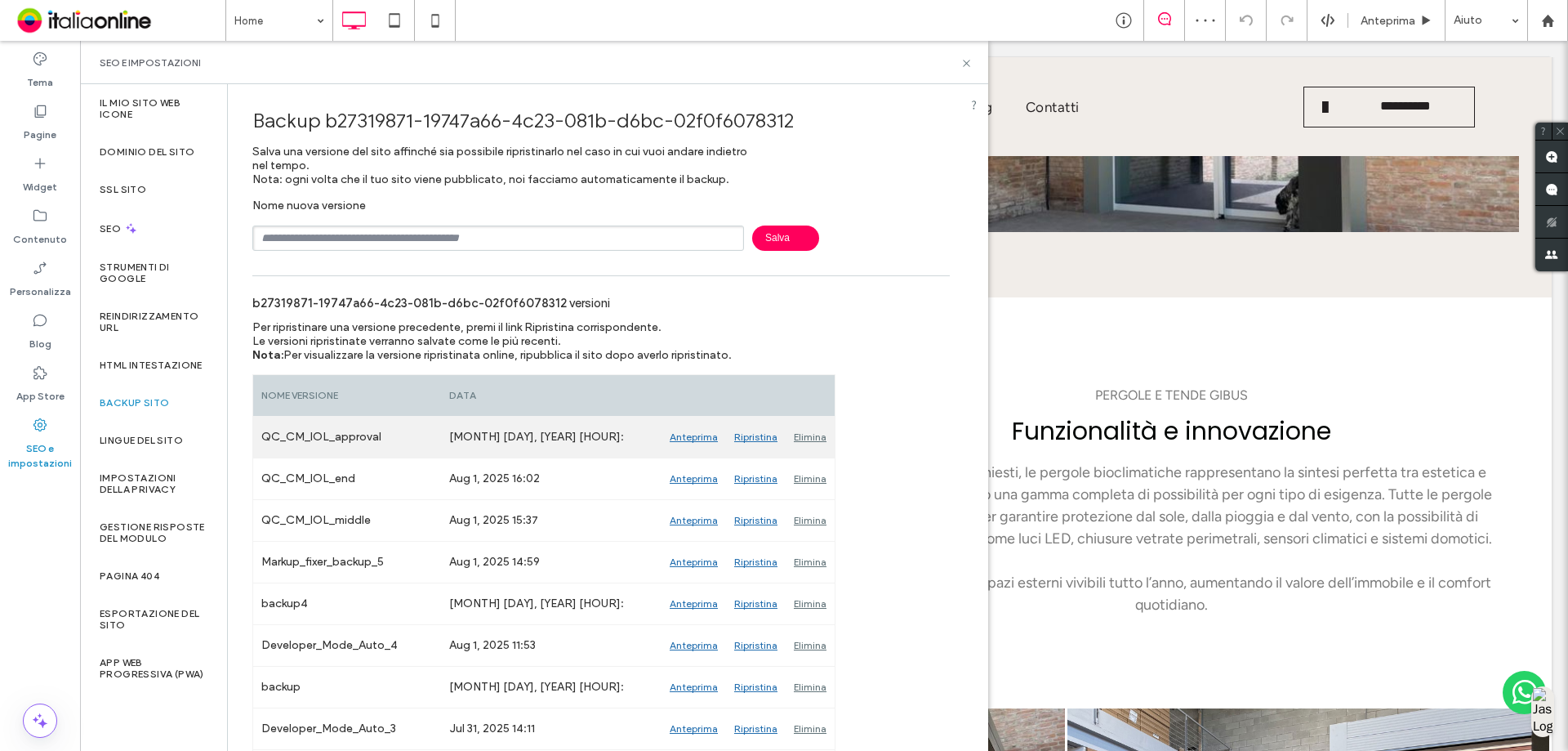 click on "Elimina" at bounding box center [810, 437] 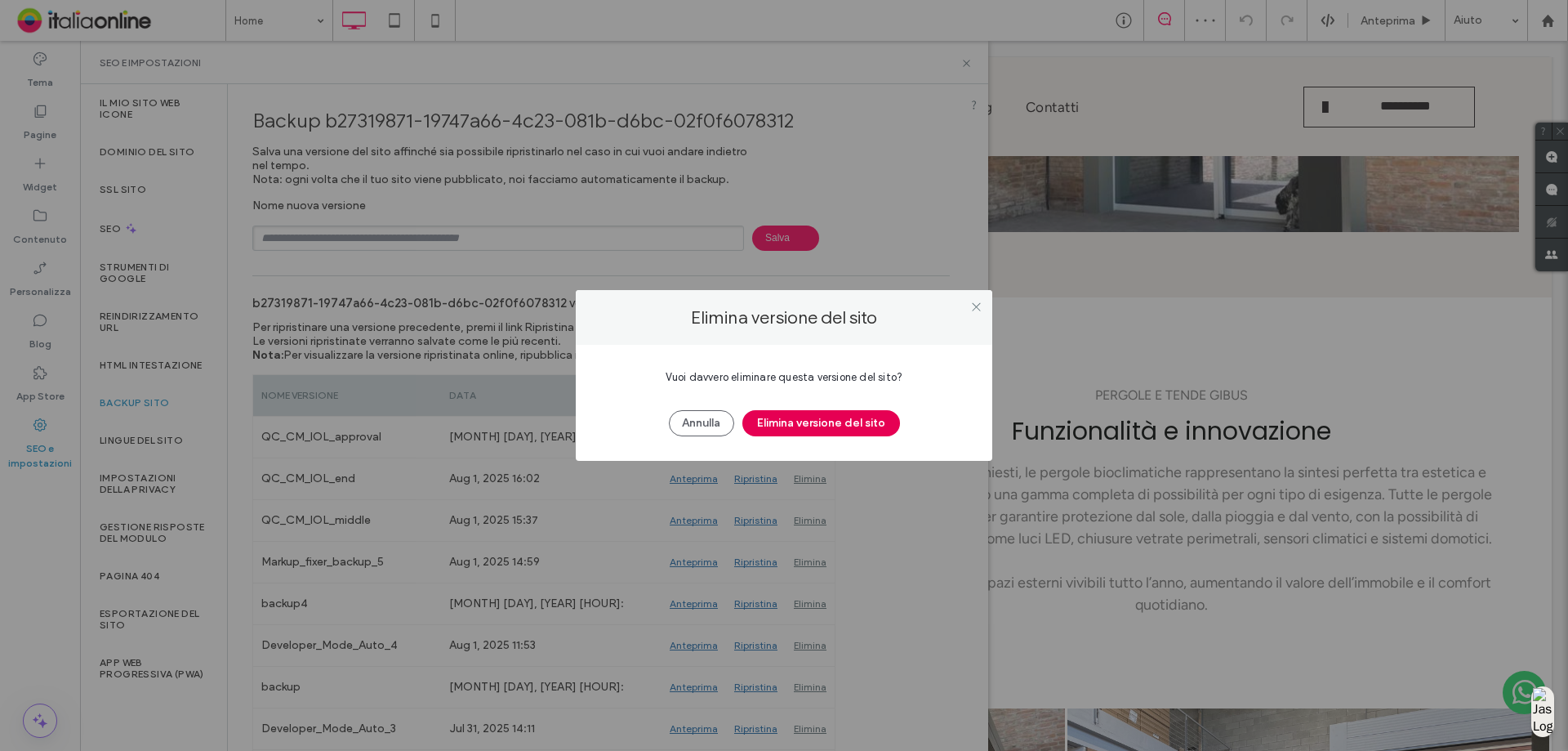 click on "Elimina versione del sito" at bounding box center [821, 423] 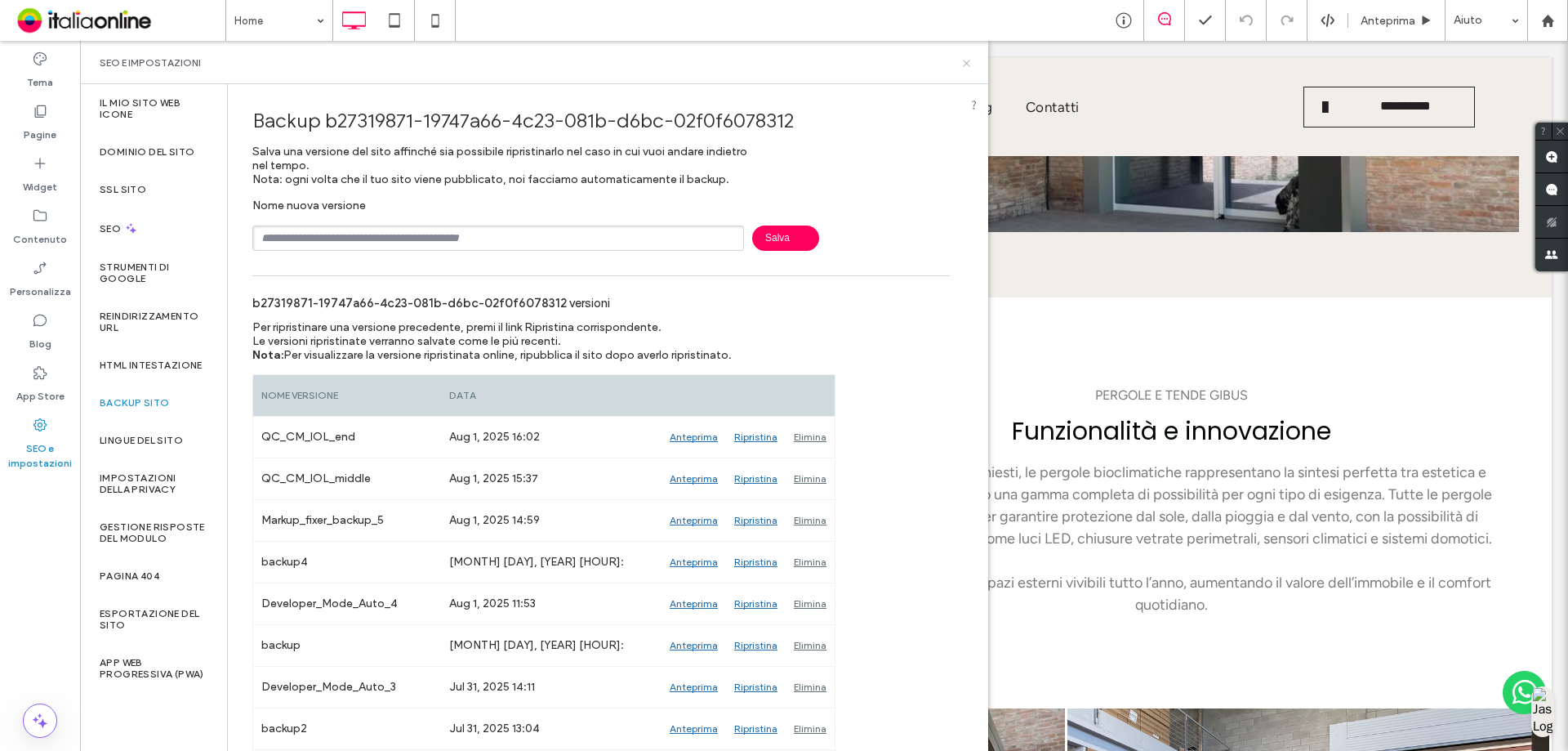click 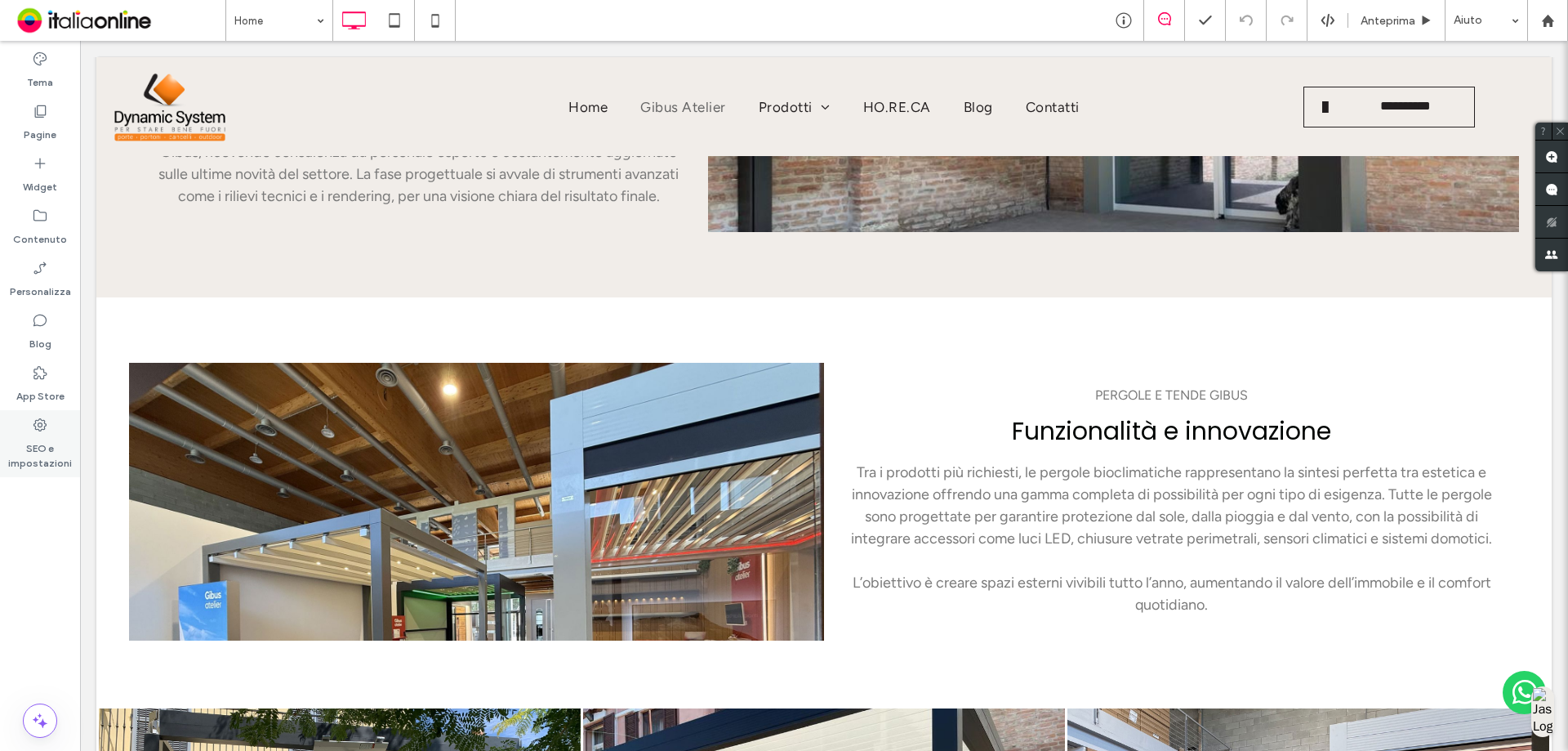 click on "SEO e impostazioni" at bounding box center (40, 452) 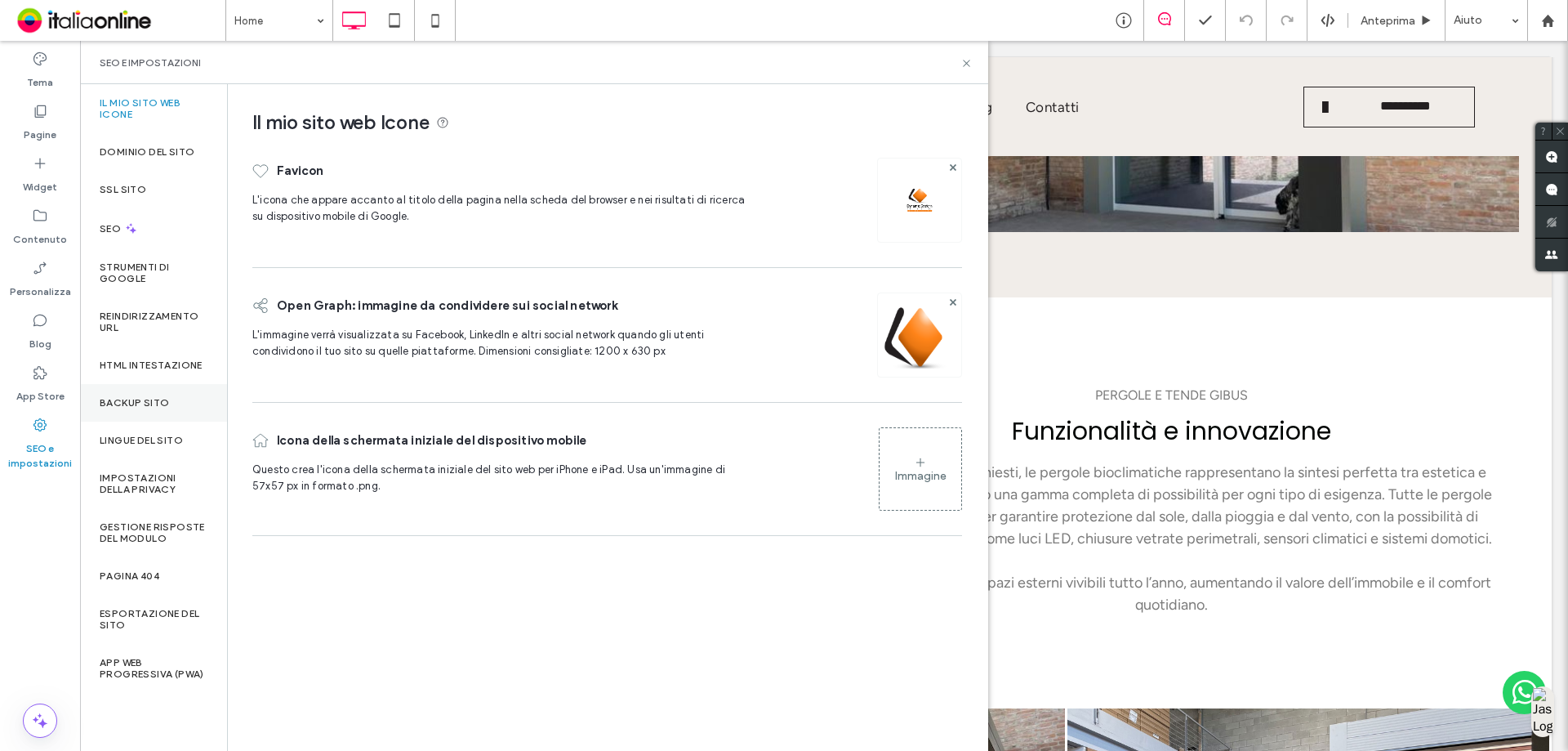 click on "Backup sito" at bounding box center (154, 403) 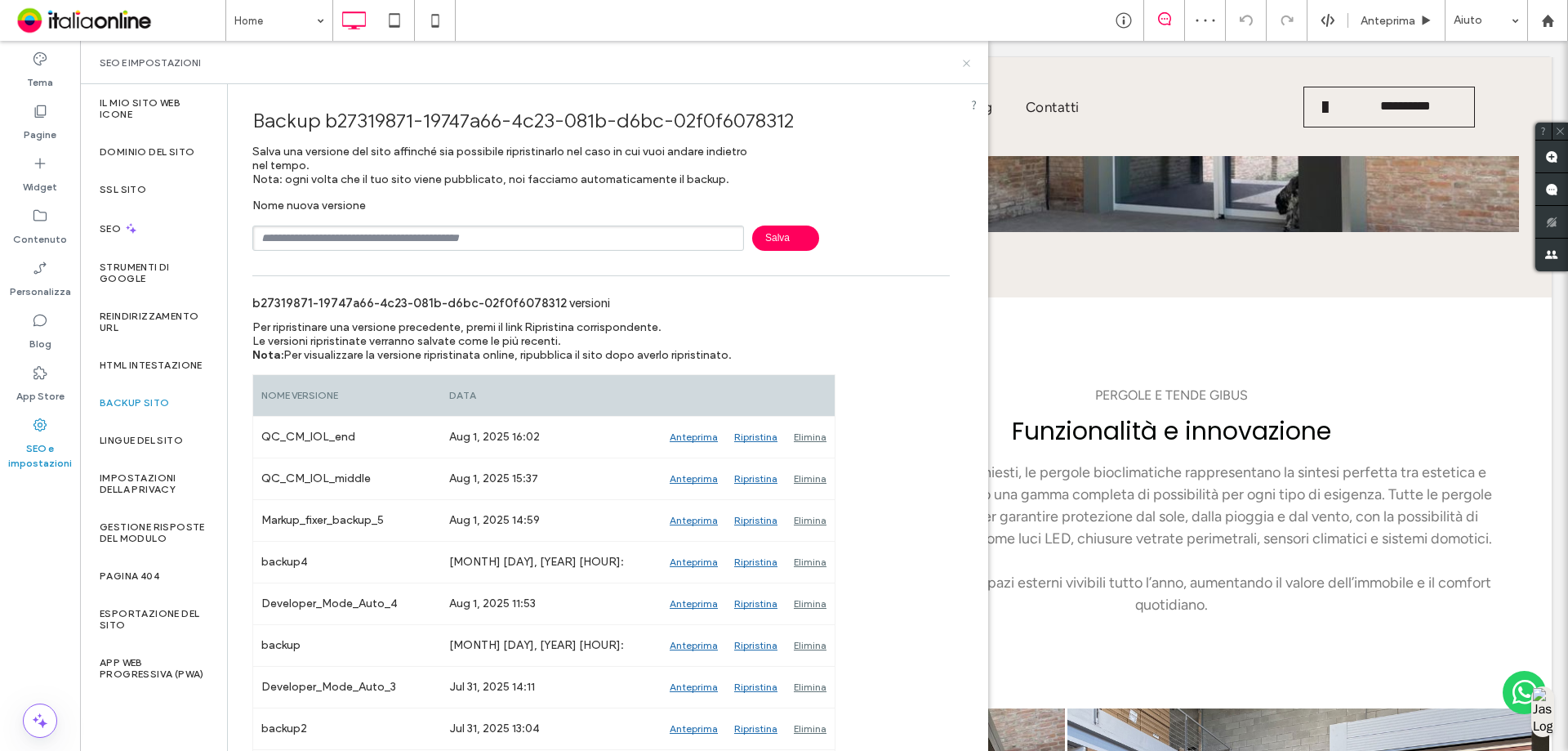 click 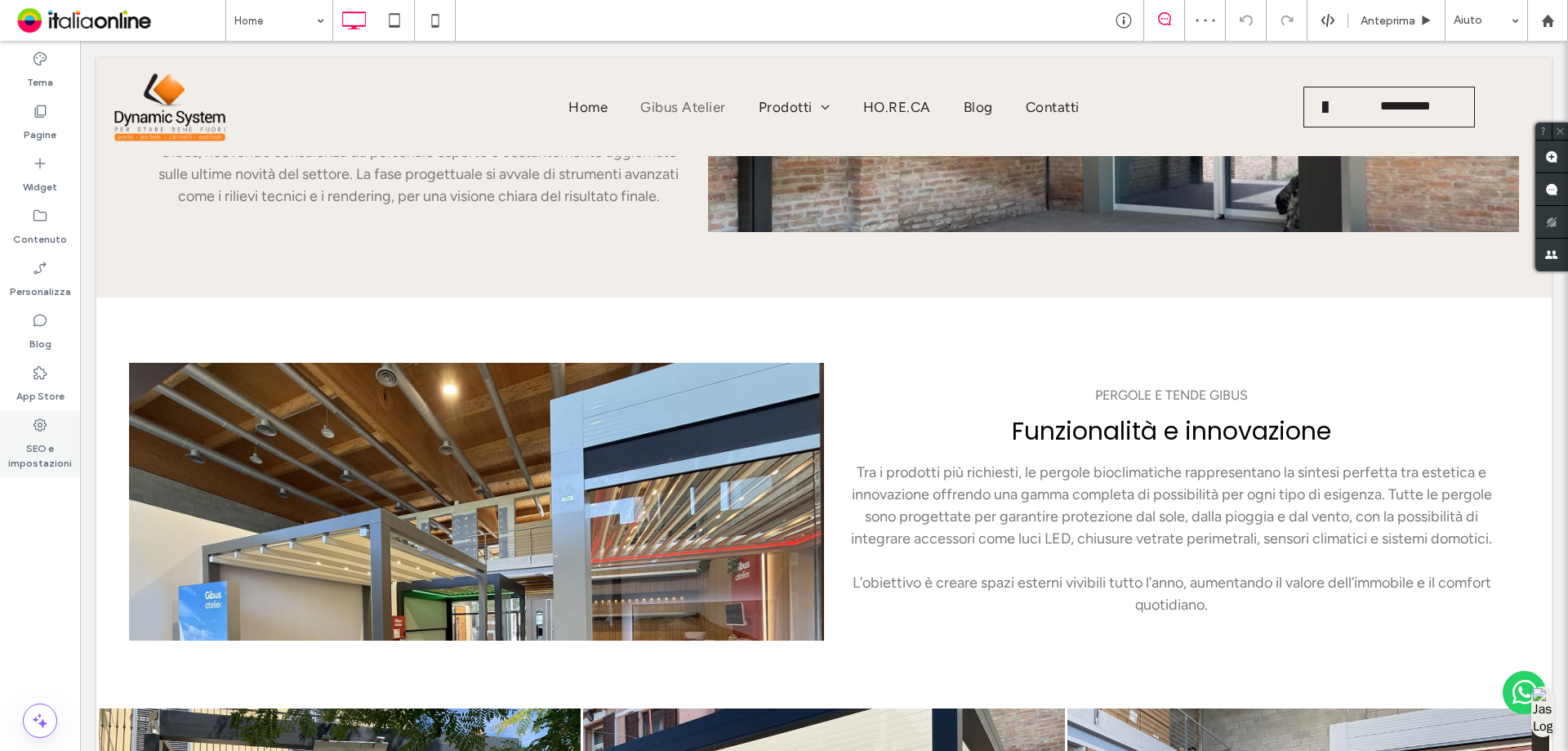 click on "SEO e impostazioni" at bounding box center (40, 444) 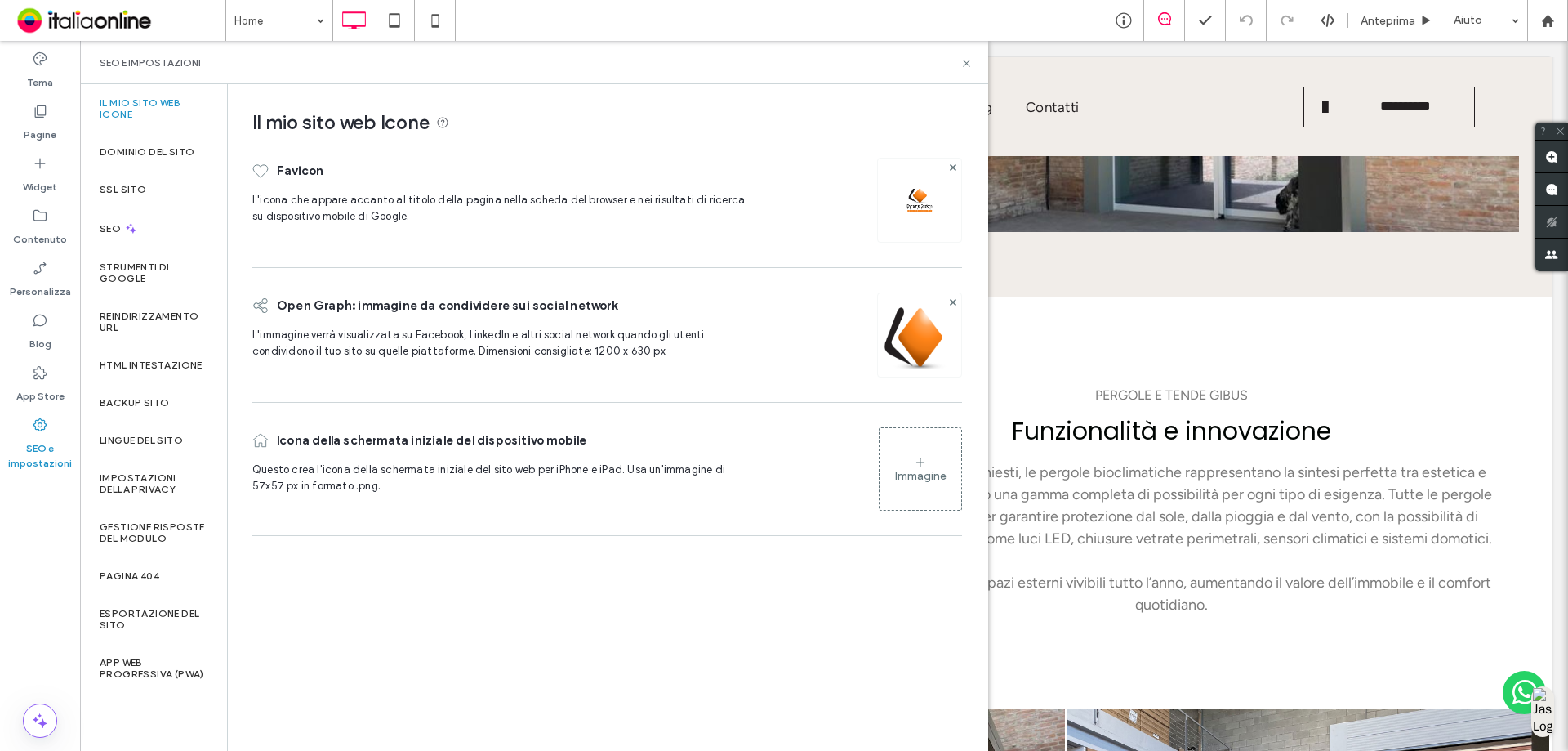 click at bounding box center [920, 357] 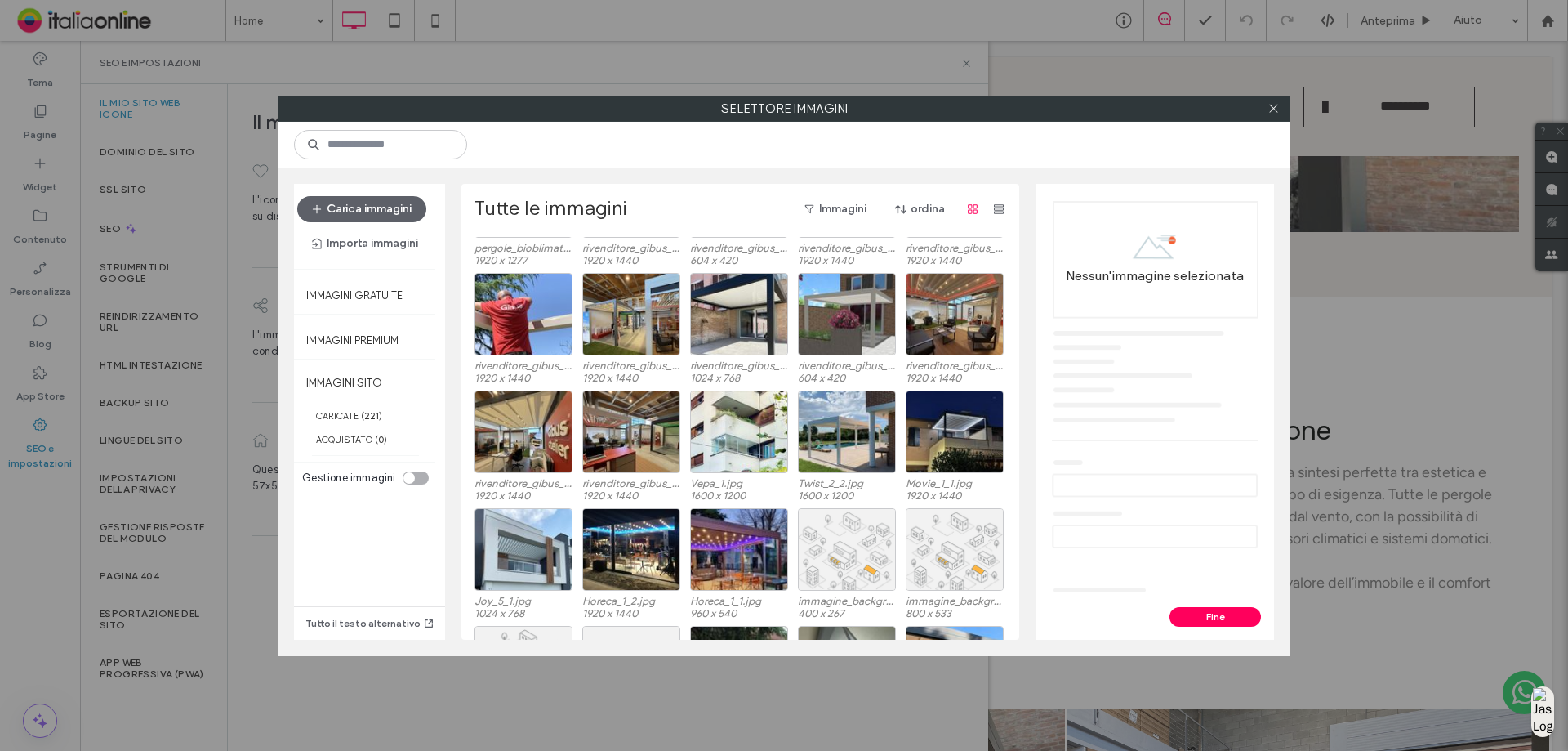 scroll, scrollTop: 2470, scrollLeft: 0, axis: vertical 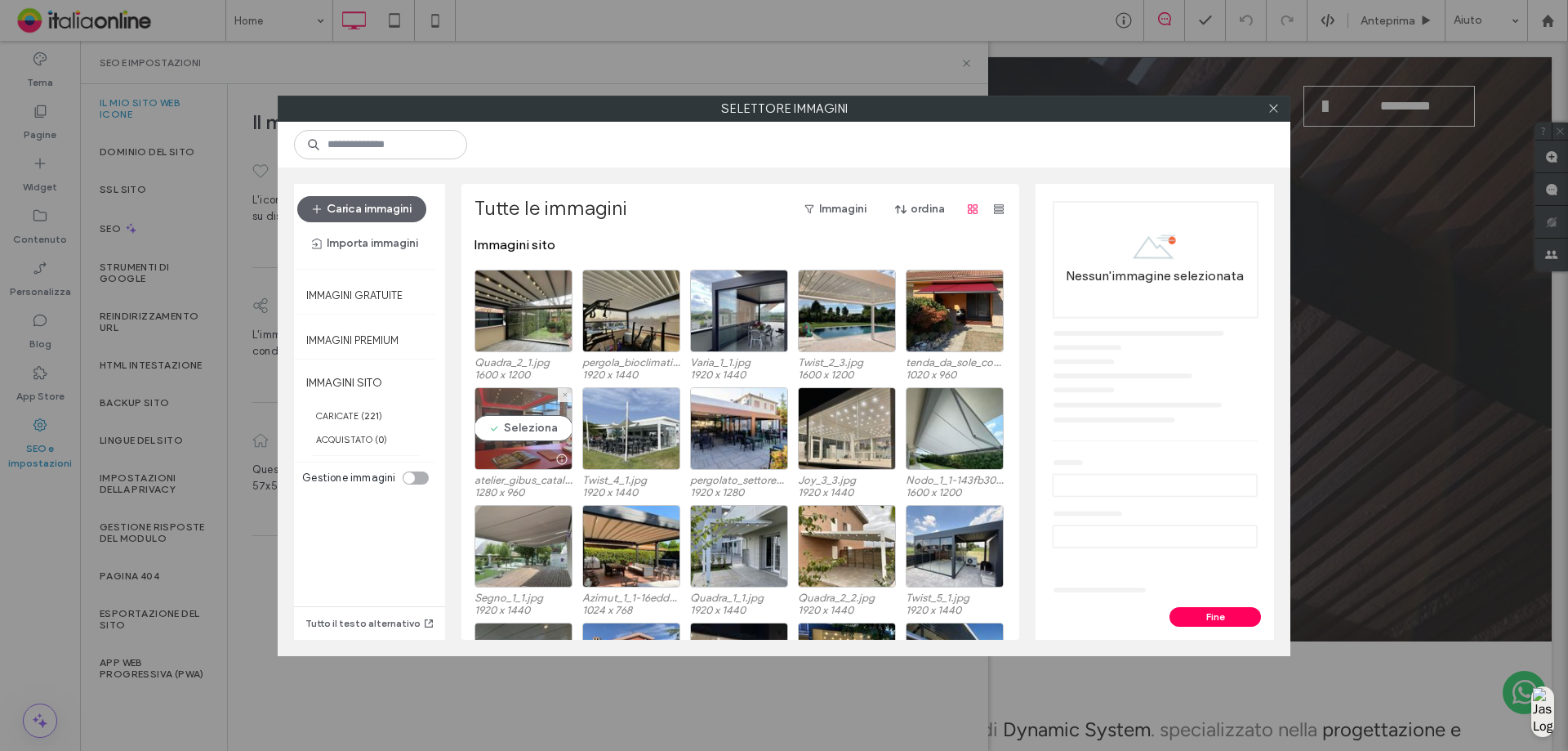click on "Seleziona" at bounding box center (523, 428) 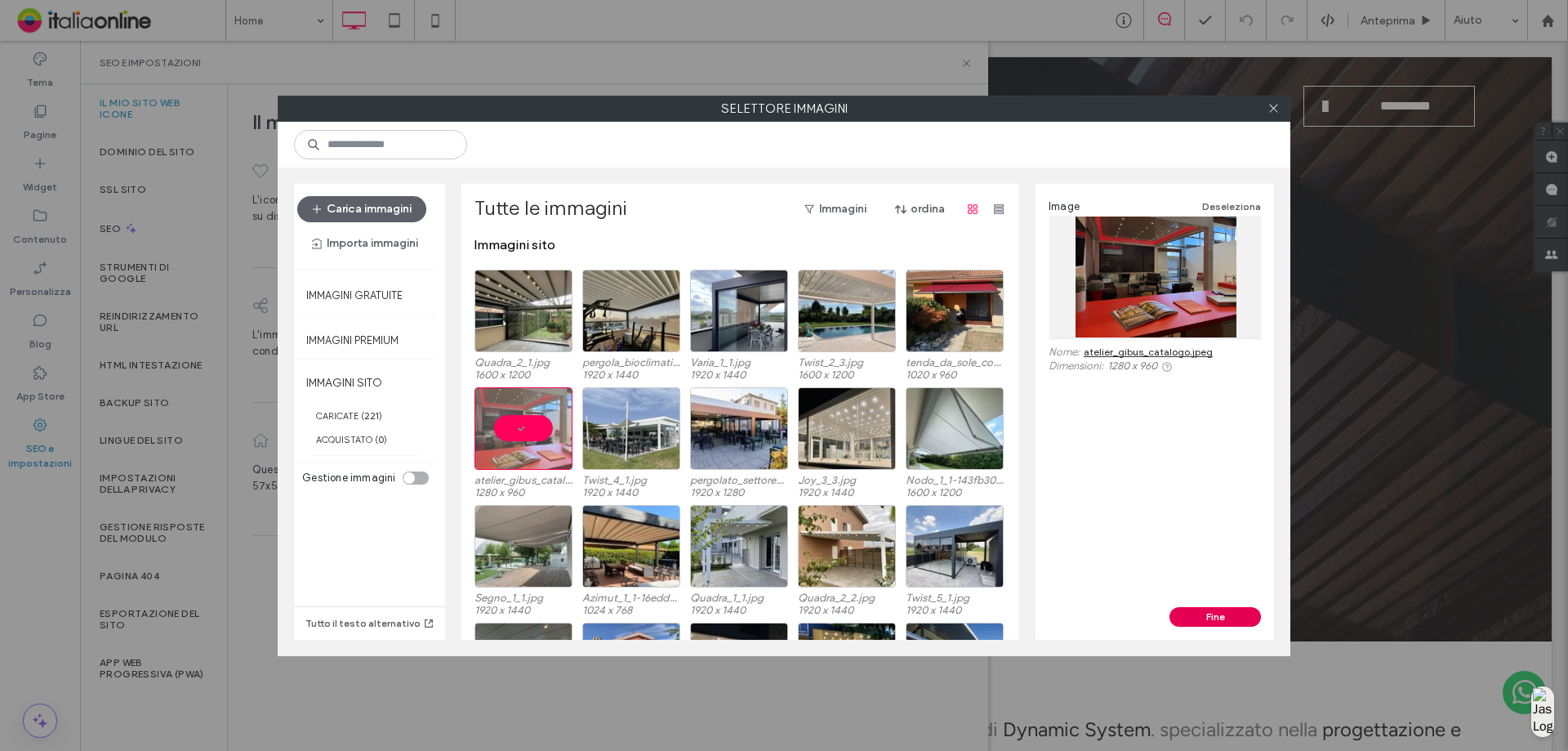 click on "Fine" at bounding box center [1215, 617] 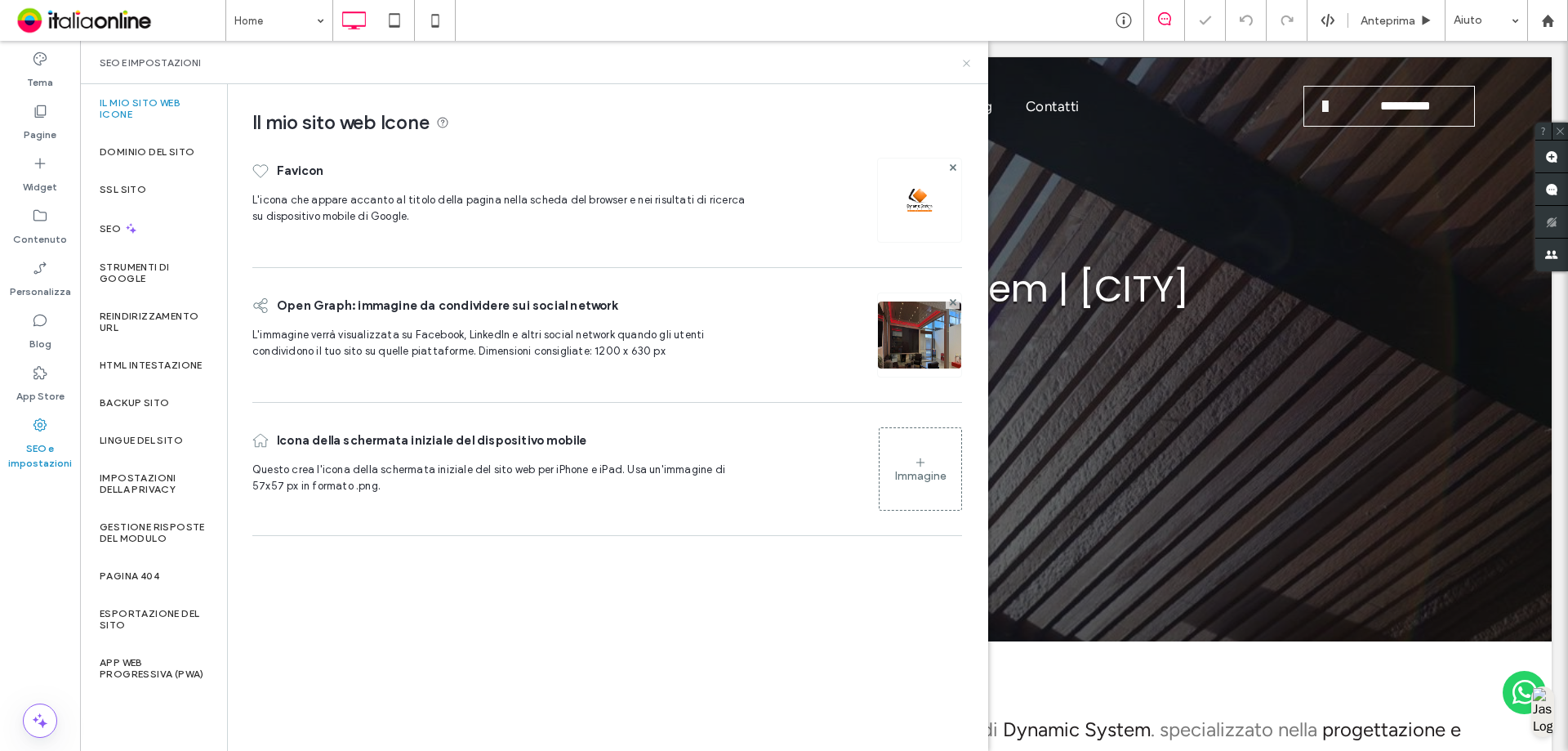 drag, startPoint x: 971, startPoint y: 61, endPoint x: 494, endPoint y: 195, distance: 495.46443 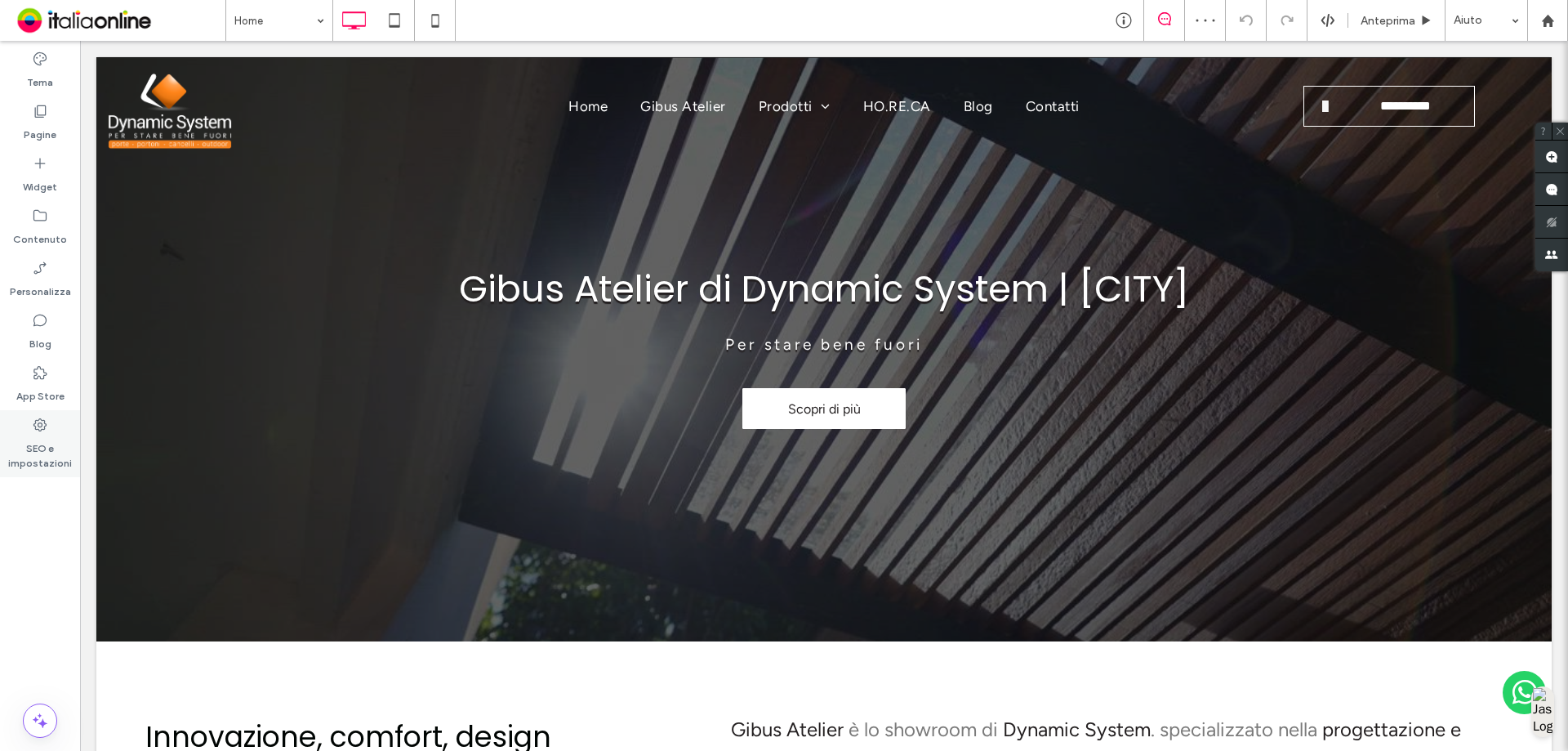 click on "SEO e impostazioni" at bounding box center (40, 444) 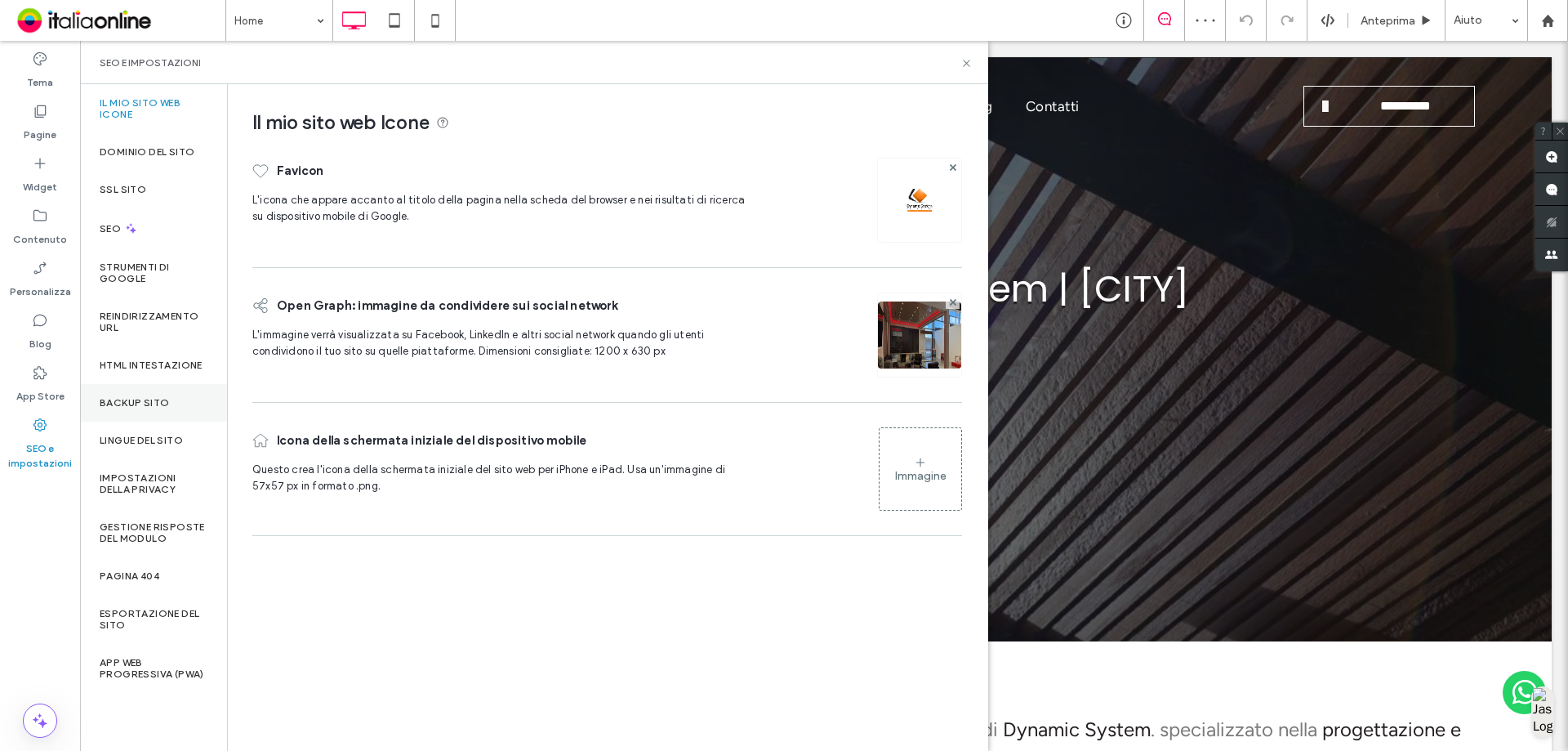 click on "Backup sito" at bounding box center (154, 403) 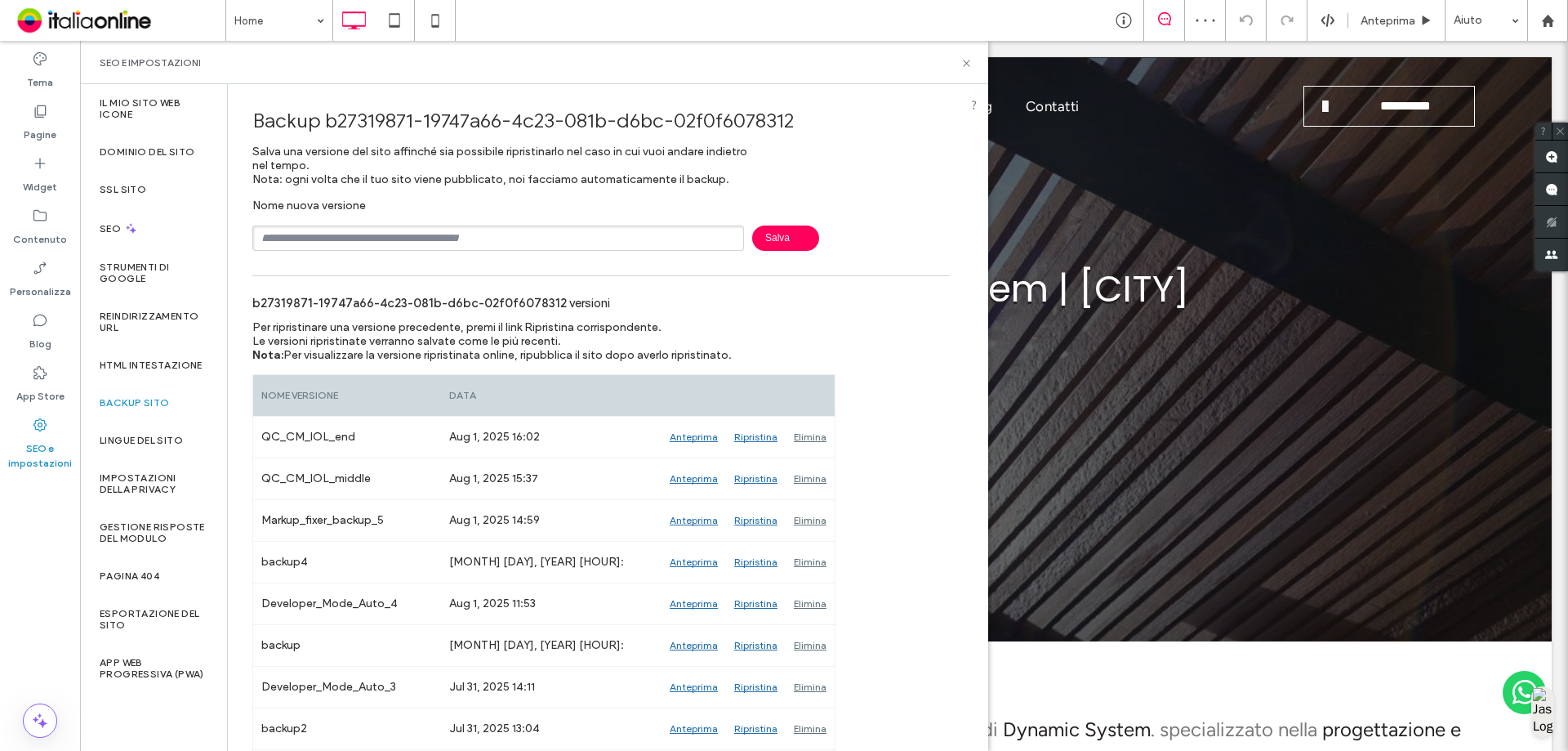 click at bounding box center (498, 238) 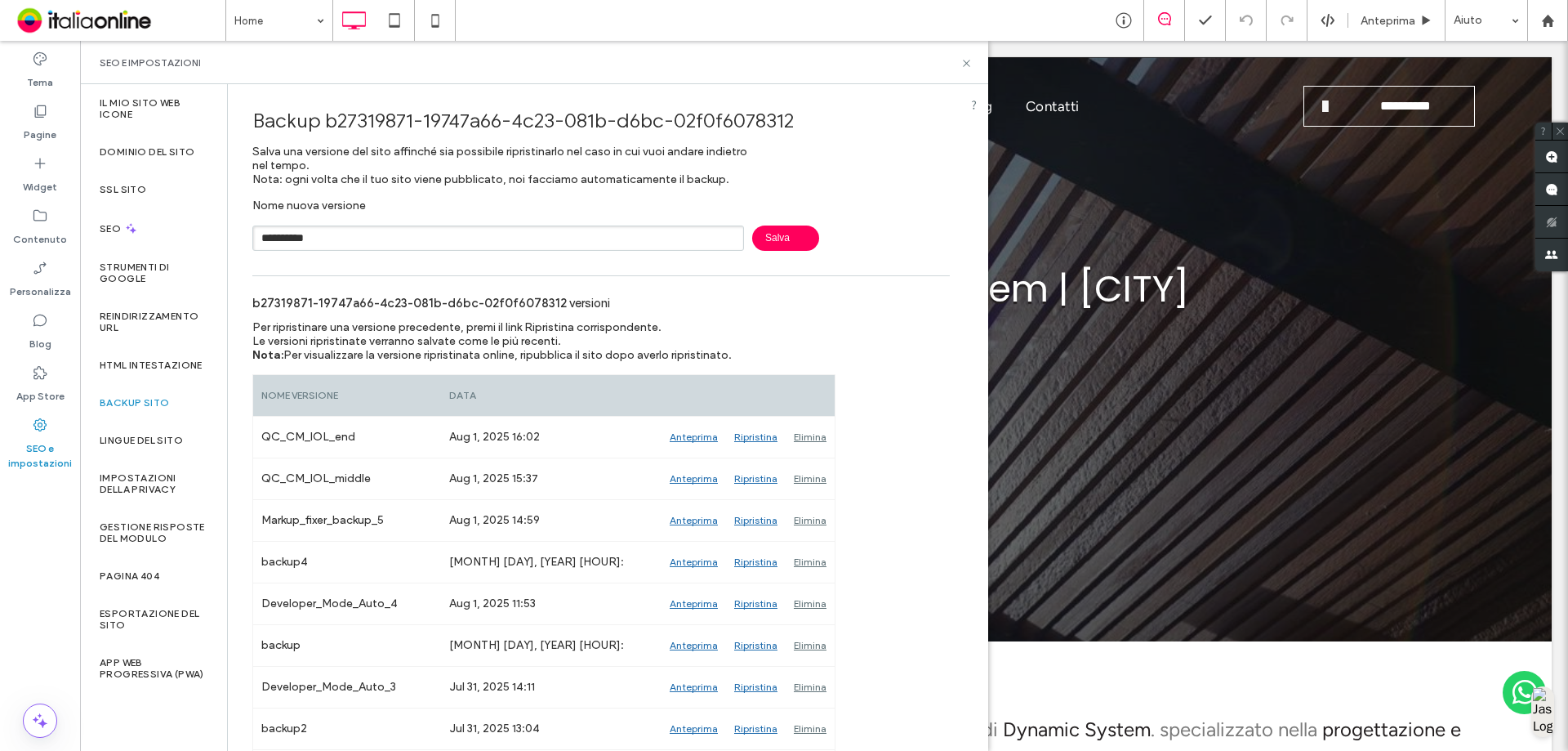 type on "**********" 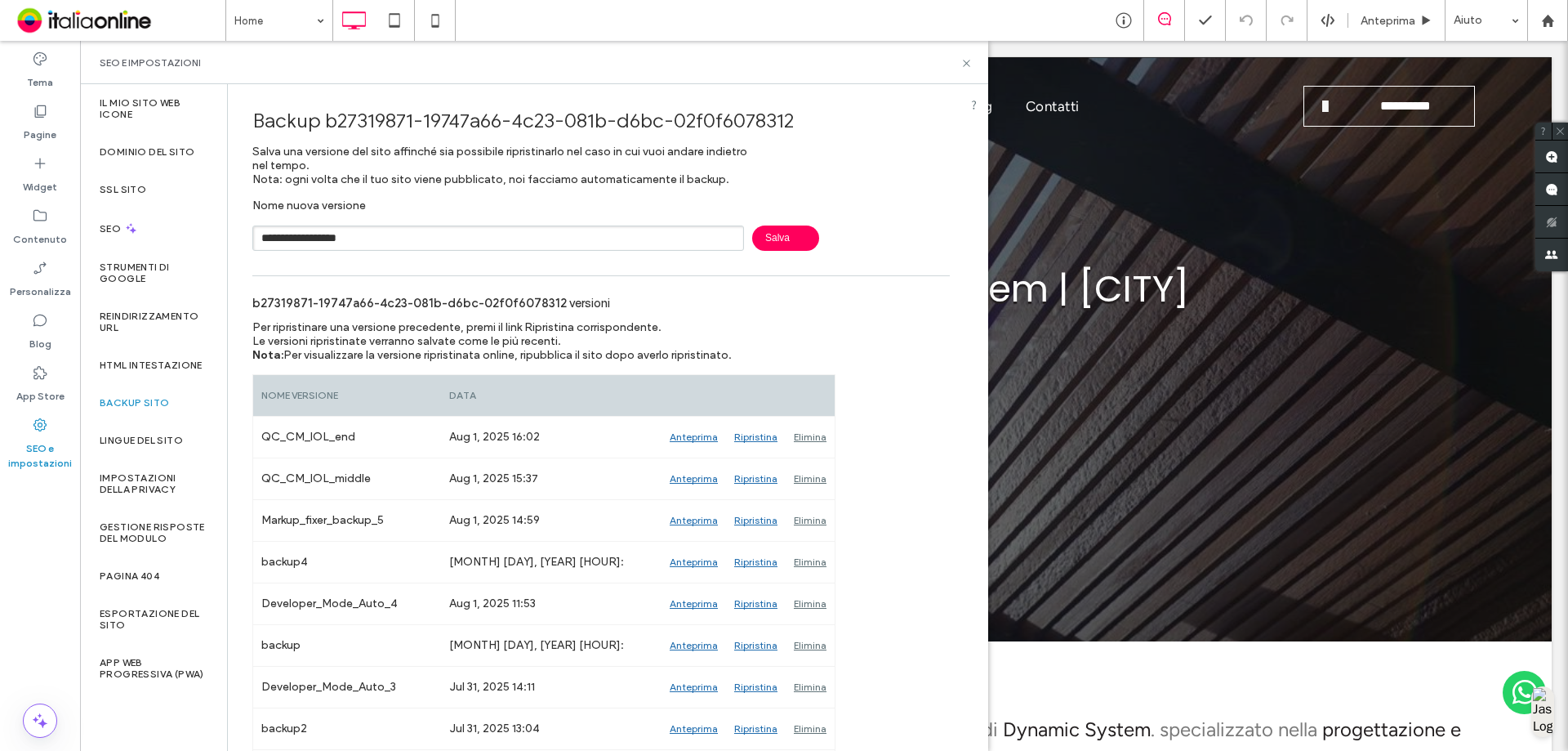 click on "Salva" at bounding box center (786, 238) 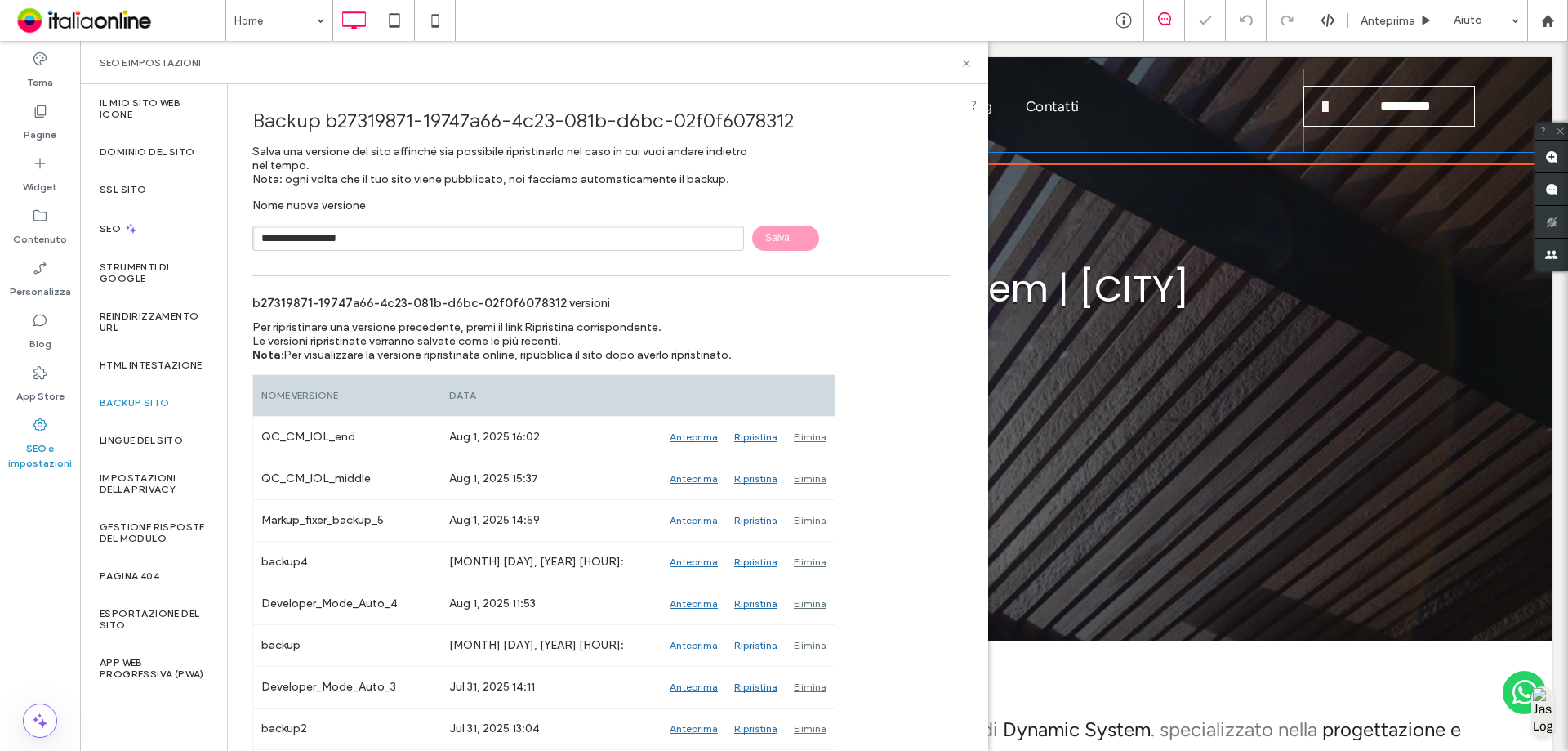 type 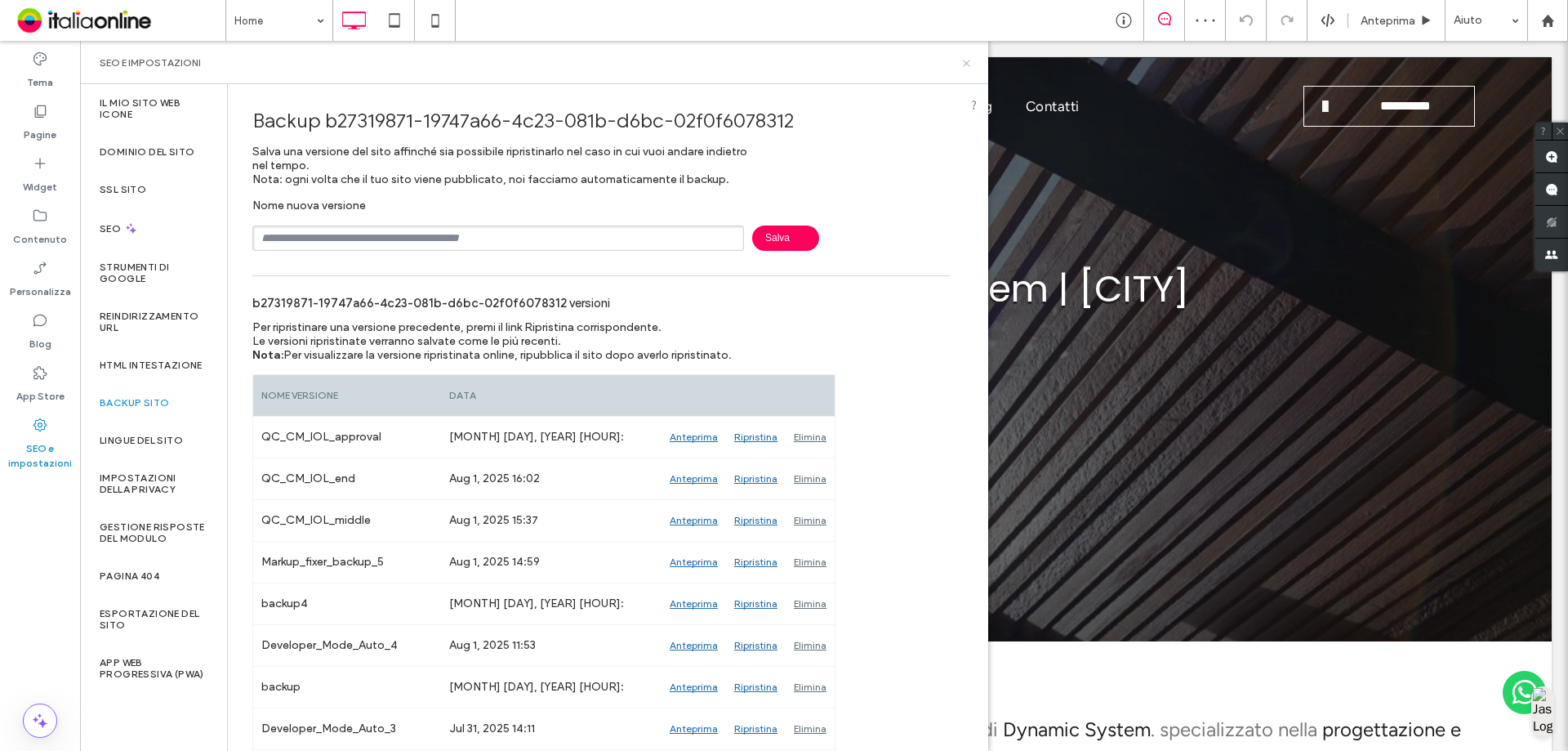 click 